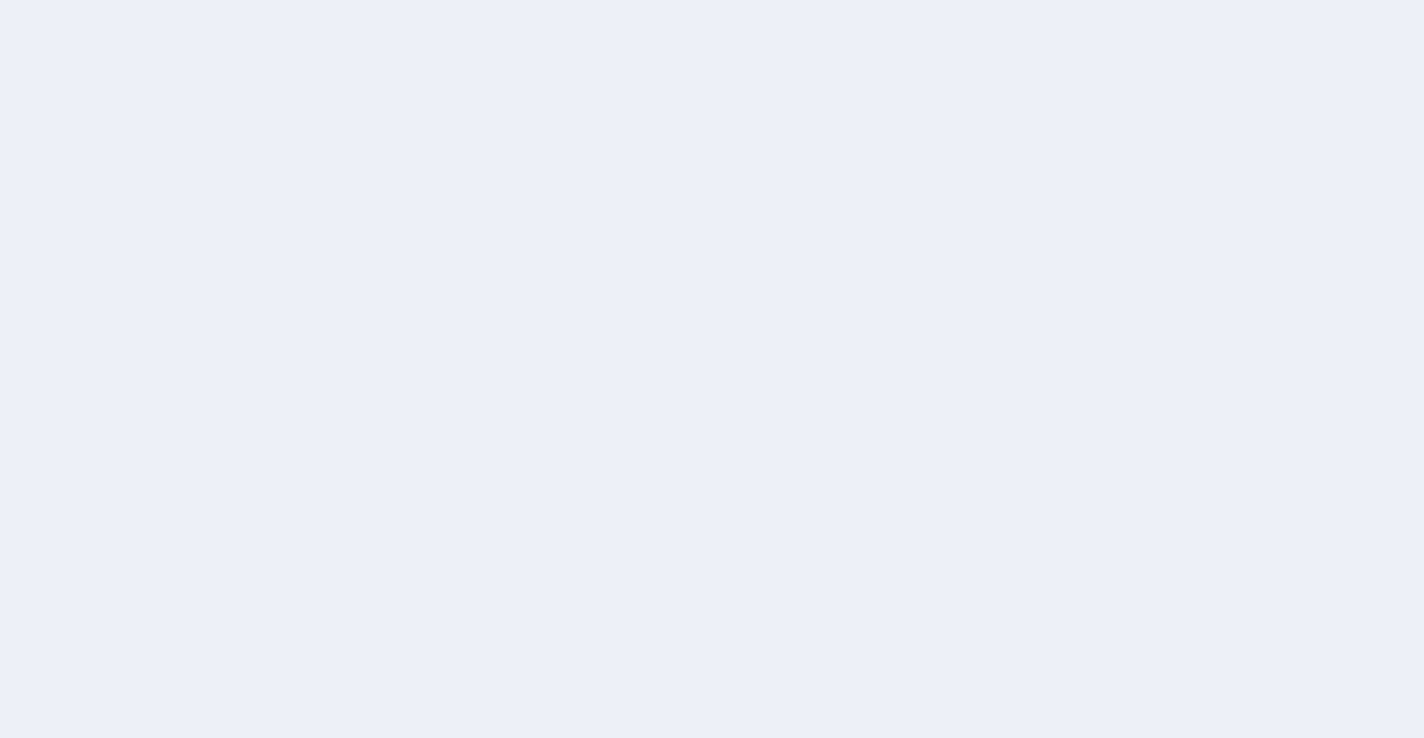scroll, scrollTop: 0, scrollLeft: 0, axis: both 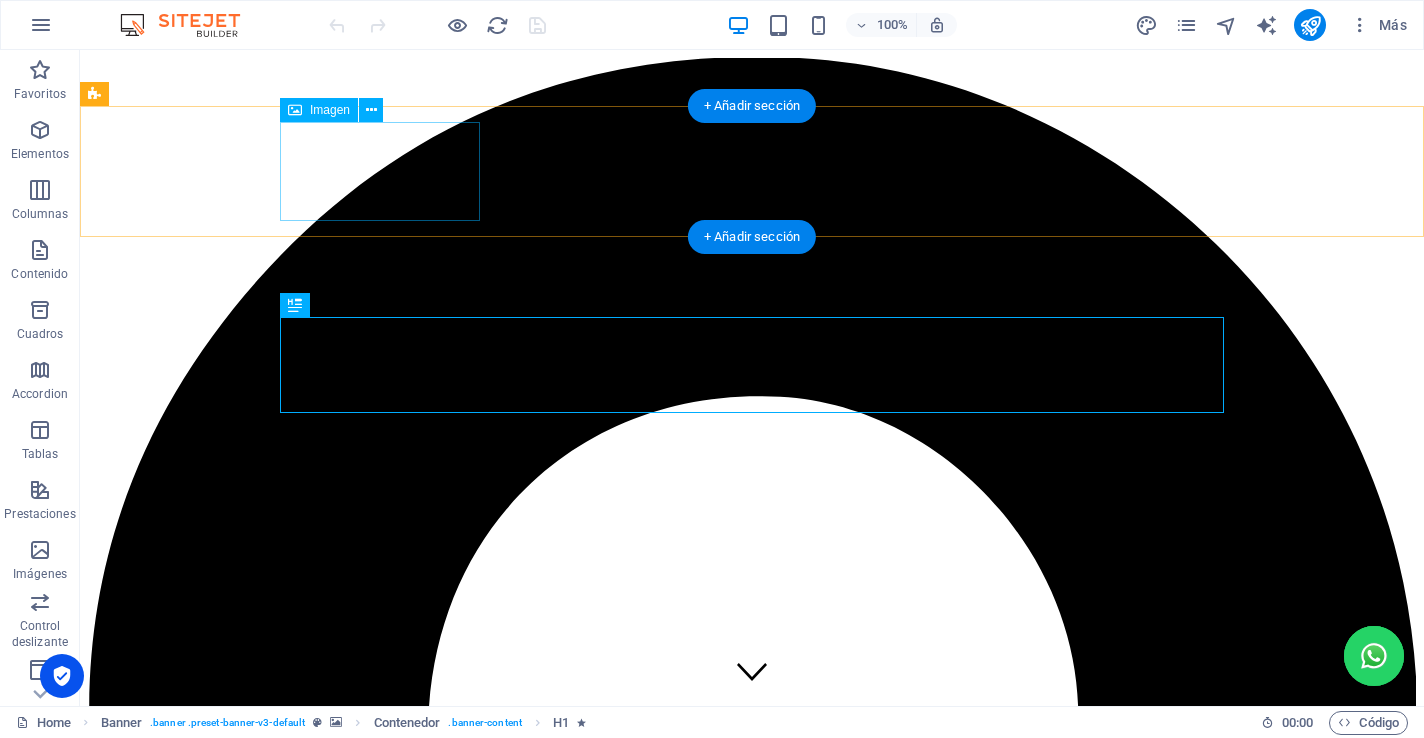click at bounding box center (752, 4873) 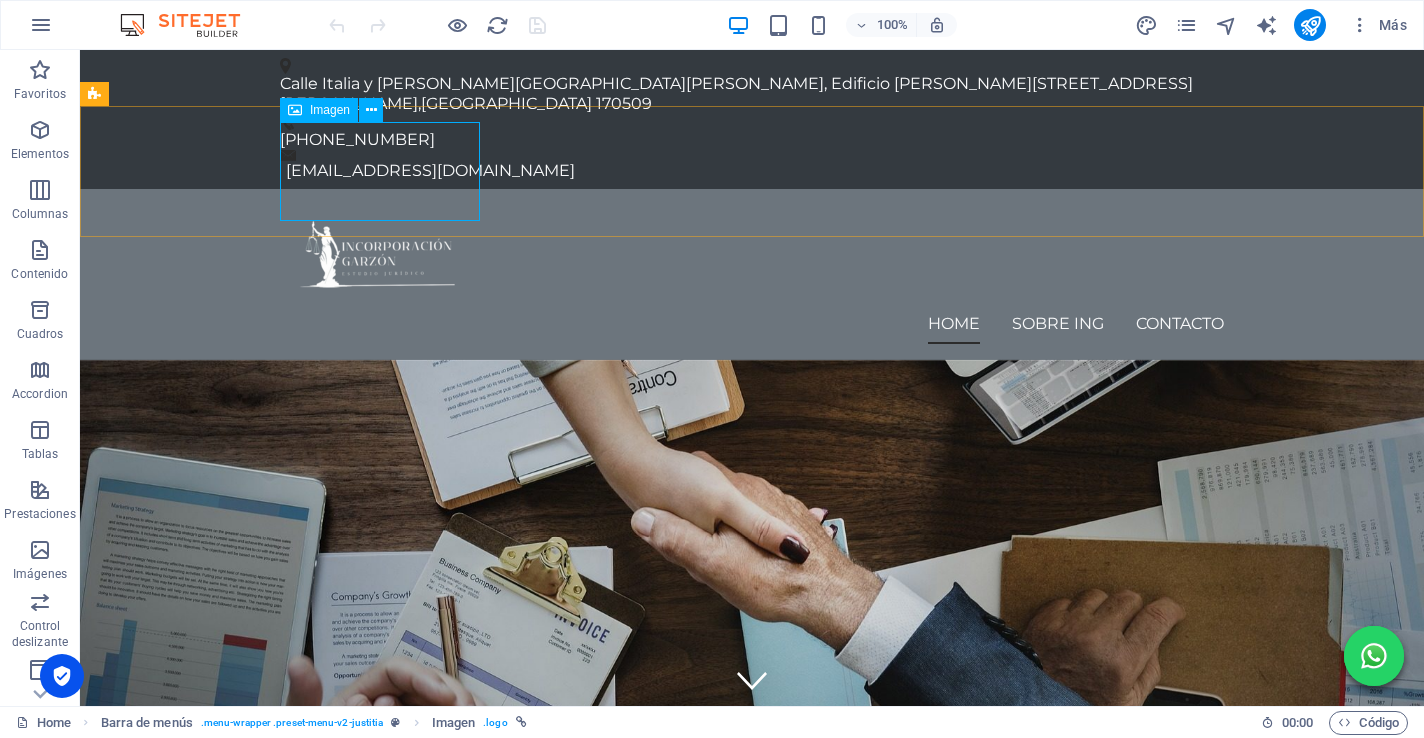 click on "Imagen" at bounding box center (319, 110) 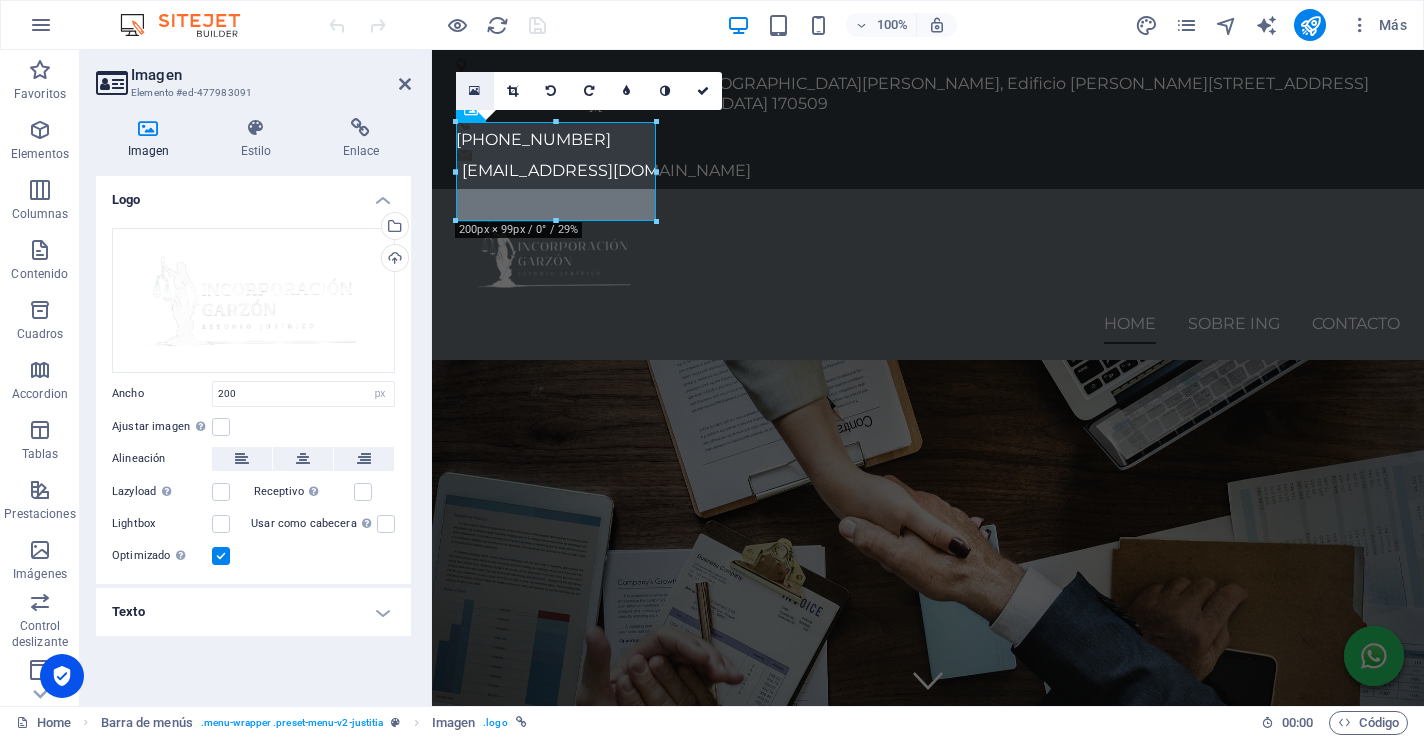 click at bounding box center [474, 91] 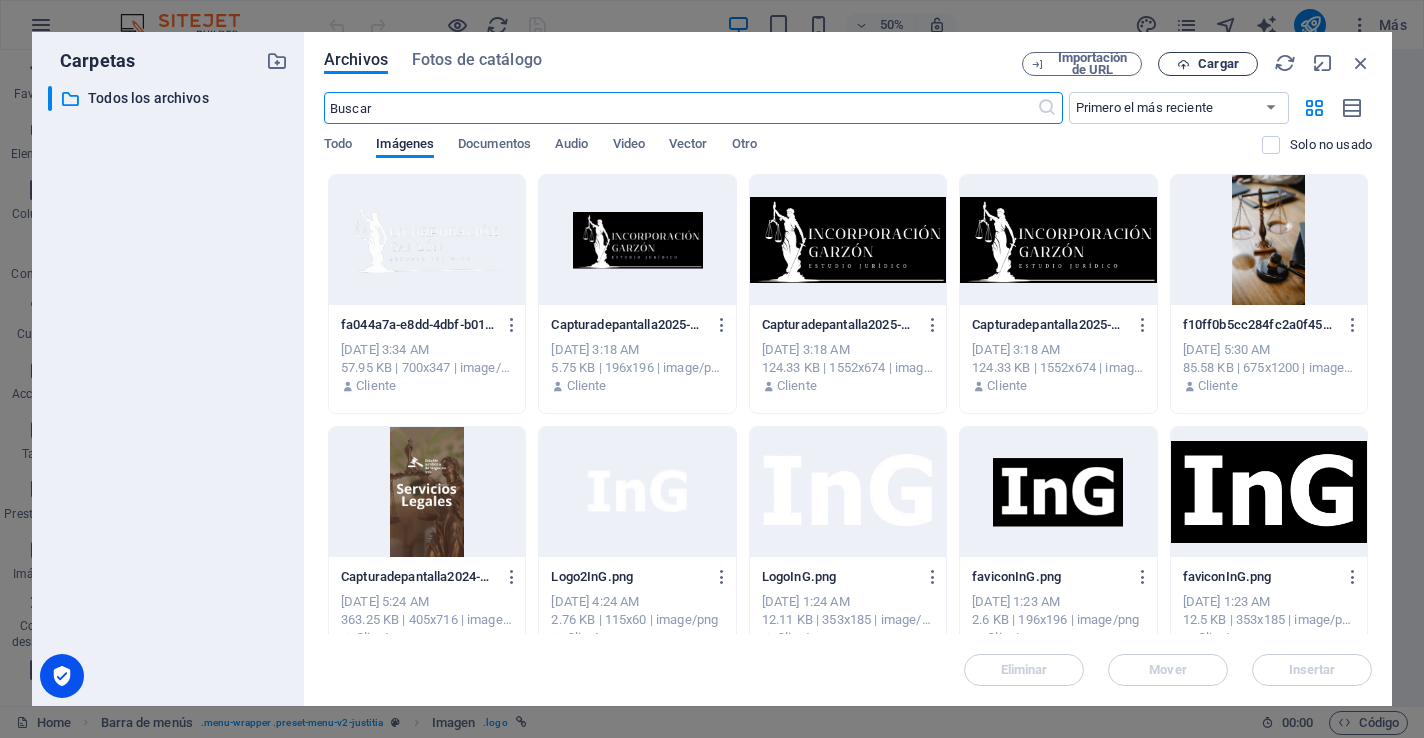 click at bounding box center [1183, 64] 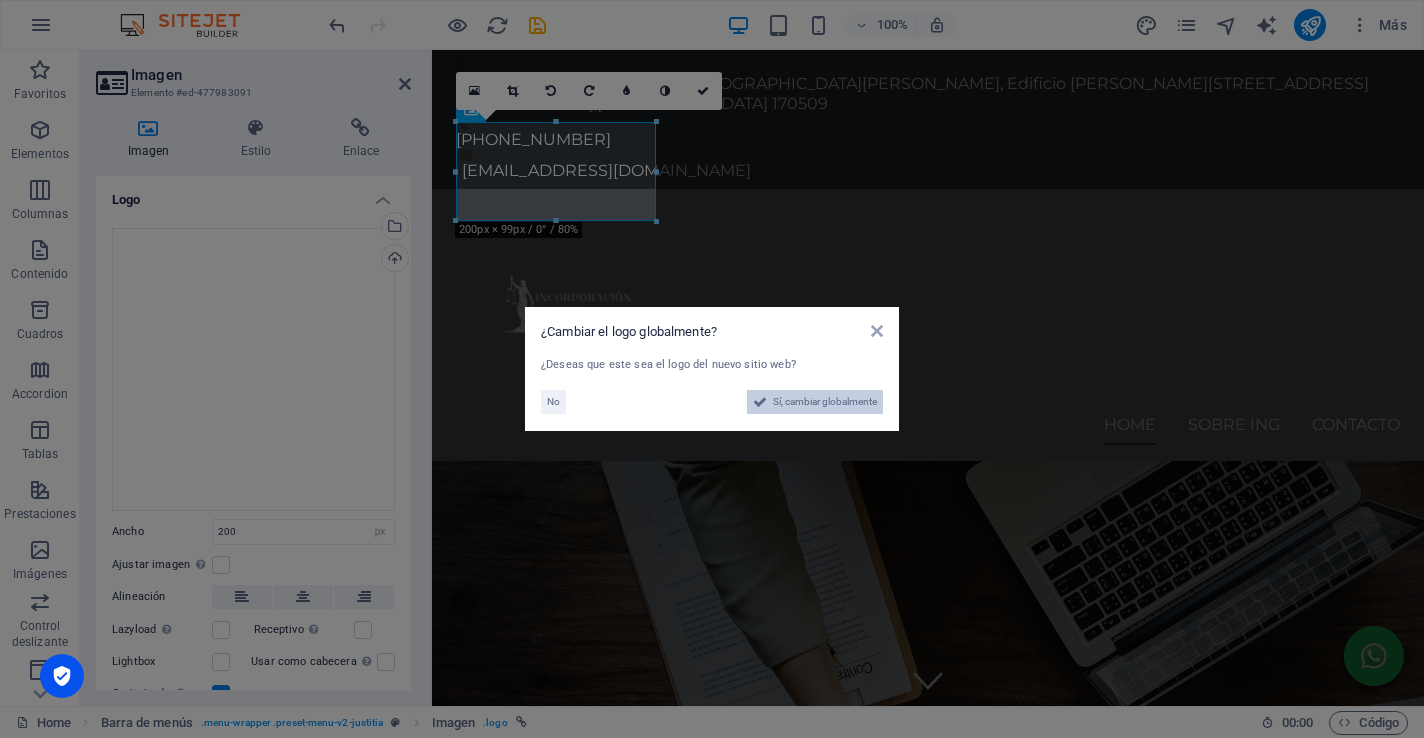 click on "Sí, cambiar globalmente" at bounding box center (825, 402) 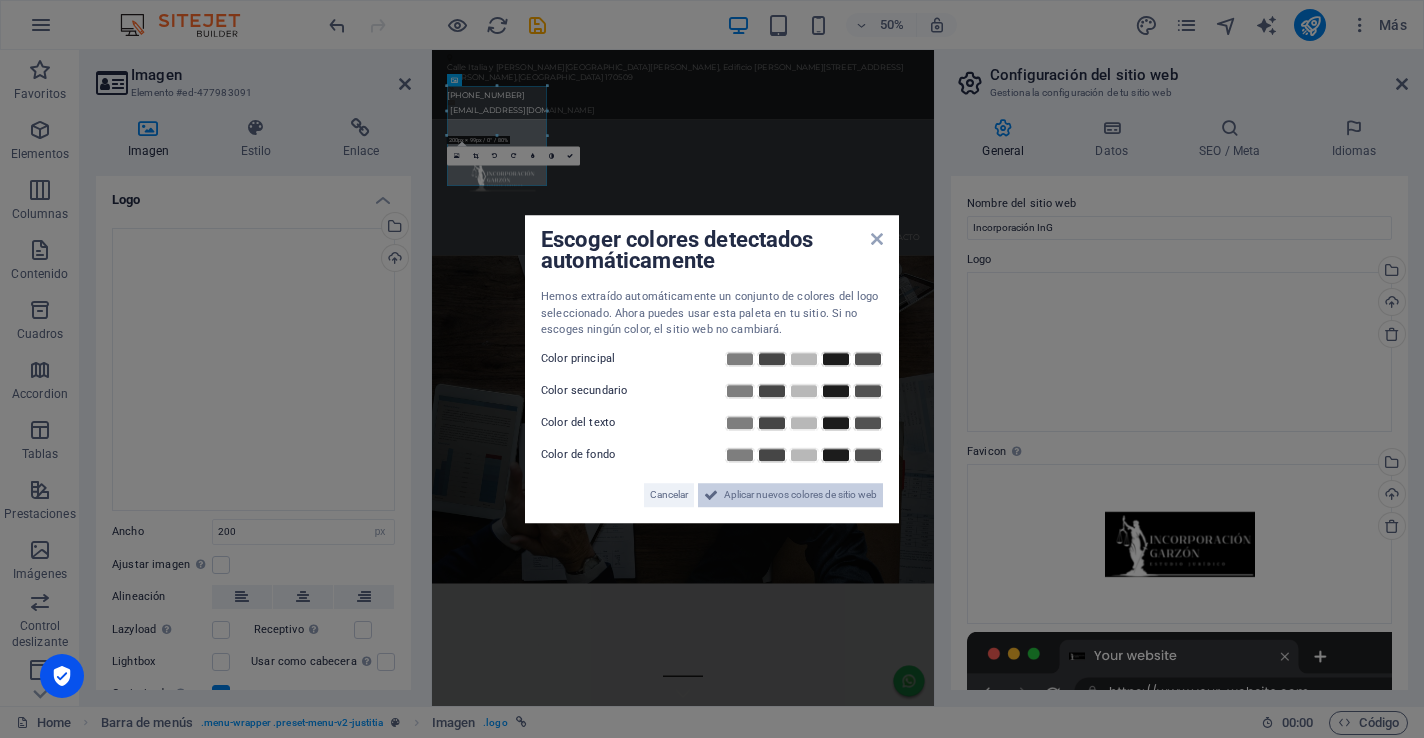 click on "Aplicar nuevos colores de sitio web" at bounding box center [790, 495] 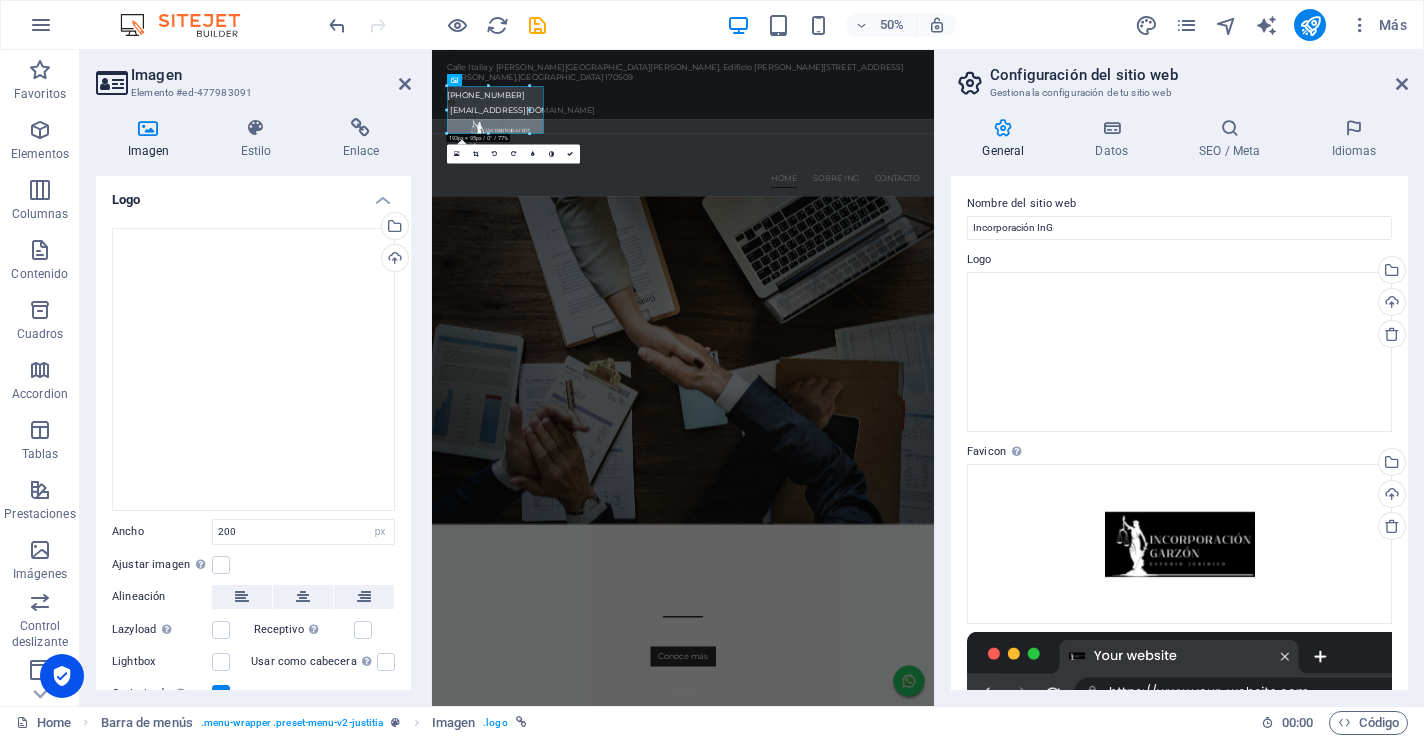 drag, startPoint x: 497, startPoint y: 86, endPoint x: 497, endPoint y: 104, distance: 18 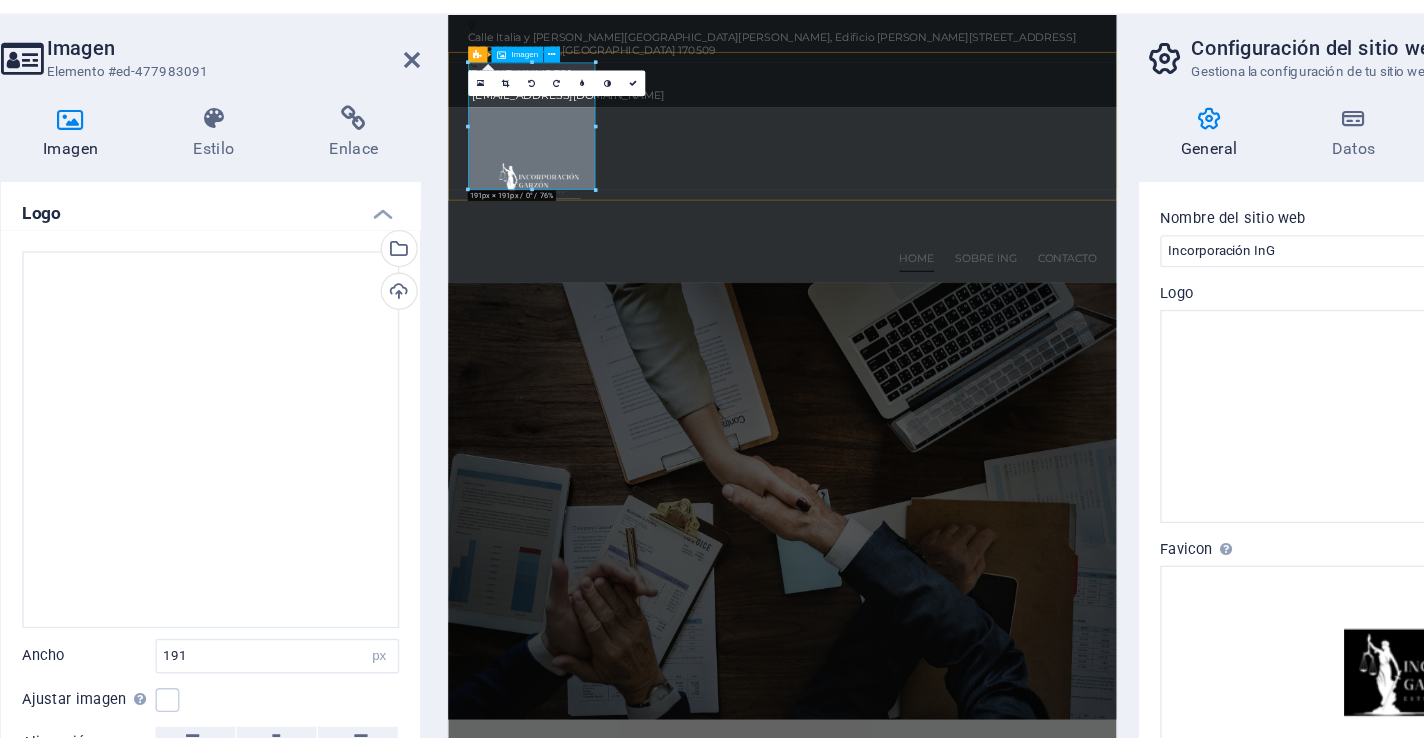 type on "200" 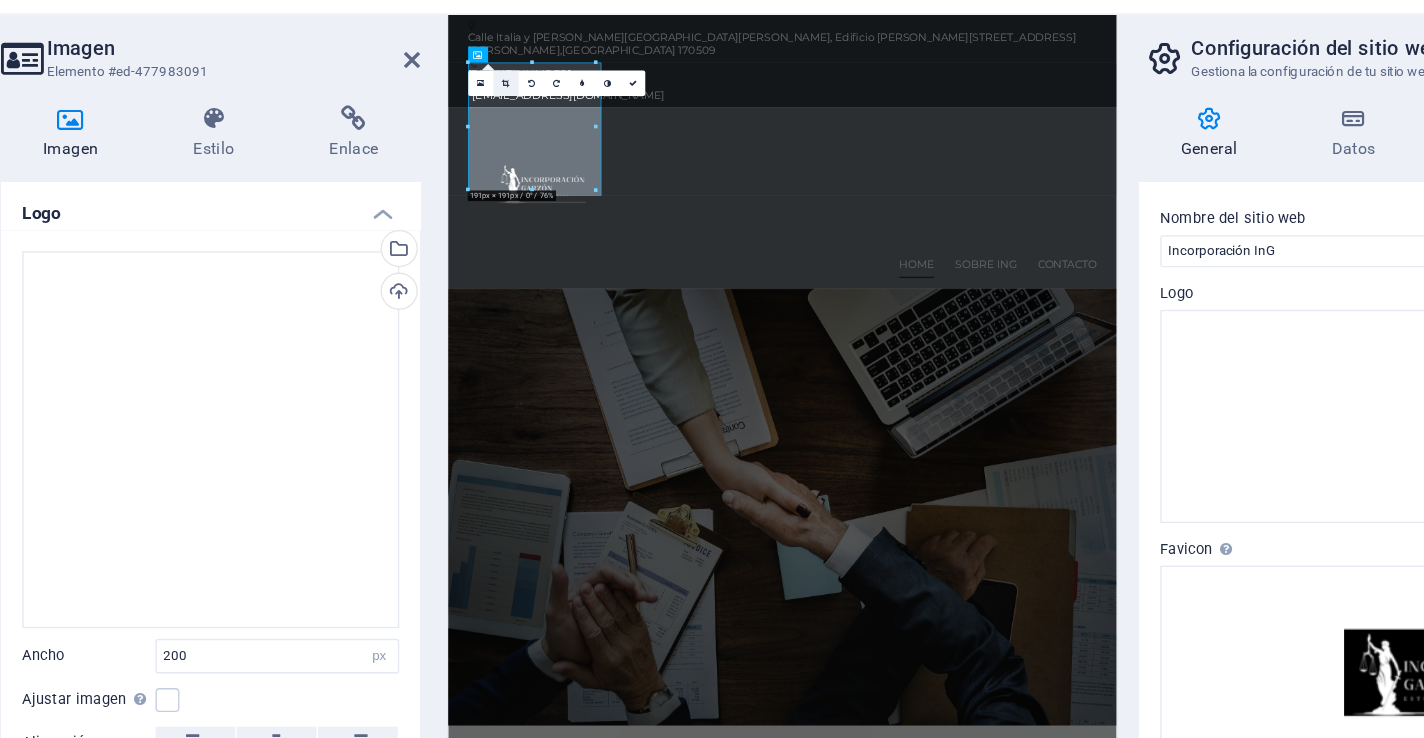click at bounding box center (476, 102) 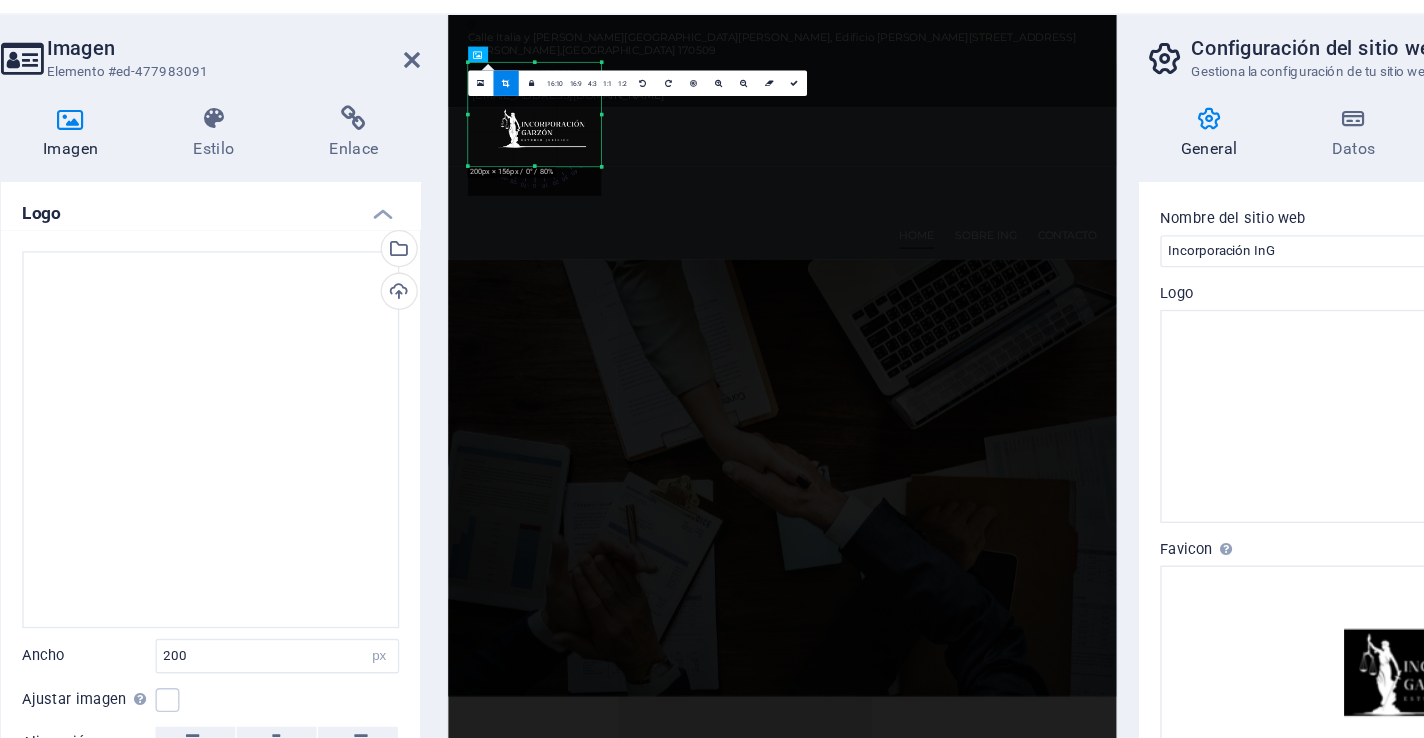drag, startPoint x: 497, startPoint y: 185, endPoint x: 498, endPoint y: 141, distance: 44.011364 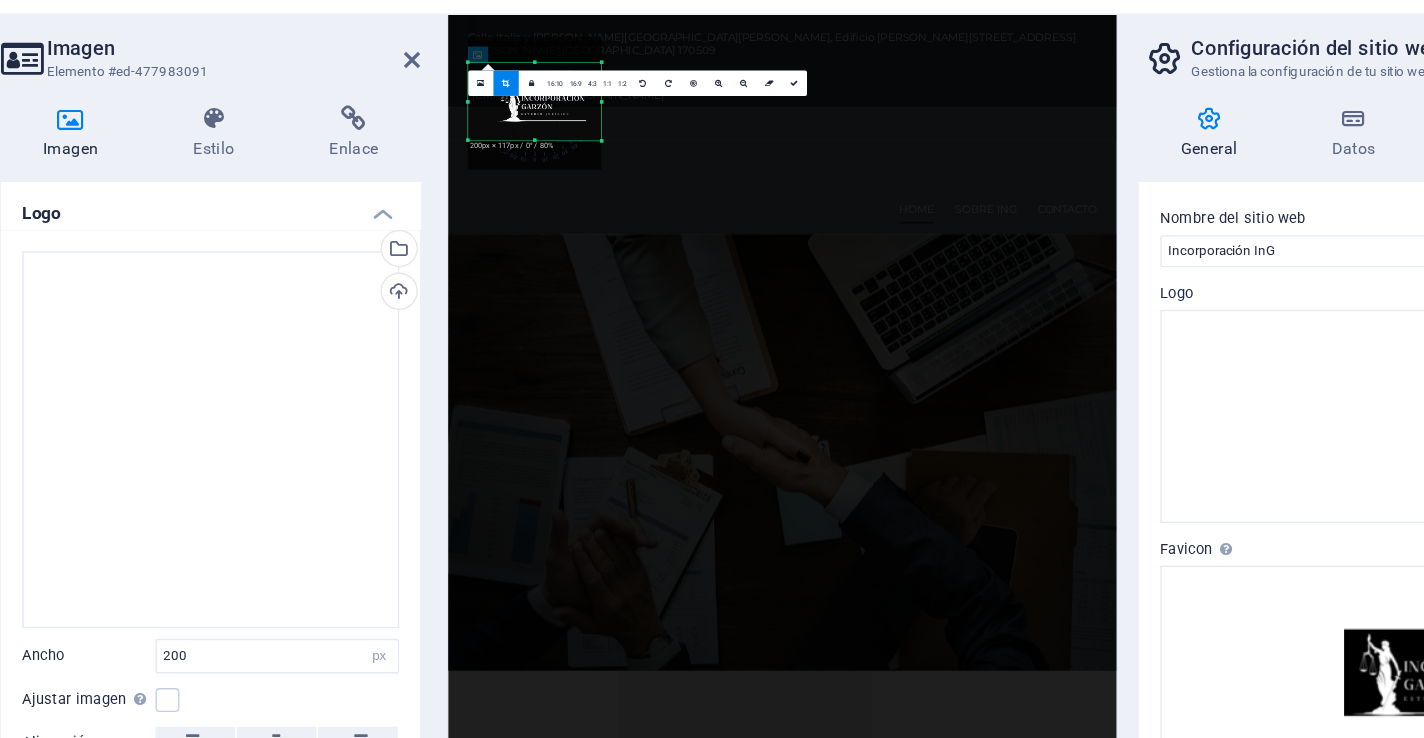 drag, startPoint x: 496, startPoint y: 85, endPoint x: 498, endPoint y: 124, distance: 39.051247 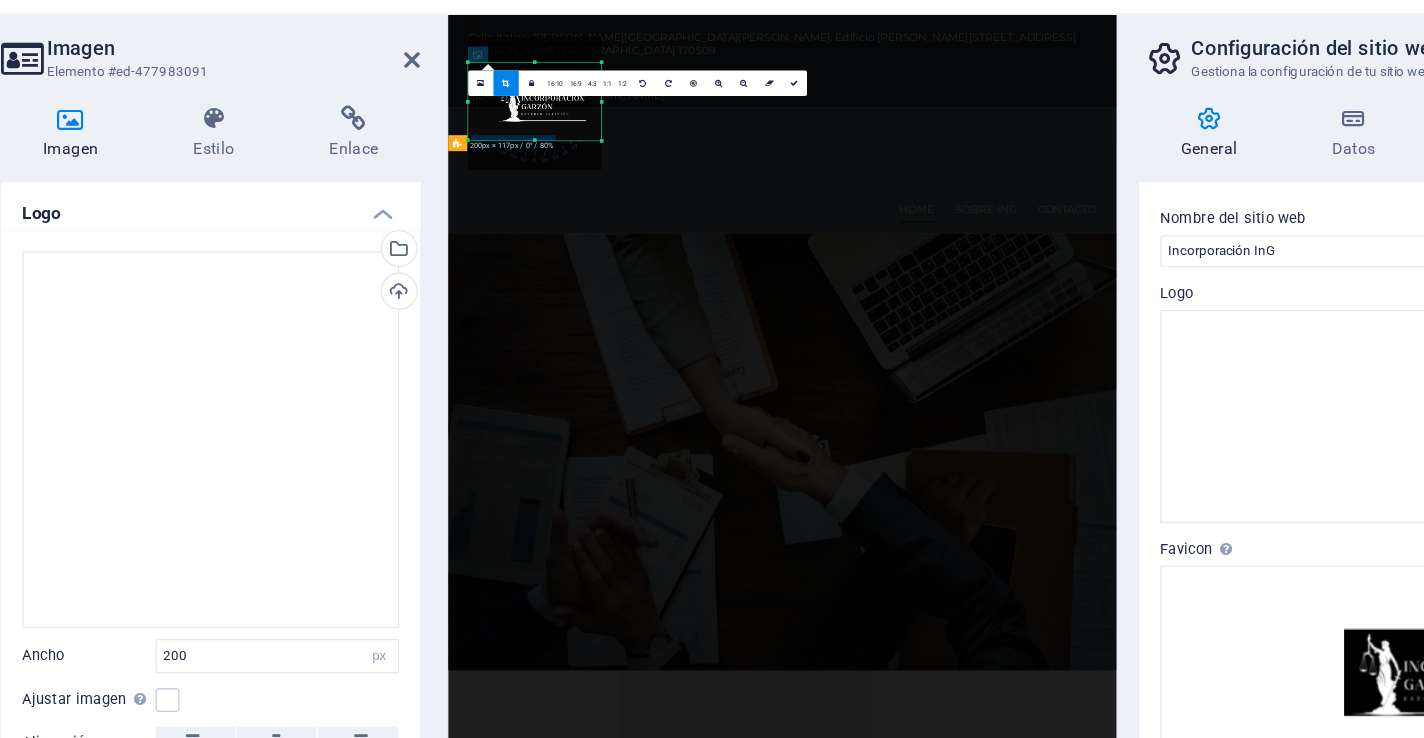 click on "Estudio Jurídico y de Negocios
Incorporación InG. Conoce más" at bounding box center [950, 1180] 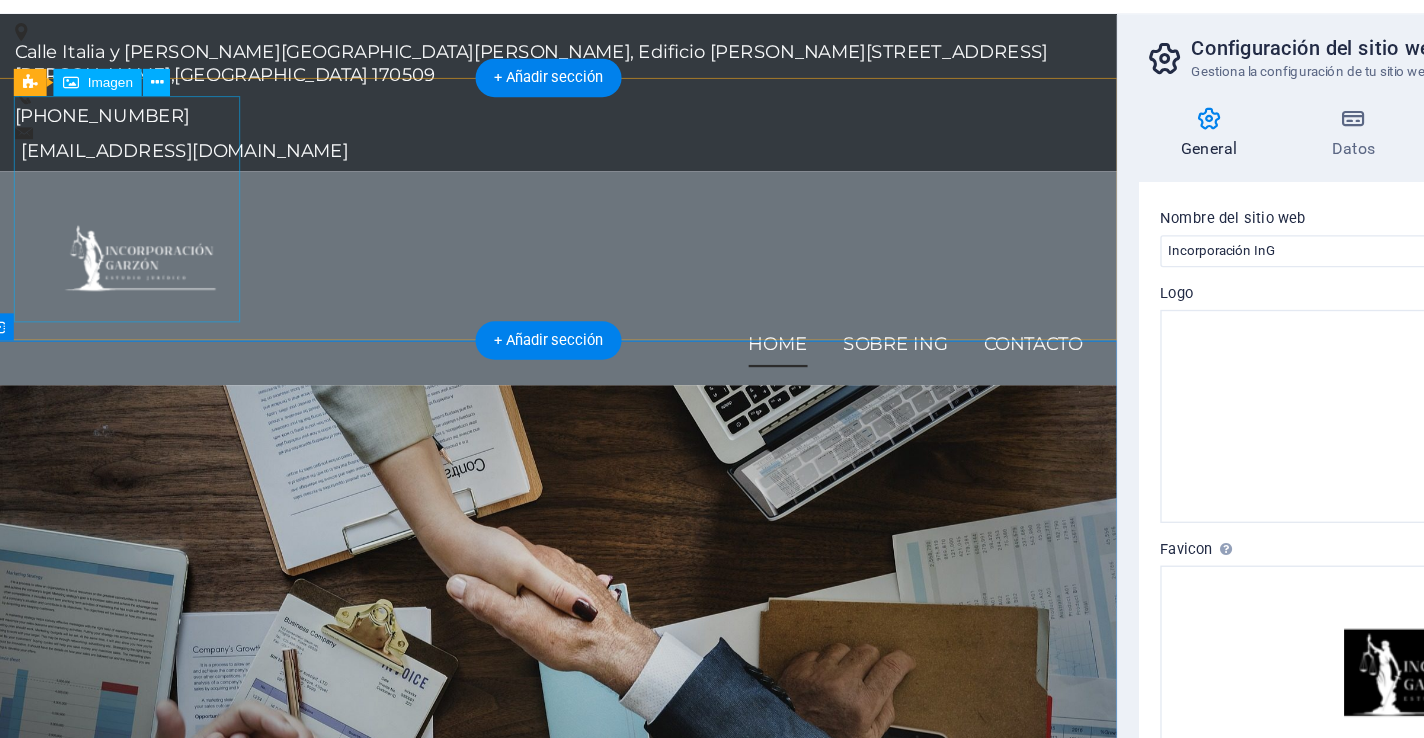 click at bounding box center [483, 227] 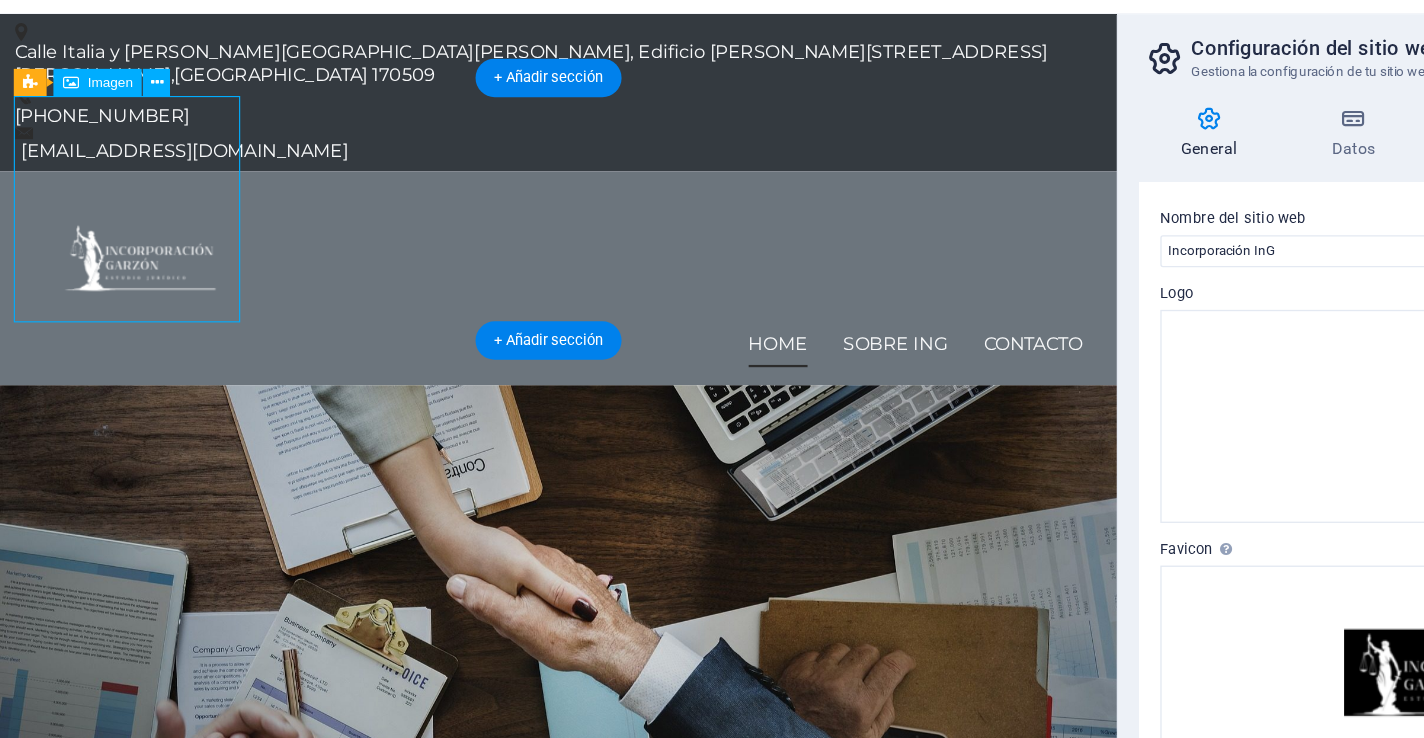 click at bounding box center [483, 227] 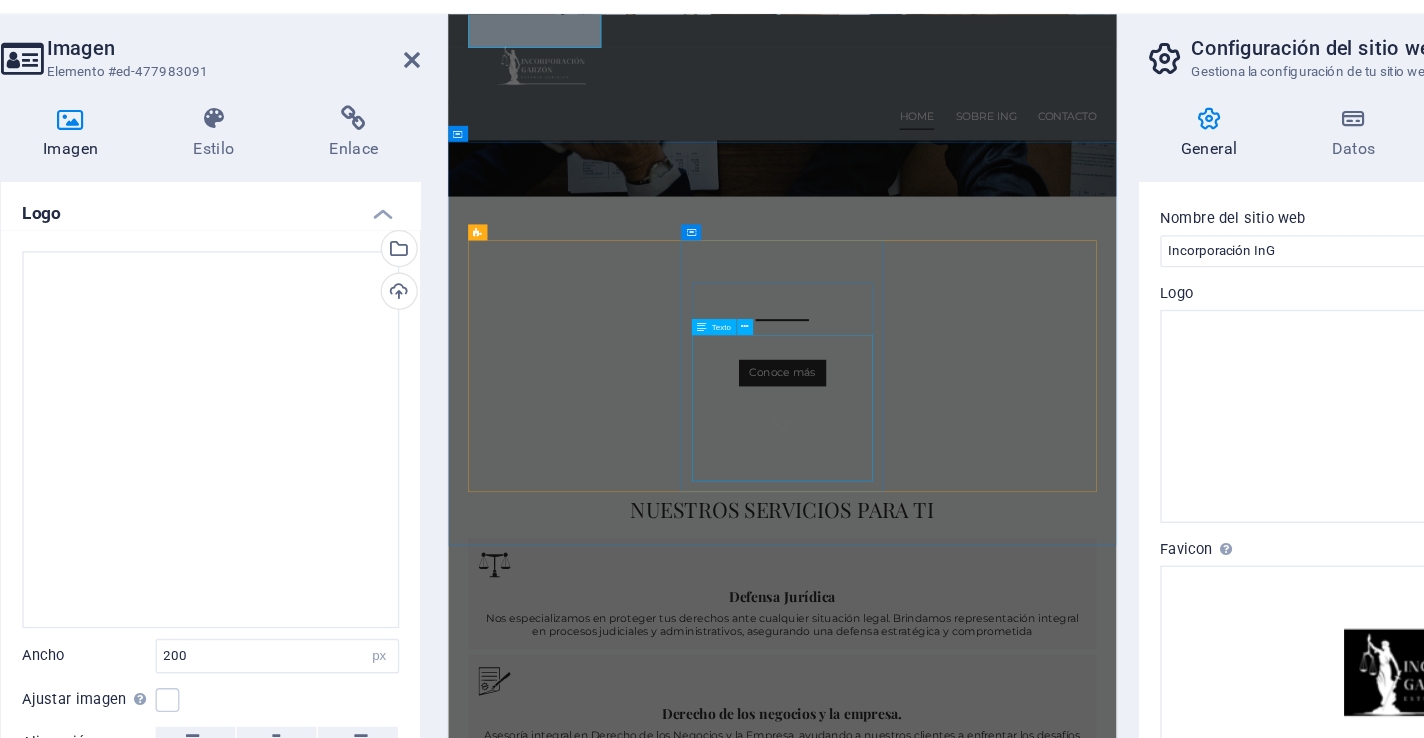 scroll, scrollTop: 769, scrollLeft: 0, axis: vertical 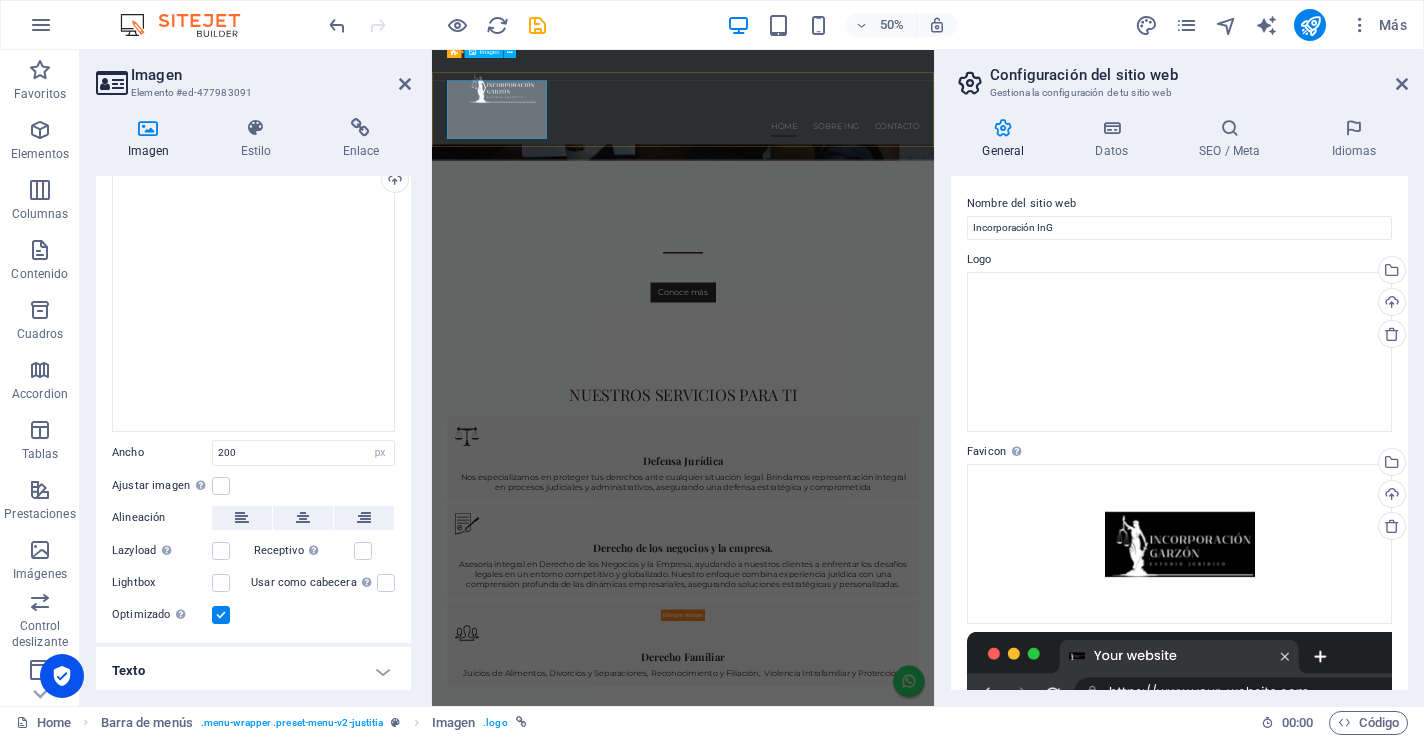 click at bounding box center (934, 124) 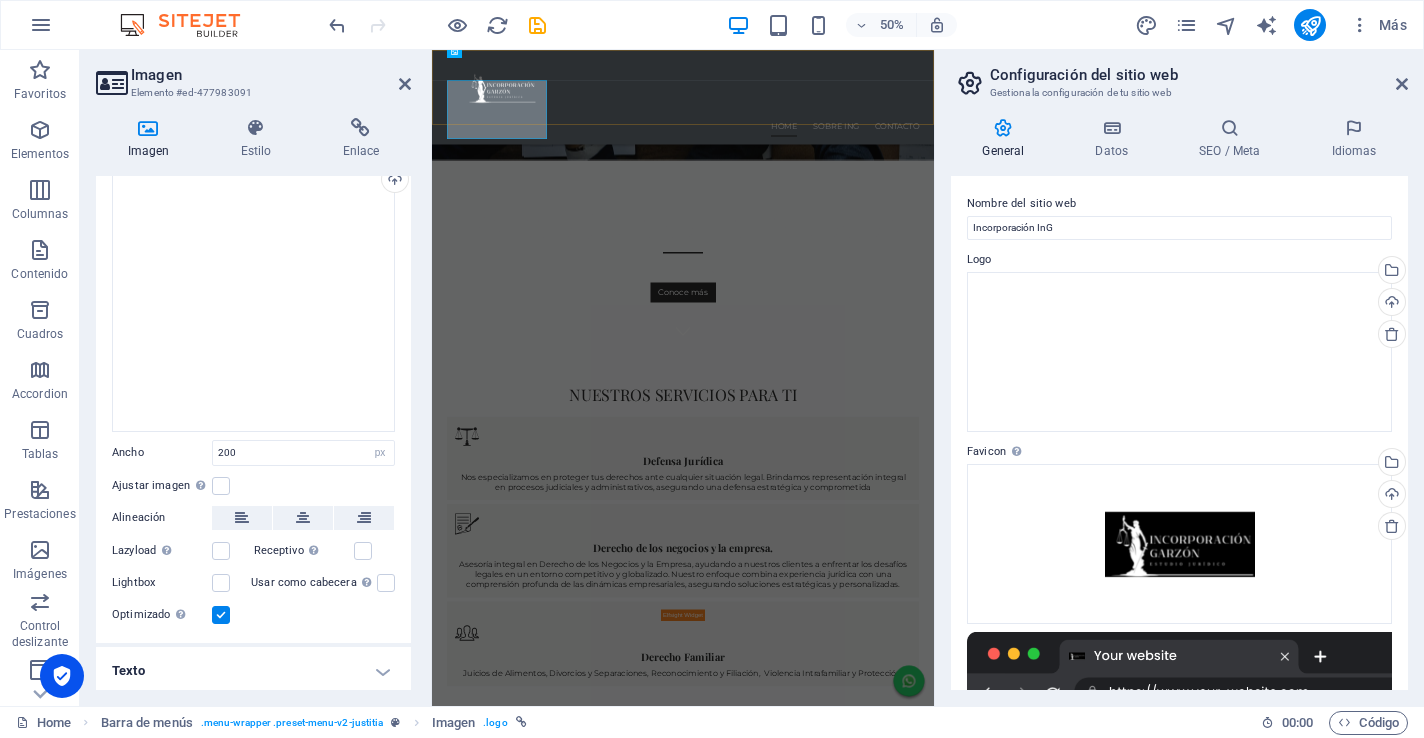 click on "Home Sobre InG Contacto" at bounding box center [934, 144] 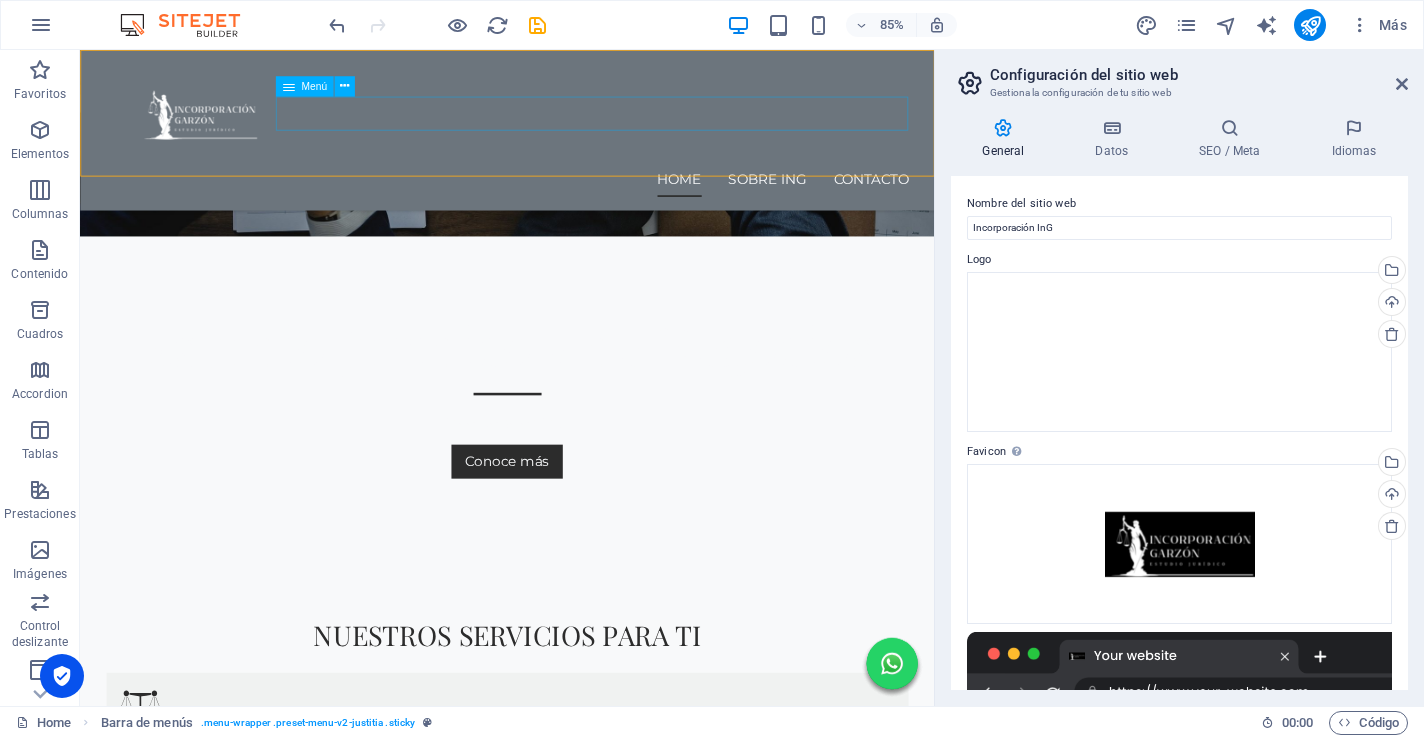 click on "Home Sobre InG Contacto" at bounding box center (583, 203) 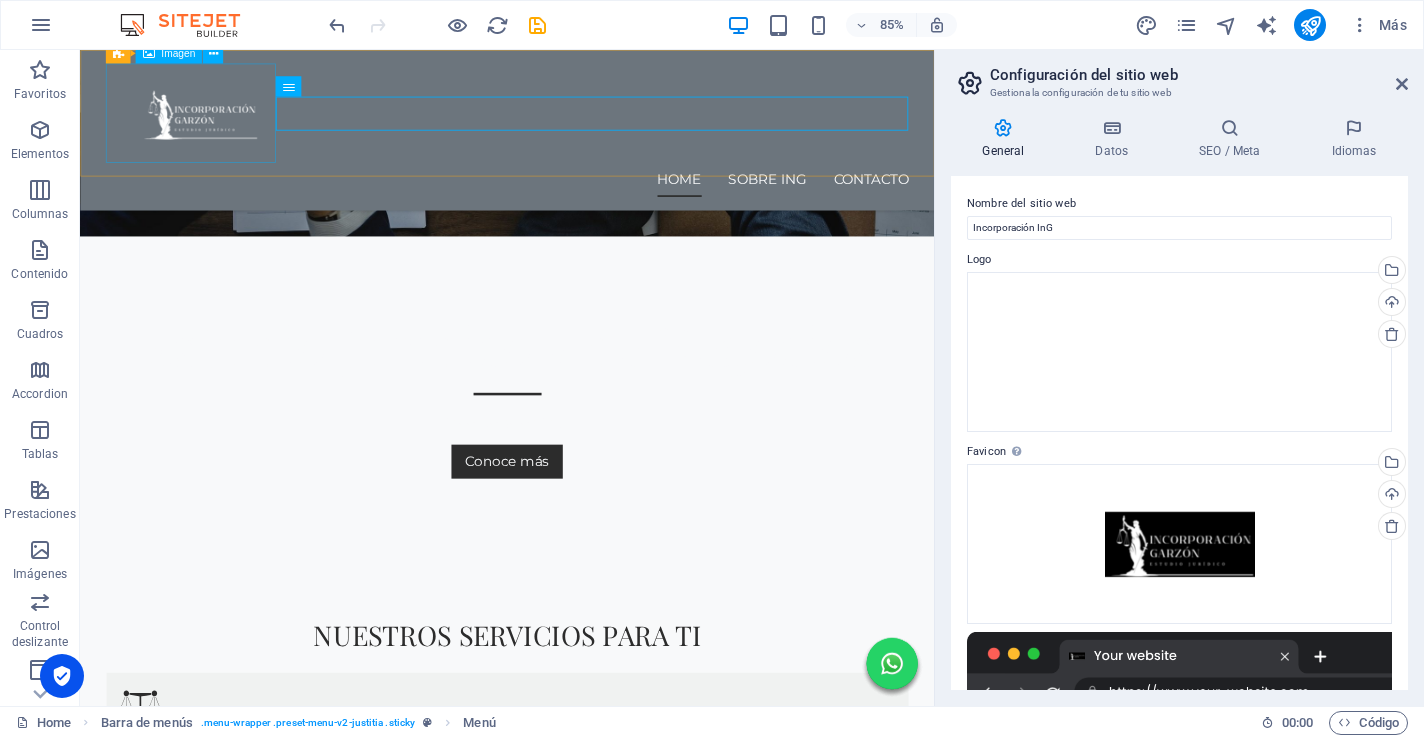 click at bounding box center (583, 124) 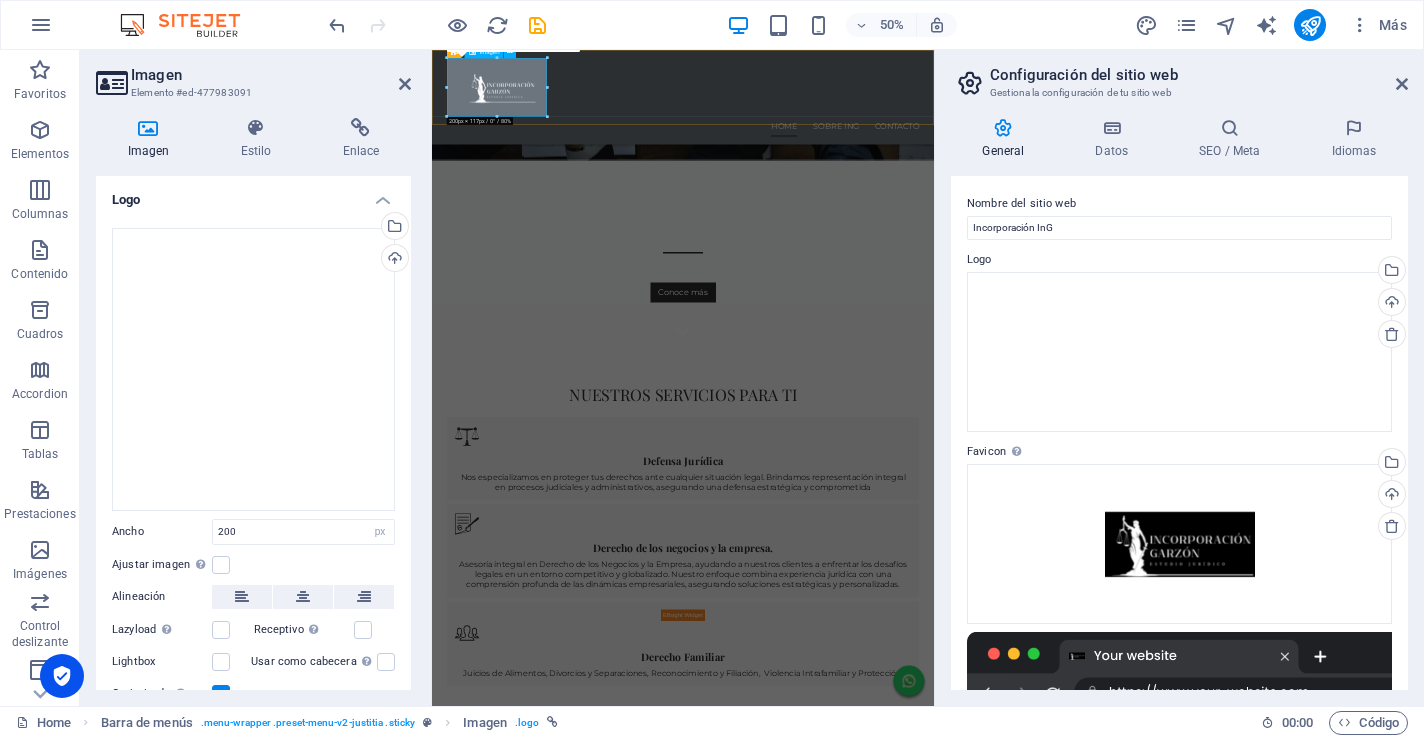 scroll, scrollTop: 651, scrollLeft: 0, axis: vertical 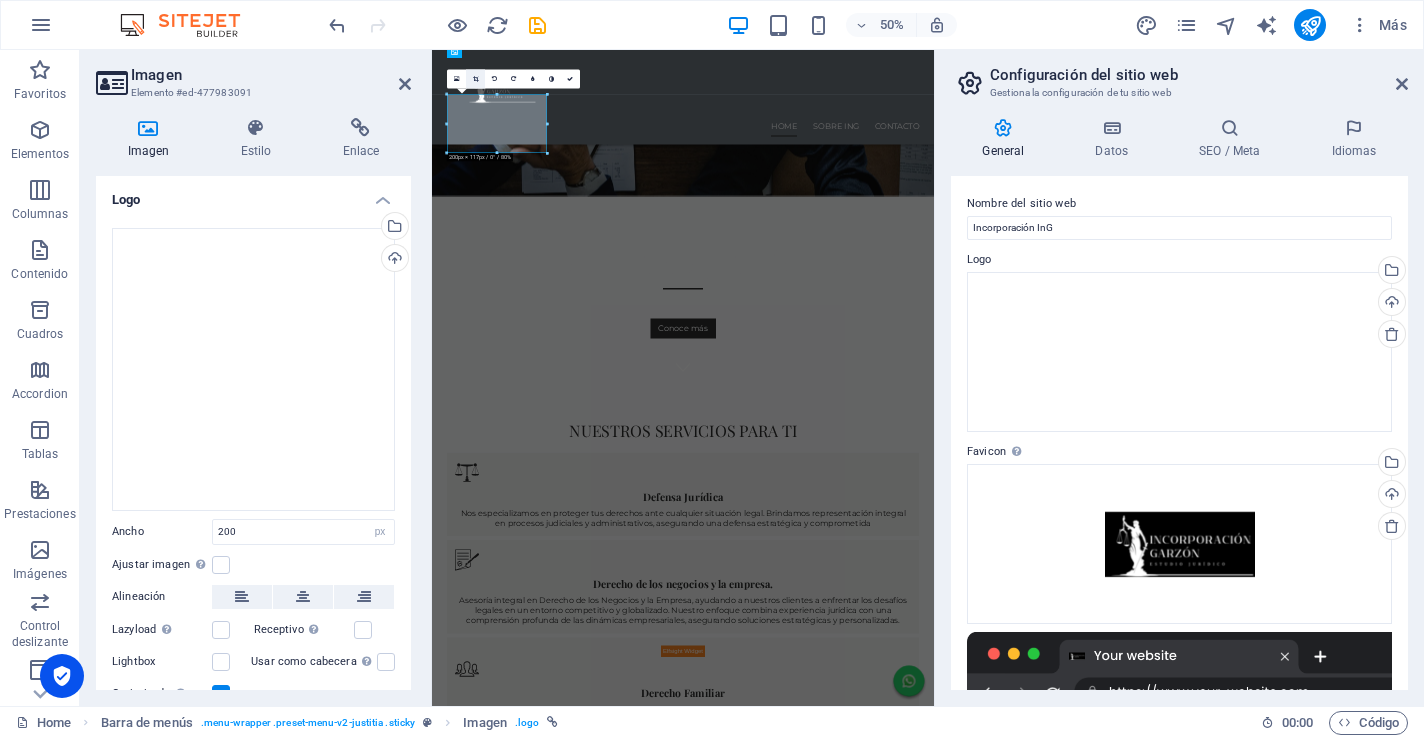 click at bounding box center [475, 79] 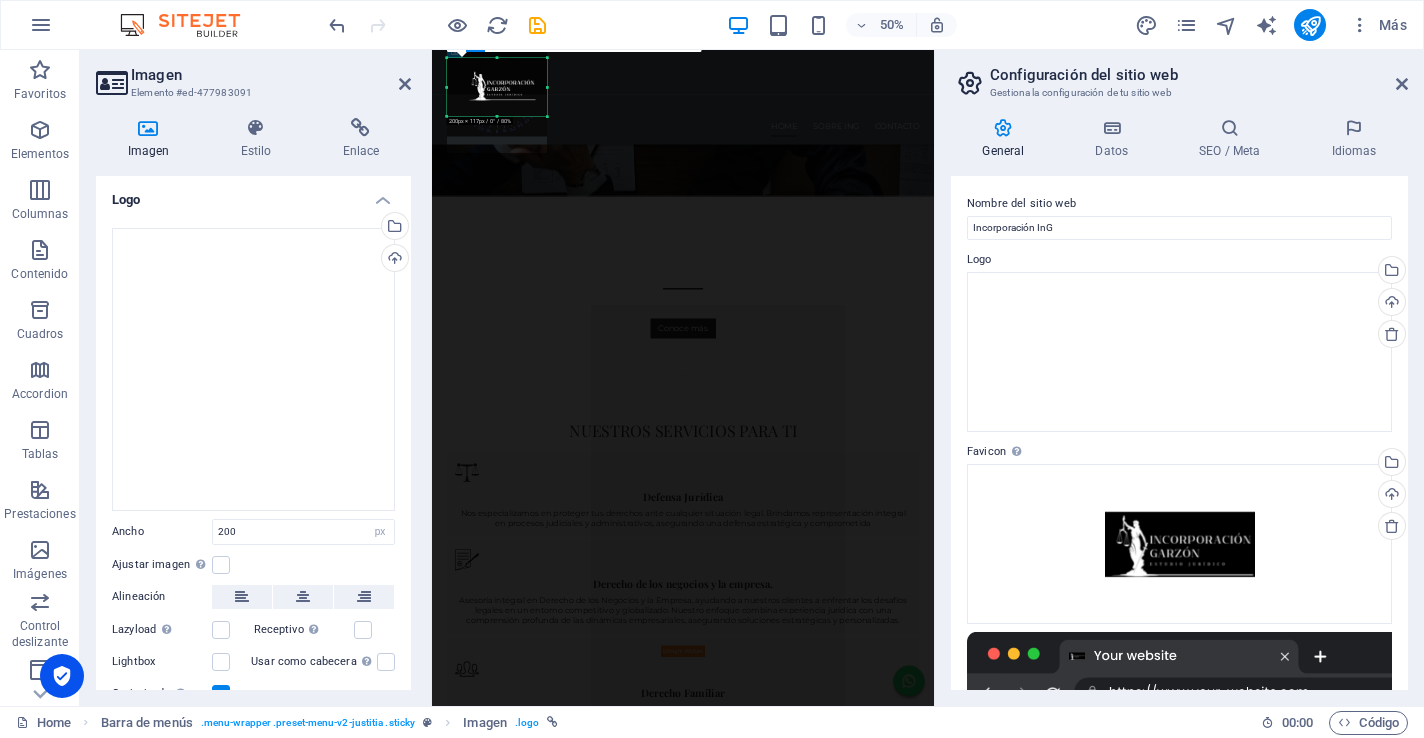 drag, startPoint x: 497, startPoint y: 113, endPoint x: 497, endPoint y: 89, distance: 24 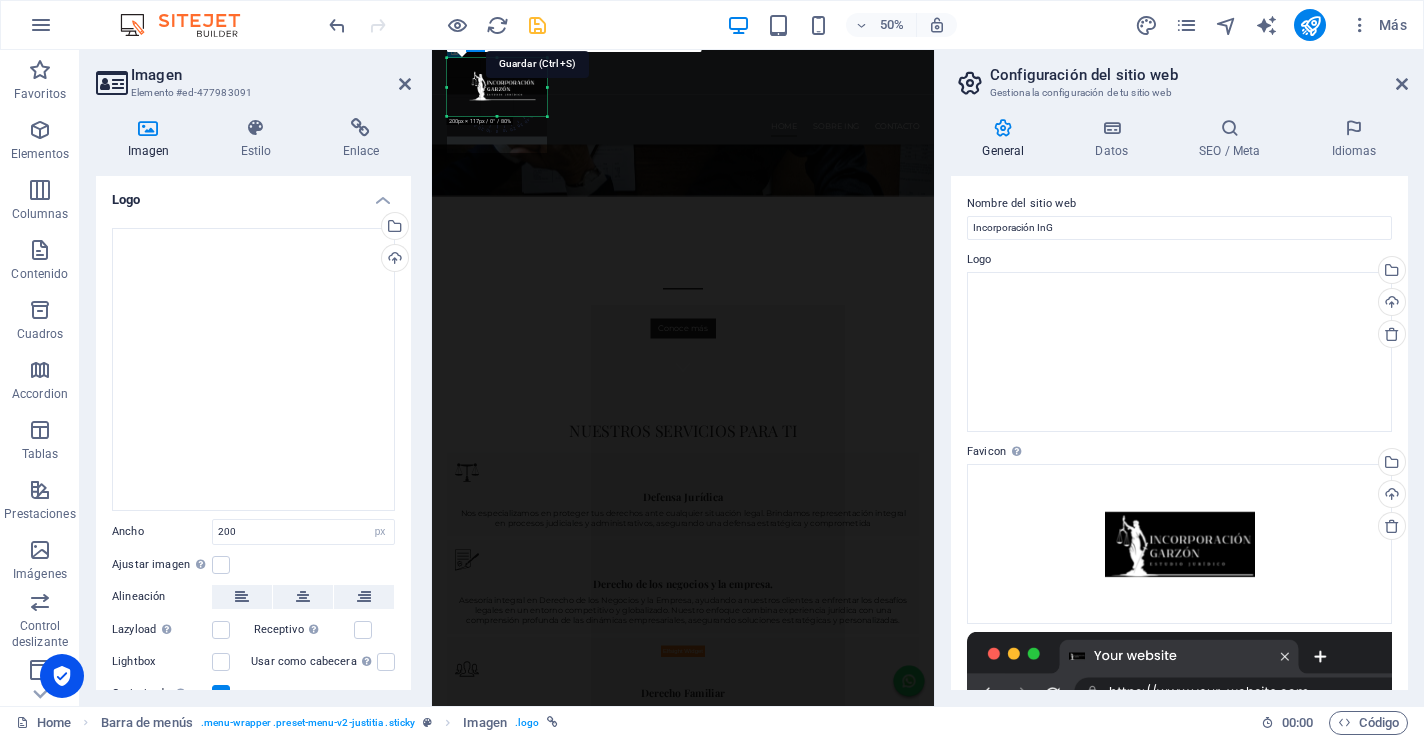 click at bounding box center (537, 25) 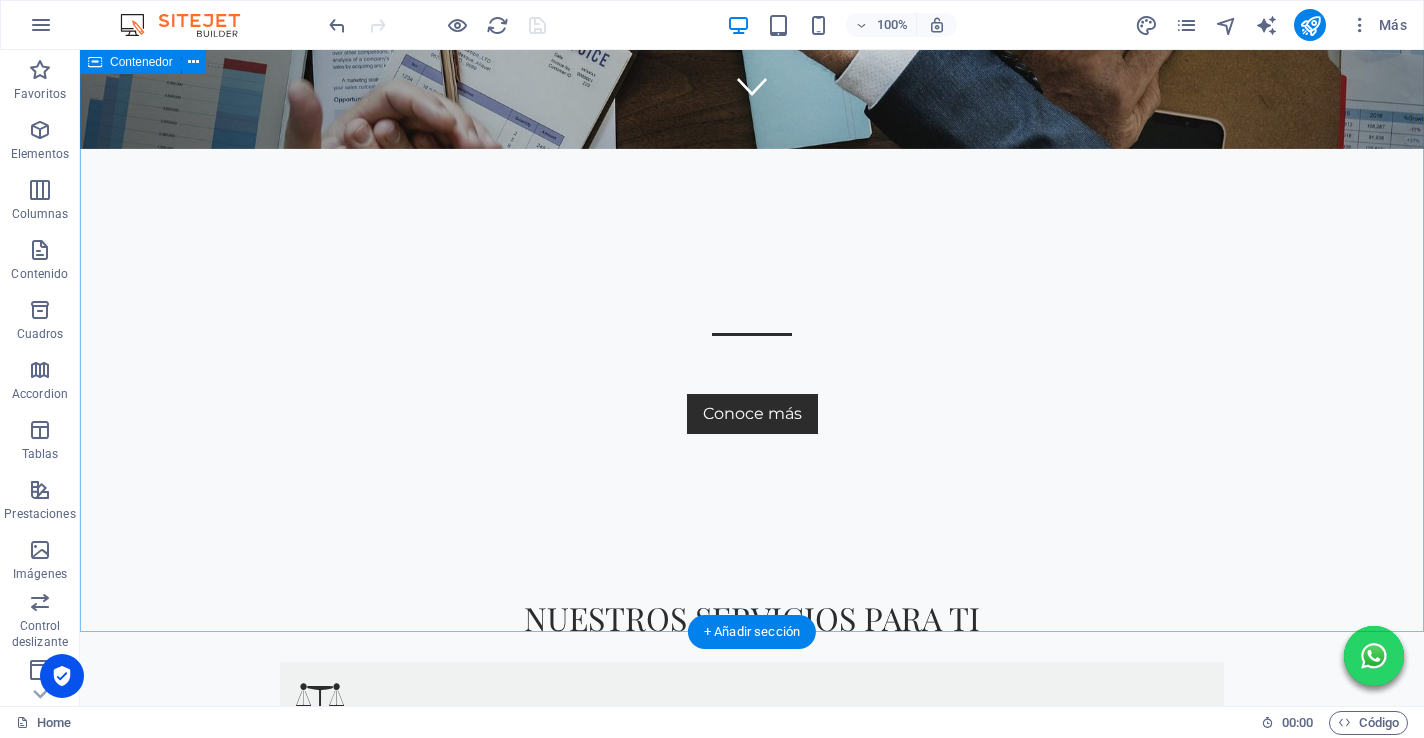 scroll, scrollTop: 0, scrollLeft: 0, axis: both 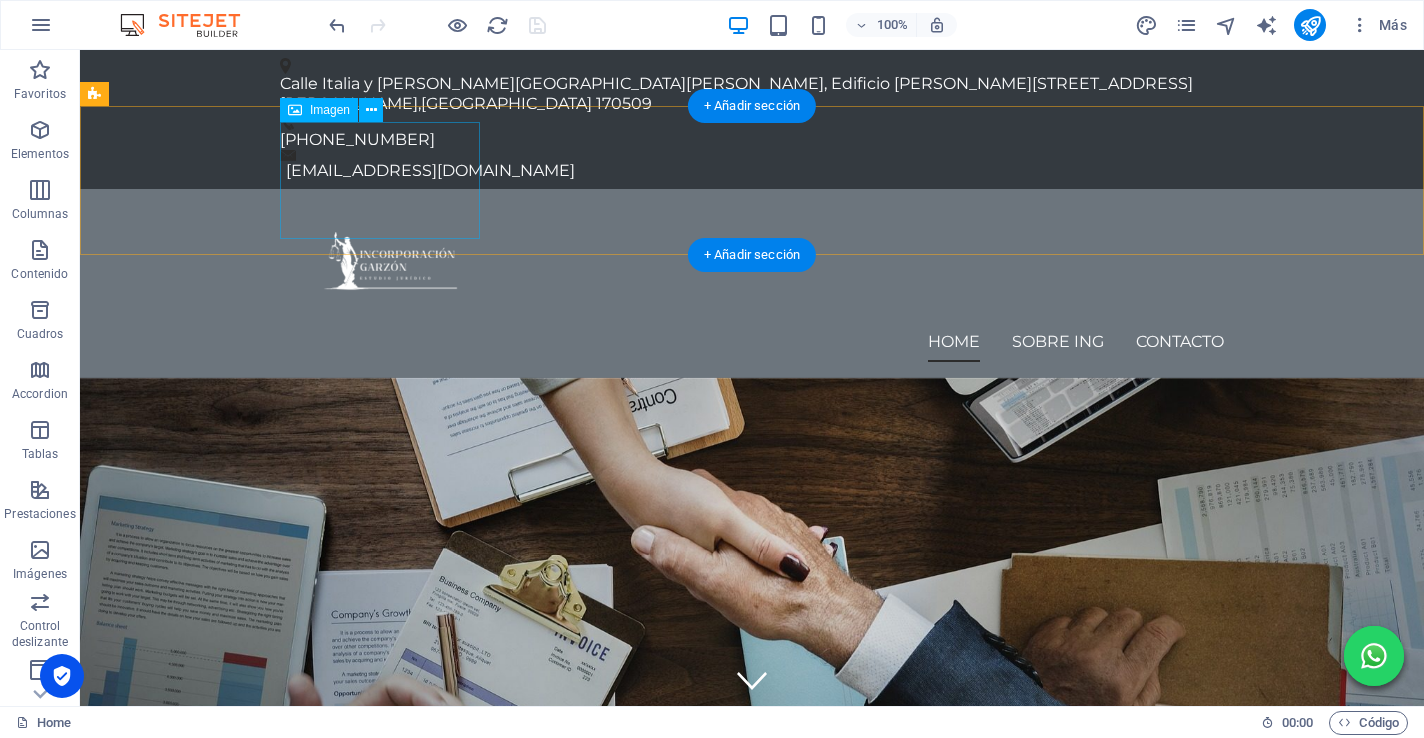 click at bounding box center [752, 263] 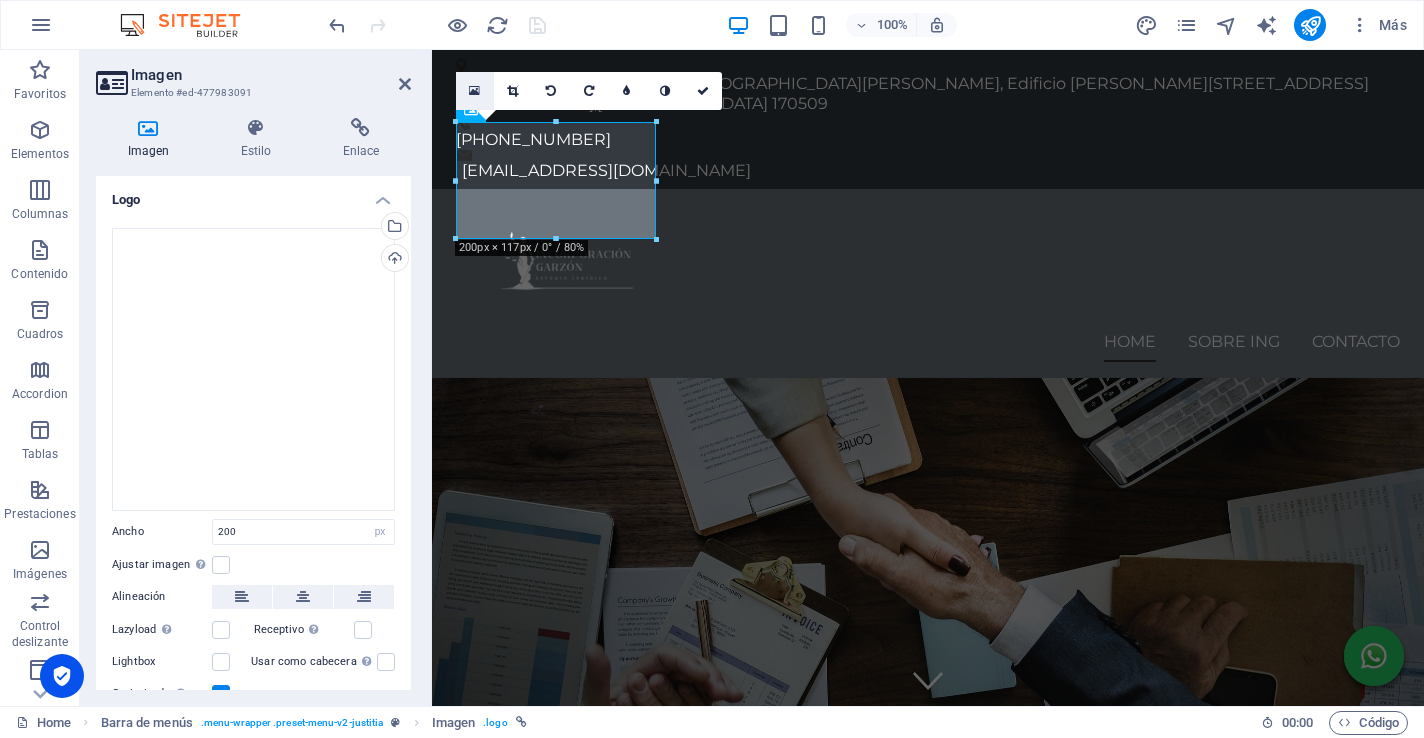 click at bounding box center (474, 91) 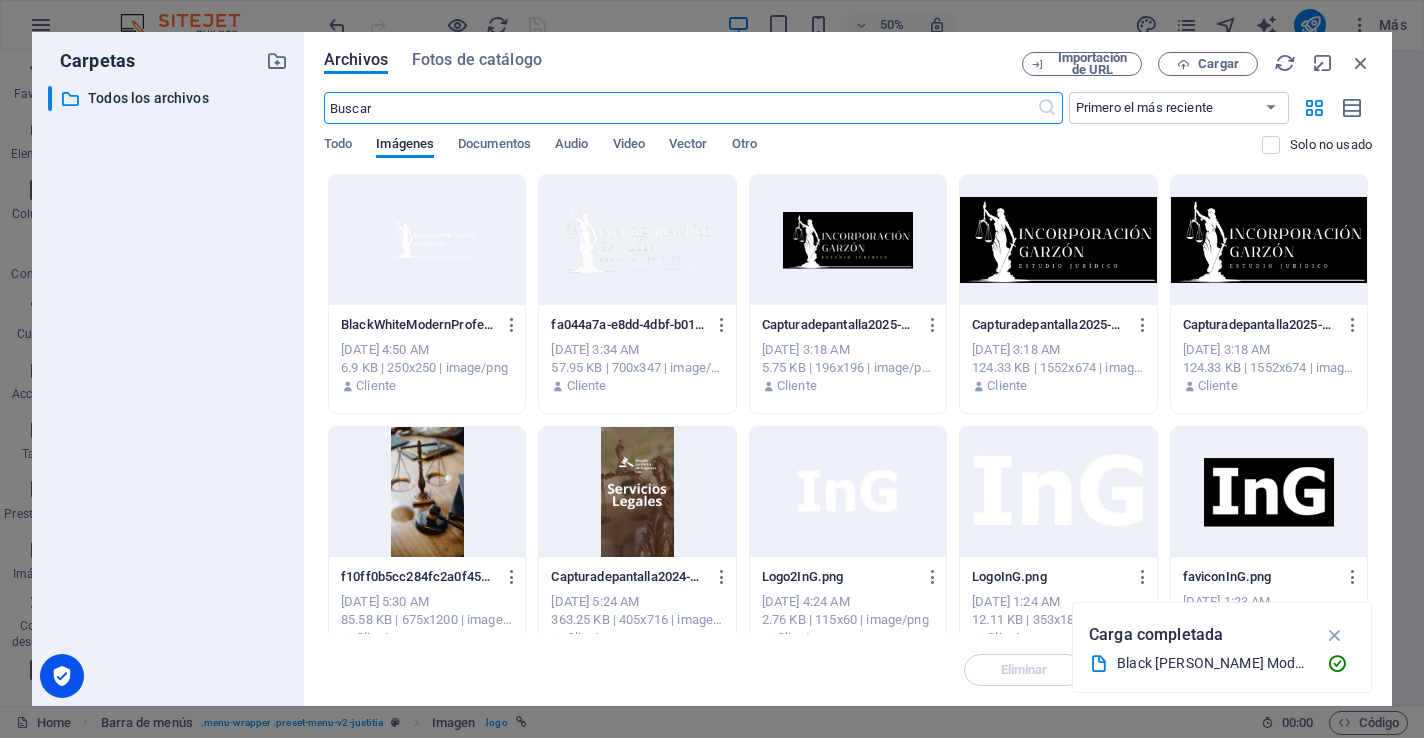 click at bounding box center (427, 240) 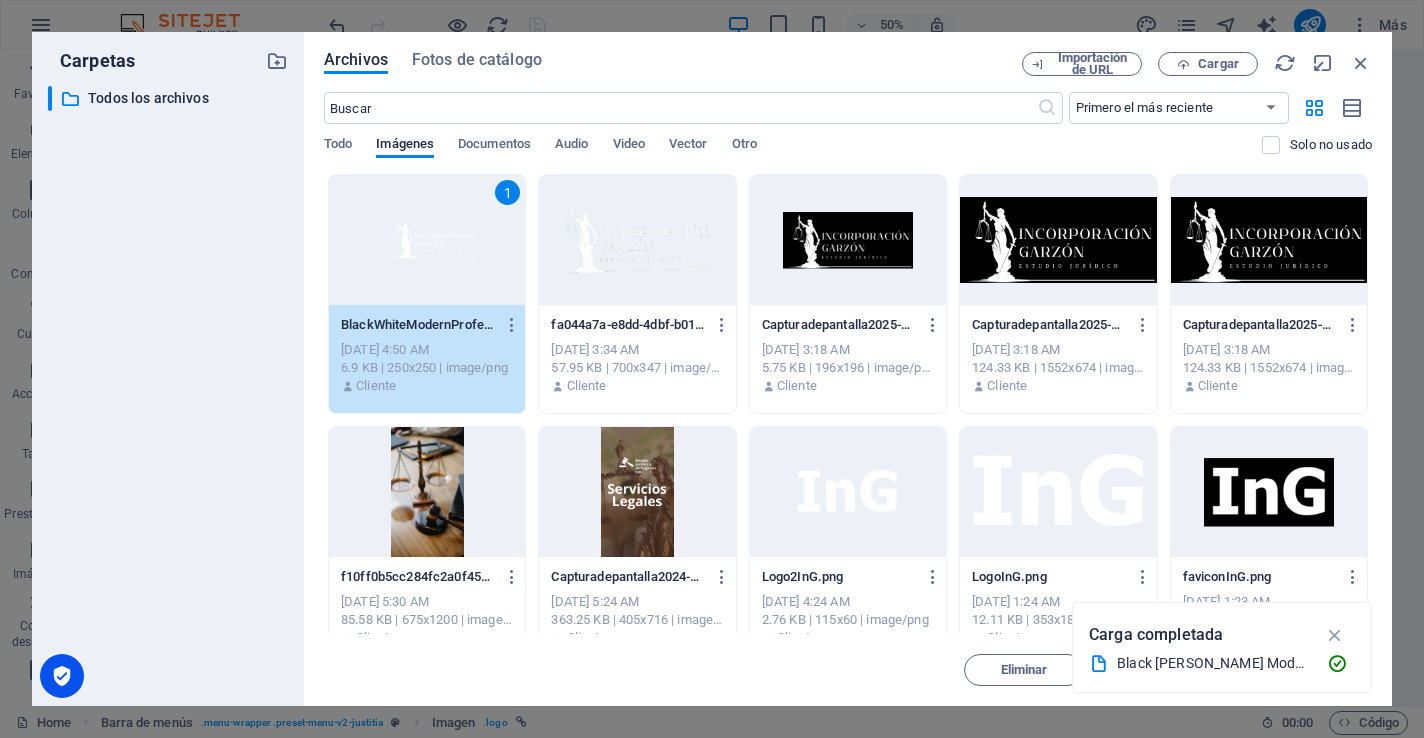 click on "1" at bounding box center [427, 240] 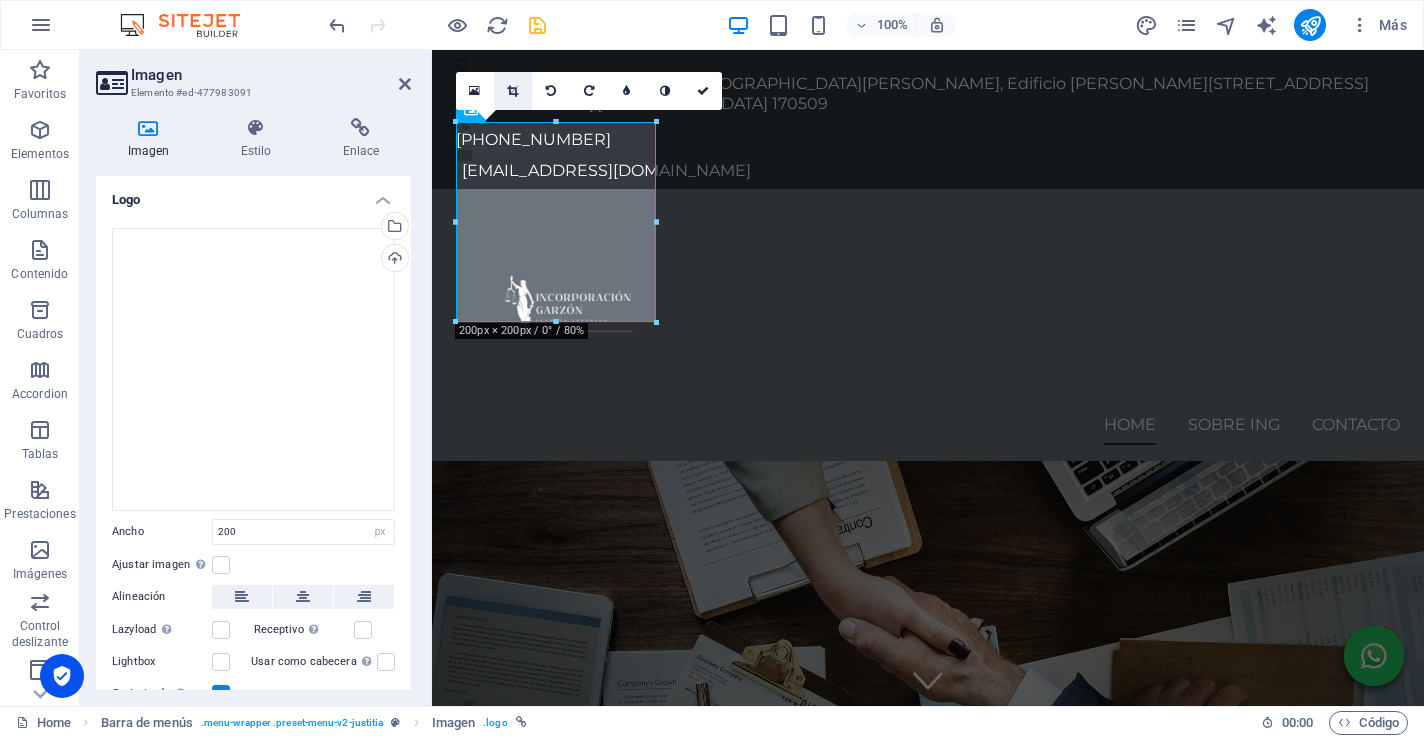 click at bounding box center (512, 91) 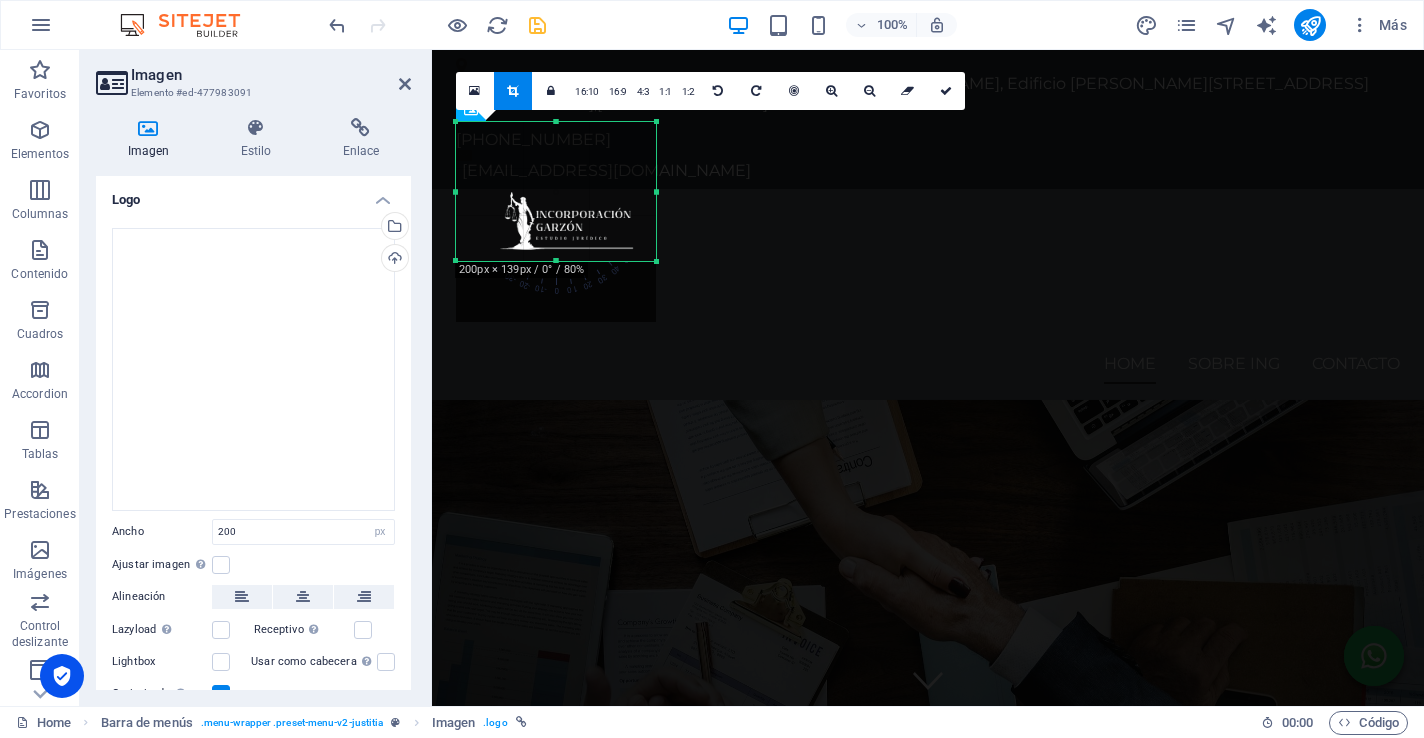 drag, startPoint x: 555, startPoint y: 320, endPoint x: 557, endPoint y: 259, distance: 61.03278 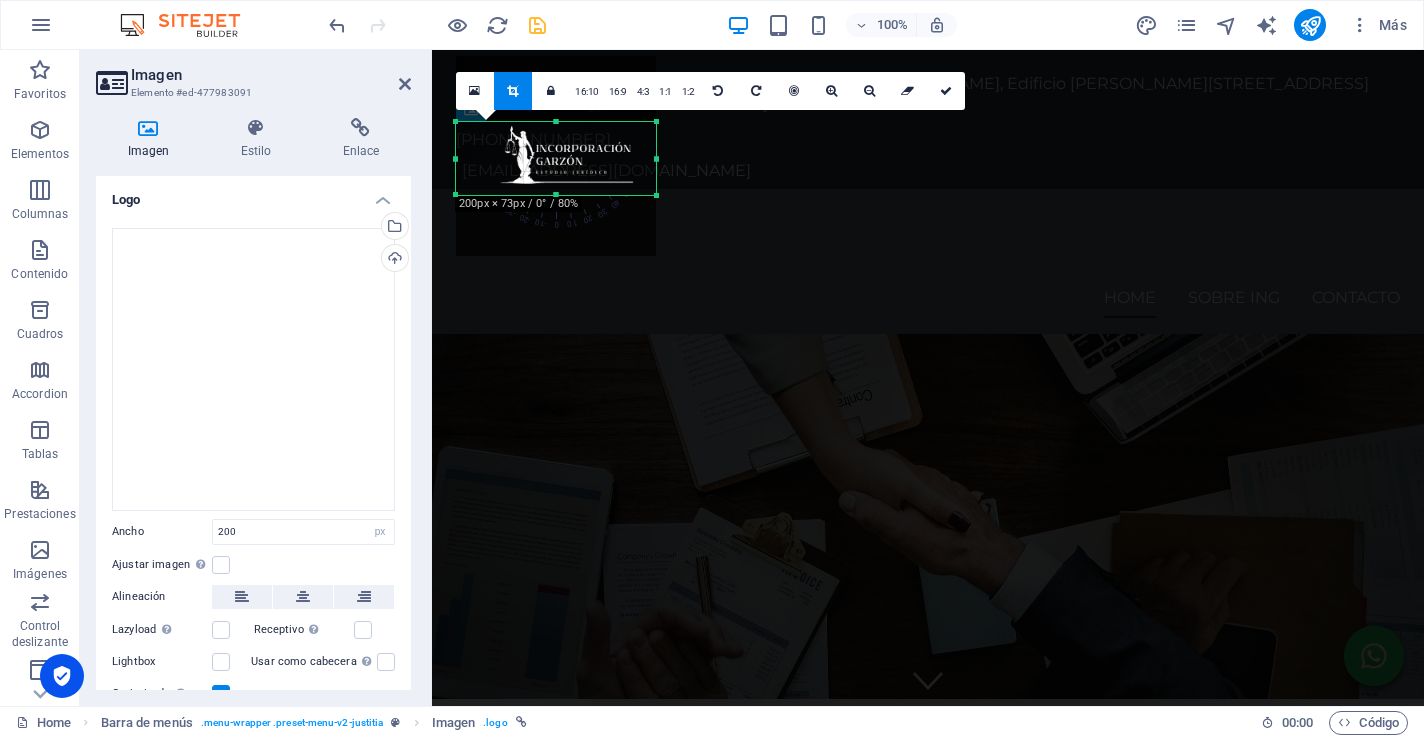 drag, startPoint x: 555, startPoint y: 119, endPoint x: 558, endPoint y: 185, distance: 66.068146 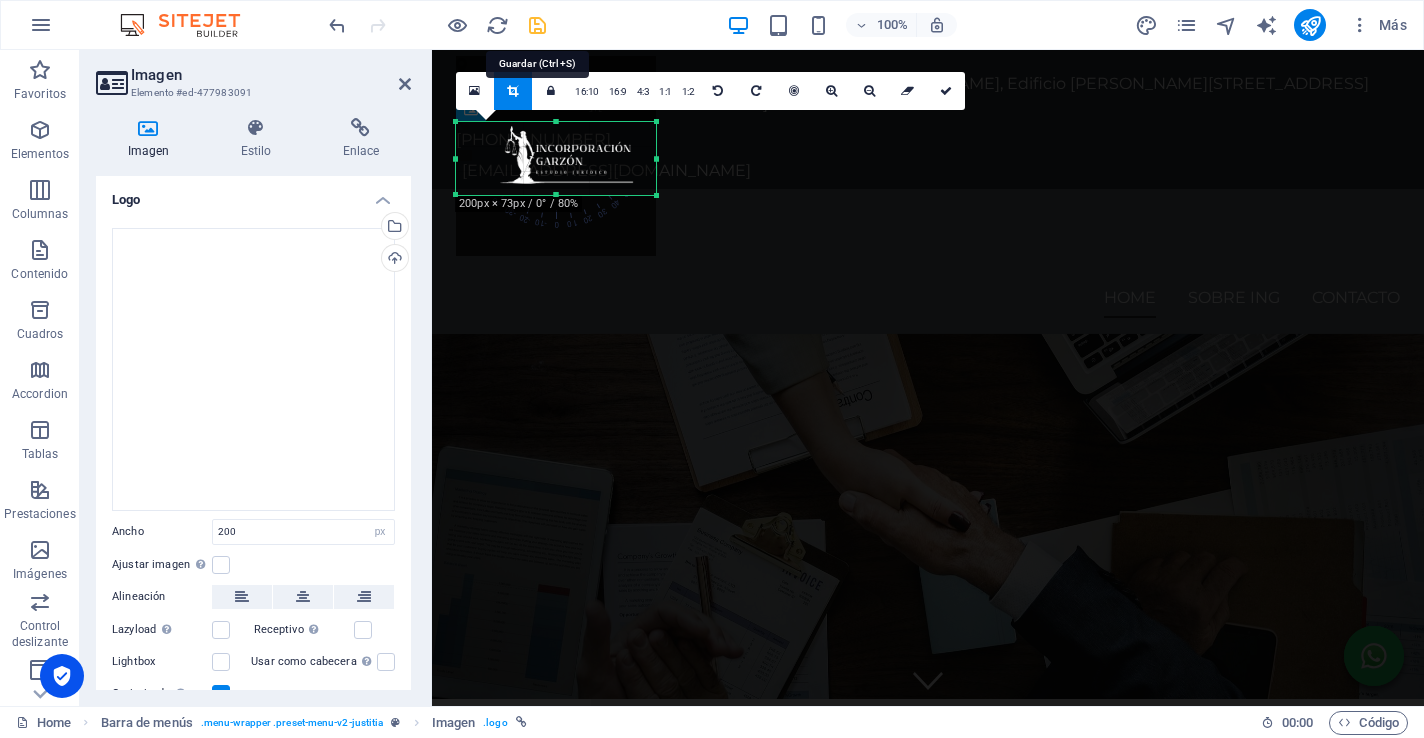 click at bounding box center [537, 25] 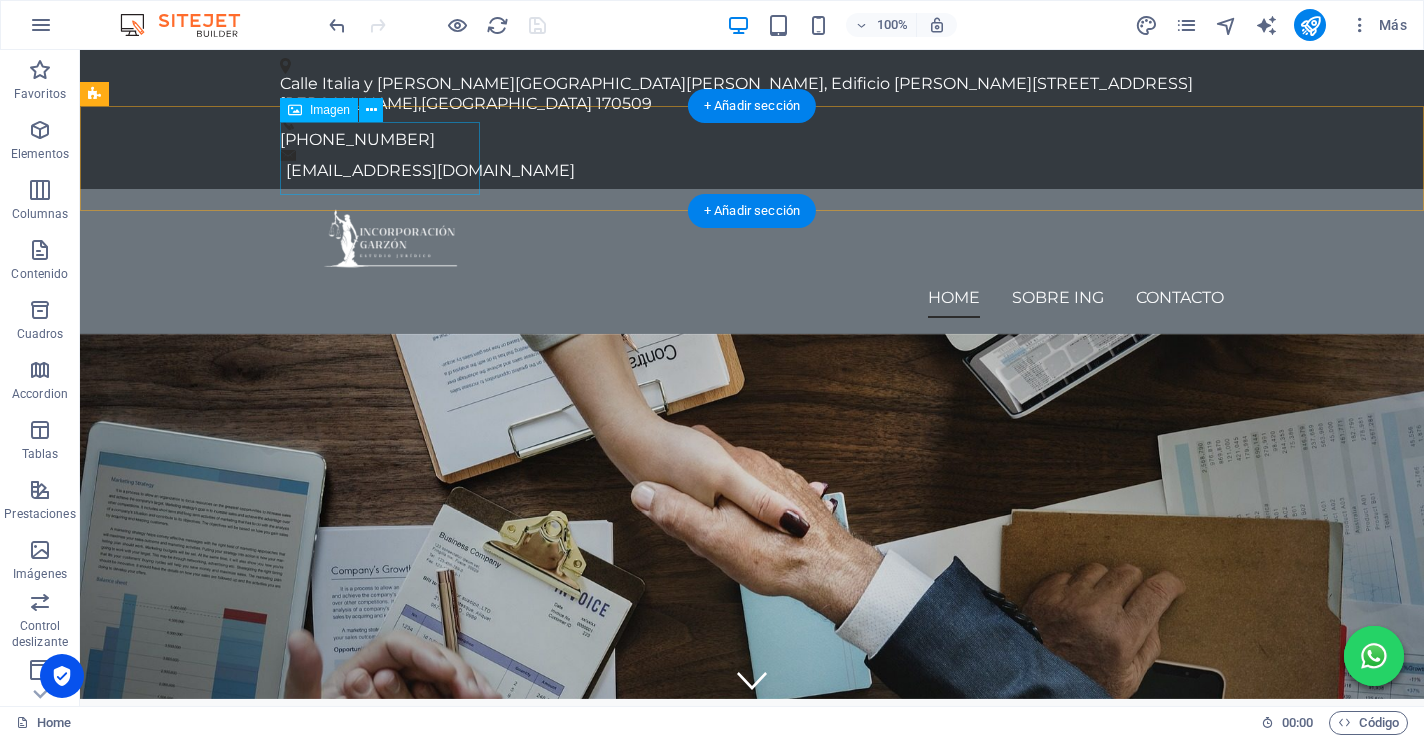 click at bounding box center (752, 241) 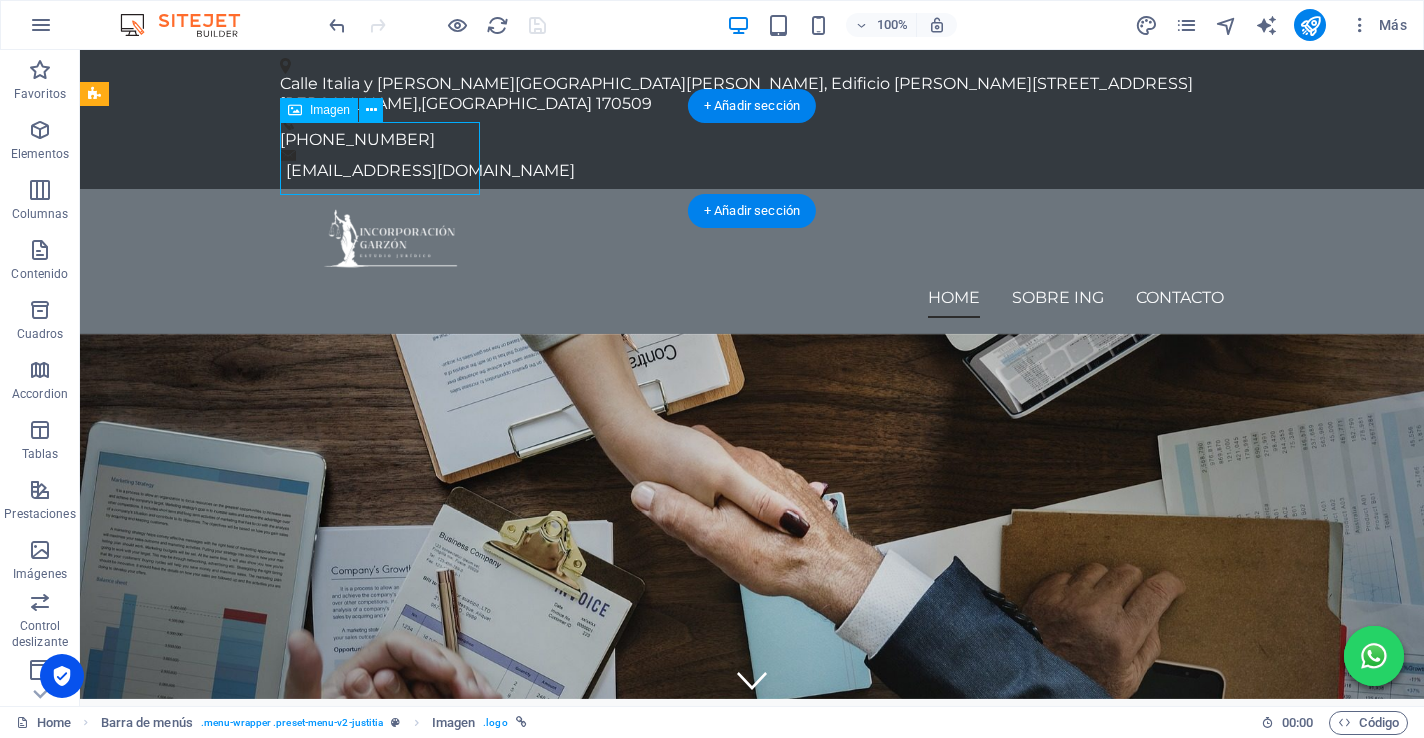 click at bounding box center (752, 241) 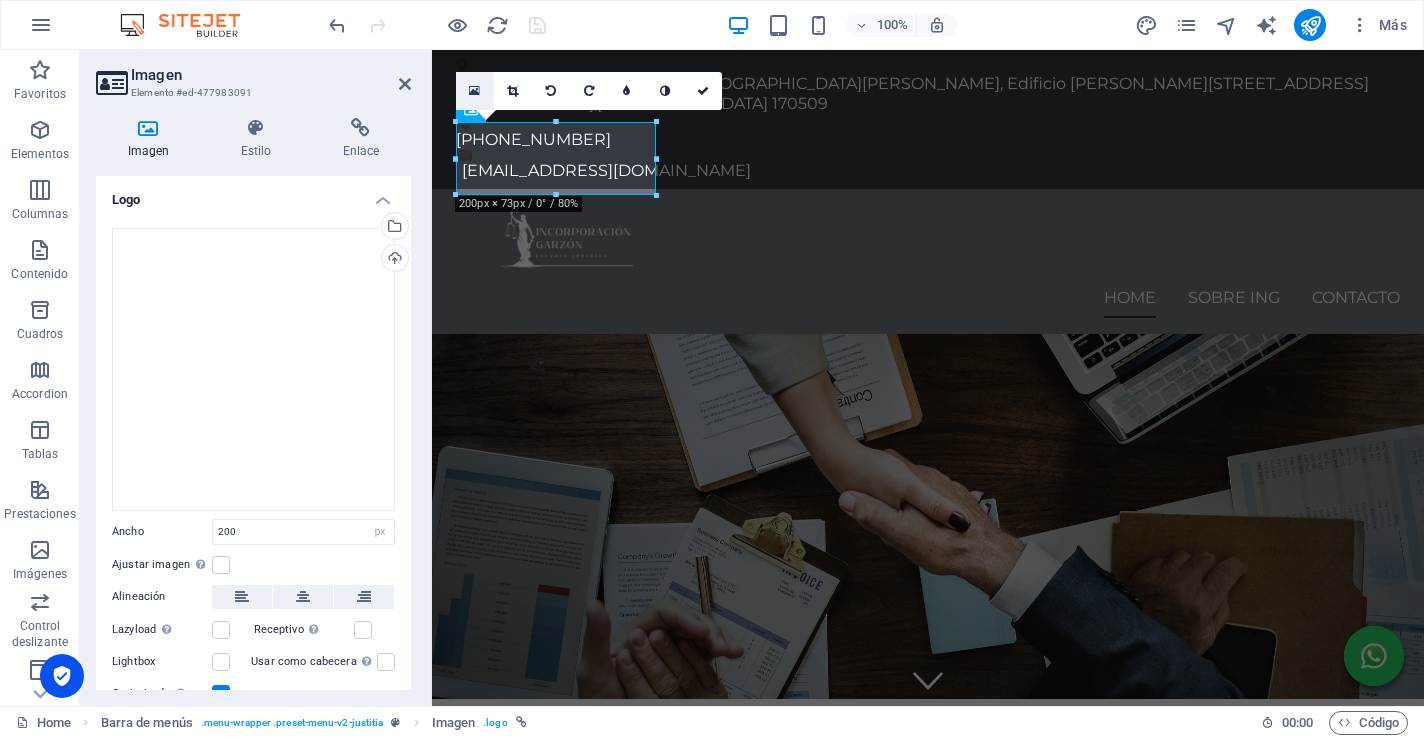 click at bounding box center (474, 91) 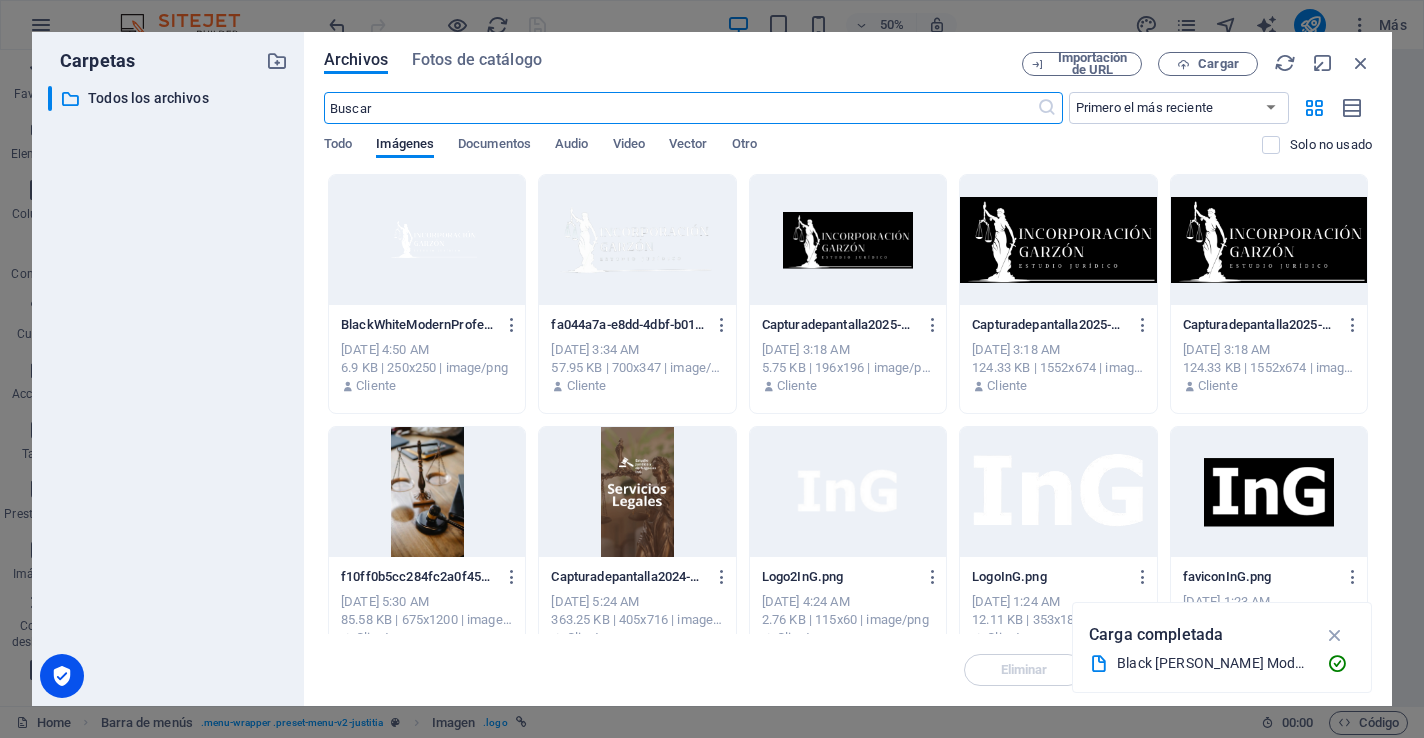 click at bounding box center [427, 240] 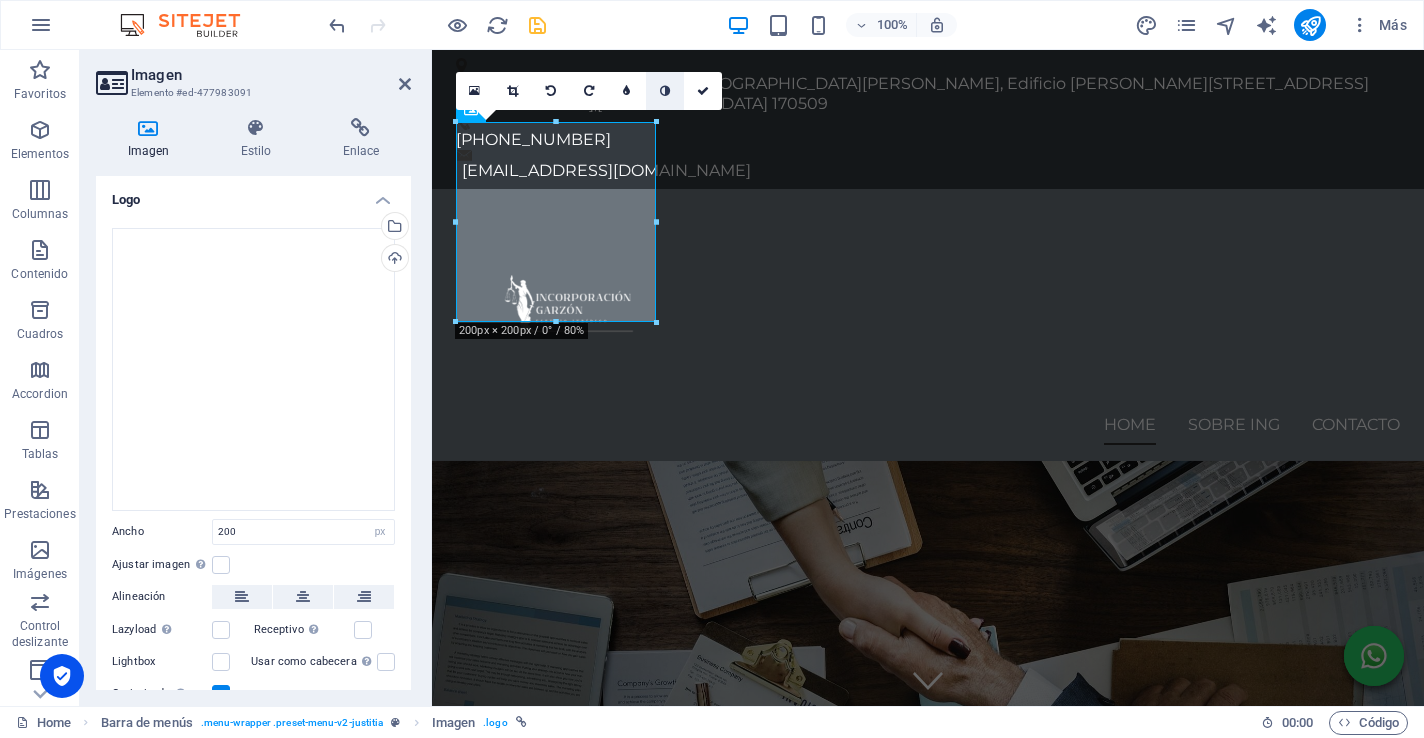 click at bounding box center [665, 91] 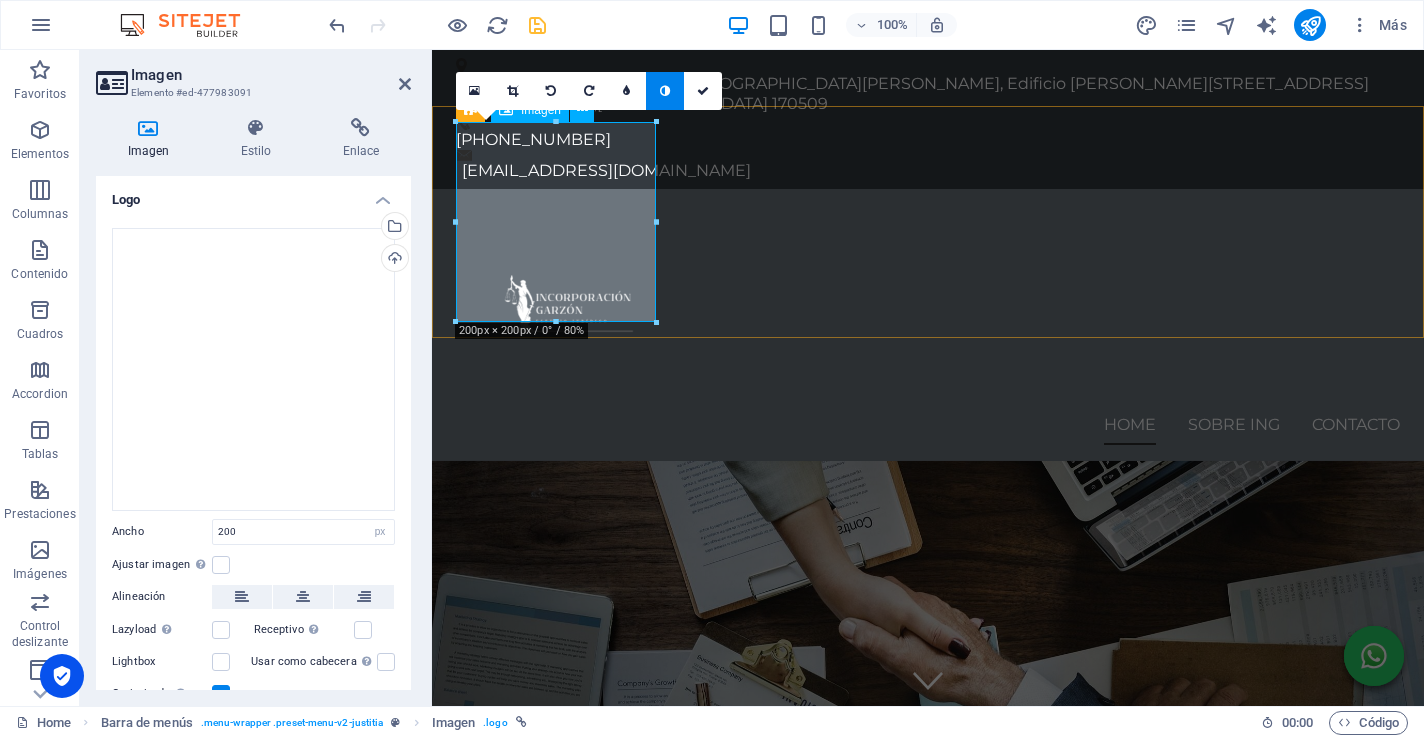 click at bounding box center [928, 305] 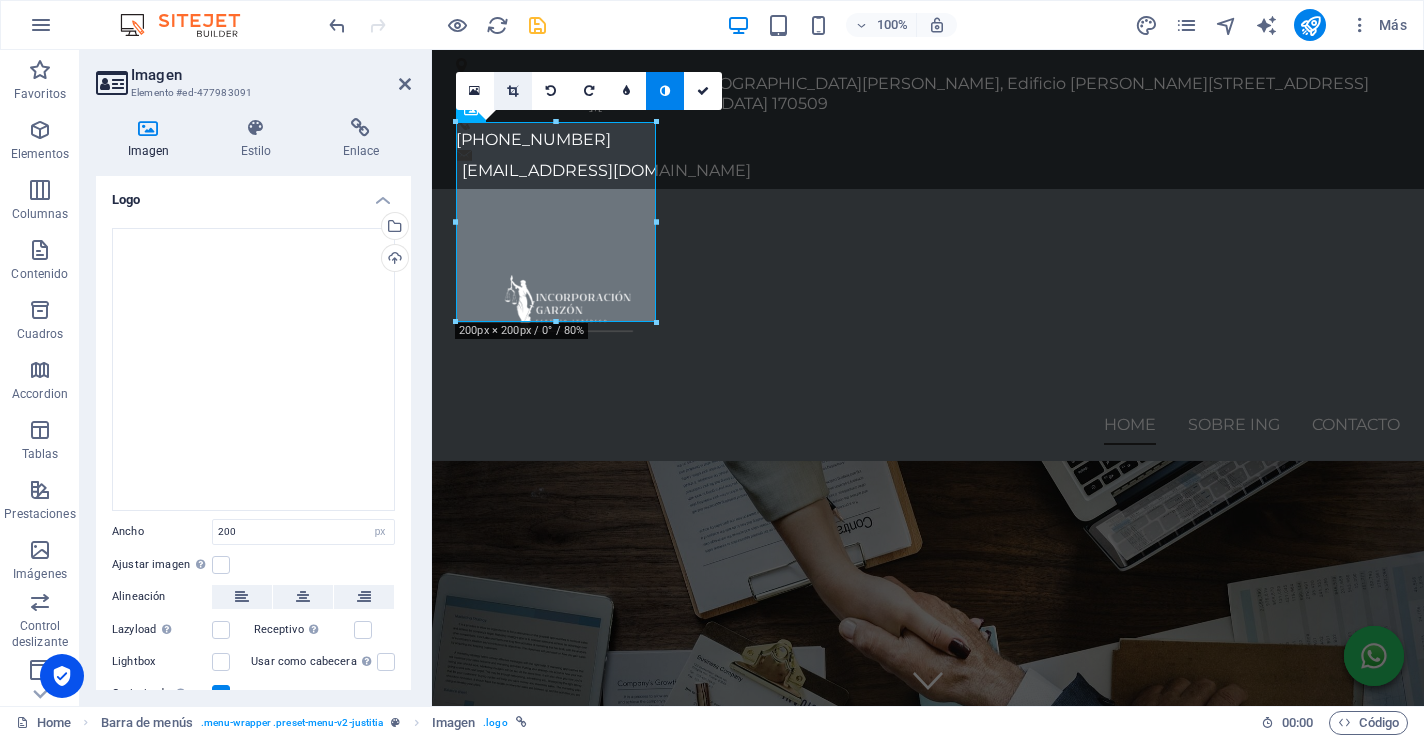 click at bounding box center (513, 91) 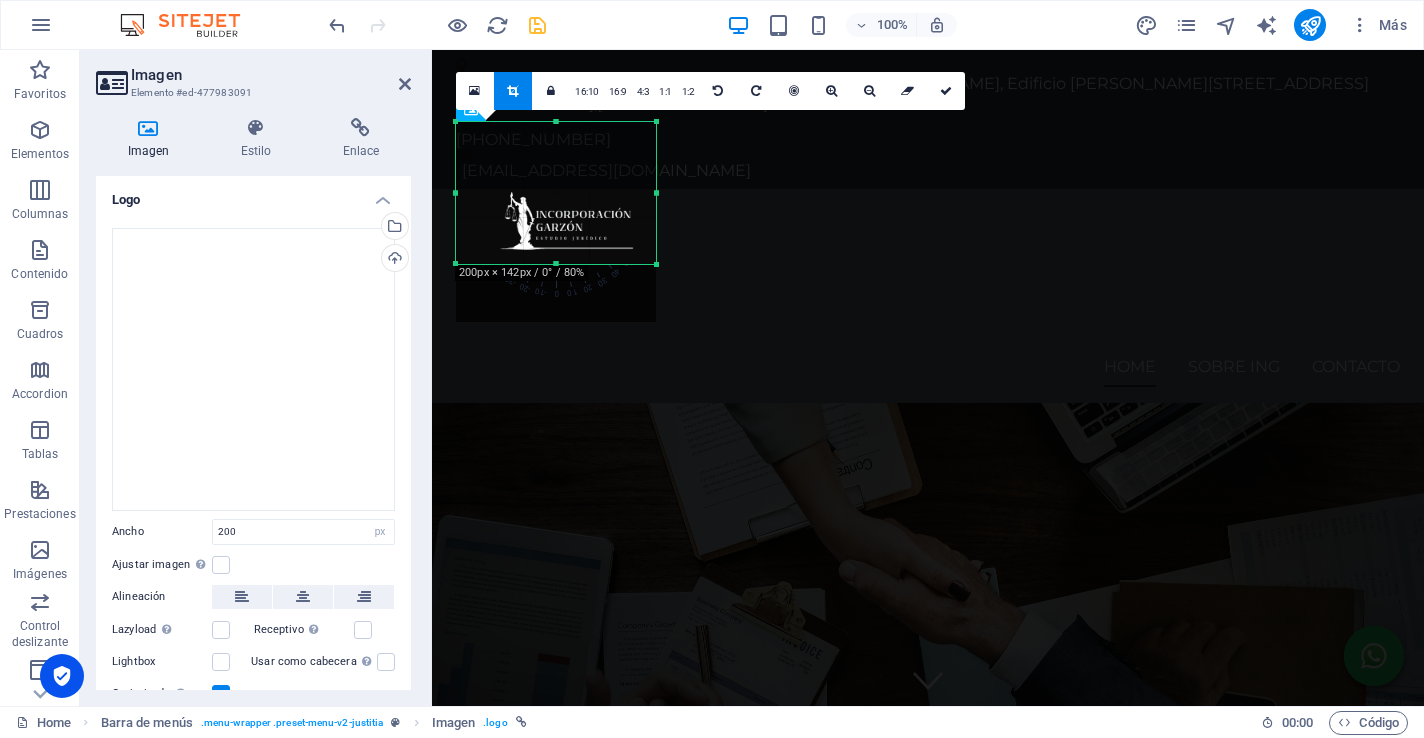 drag, startPoint x: 555, startPoint y: 319, endPoint x: 556, endPoint y: 261, distance: 58.00862 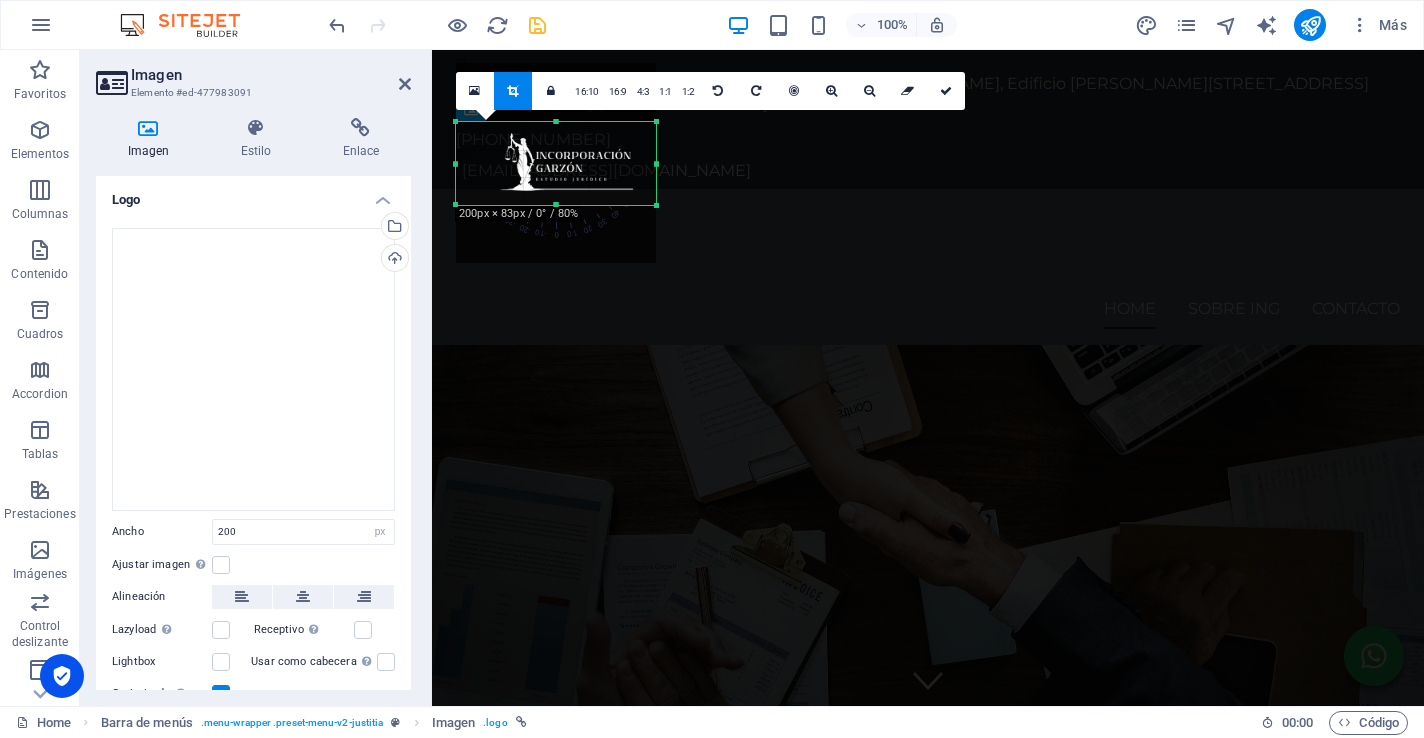 drag, startPoint x: 552, startPoint y: 123, endPoint x: 547, endPoint y: 182, distance: 59.211487 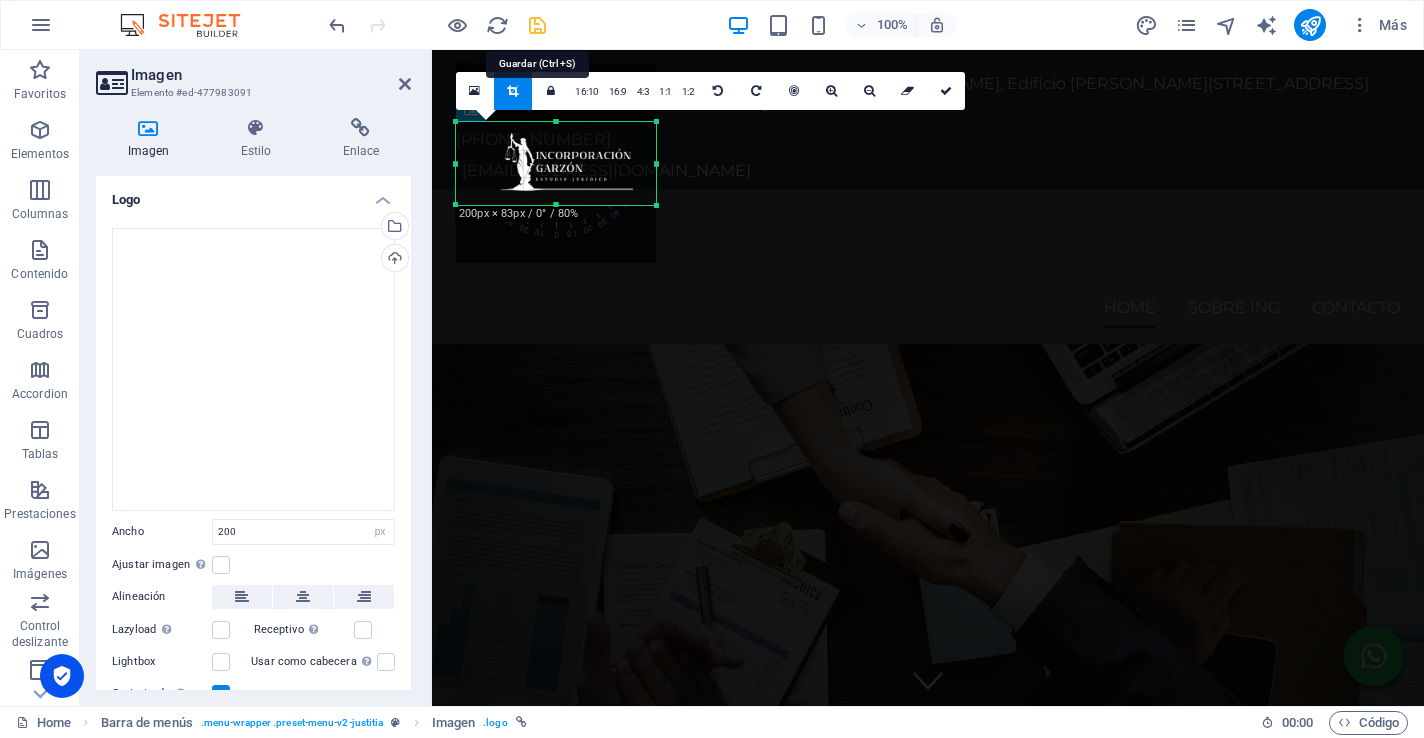 click at bounding box center (537, 25) 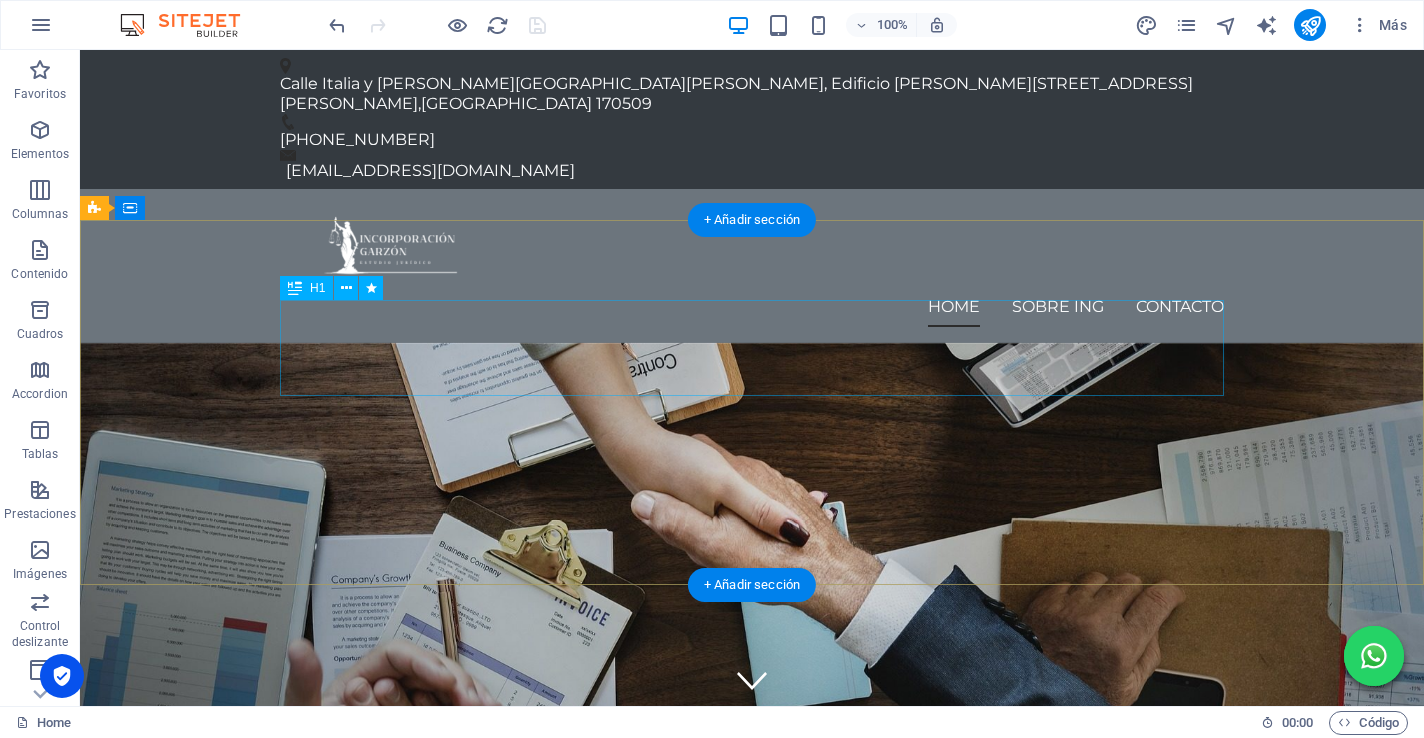 click on "Estudio Jurídico y de Negocios" at bounding box center (752, 836) 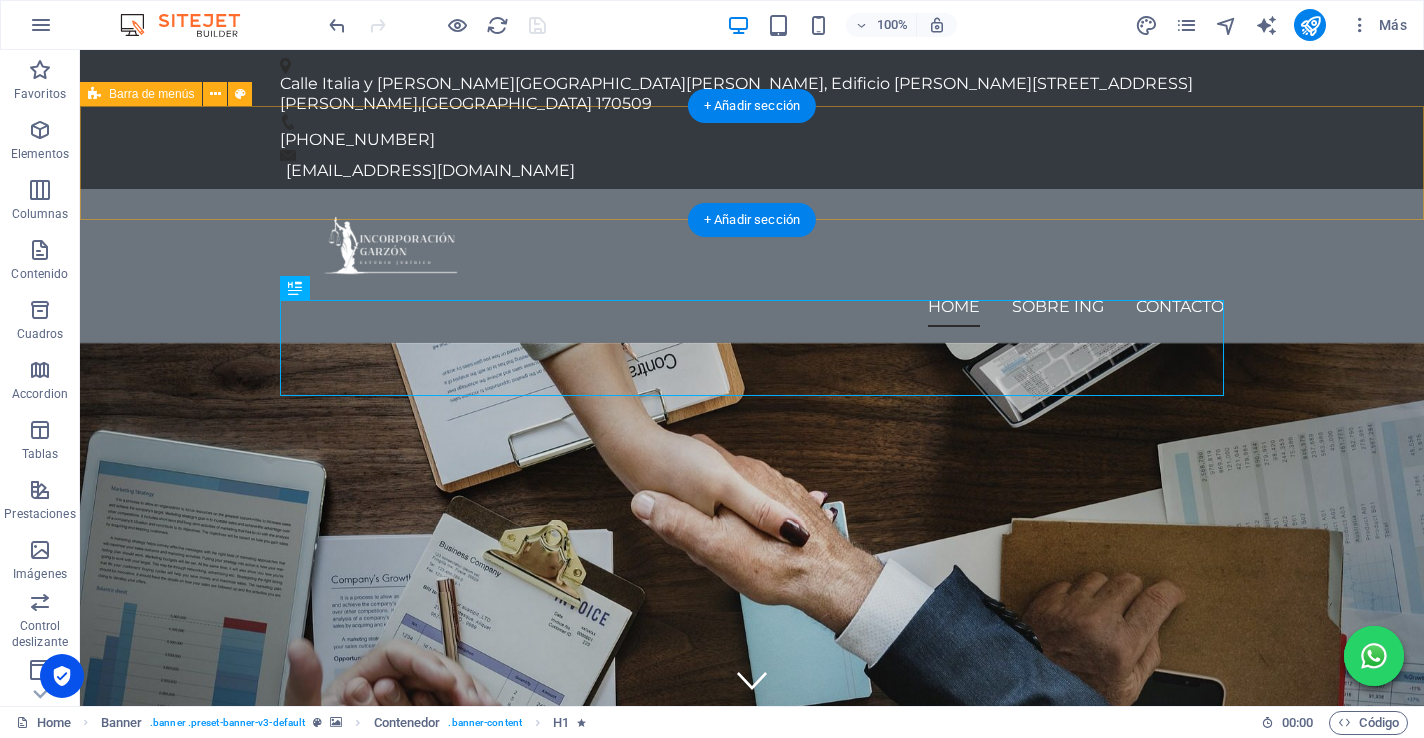 click on "Home Sobre InG Contacto" at bounding box center (752, 266) 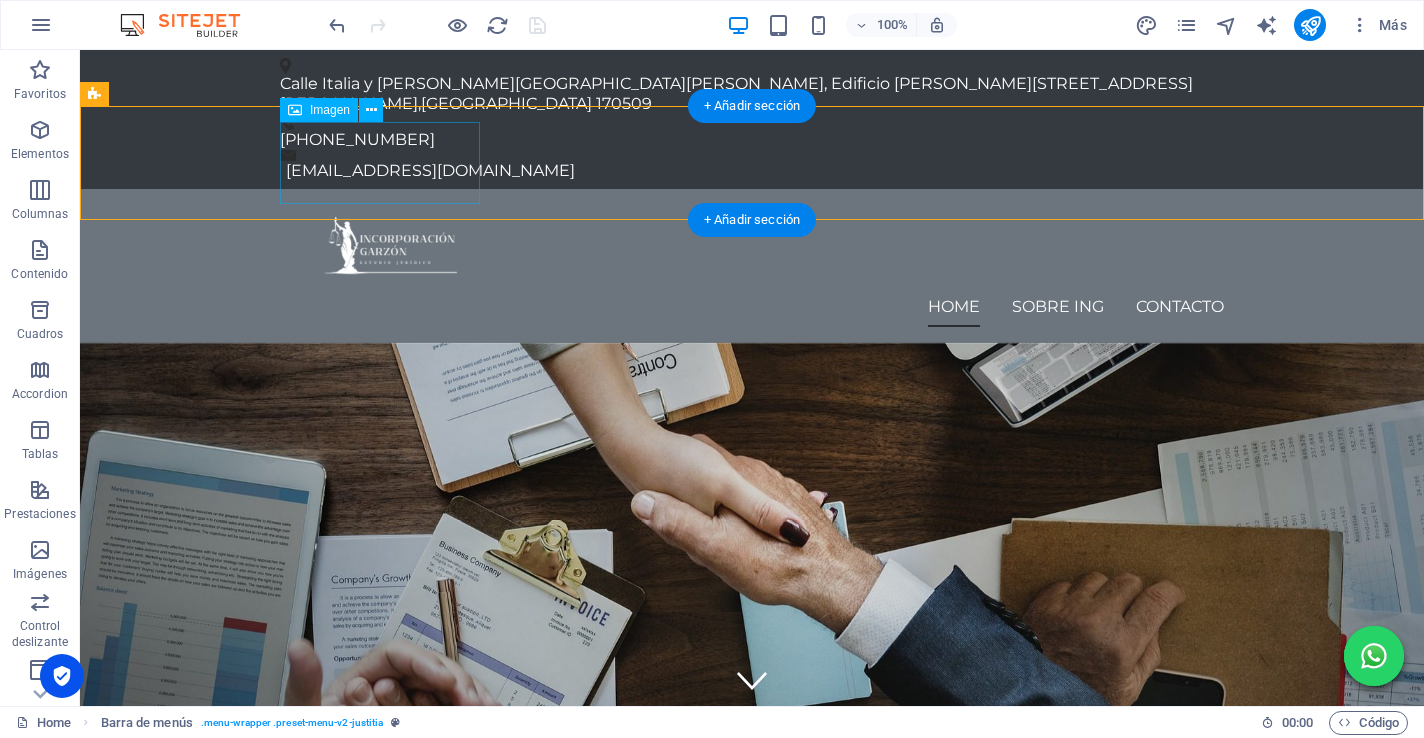 click at bounding box center (752, 246) 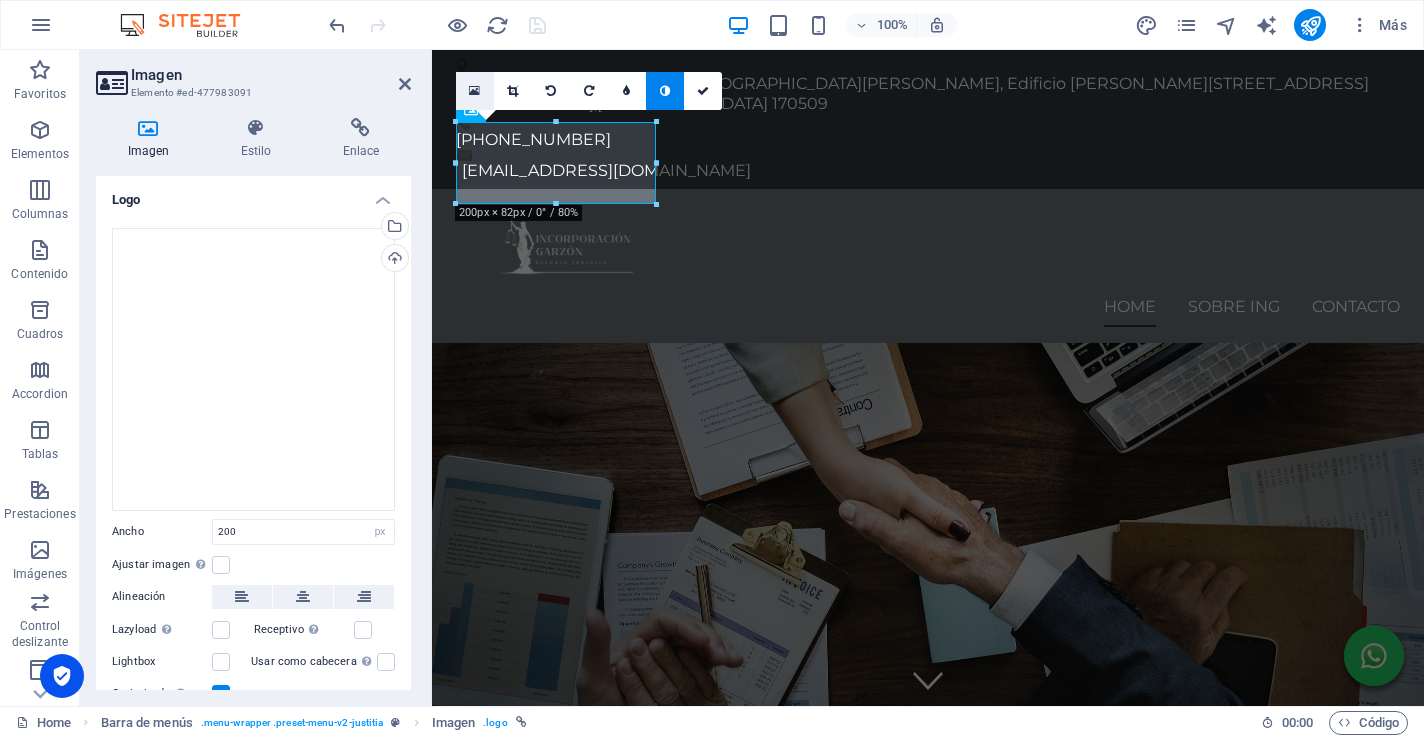 click at bounding box center (475, 91) 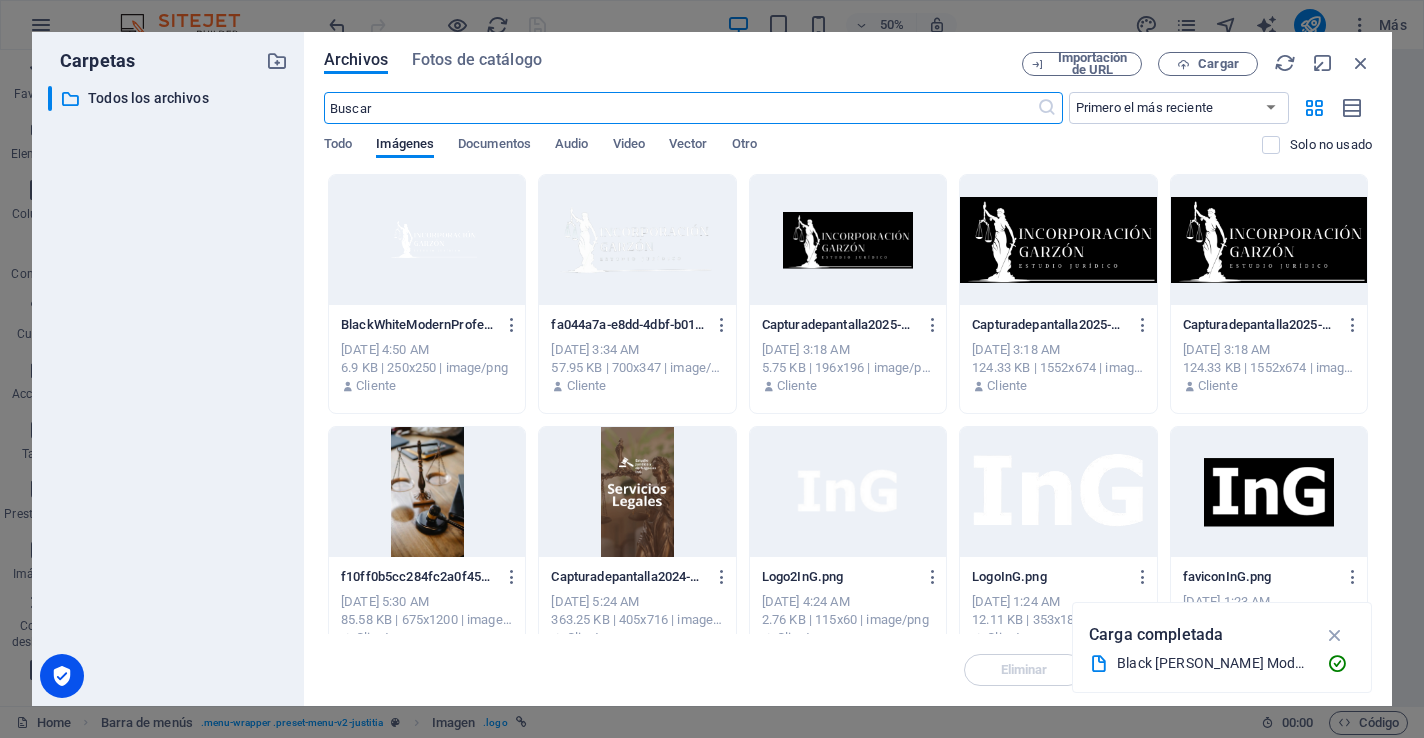 click at bounding box center (1058, 240) 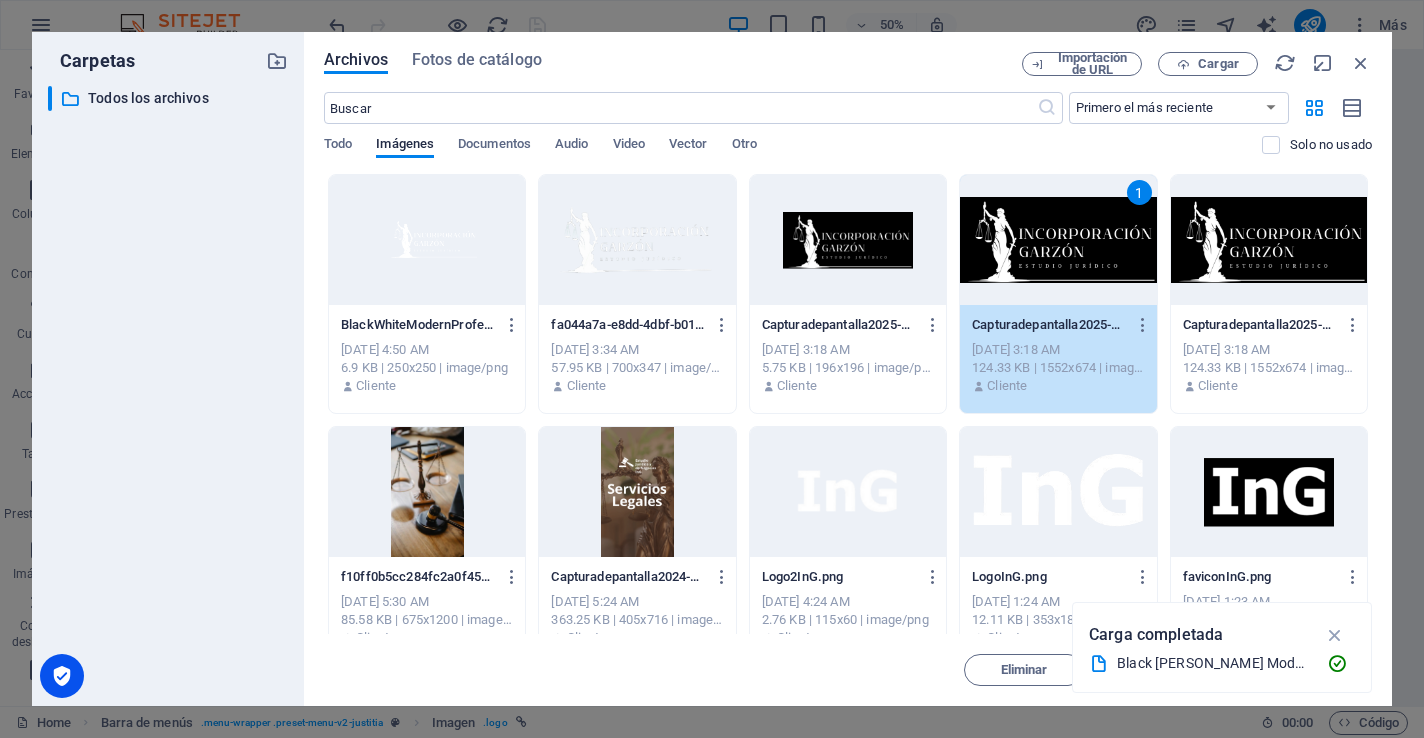 click on "1" at bounding box center (1058, 240) 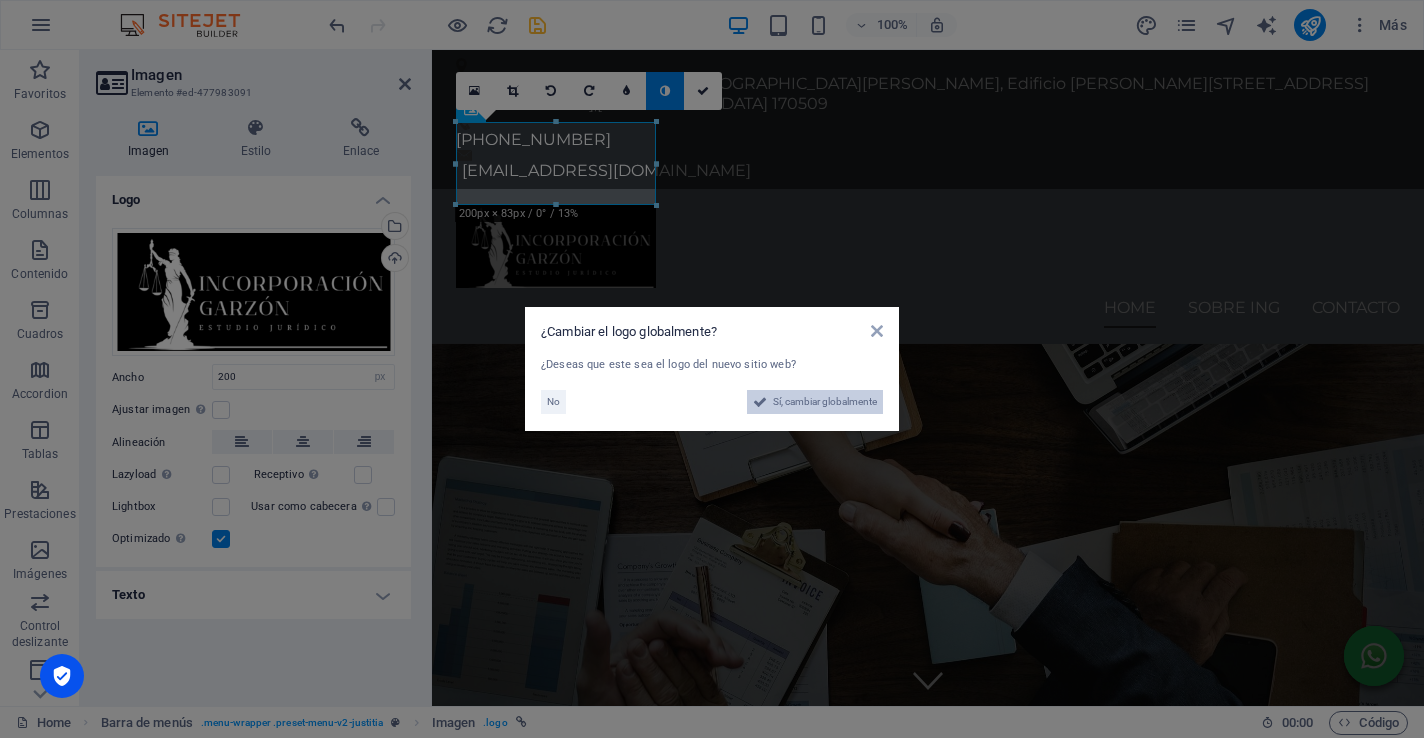click on "Sí, cambiar globalmente" at bounding box center (825, 402) 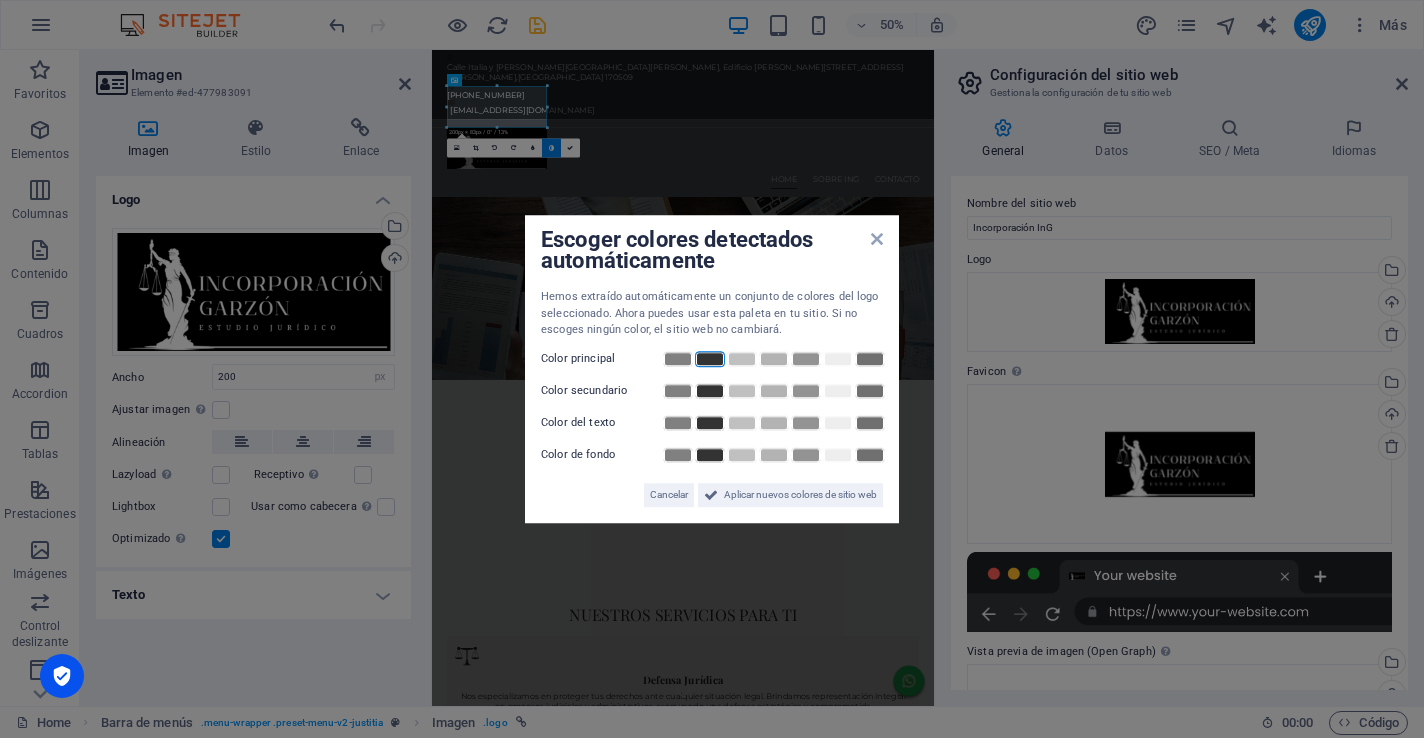 click at bounding box center [710, 359] 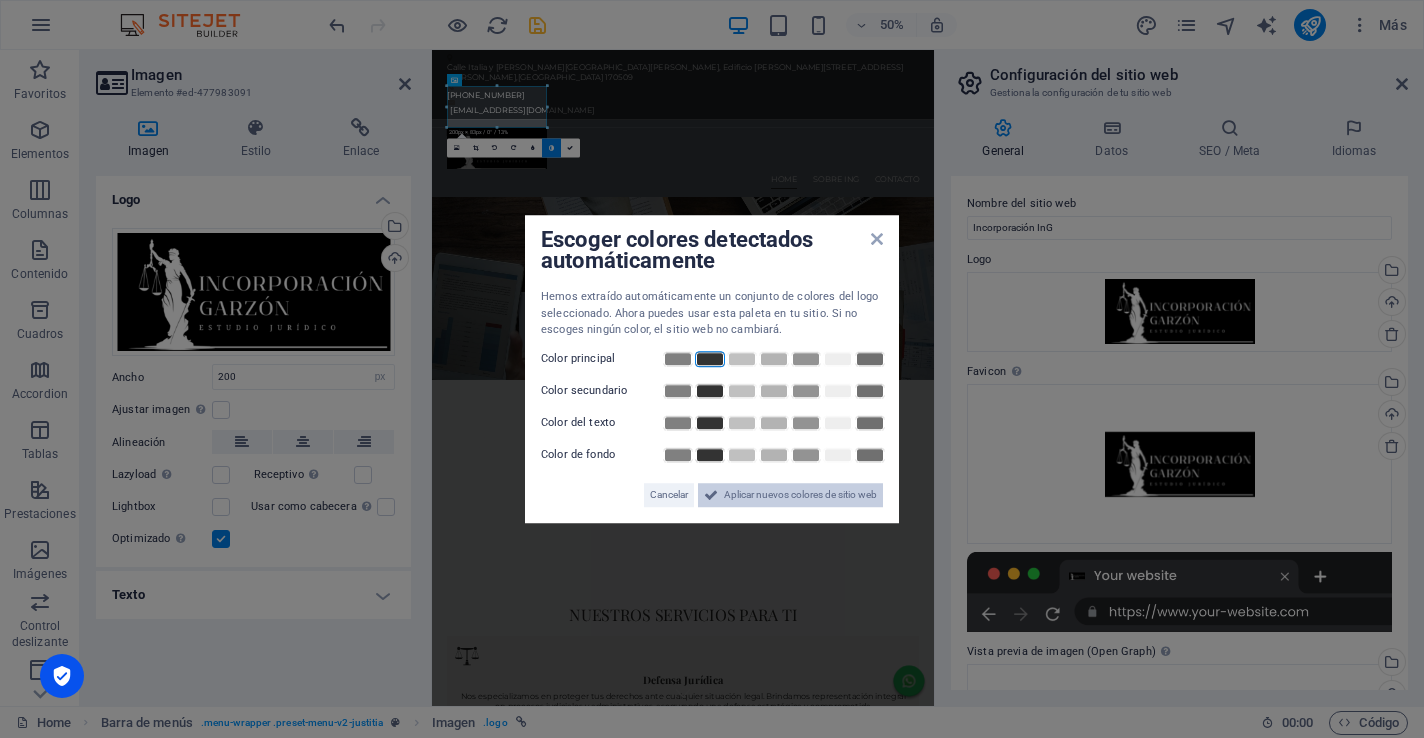 click on "Aplicar nuevos colores de sitio web" at bounding box center [800, 495] 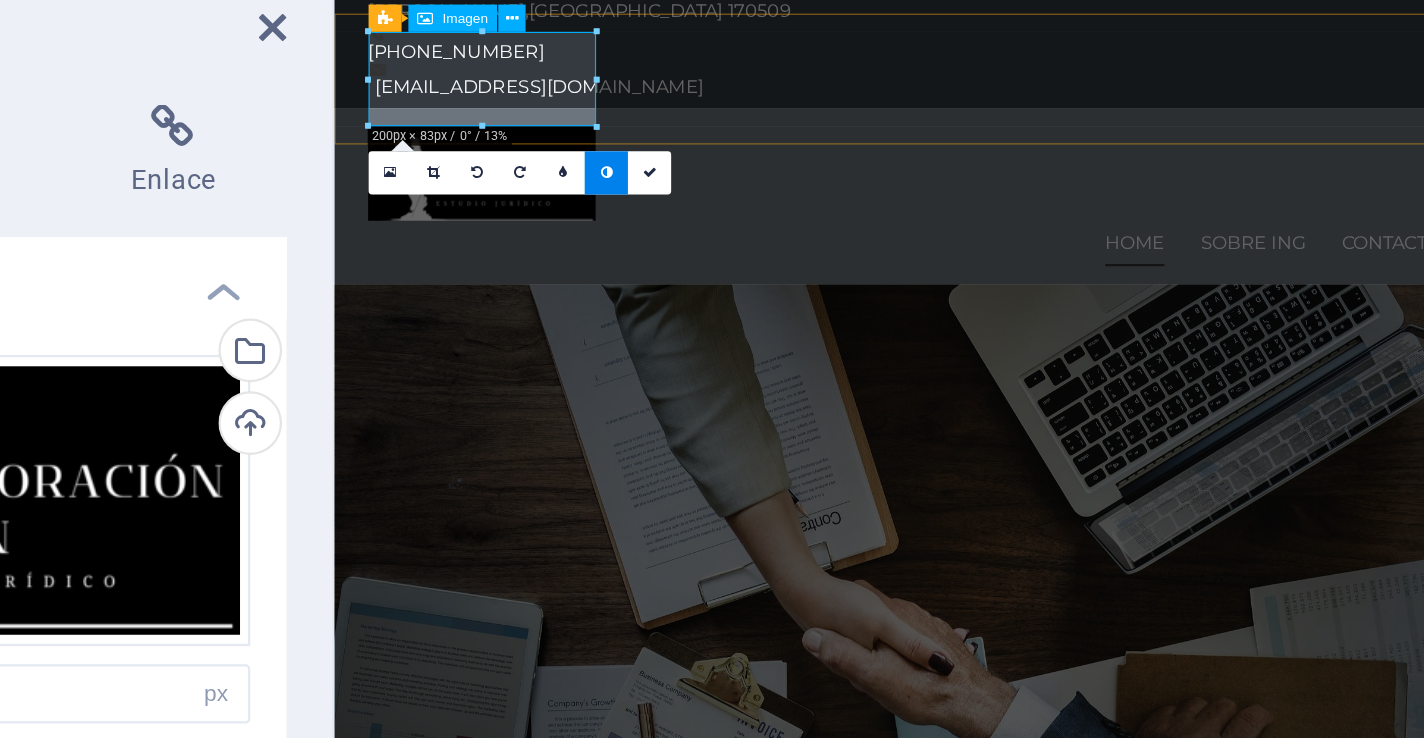 click at bounding box center (836, 146) 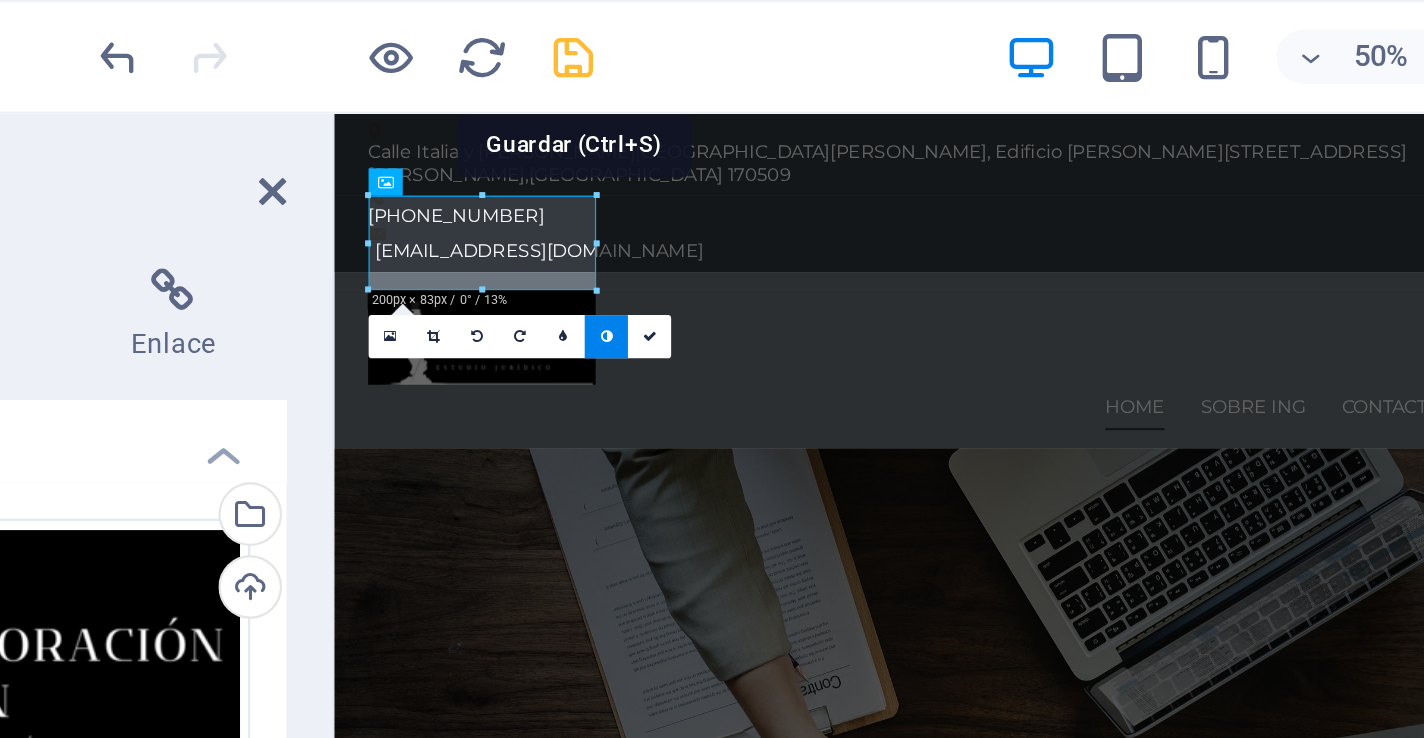 click at bounding box center (537, 25) 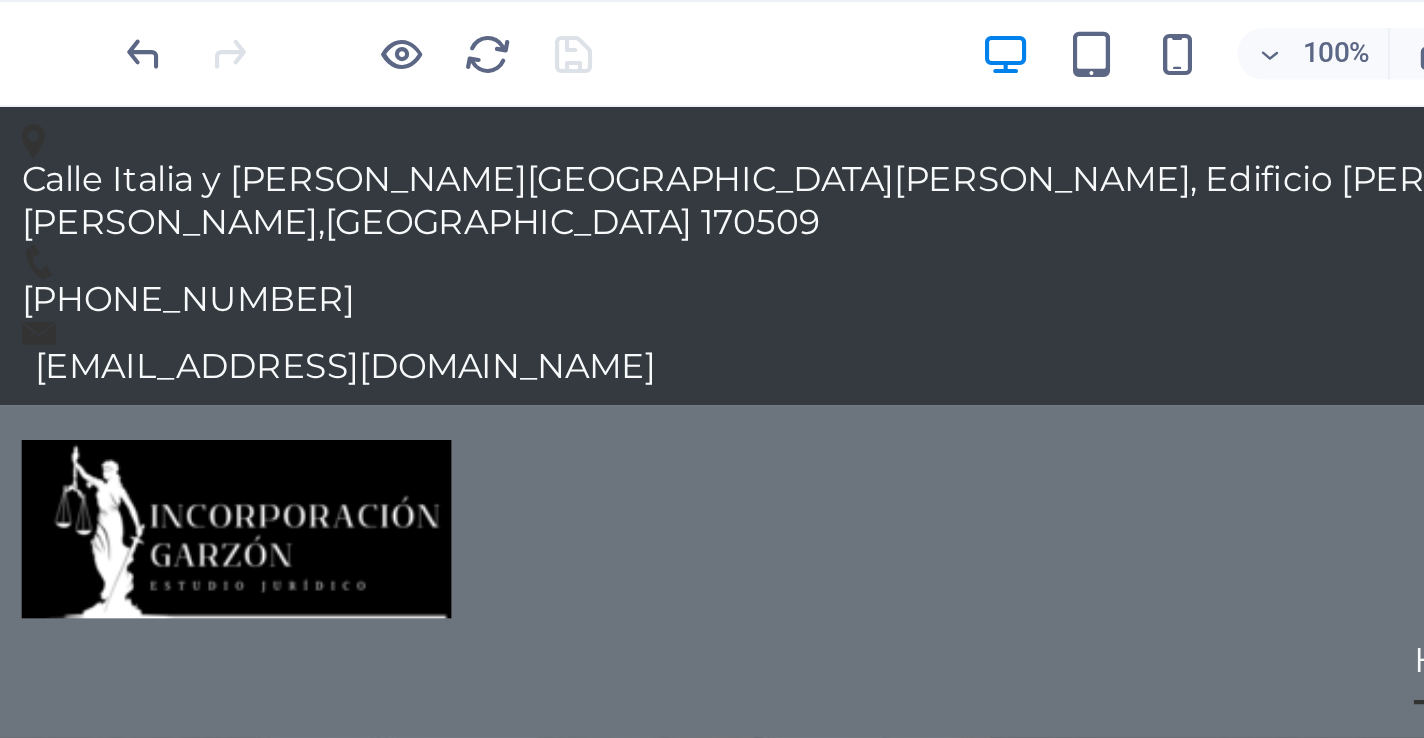 drag, startPoint x: 536, startPoint y: 27, endPoint x: 417, endPoint y: 28, distance: 119.0042 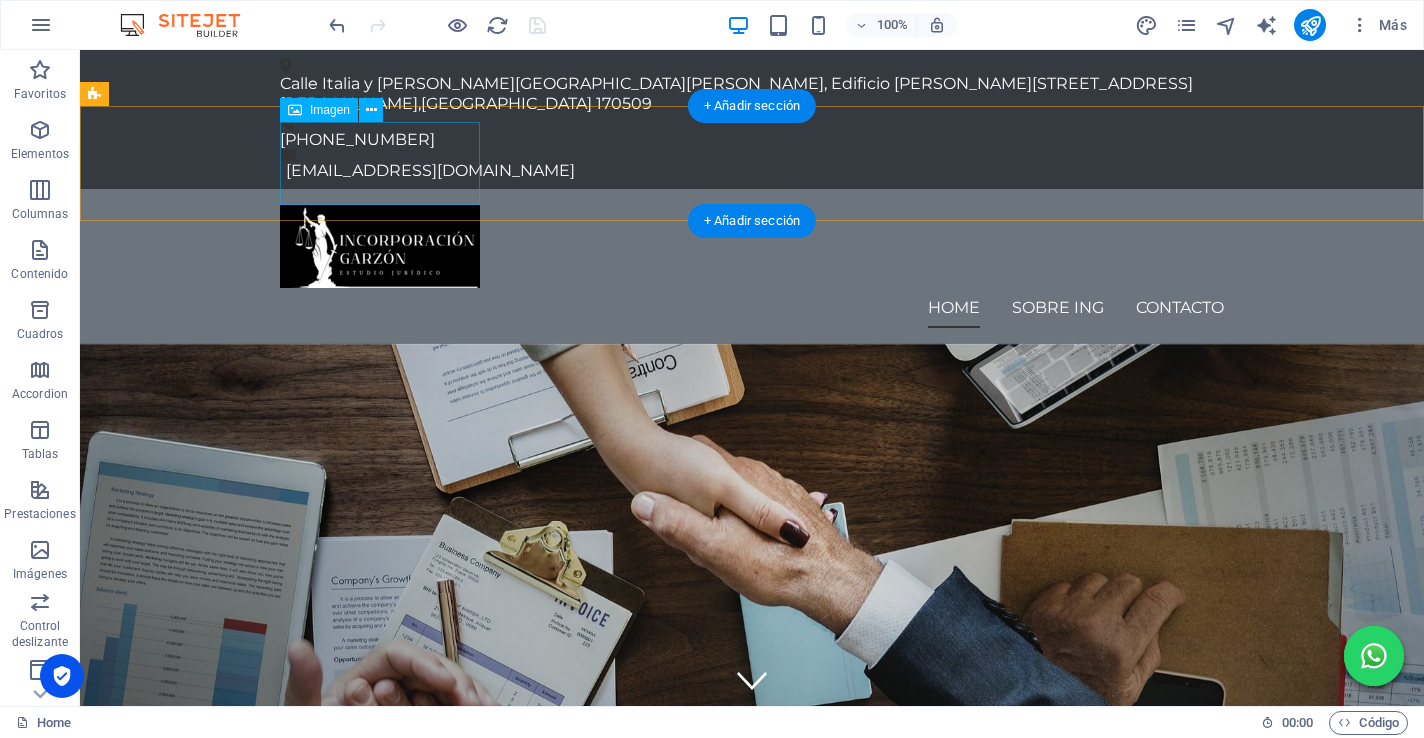 click at bounding box center (752, 246) 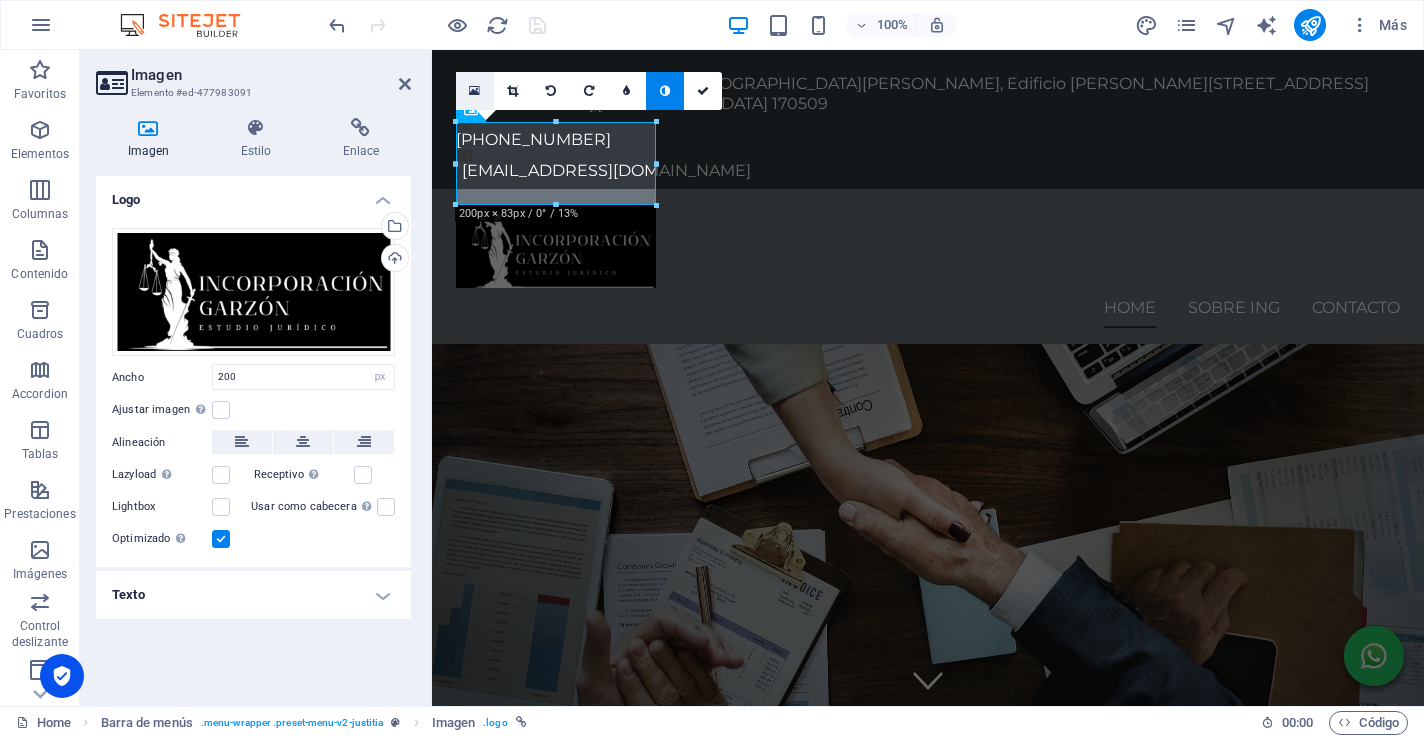 click at bounding box center [474, 91] 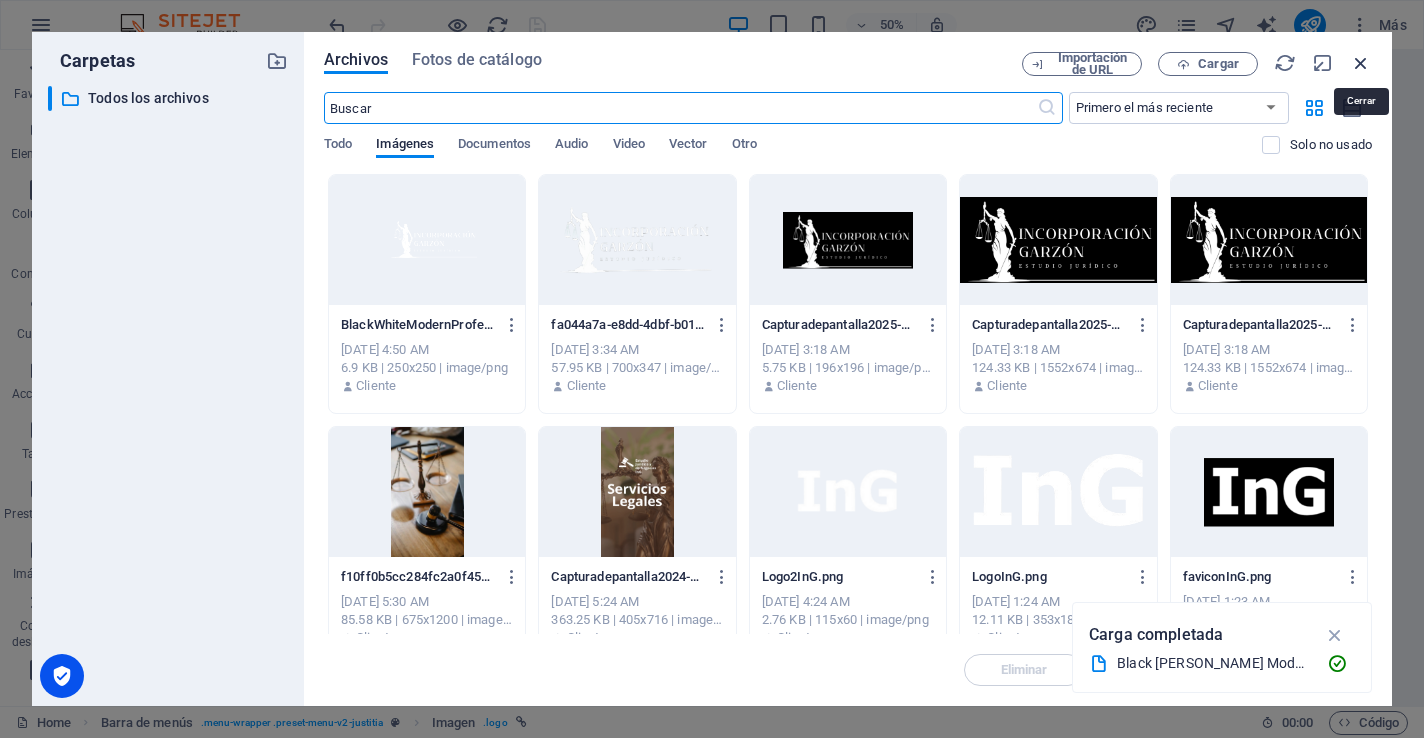 click at bounding box center [1361, 63] 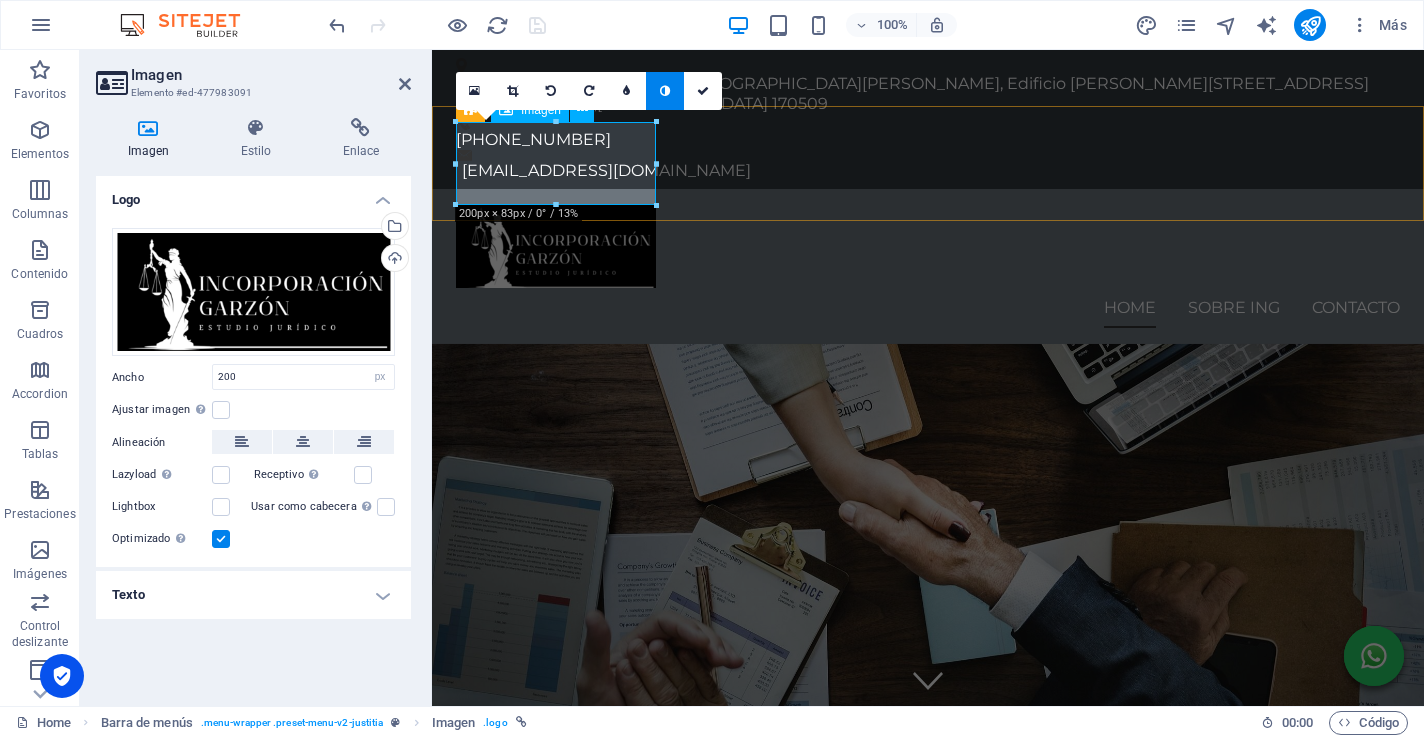 click at bounding box center (928, 246) 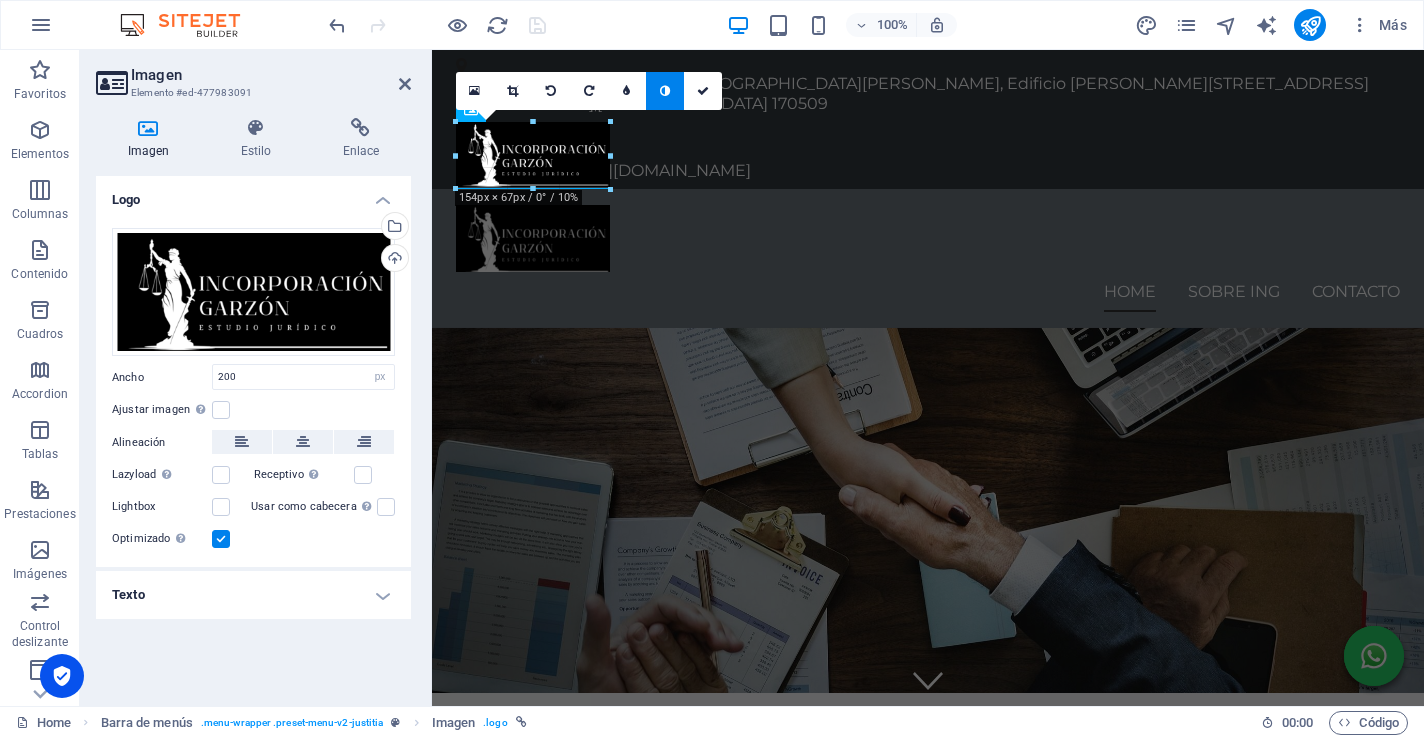 drag, startPoint x: 654, startPoint y: 206, endPoint x: 610, endPoint y: 172, distance: 55.605755 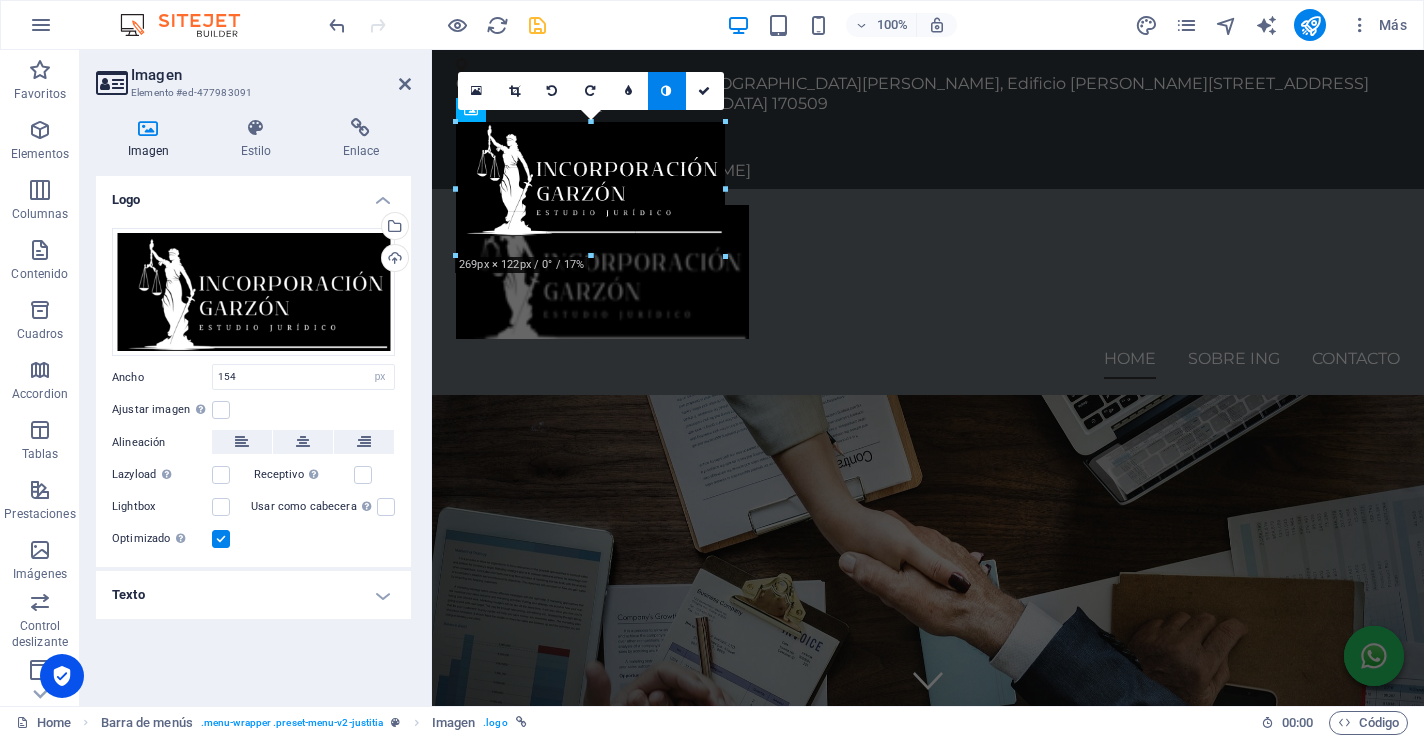 drag, startPoint x: 608, startPoint y: 184, endPoint x: 749, endPoint y: 213, distance: 143.95139 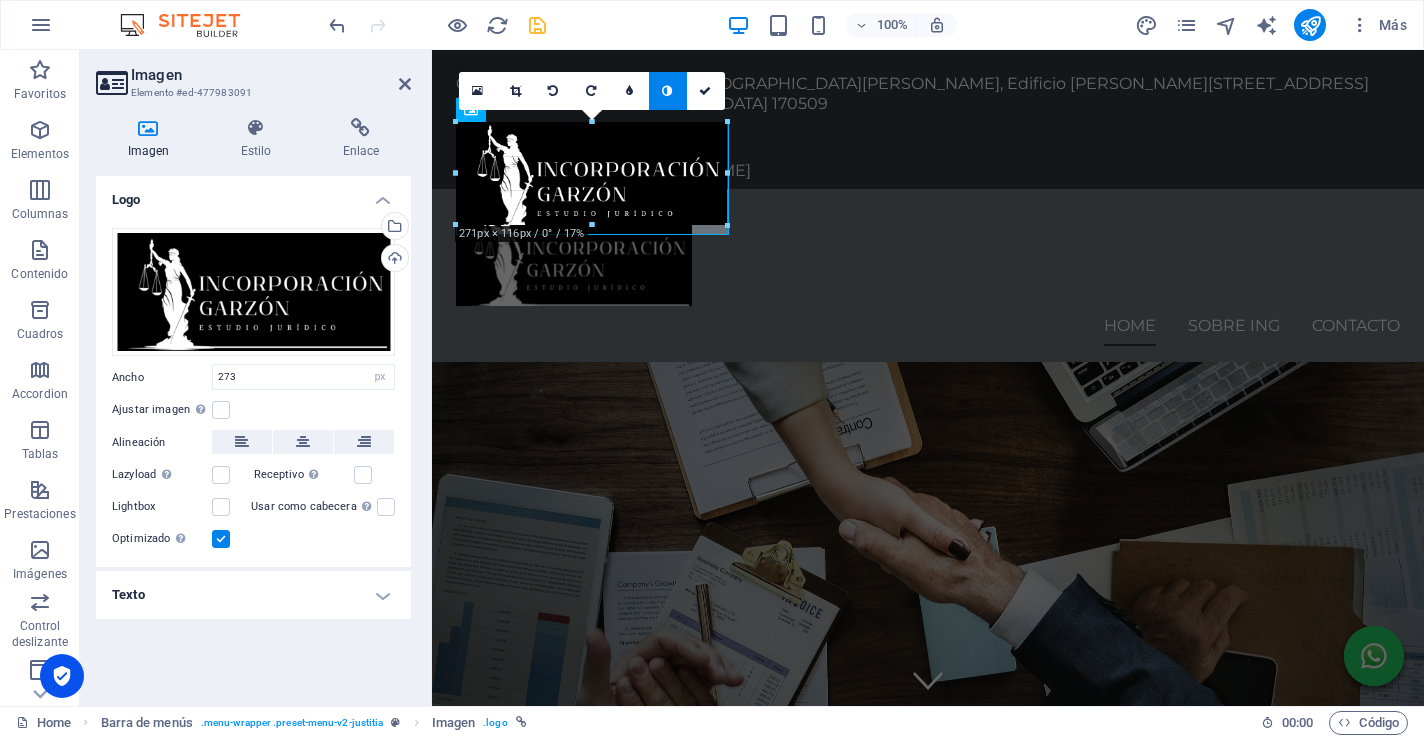 drag, startPoint x: 728, startPoint y: 234, endPoint x: 691, endPoint y: 213, distance: 42.544094 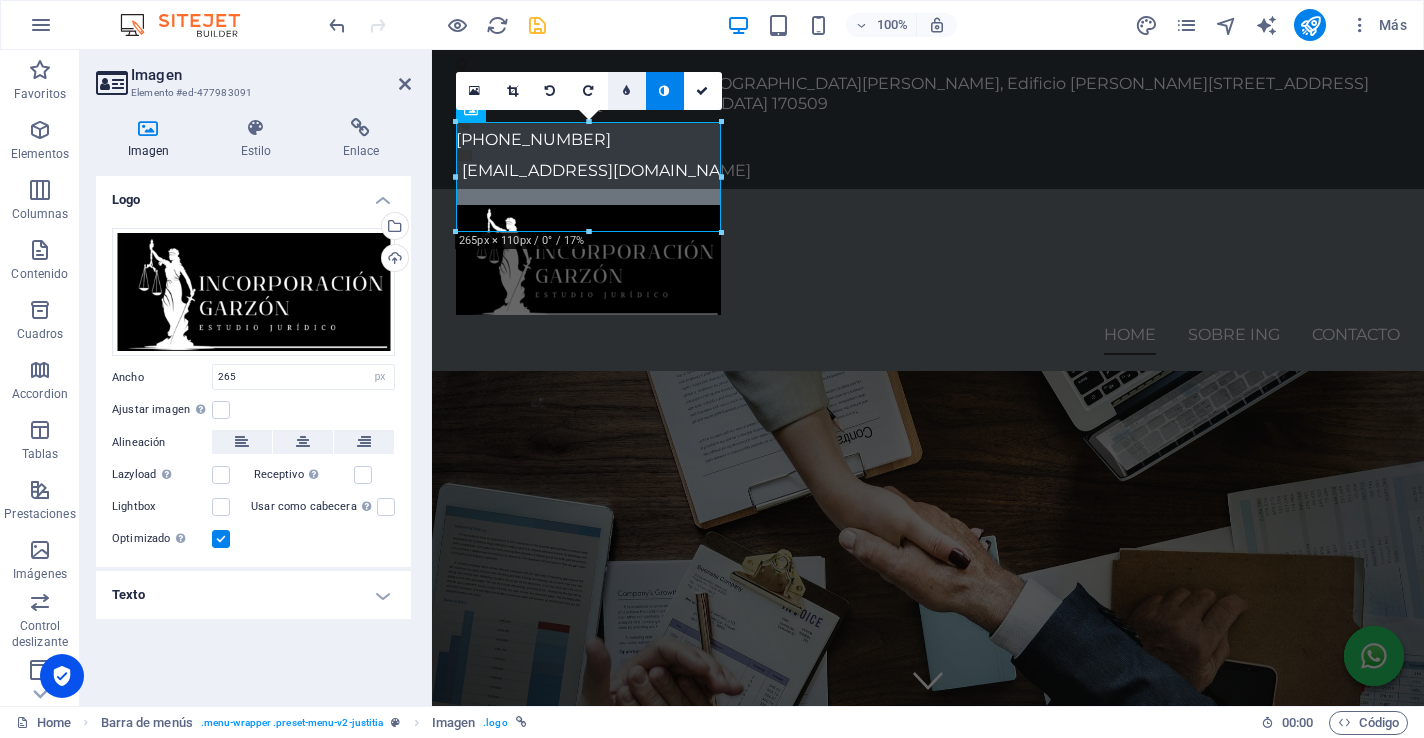 click at bounding box center (626, 91) 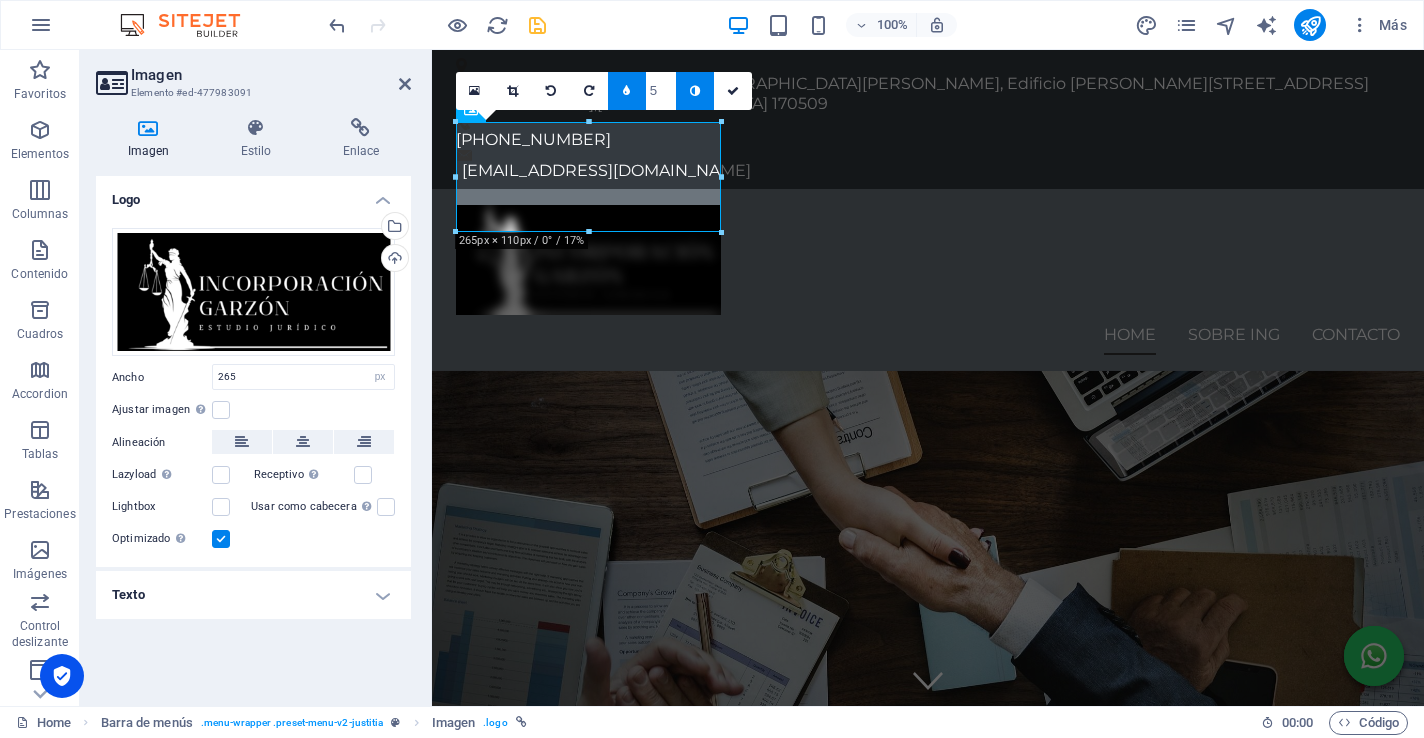 click at bounding box center [626, 91] 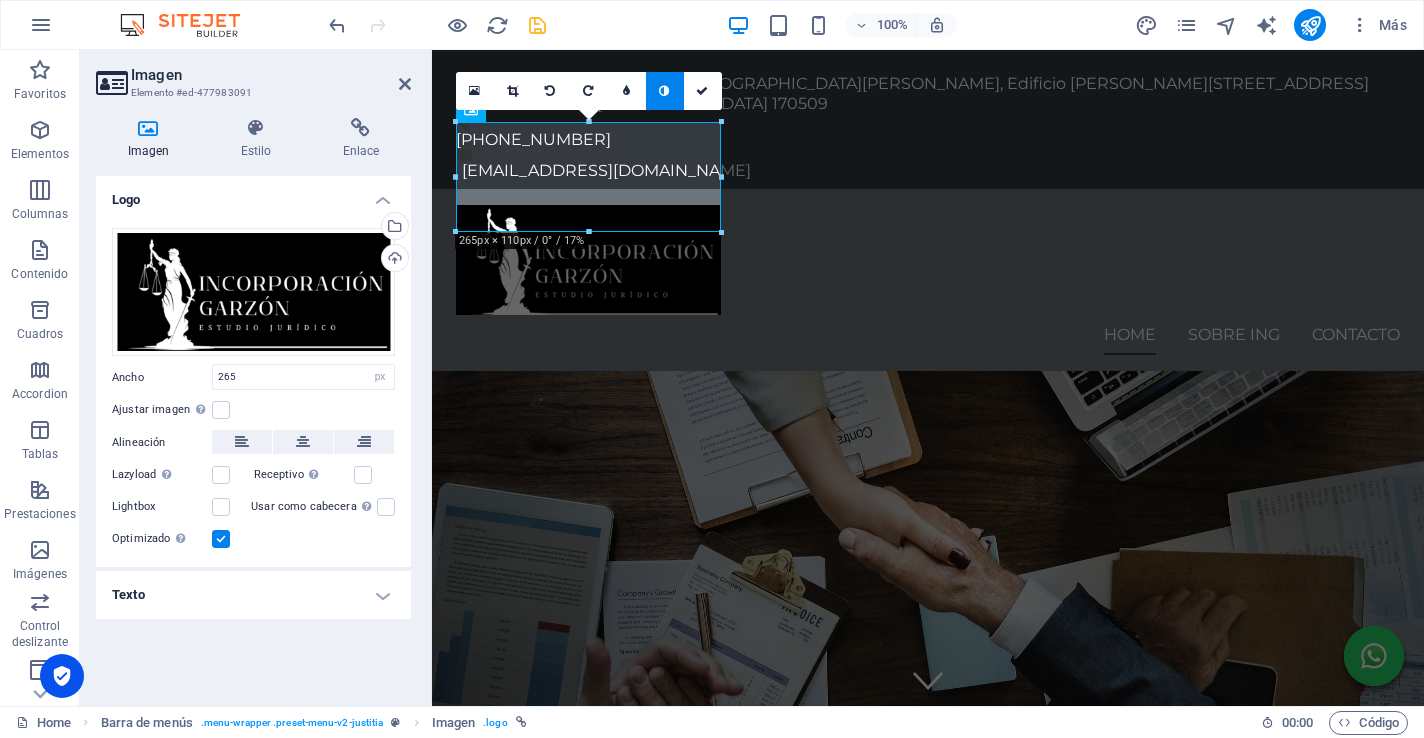 click at bounding box center [626, 91] 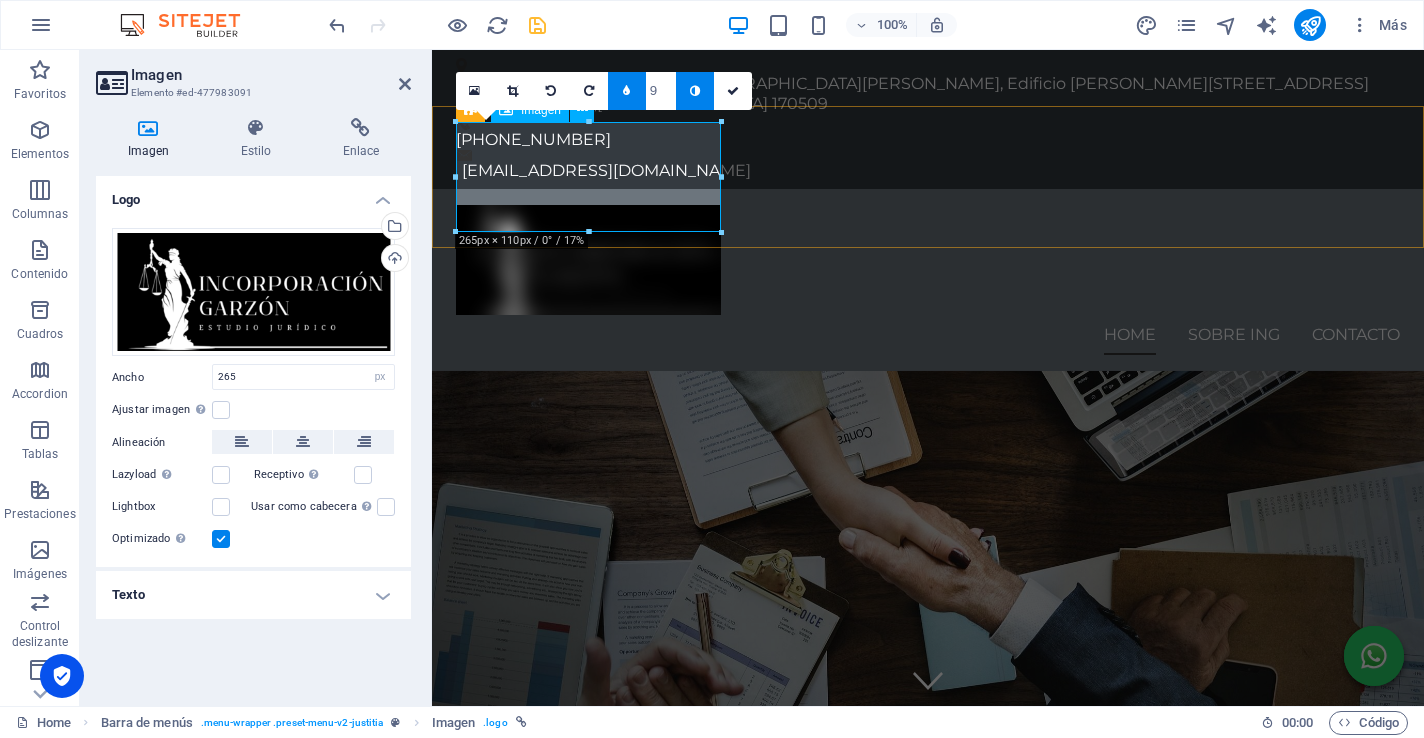 click at bounding box center (928, 260) 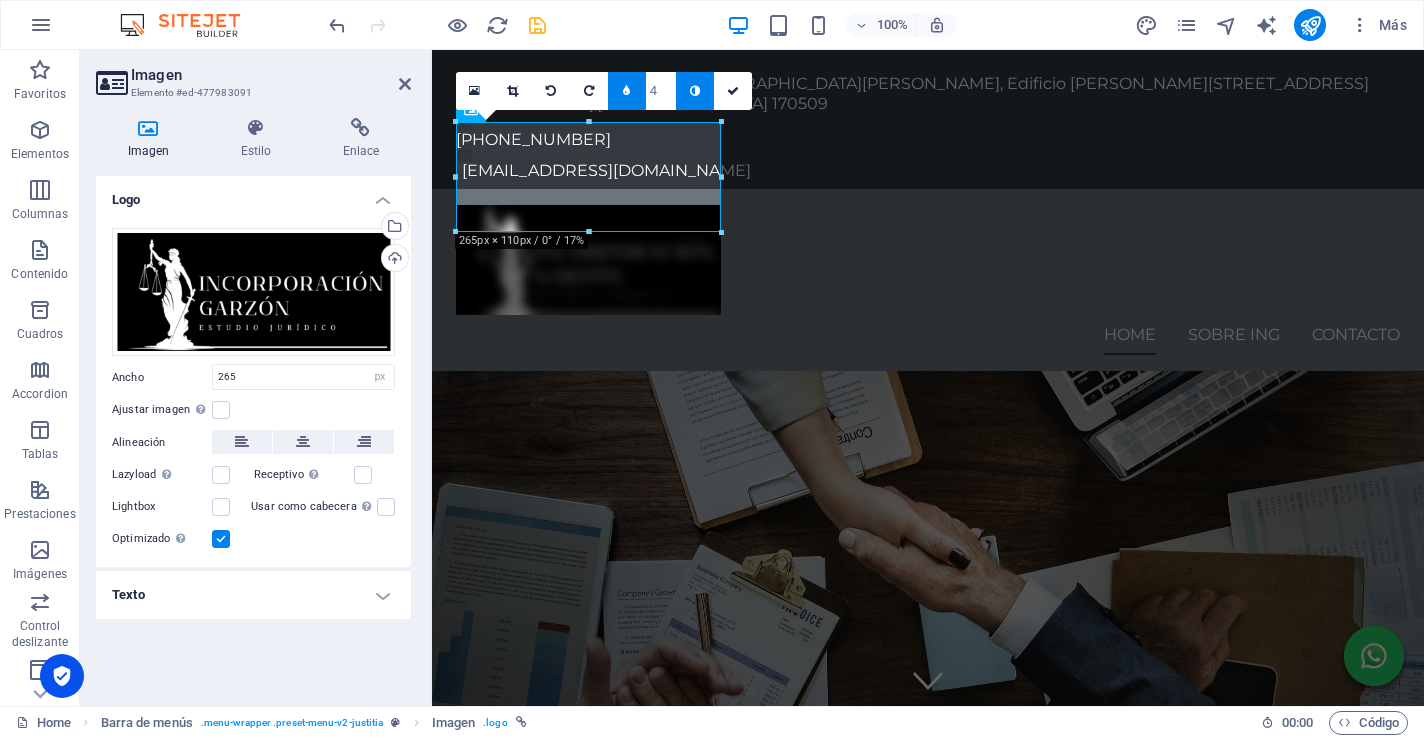 type on "3" 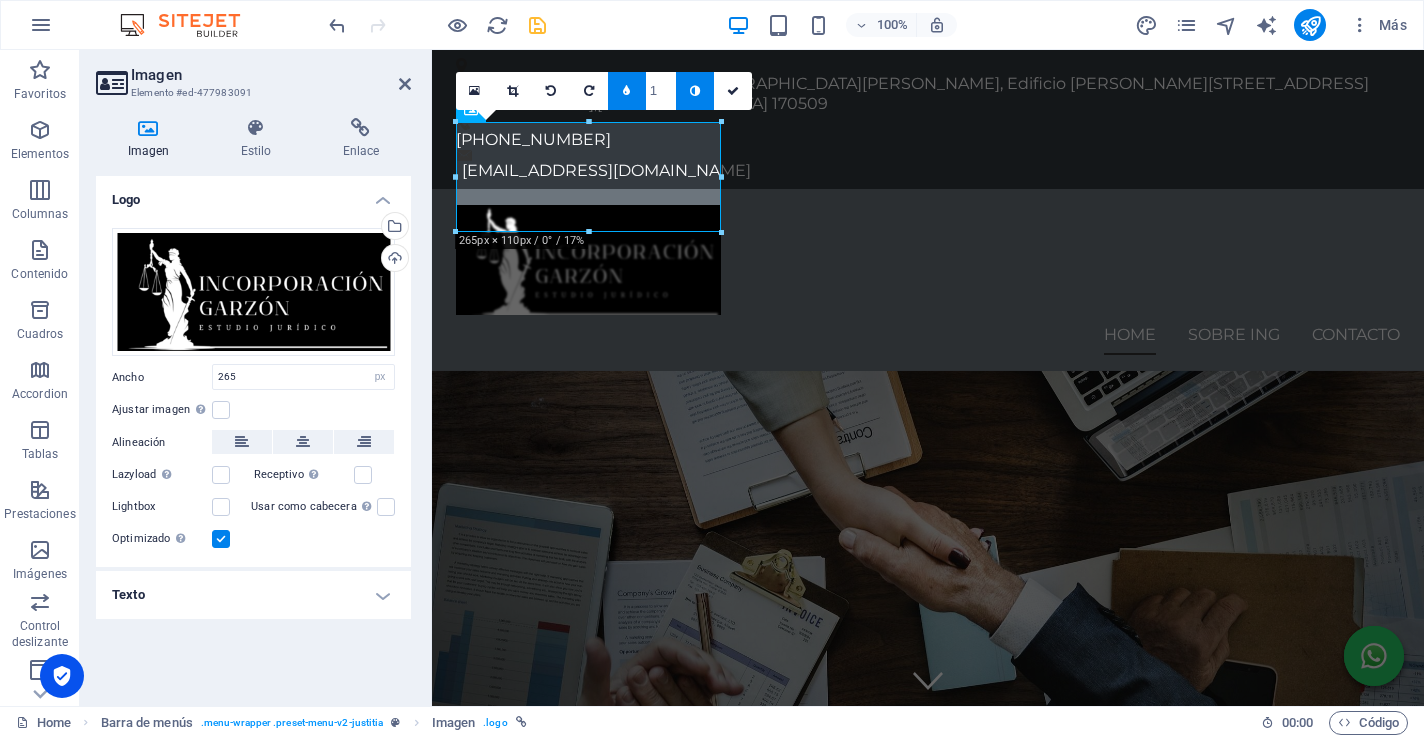 click on "1" at bounding box center [661, 90] 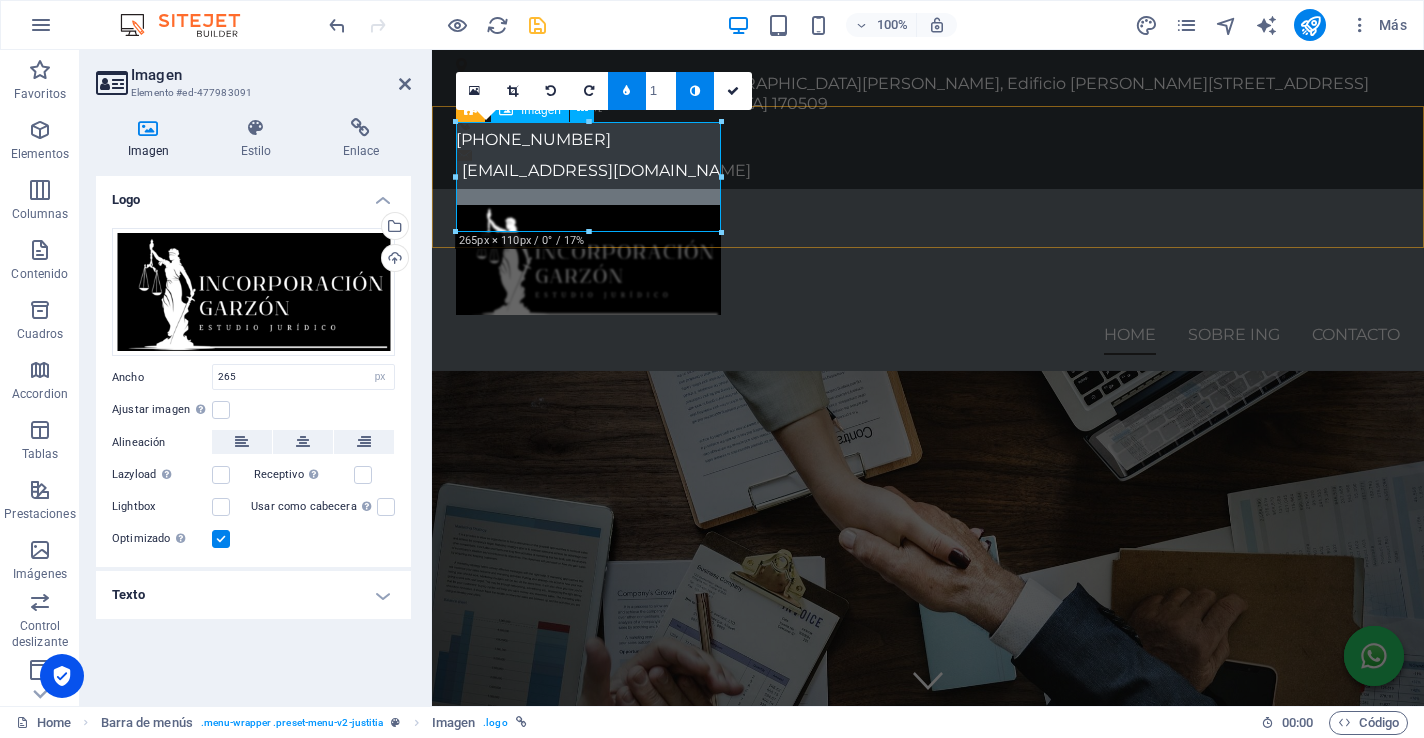 click at bounding box center (928, 260) 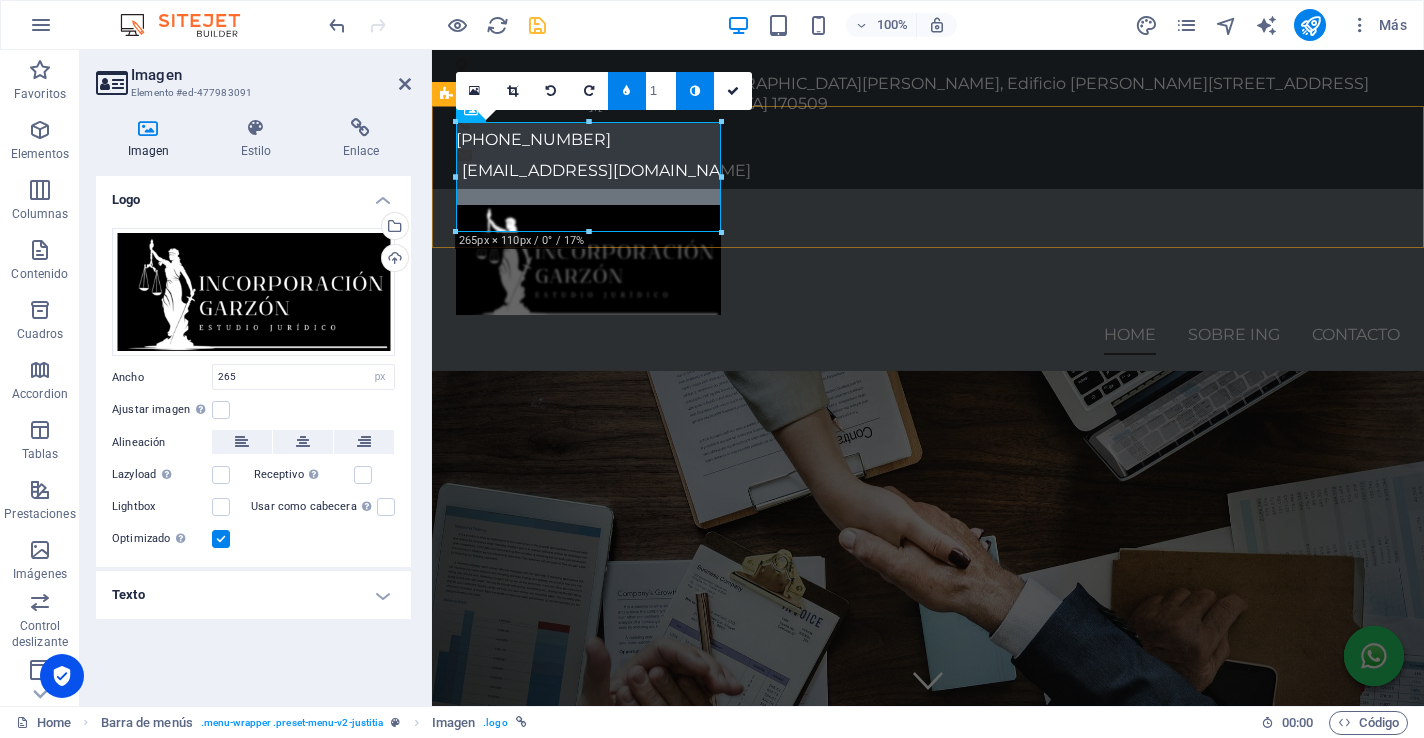 click on "Home Sobre InG Contacto" at bounding box center (928, 280) 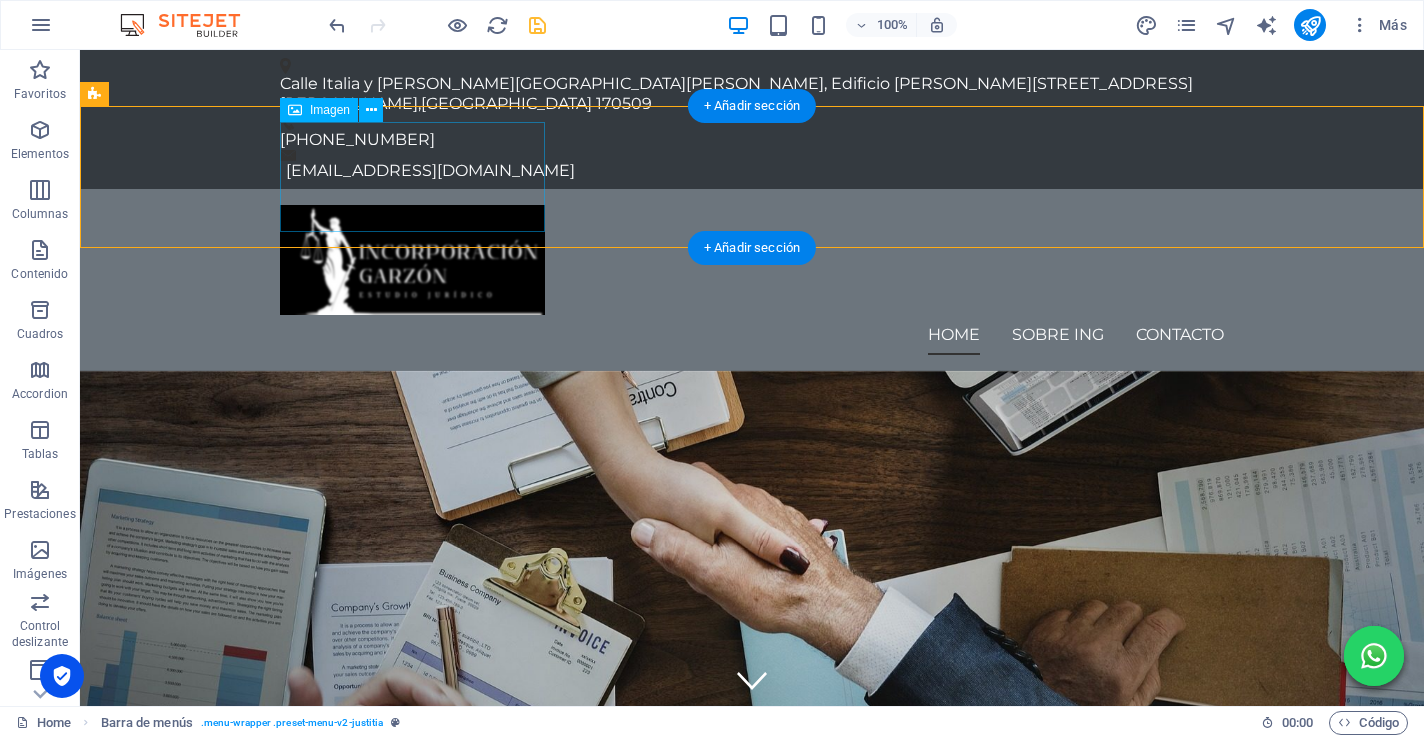 click at bounding box center [752, 260] 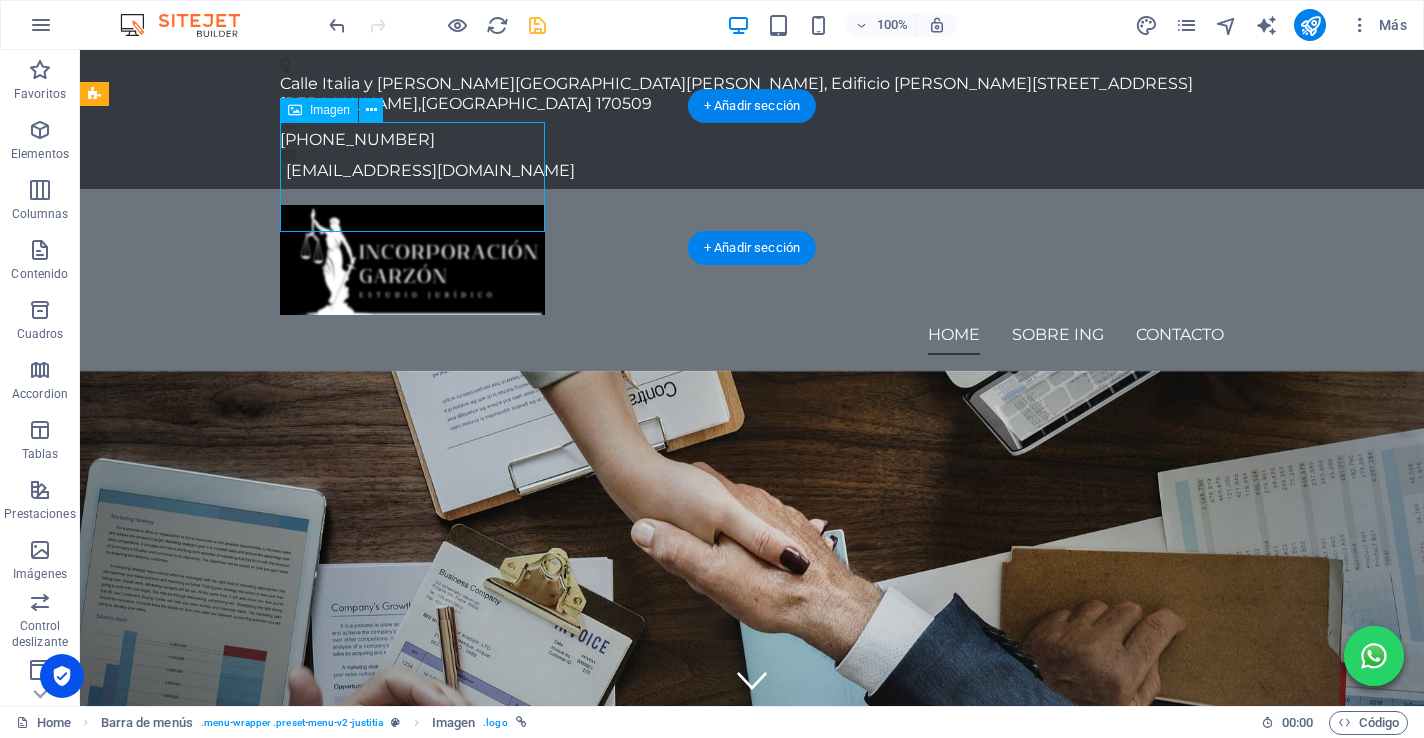 click at bounding box center [752, 260] 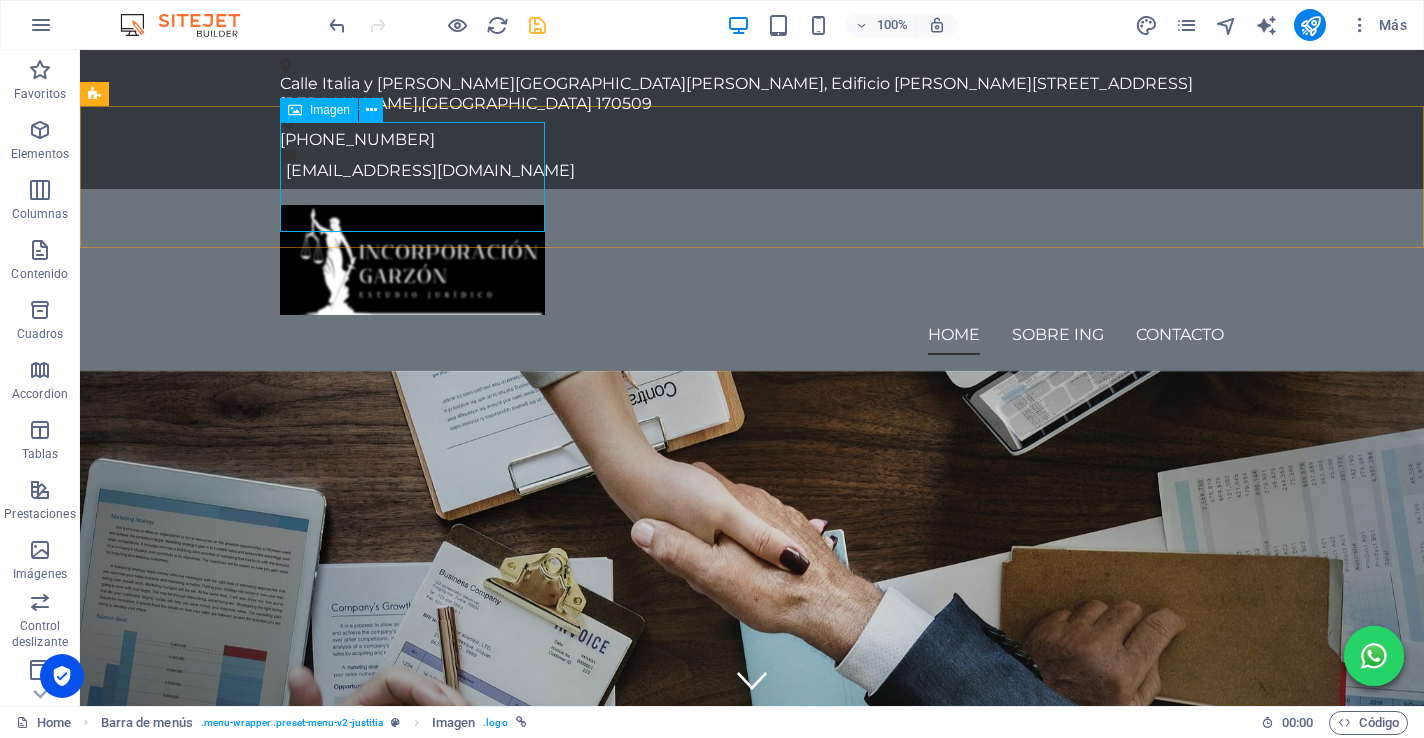 click on "Imagen" at bounding box center (330, 110) 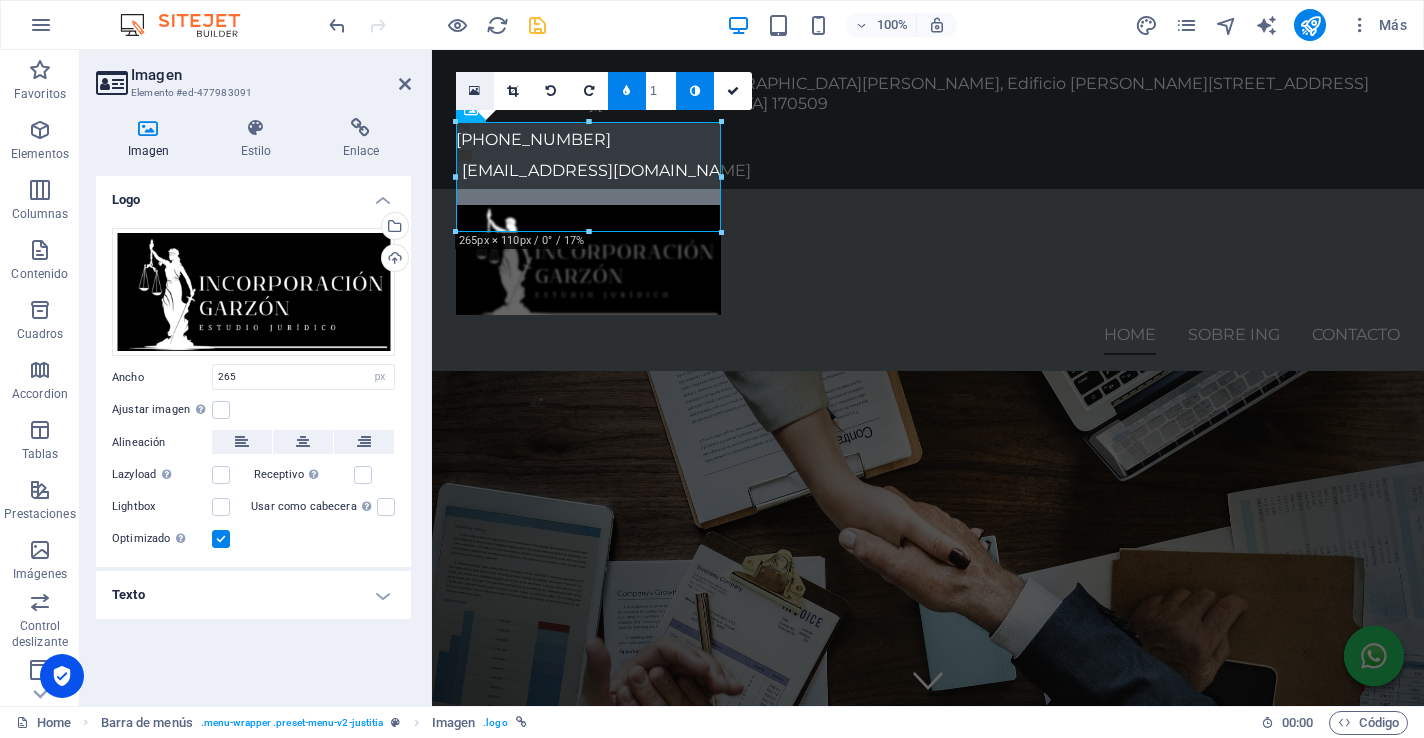 click at bounding box center [474, 91] 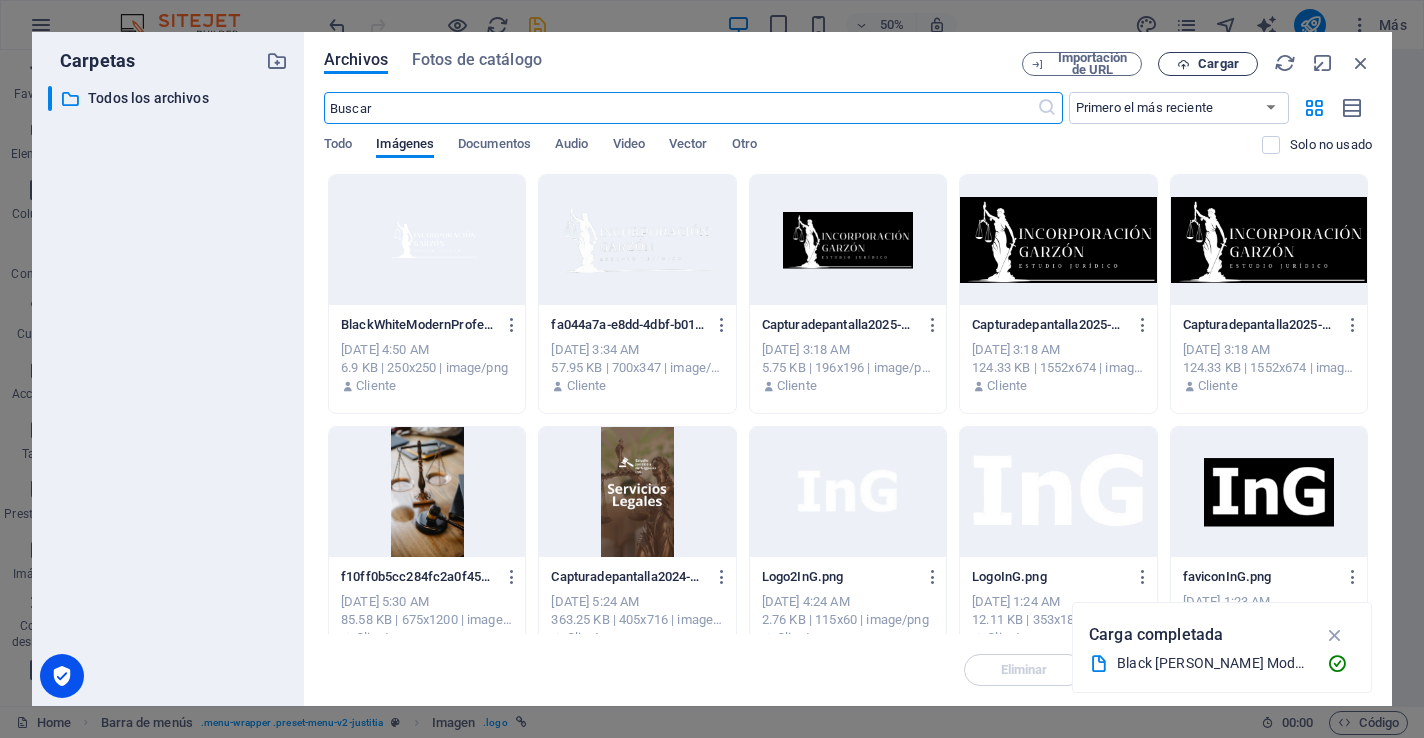 click on "Cargar" at bounding box center (1208, 64) 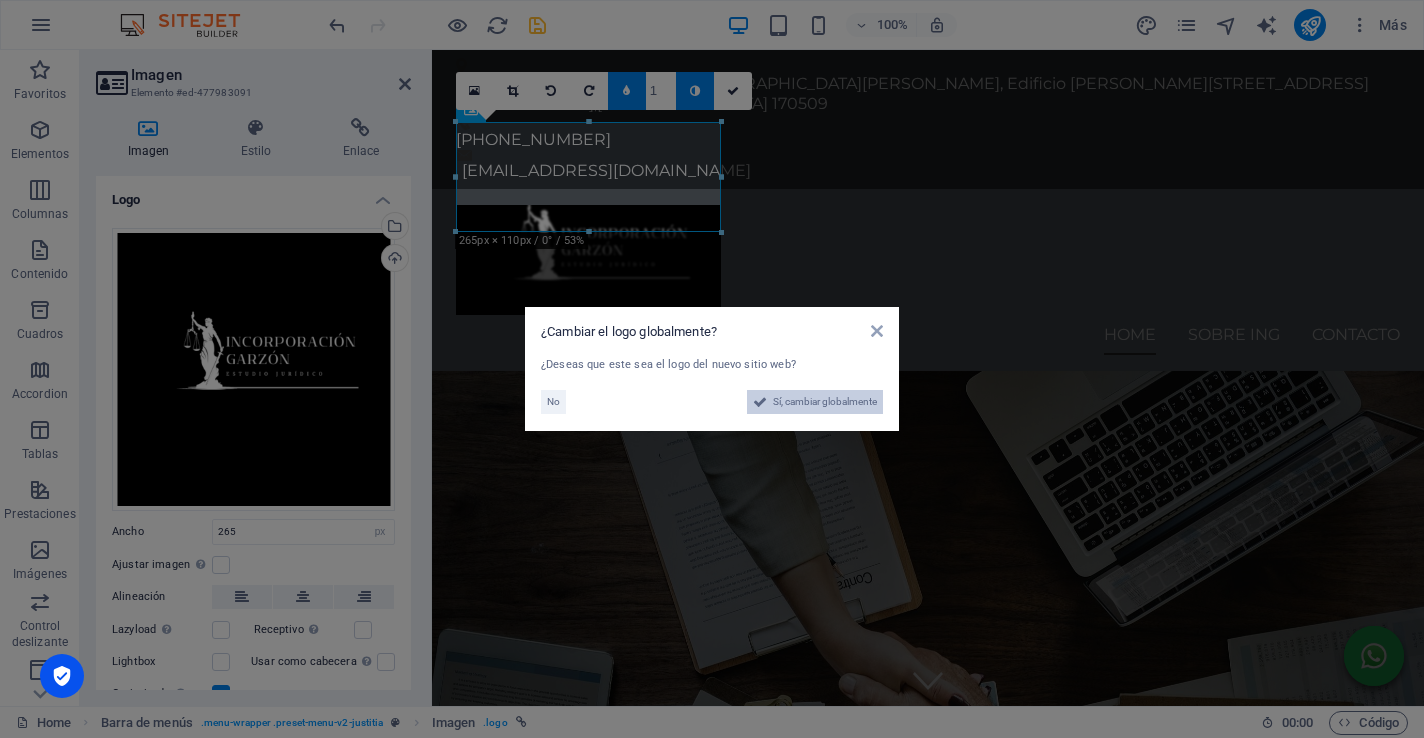 click on "Sí, cambiar globalmente" at bounding box center [825, 402] 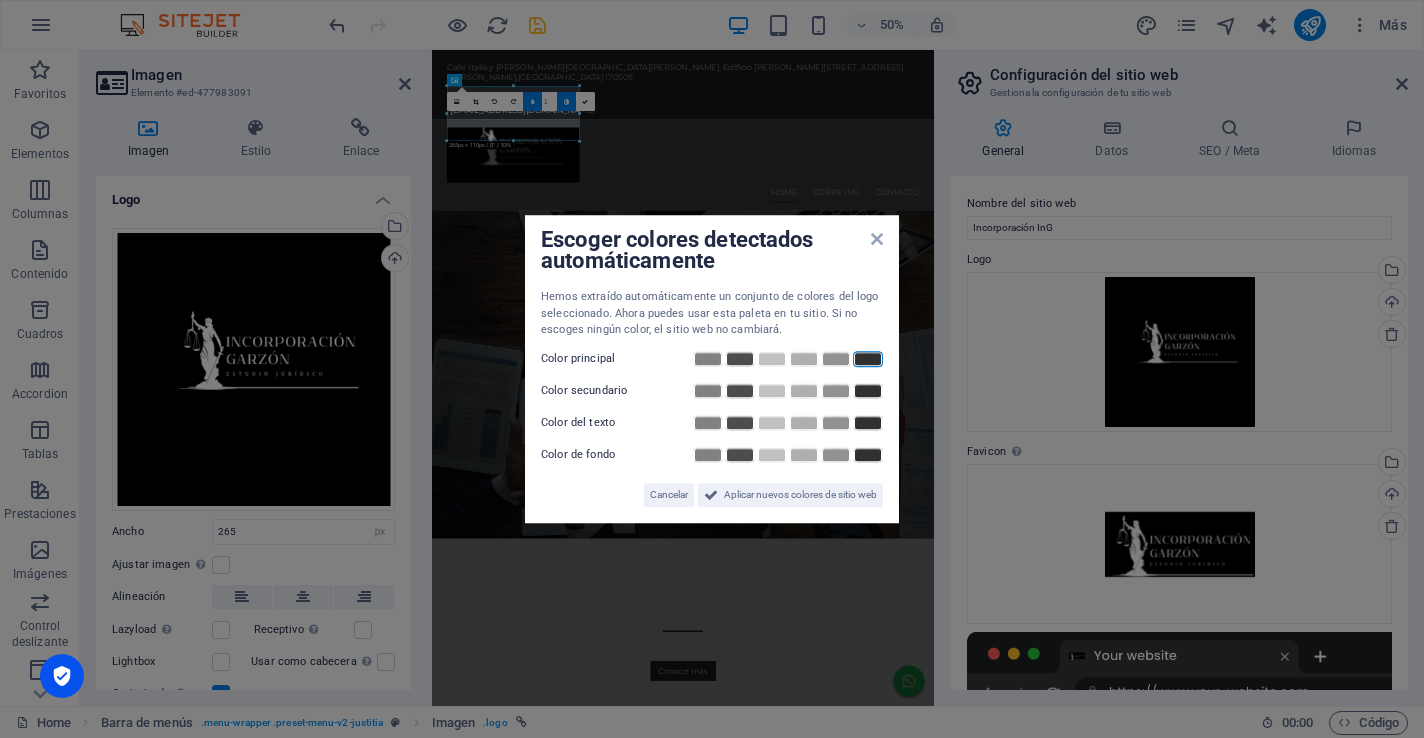 click at bounding box center [868, 359] 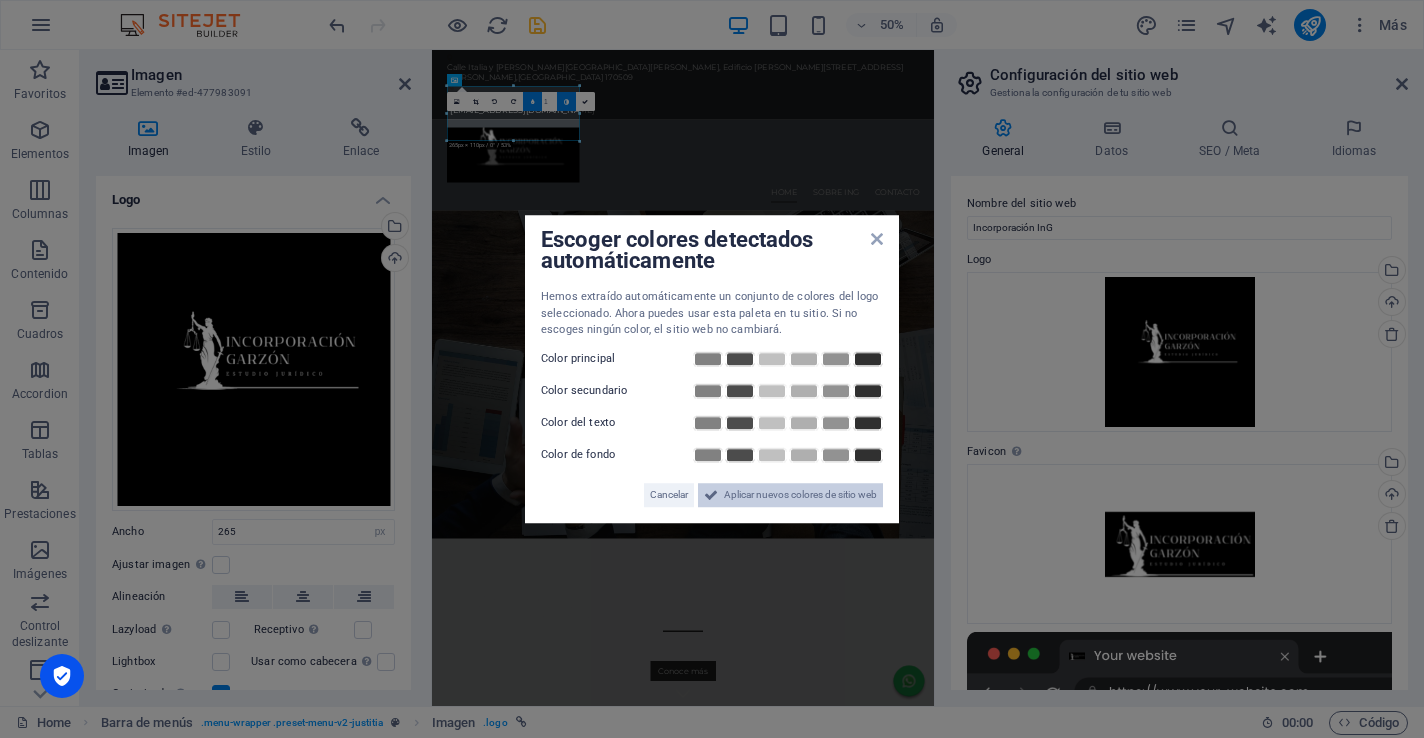 click on "Aplicar nuevos colores de sitio web" at bounding box center [800, 495] 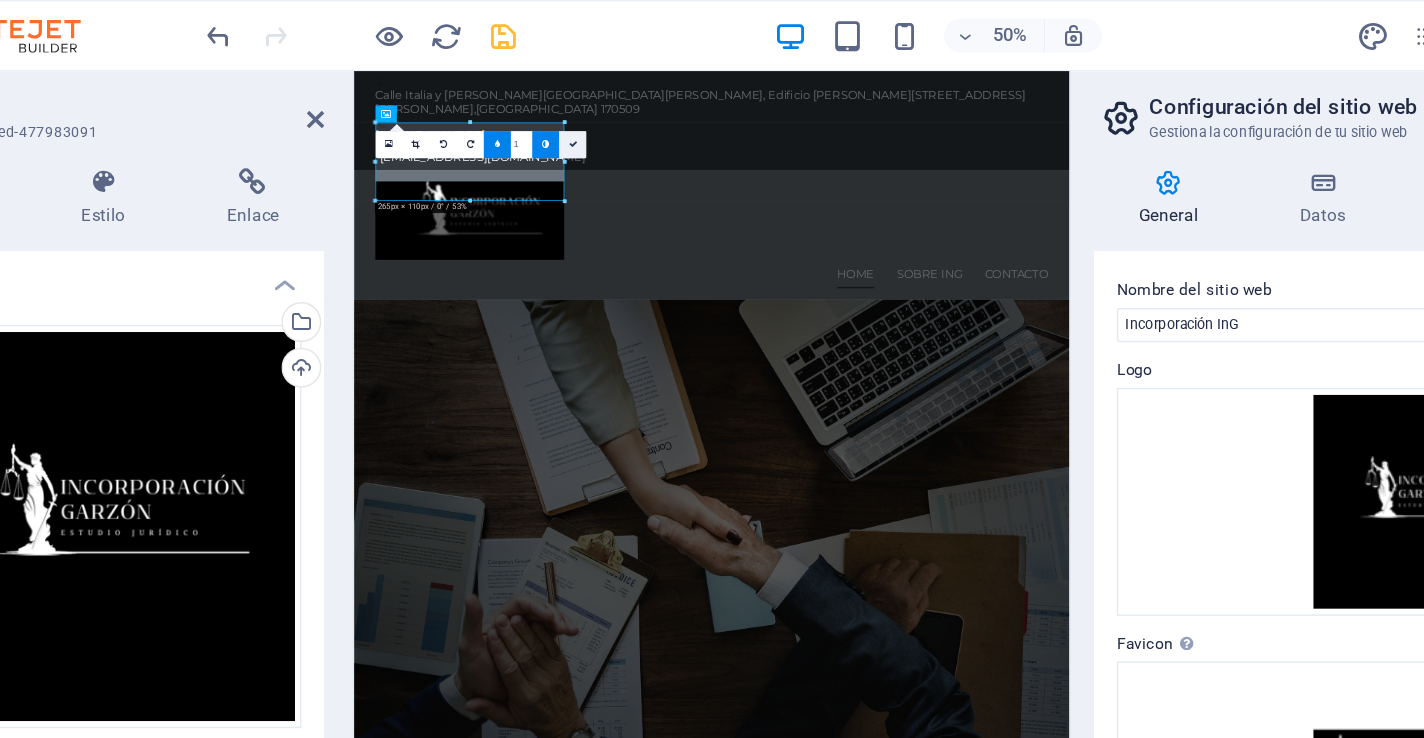 click at bounding box center [585, 101] 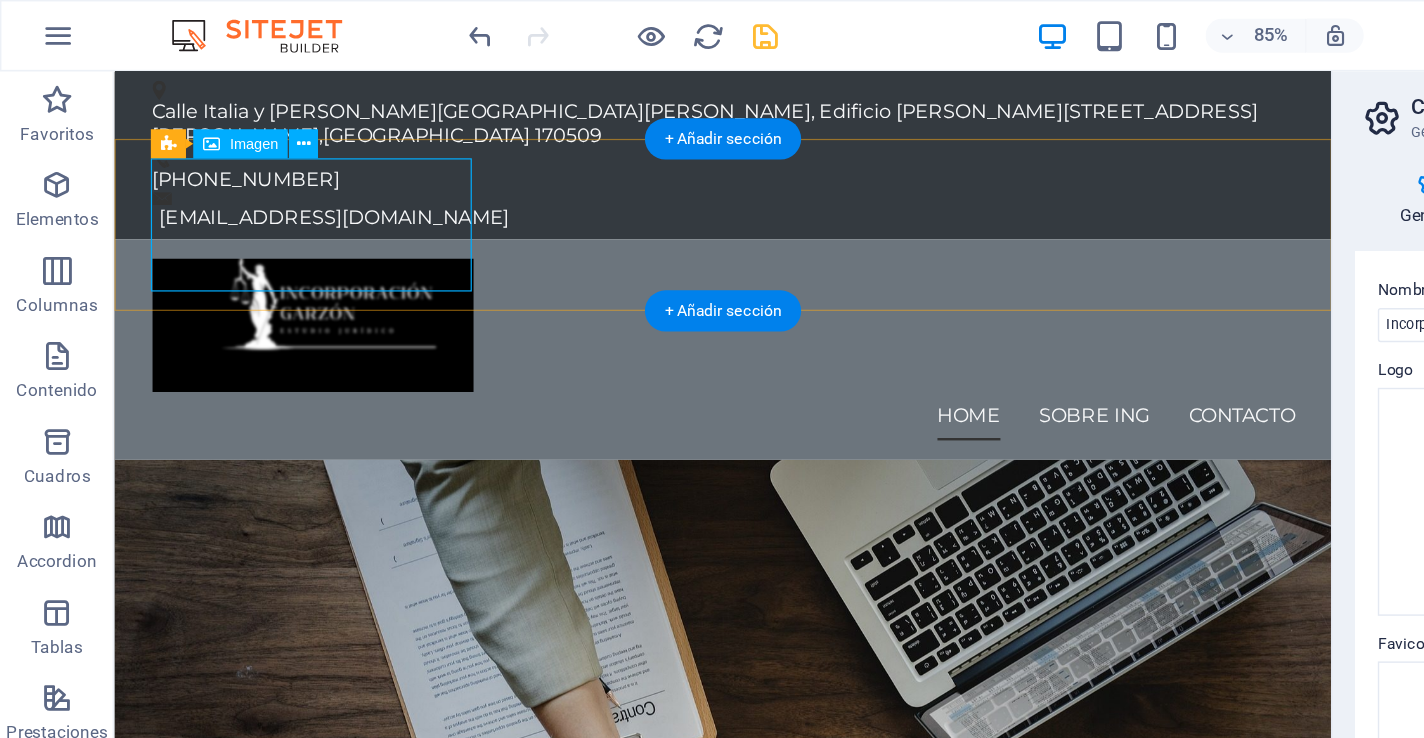 click at bounding box center [617, 281] 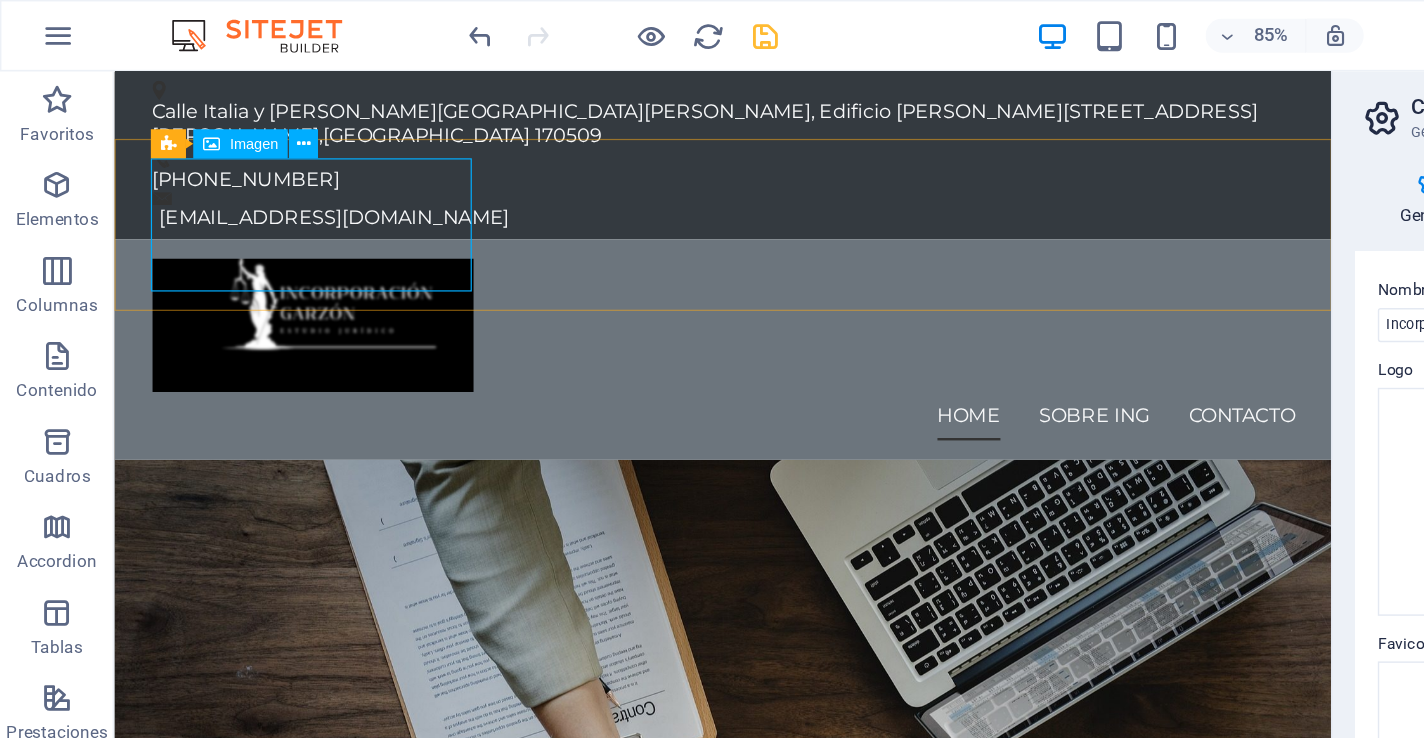 click on "Imagen" at bounding box center (178, 101) 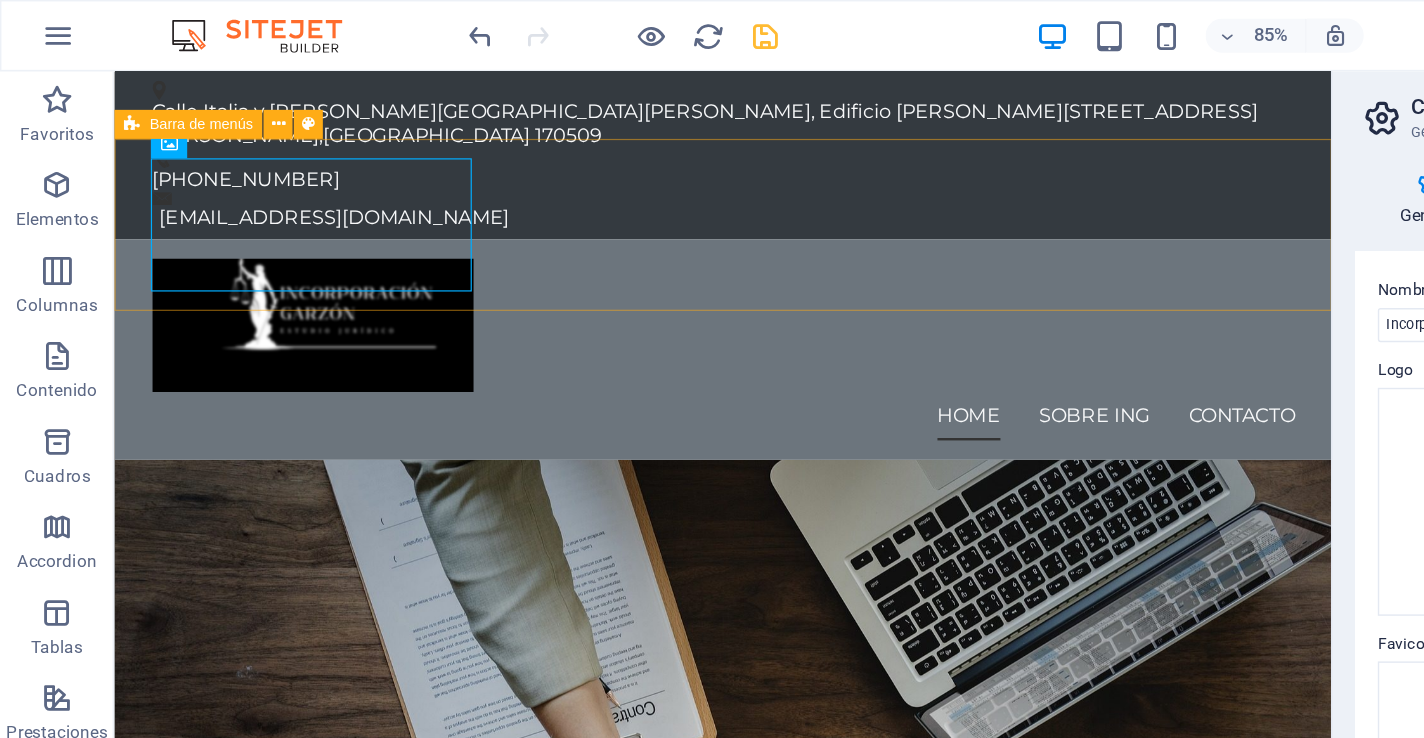 click at bounding box center [119, 101] 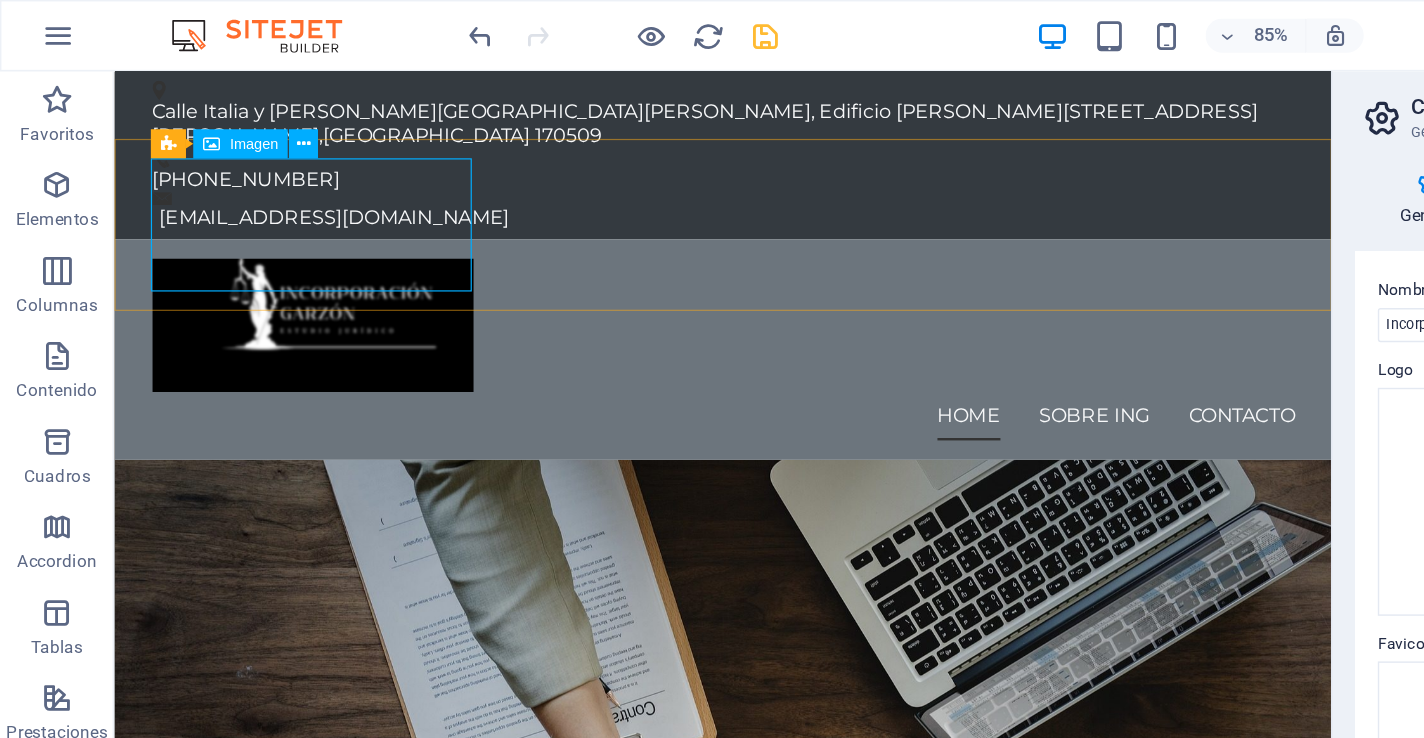 click on "Imagen" at bounding box center [178, 101] 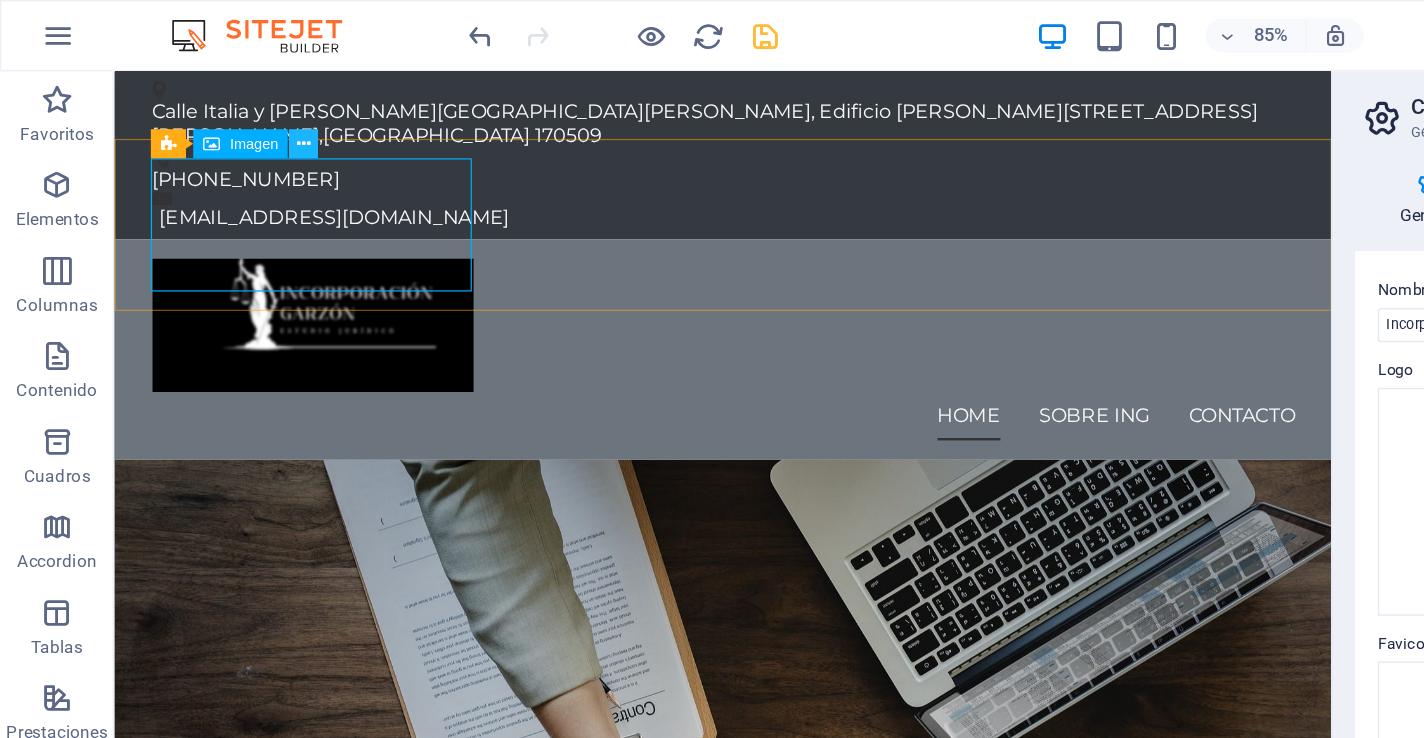 click at bounding box center [212, 101] 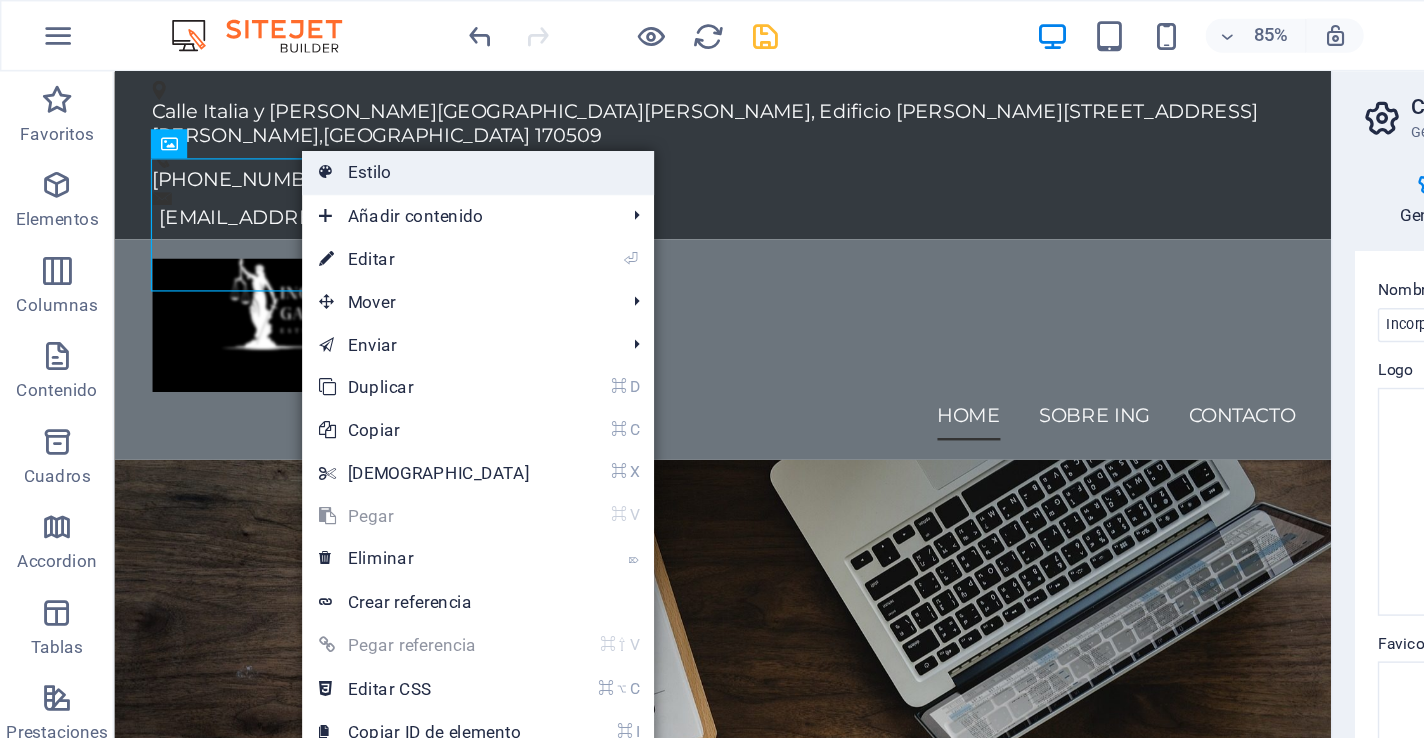 click on "Estilo" at bounding box center (335, 121) 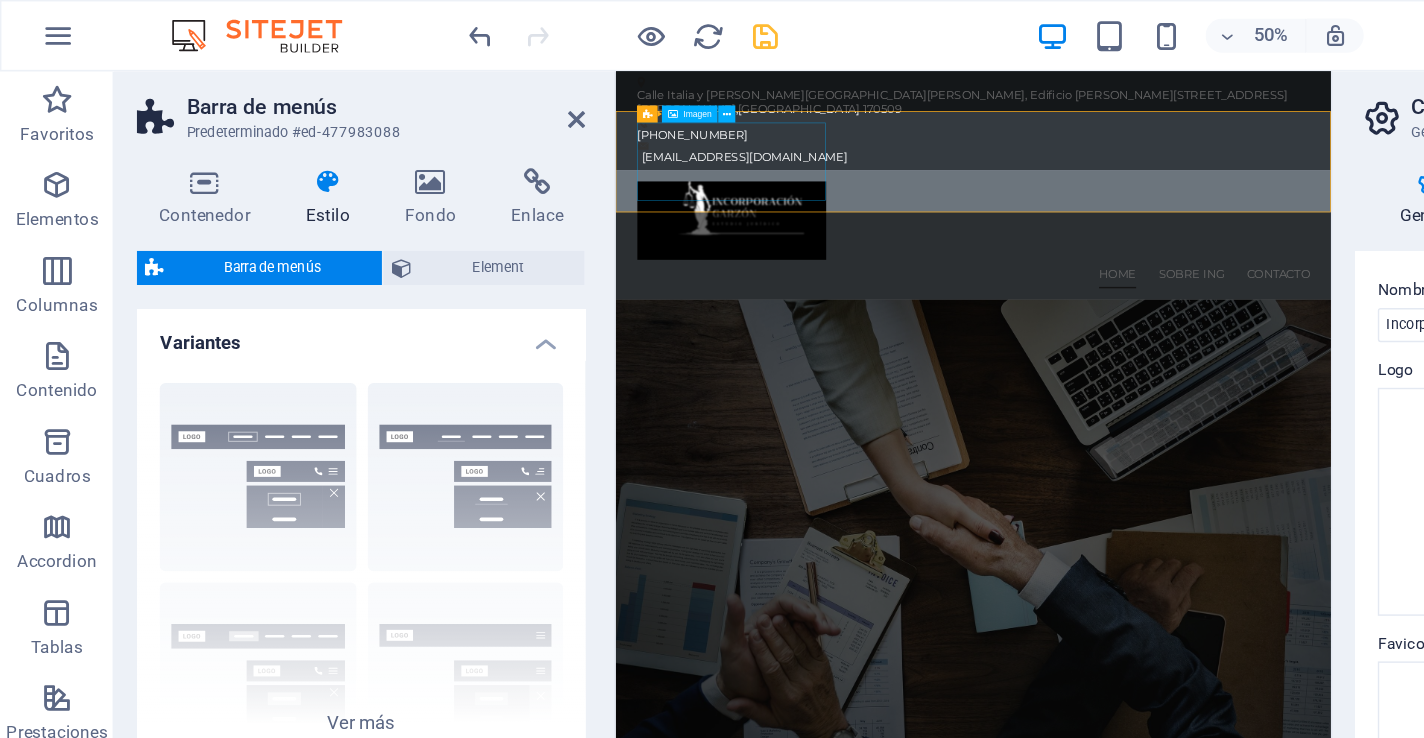 click at bounding box center (1117, 281) 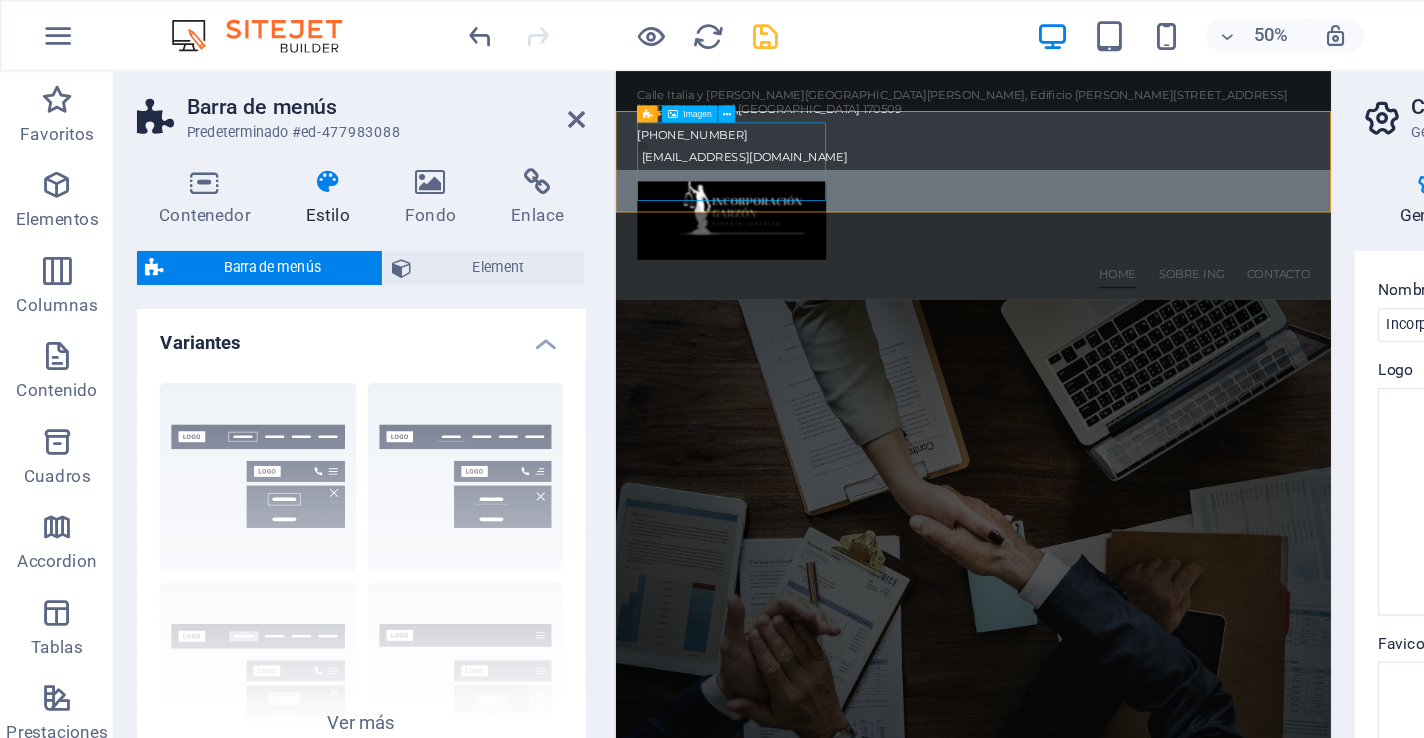 click at bounding box center [1117, 281] 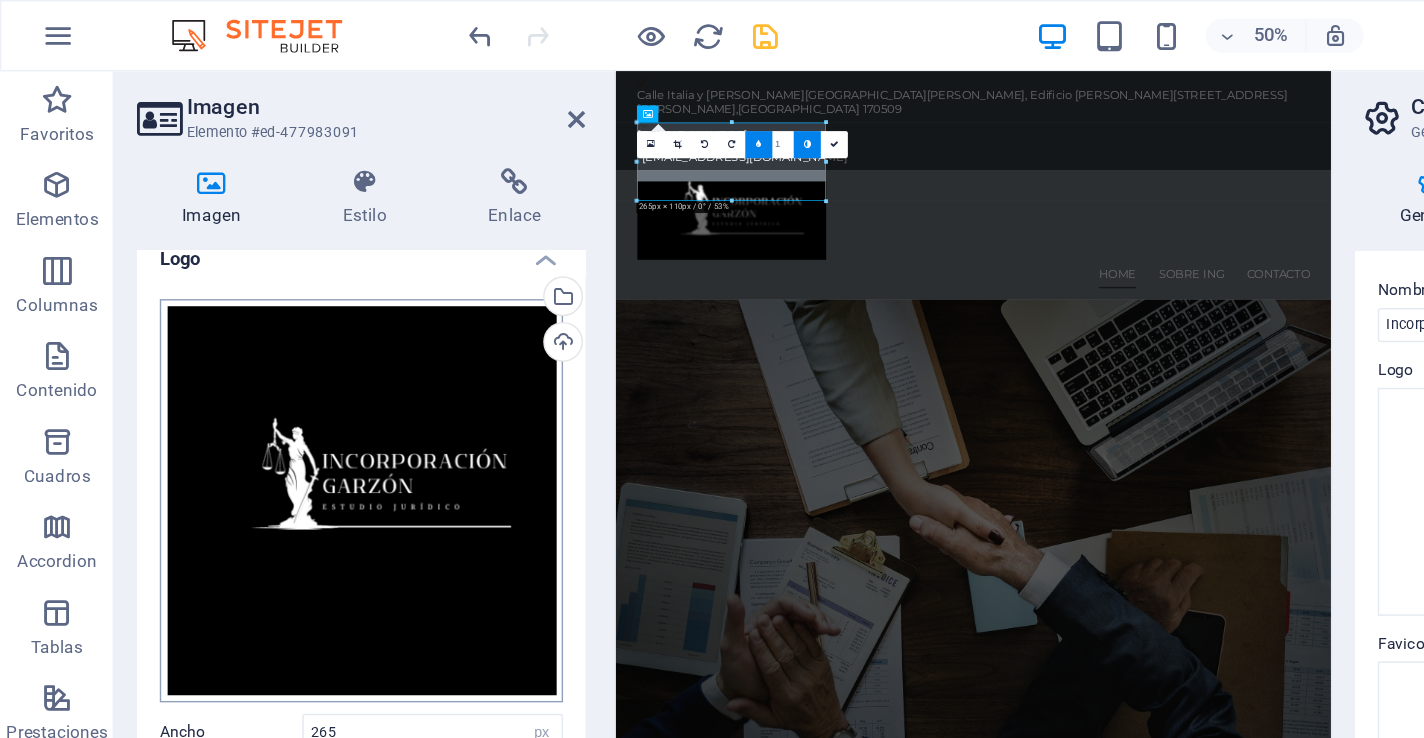 scroll, scrollTop: 0, scrollLeft: 0, axis: both 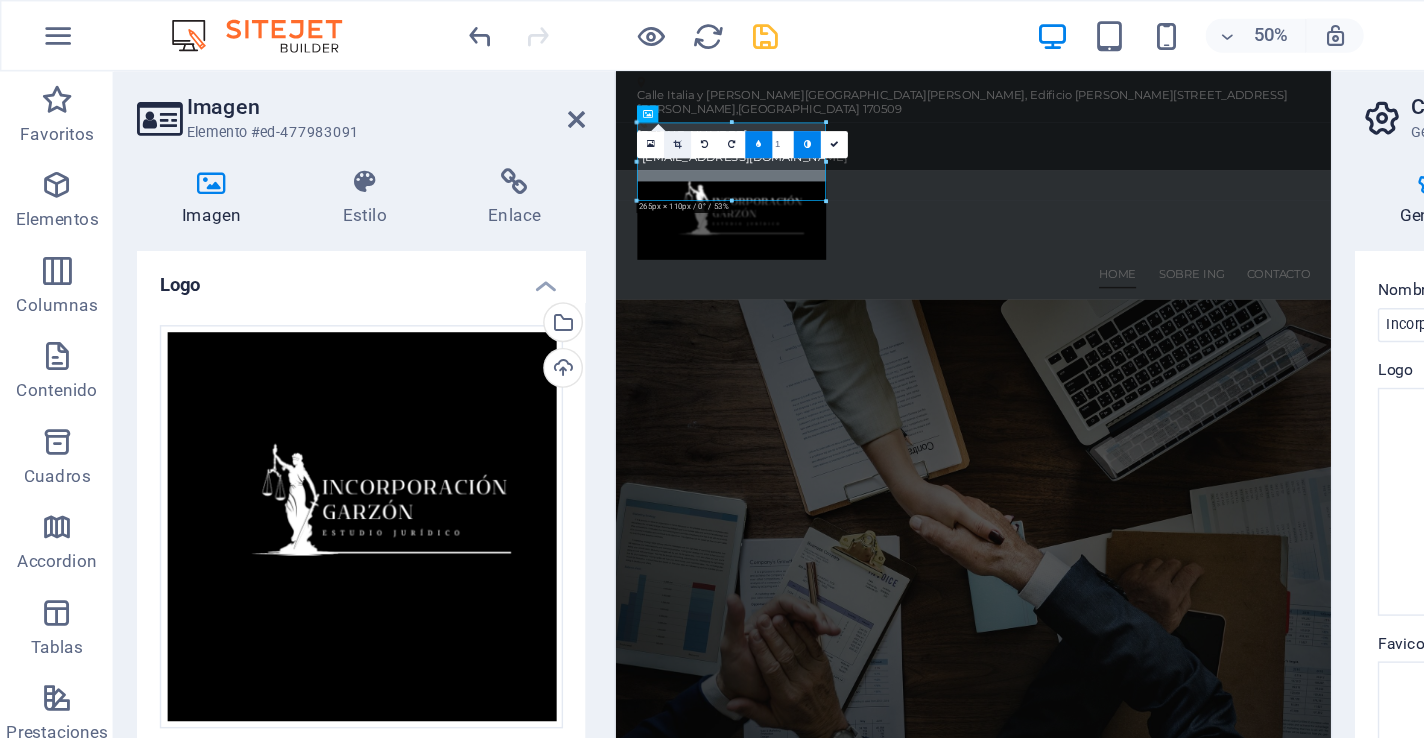 click at bounding box center [475, 101] 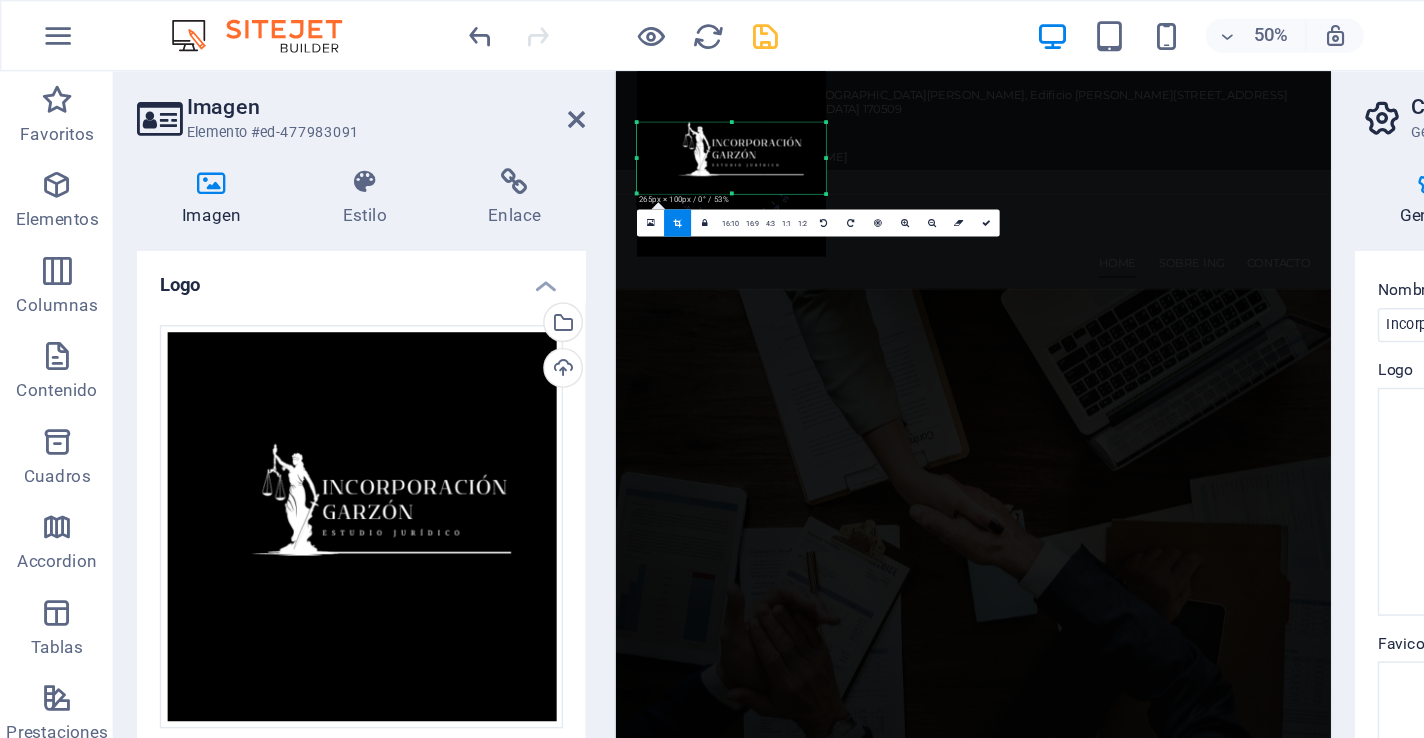 drag, startPoint x: 513, startPoint y: 139, endPoint x: 514, endPoint y: 124, distance: 15.033297 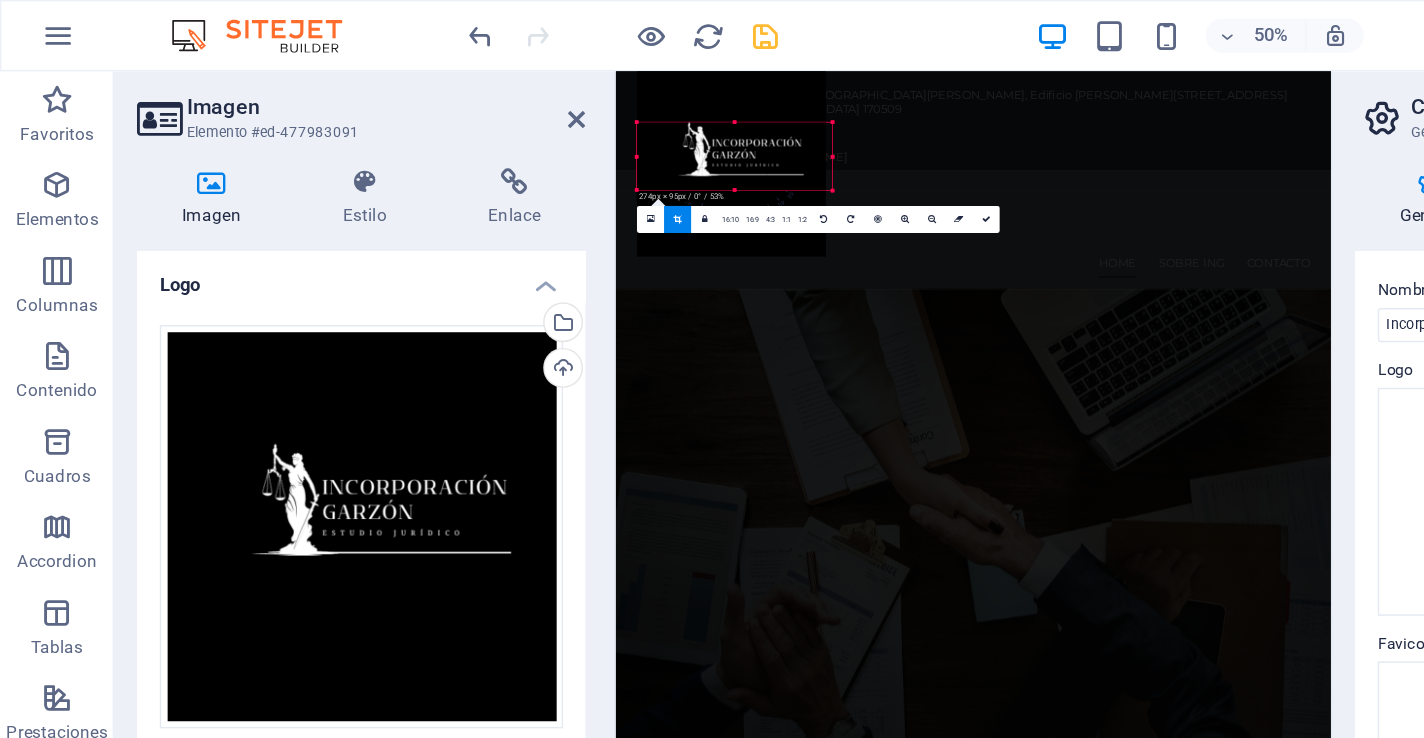 drag, startPoint x: 581, startPoint y: 109, endPoint x: 594, endPoint y: 111, distance: 13.152946 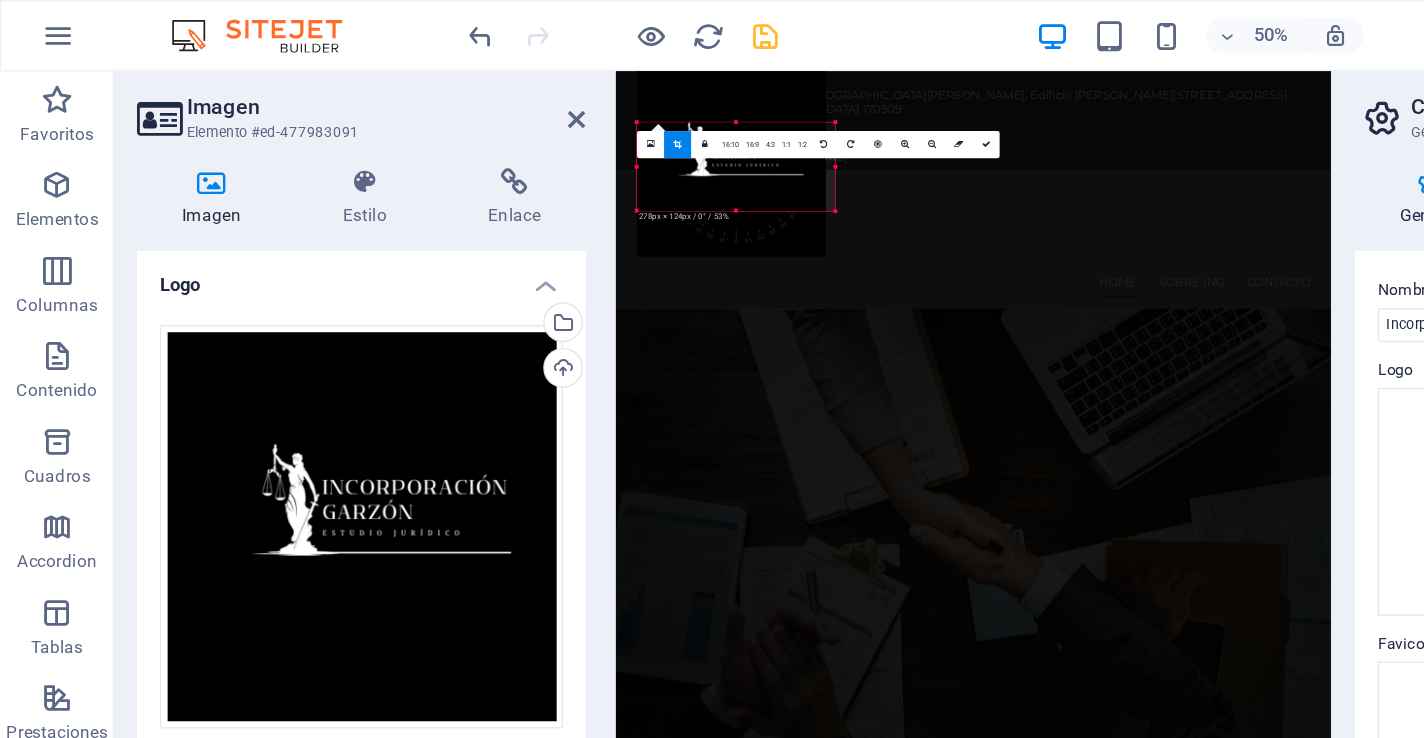 drag, startPoint x: 578, startPoint y: 133, endPoint x: 591, endPoint y: 160, distance: 29.966648 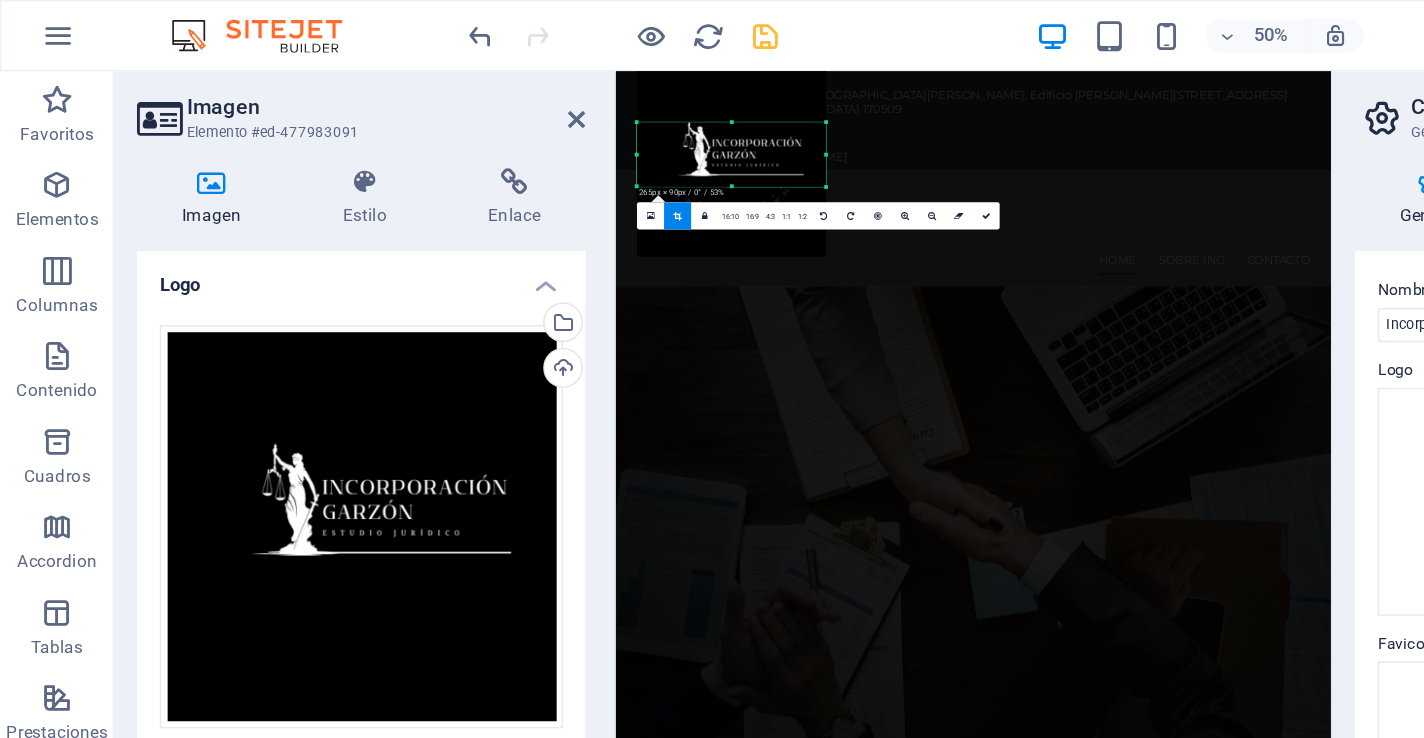 drag, startPoint x: 513, startPoint y: 145, endPoint x: 517, endPoint y: 114, distance: 31.257 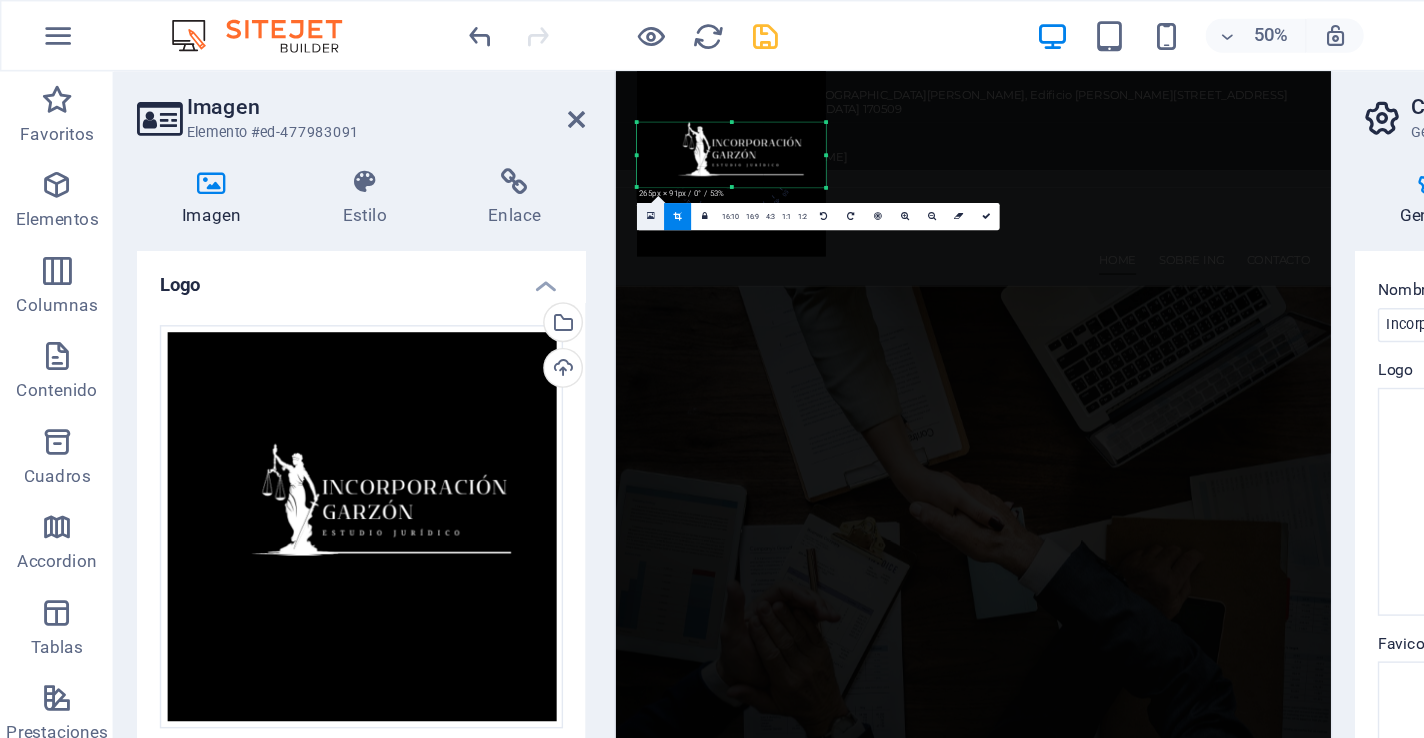 click at bounding box center [457, 152] 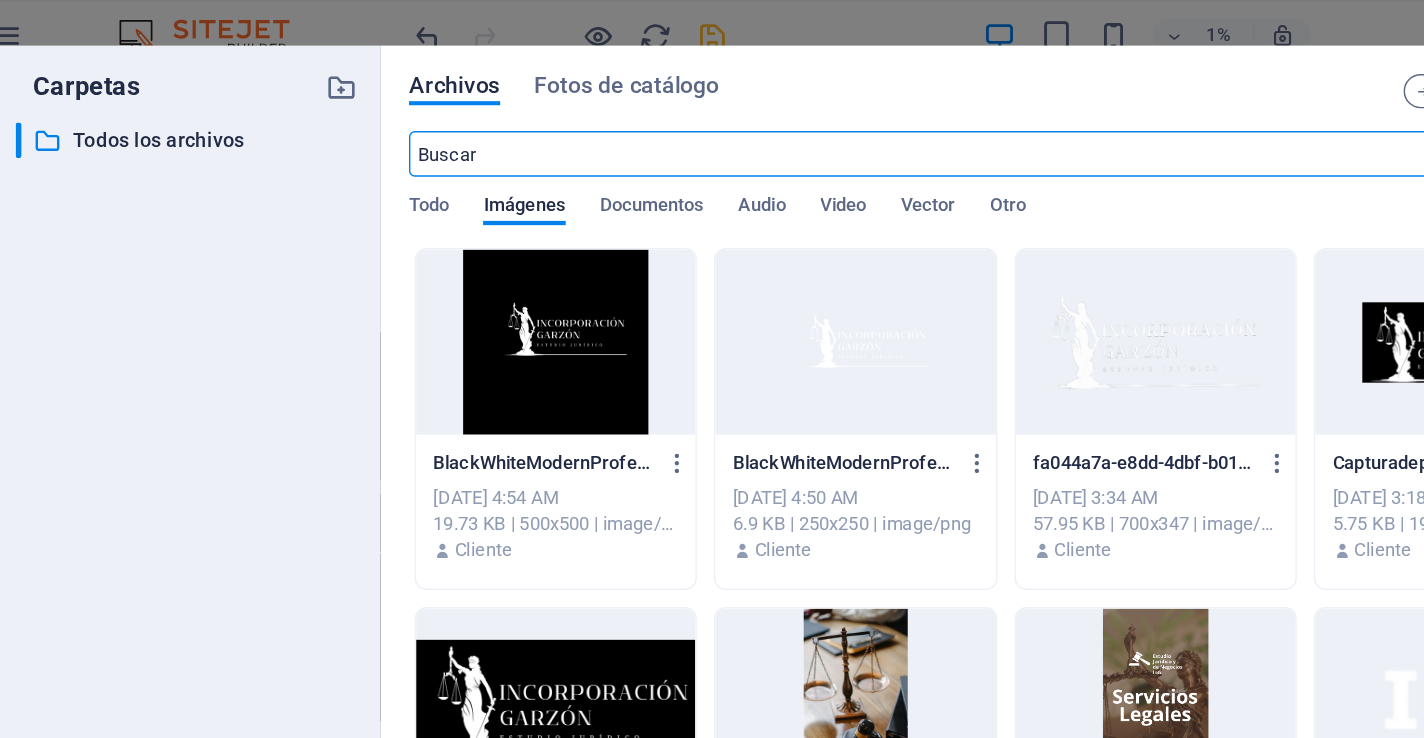 click at bounding box center [680, 108] 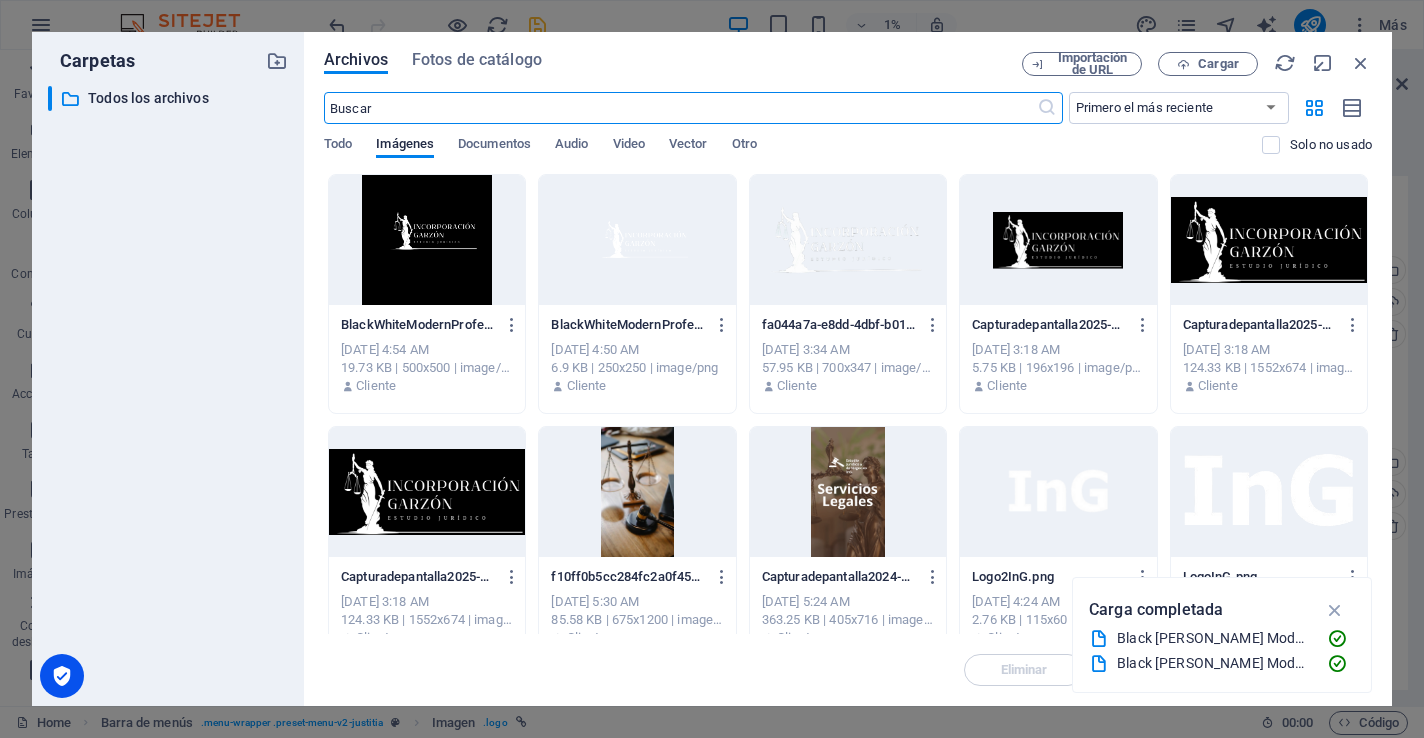 click at bounding box center (427, 240) 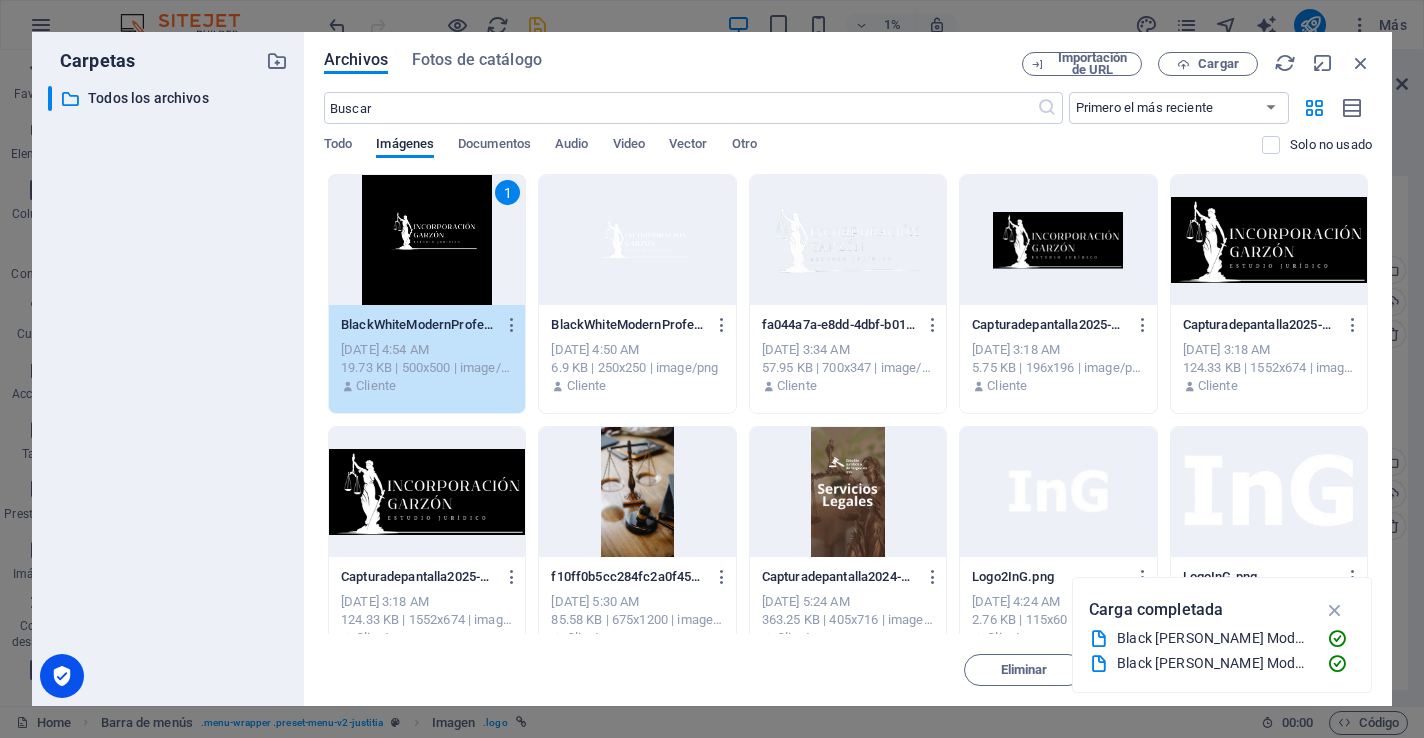 click on "1" at bounding box center [427, 240] 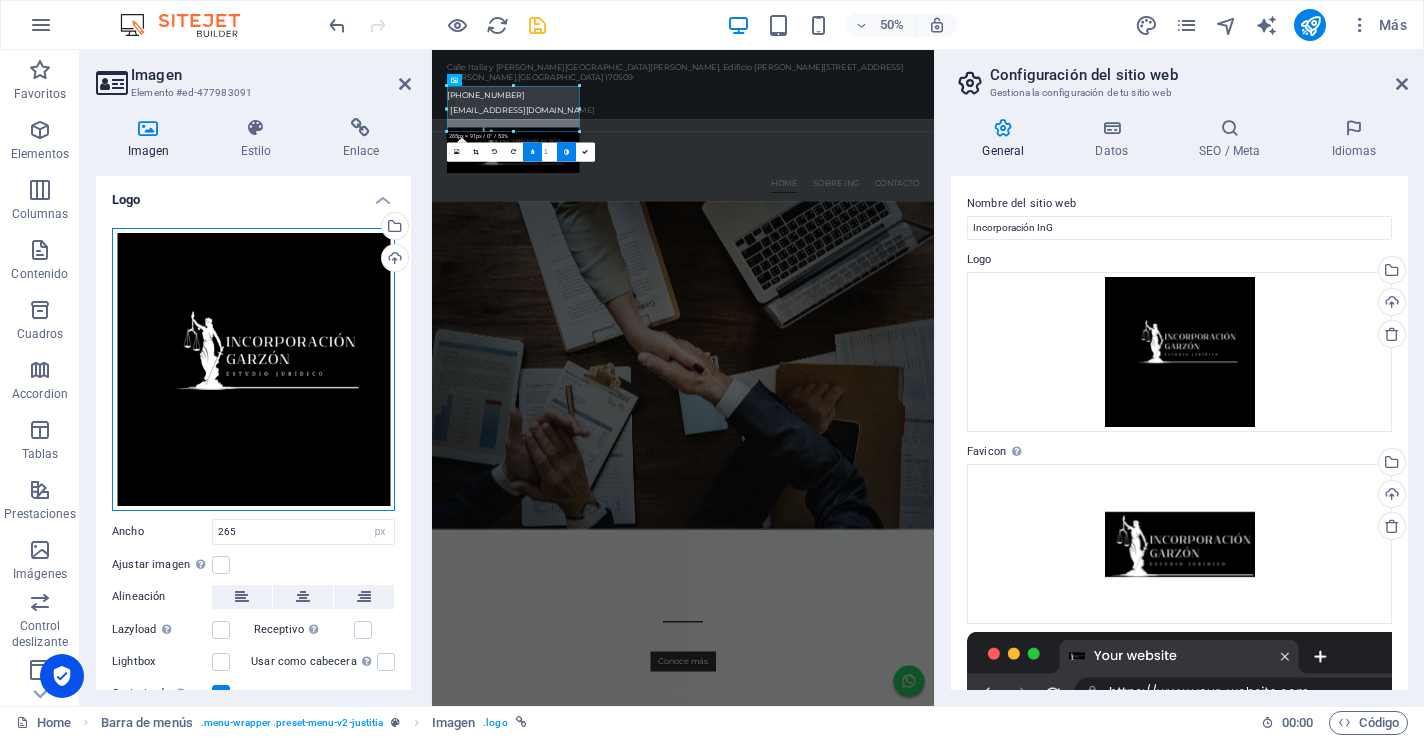 click on "Arrastra archivos aquí, haz clic para escoger archivos o  selecciona archivos de Archivos o de nuestra galería gratuita de fotos y vídeos" at bounding box center [253, 369] 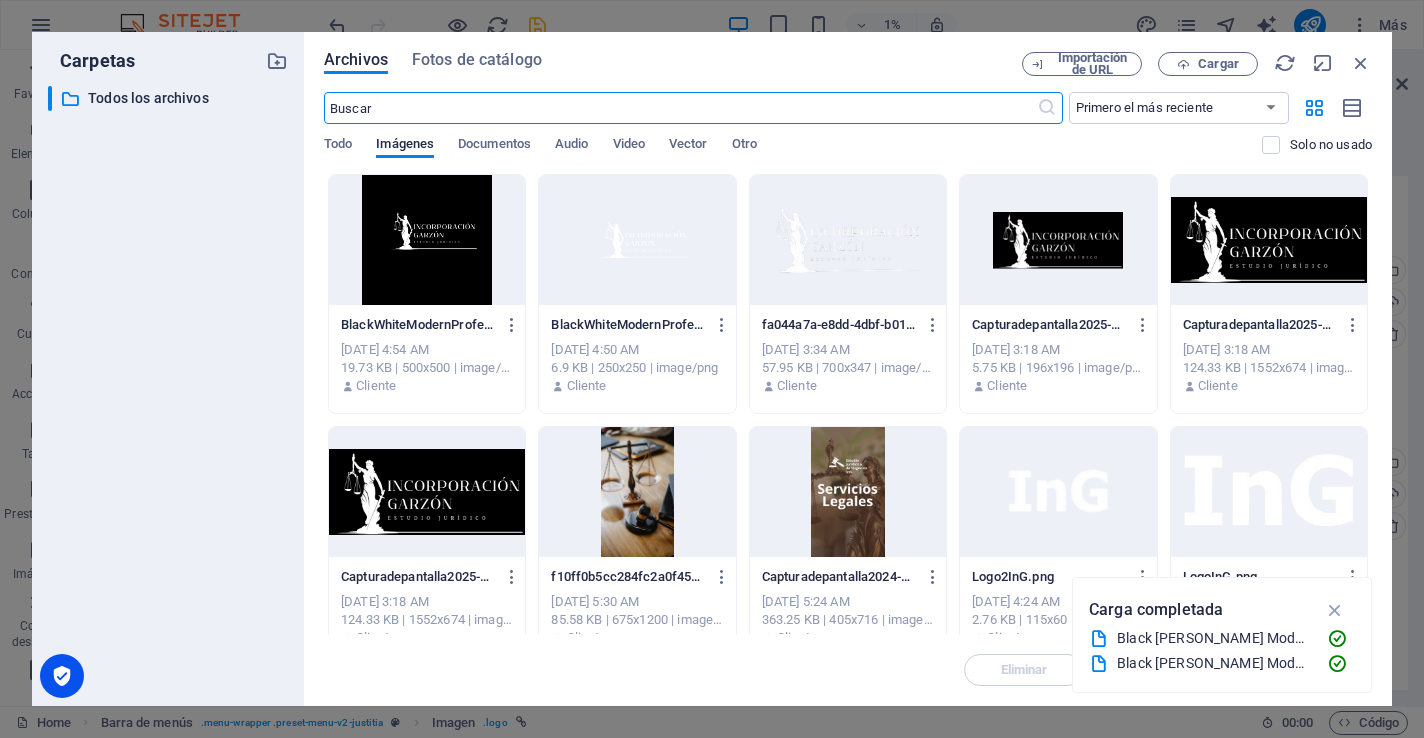 click at bounding box center (427, 240) 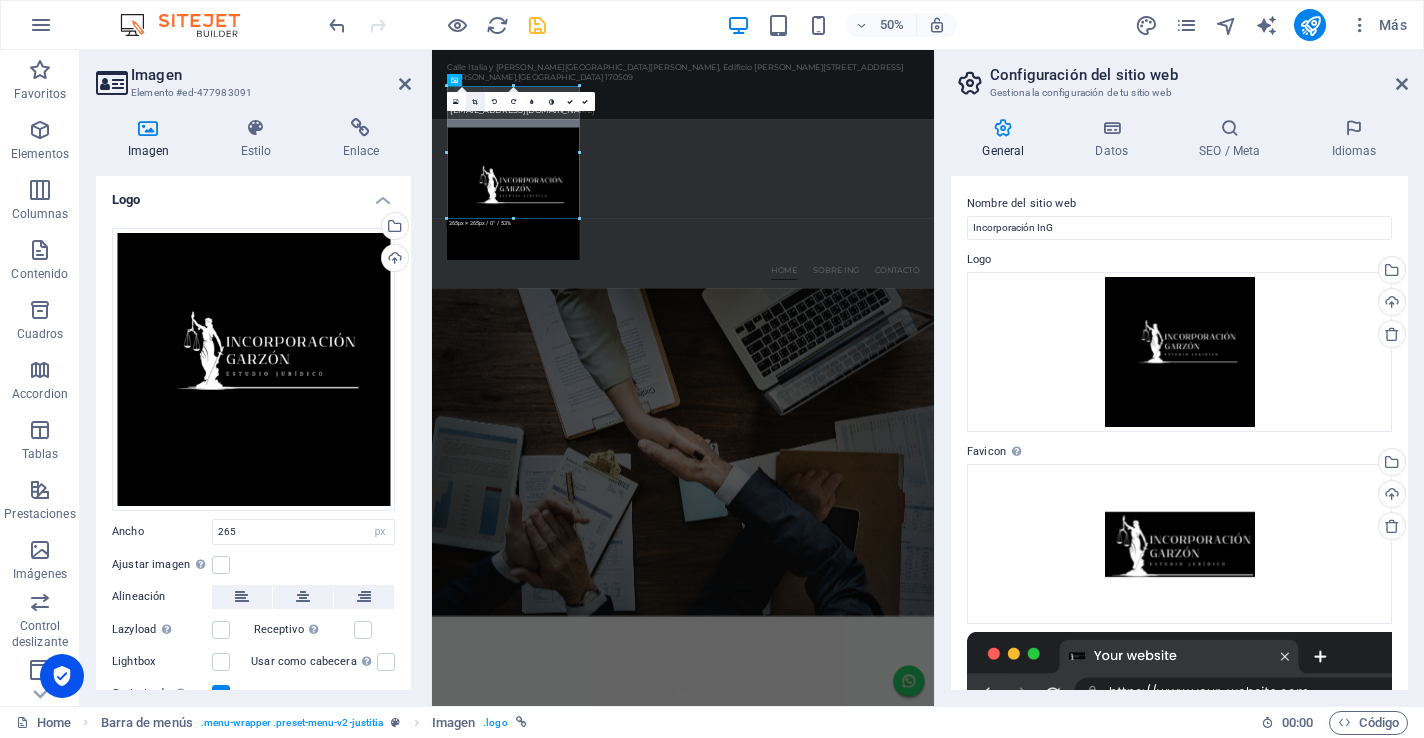 click at bounding box center [475, 101] 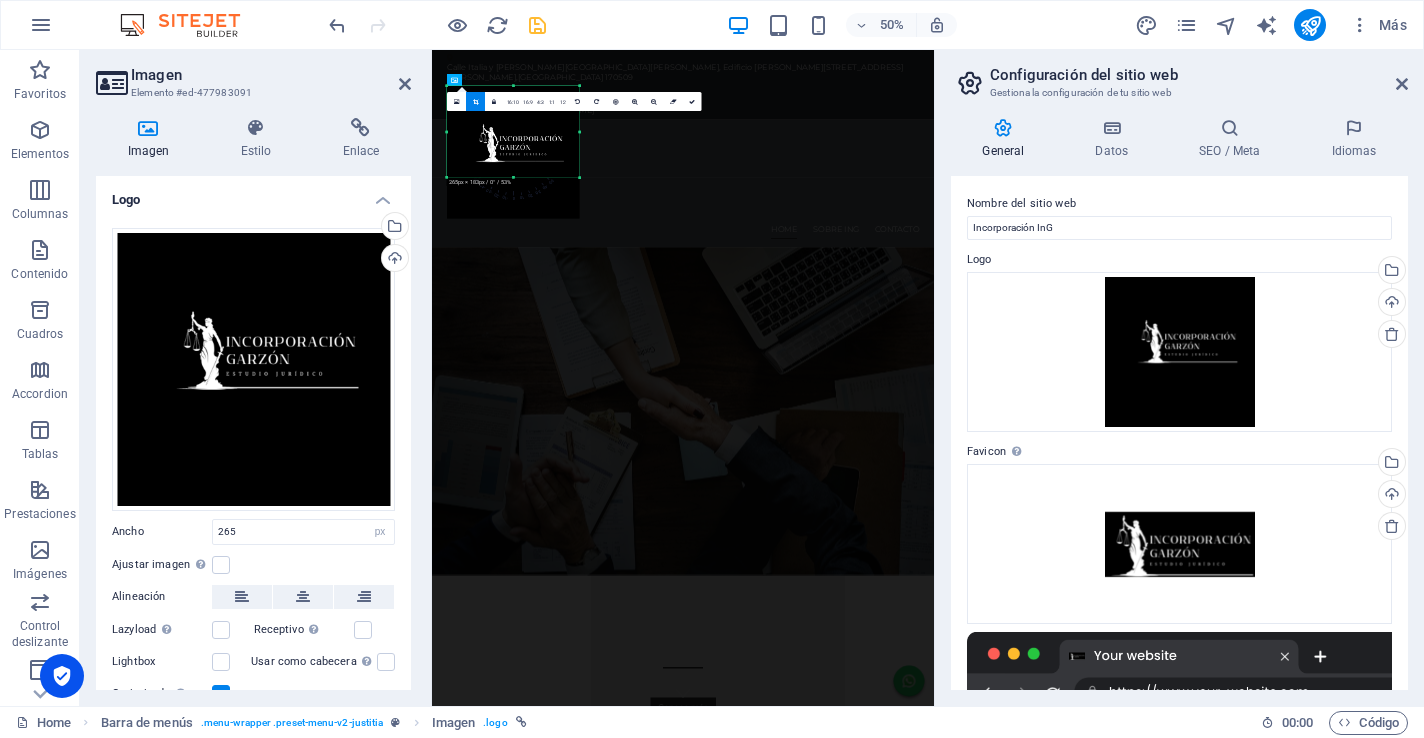 drag, startPoint x: 513, startPoint y: 218, endPoint x: 520, endPoint y: 136, distance: 82.29824 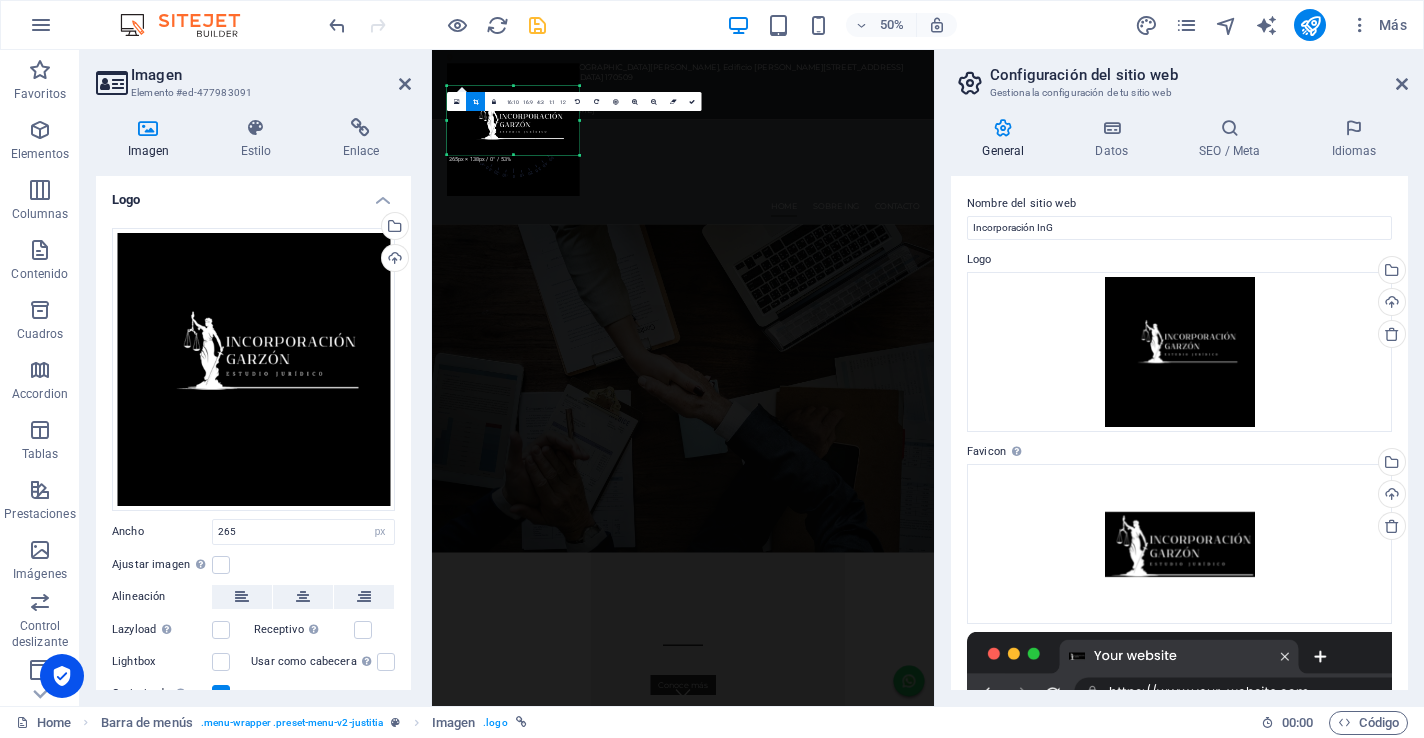 drag, startPoint x: 510, startPoint y: 85, endPoint x: 508, endPoint y: 130, distance: 45.044422 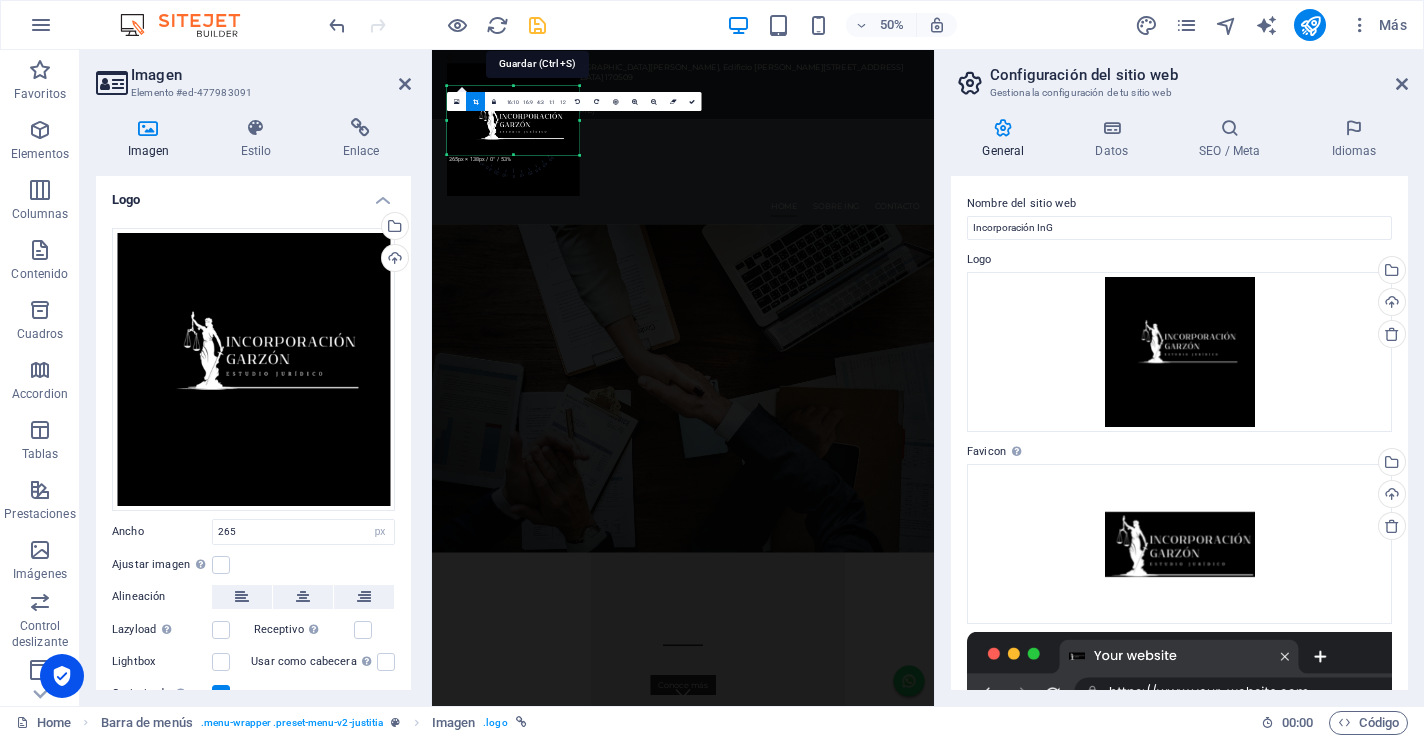 click at bounding box center [537, 25] 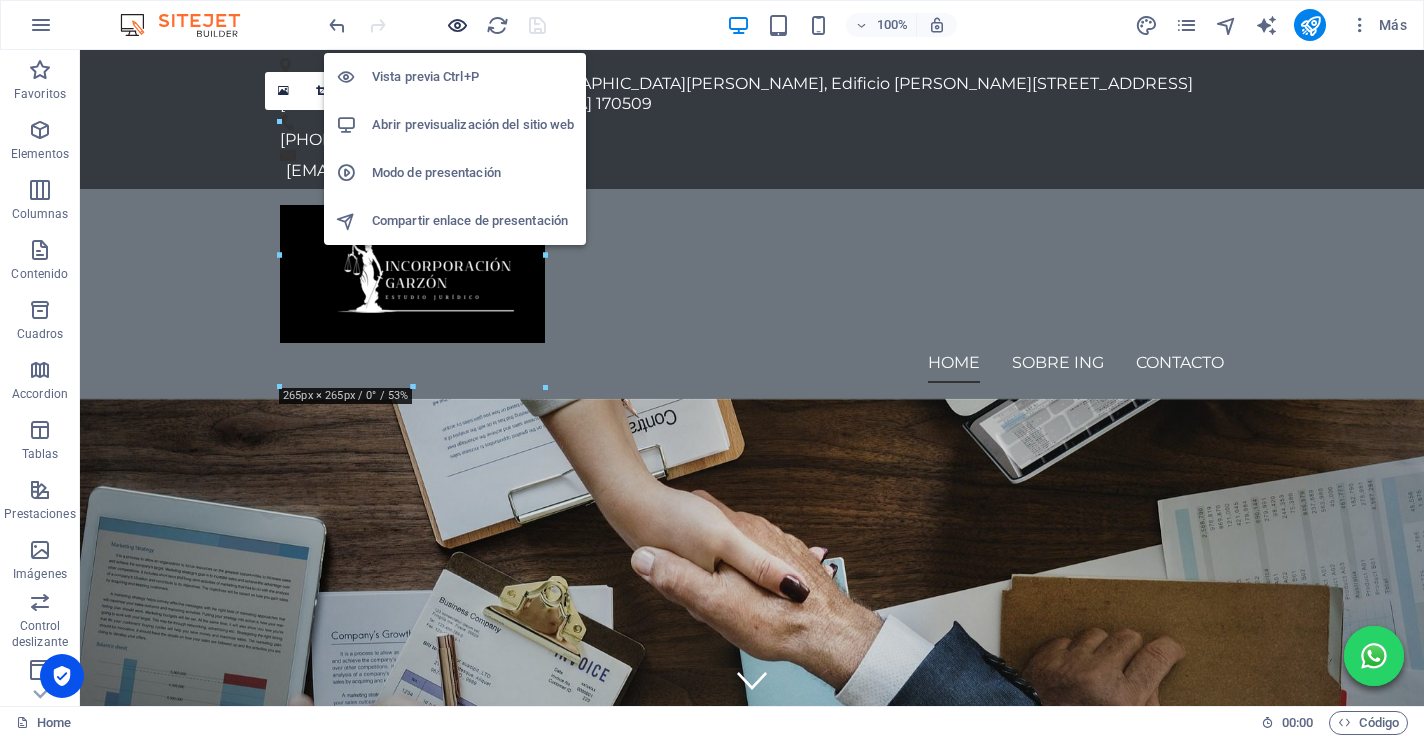 click at bounding box center (457, 25) 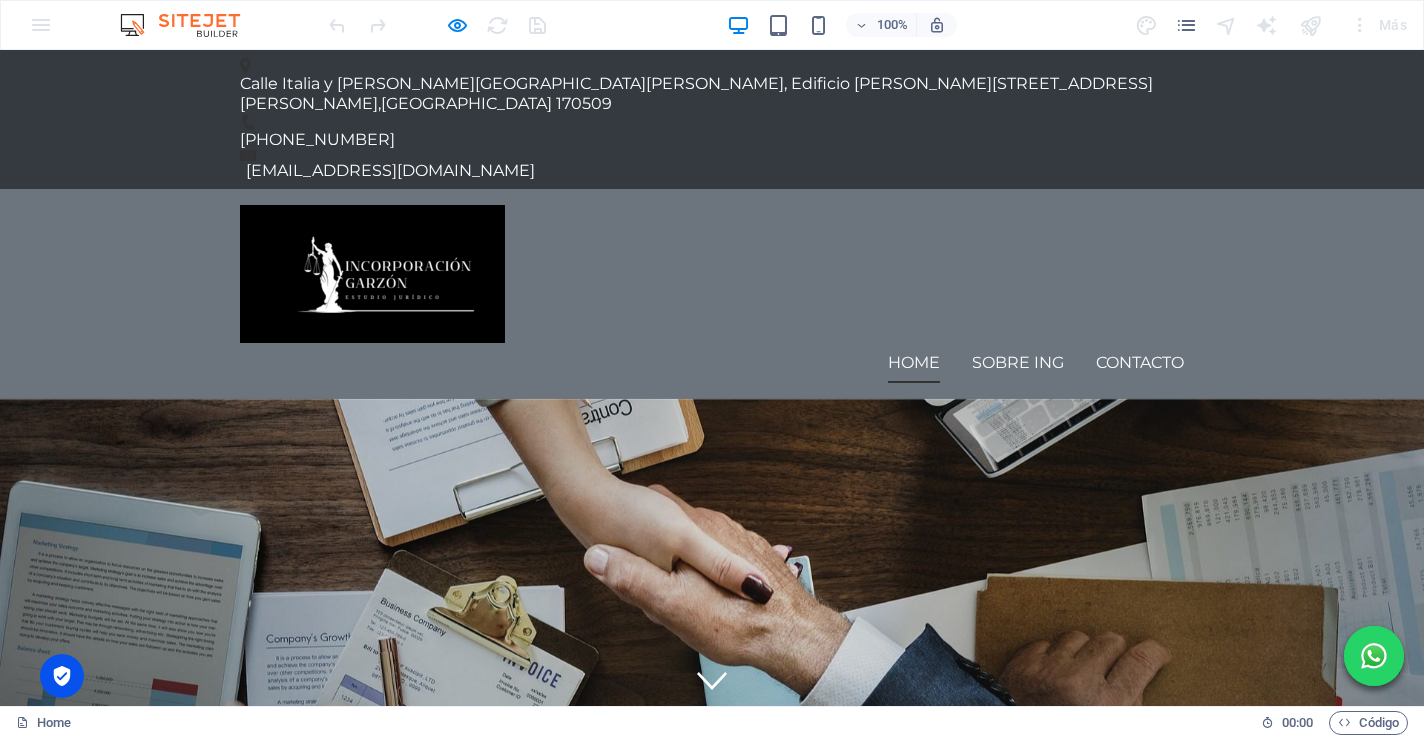 click on "Estudio Jurídico y de Negocios
Incorporación InG. Conoce más" at bounding box center (712, 946) 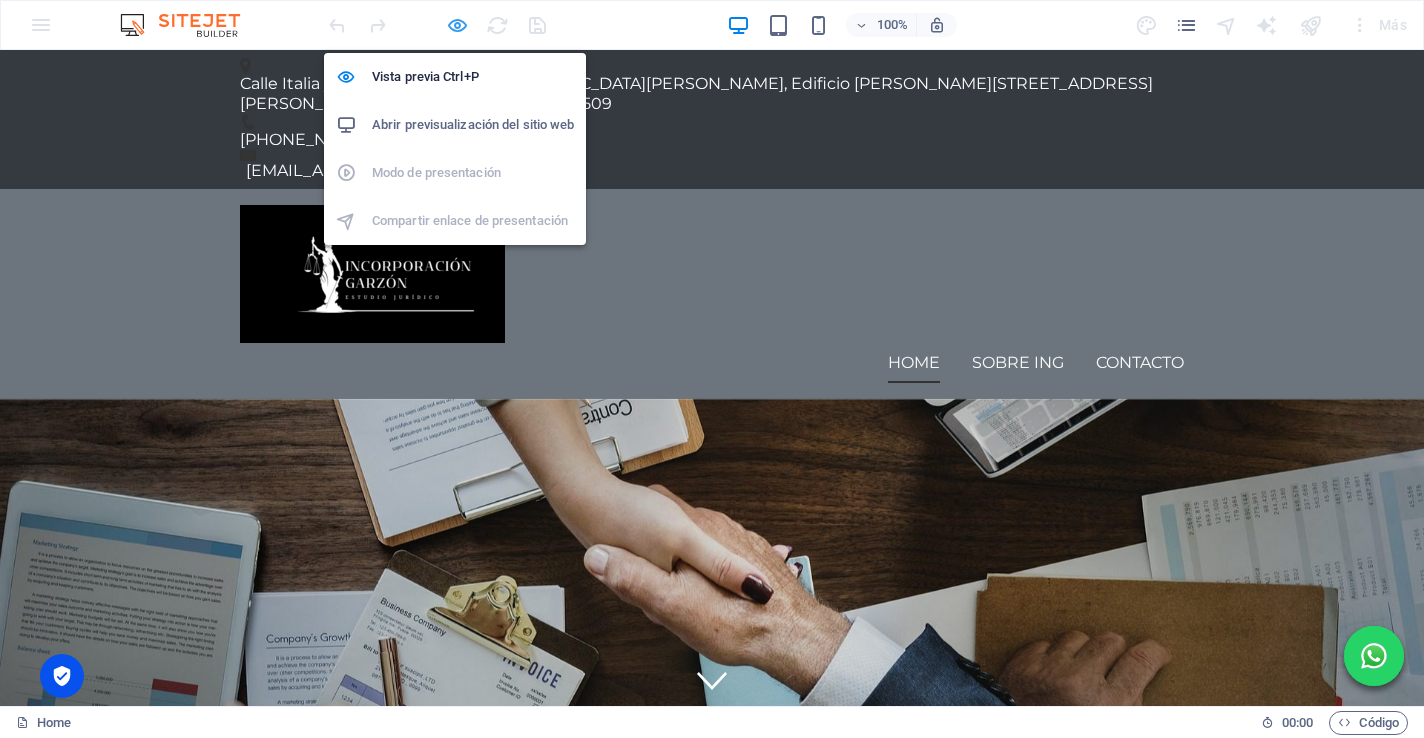 click at bounding box center [457, 25] 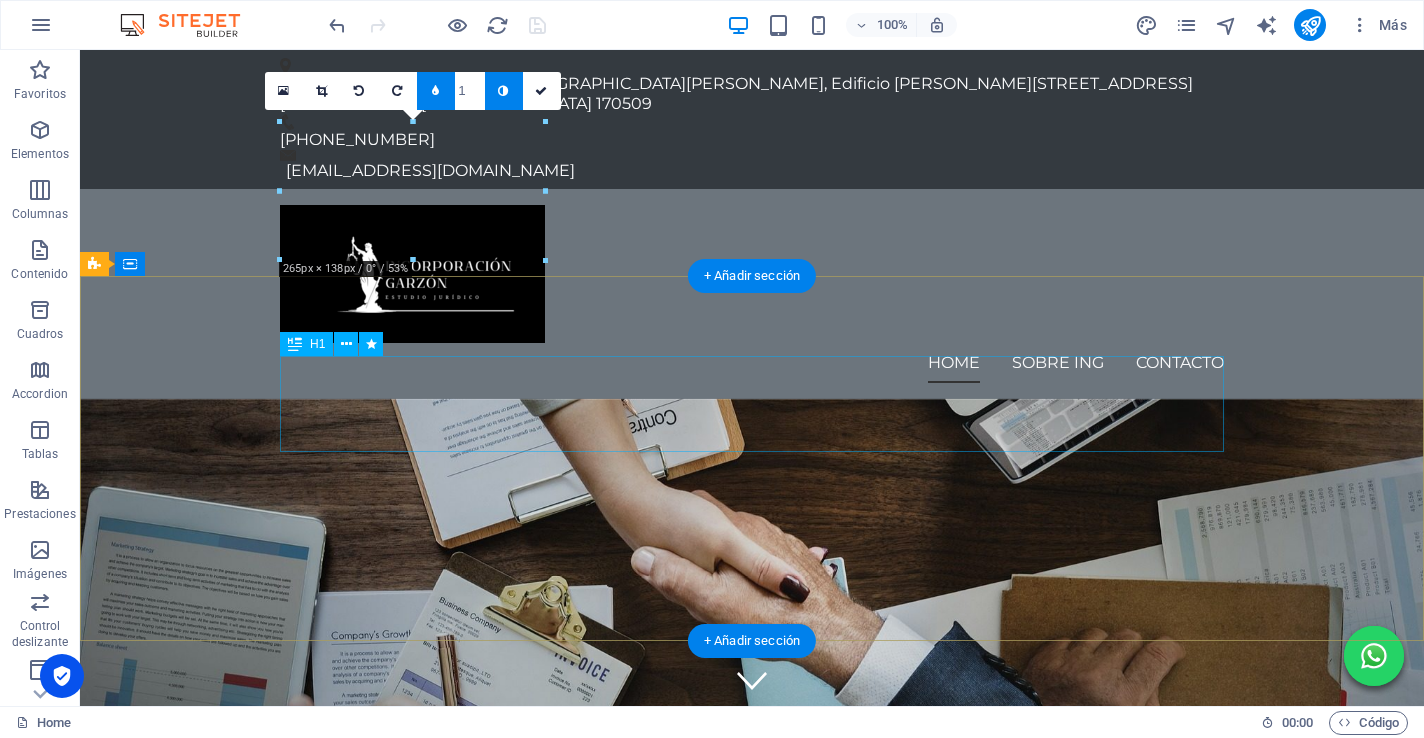click on "Estudio Jurídico y de Negocios" at bounding box center [752, 892] 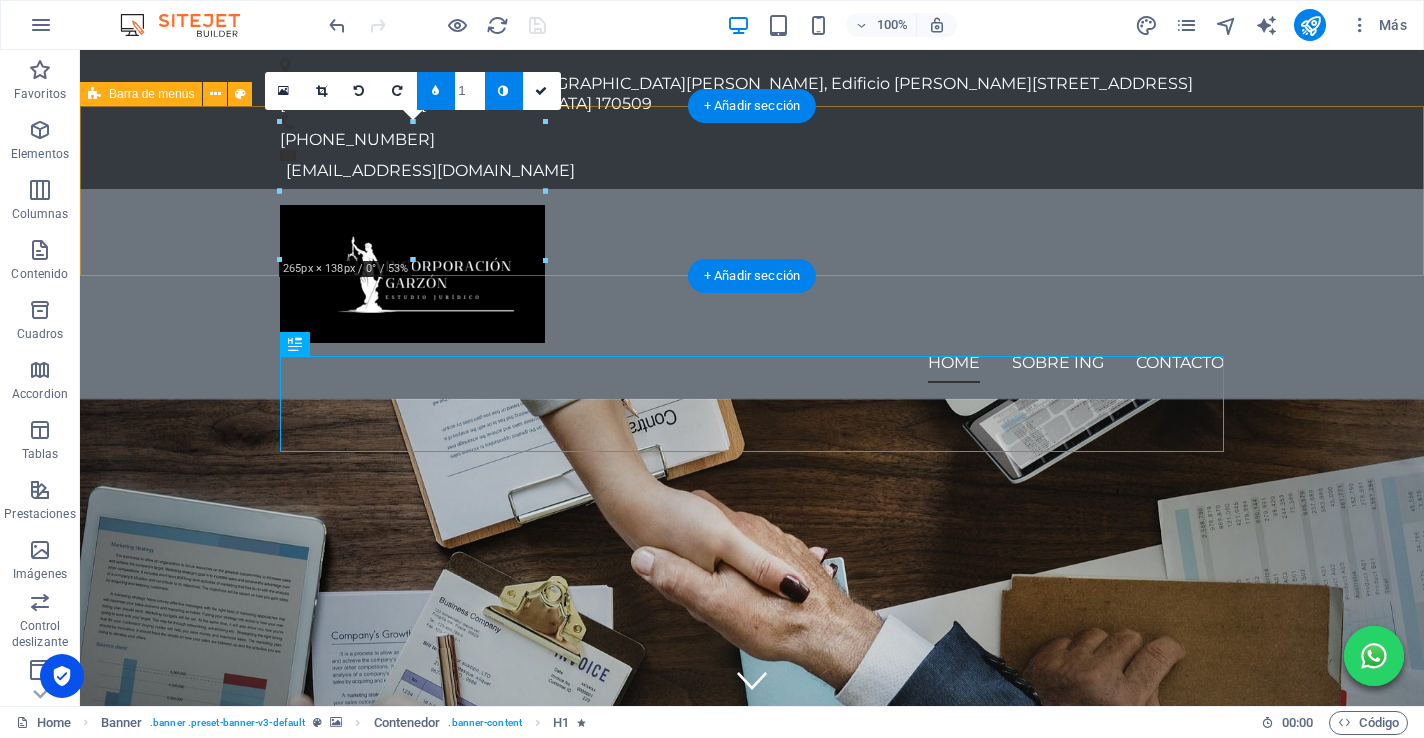 click on "Home Sobre InG Contacto" at bounding box center [752, 294] 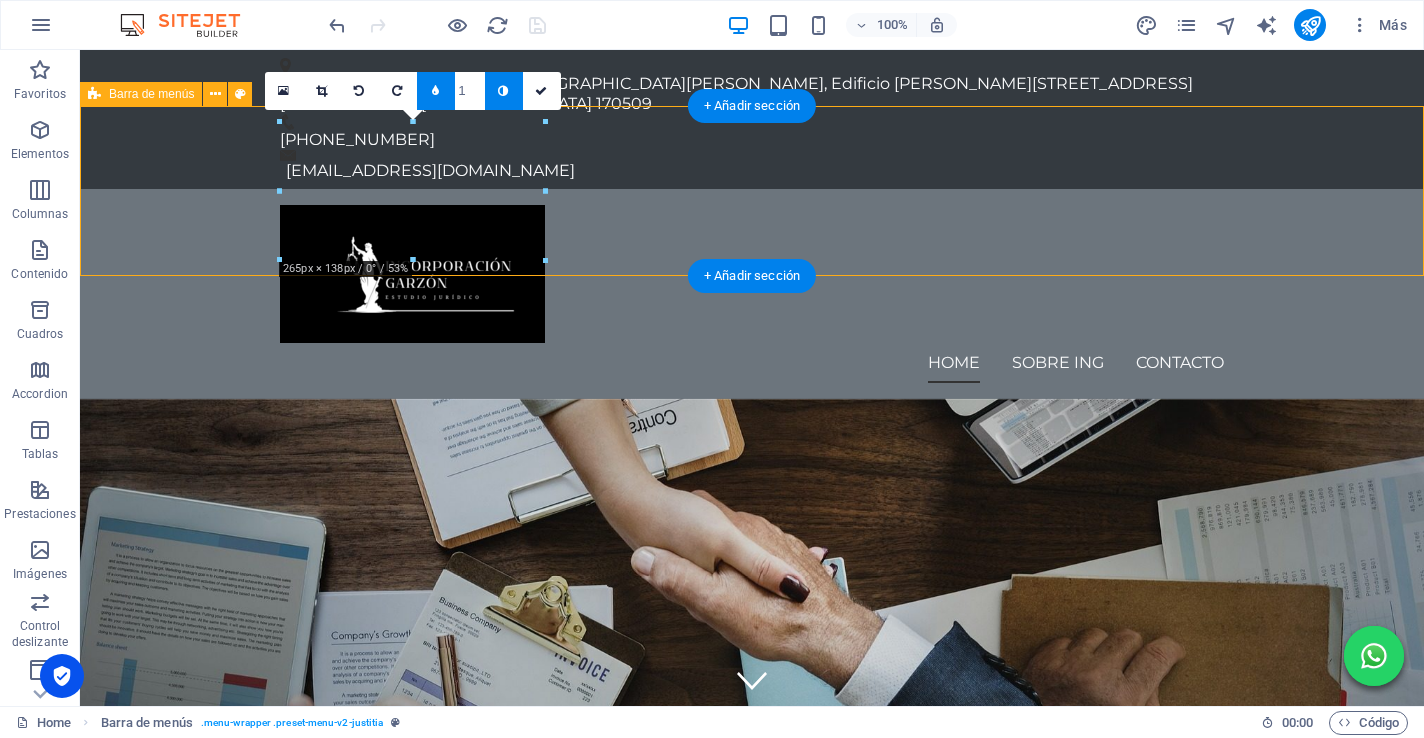 click on "Home Sobre InG Contacto" at bounding box center [752, 294] 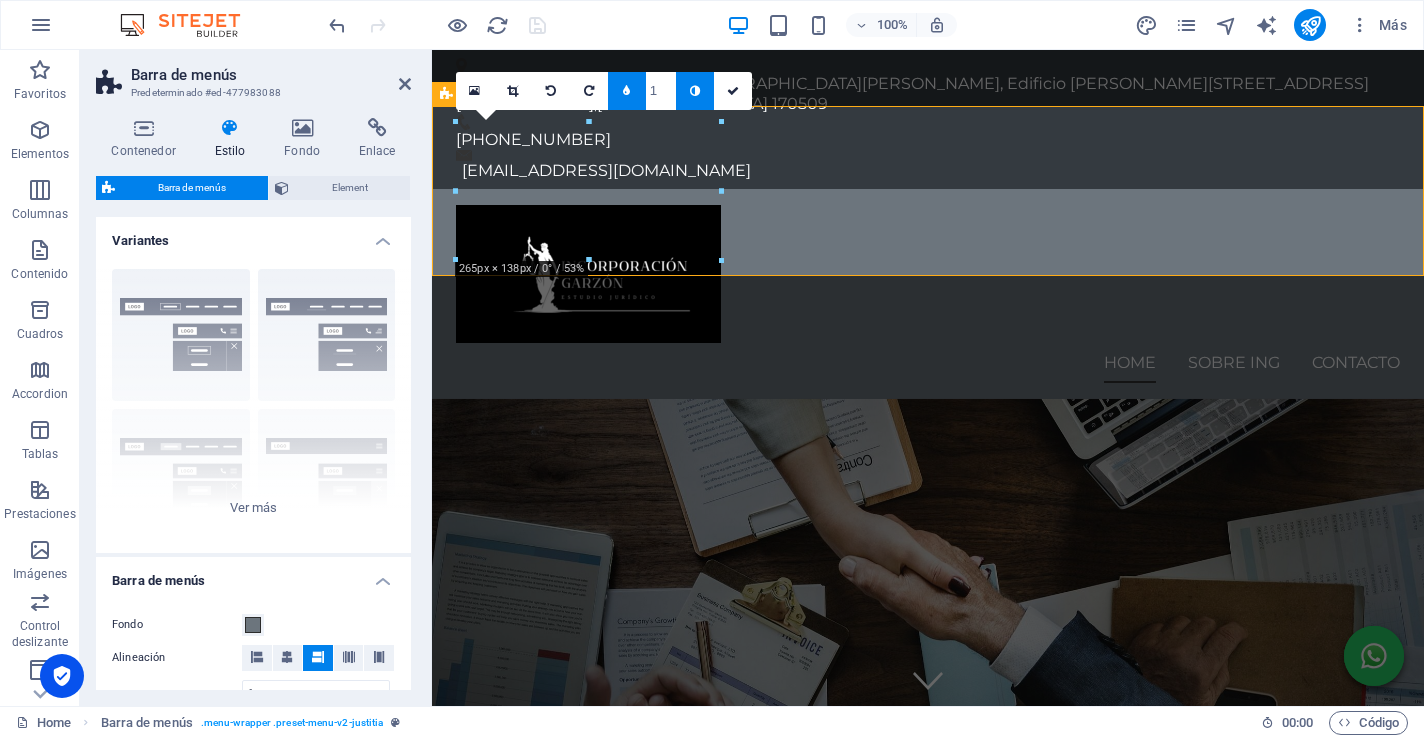 click on "Home Sobre InG Contacto" at bounding box center (928, 294) 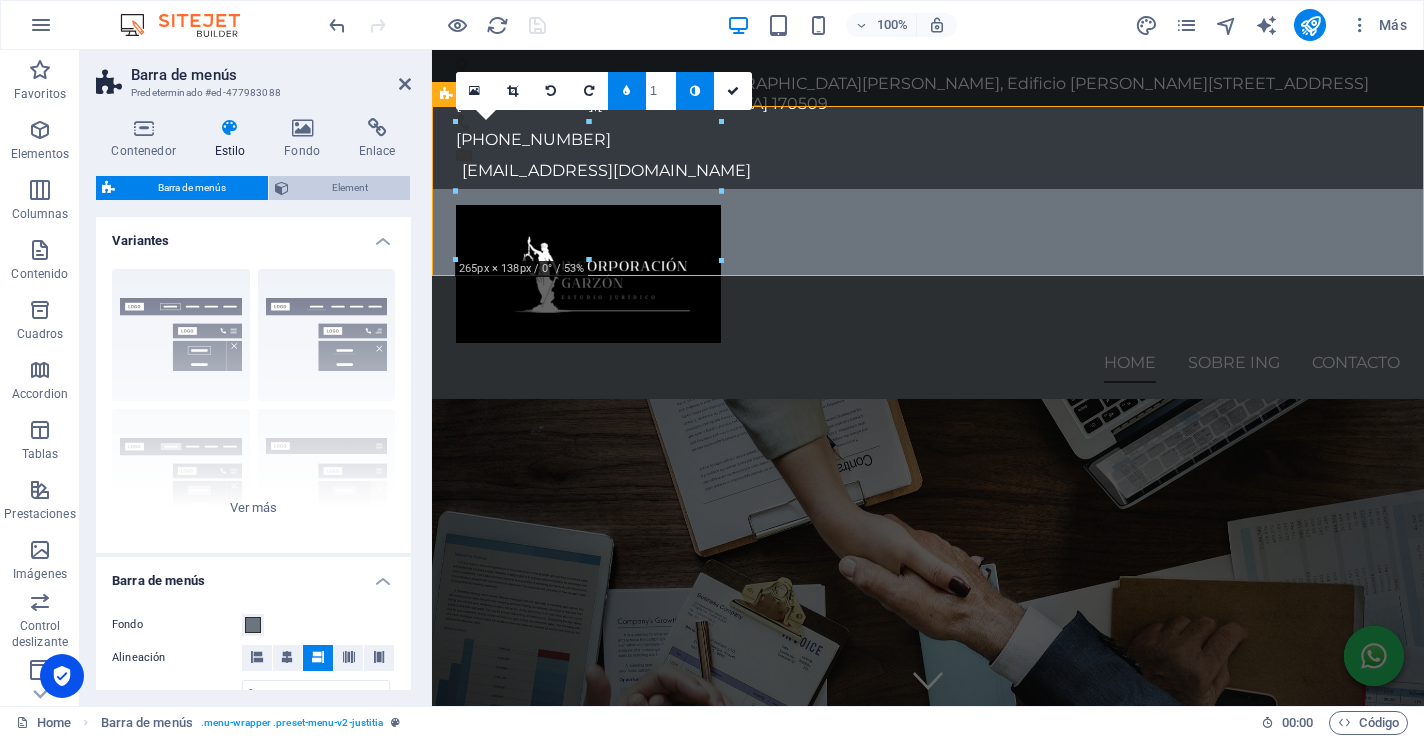 click on "Element" at bounding box center [349, 188] 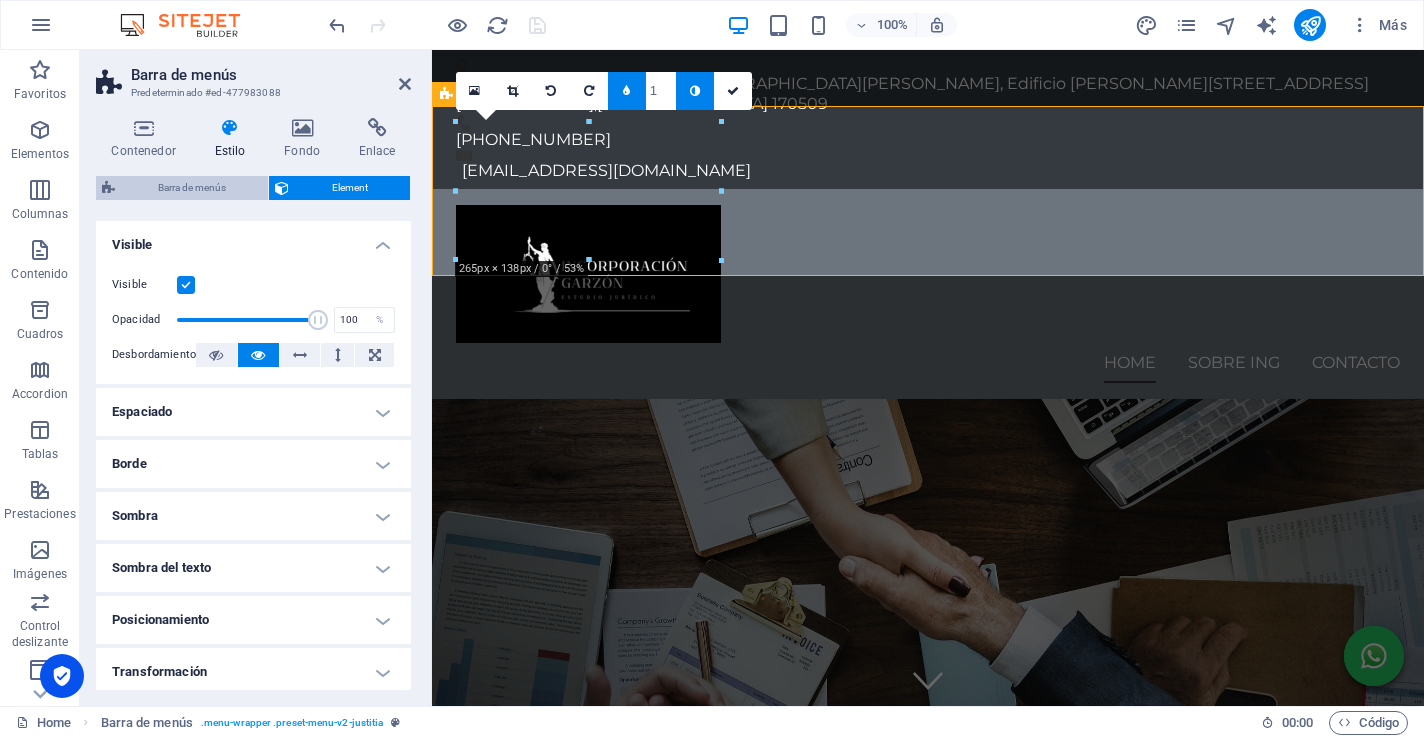 click on "Barra de menús" at bounding box center (191, 188) 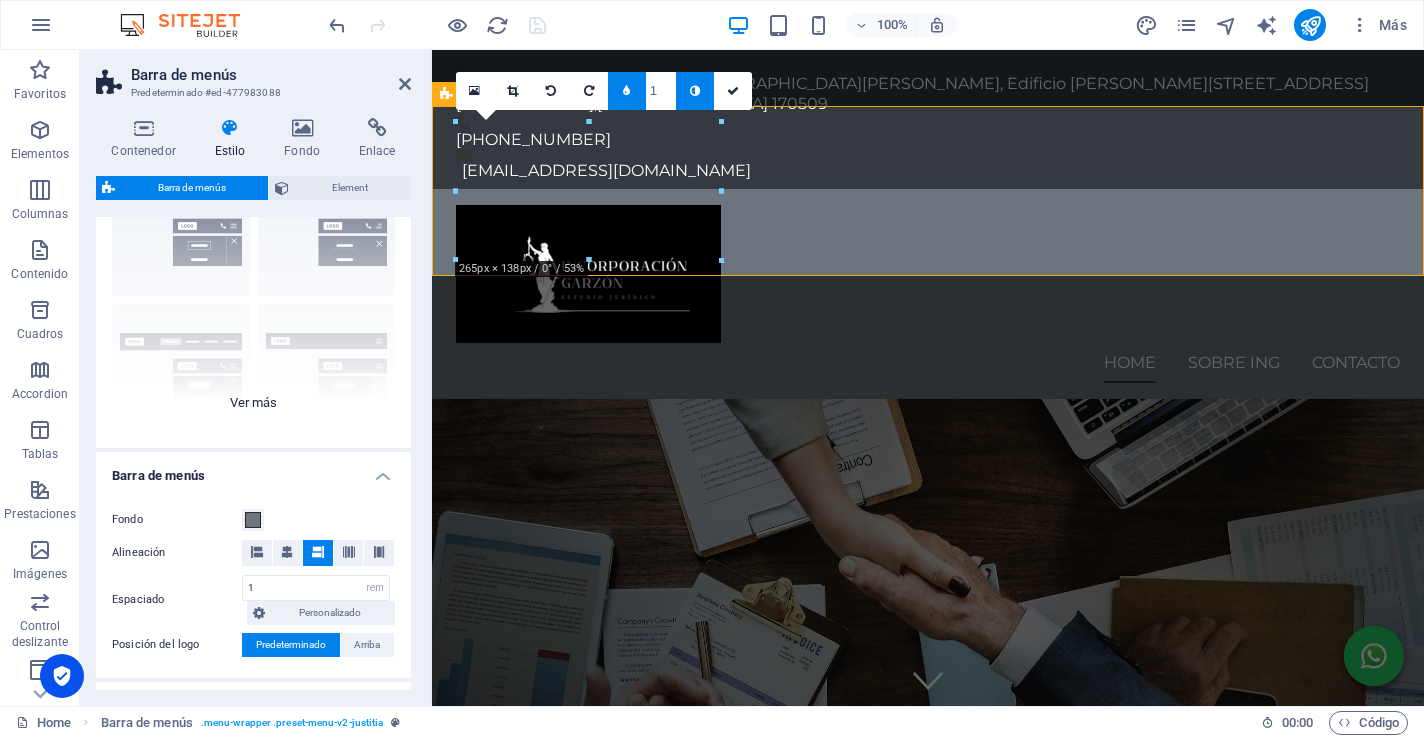 scroll, scrollTop: 172, scrollLeft: 0, axis: vertical 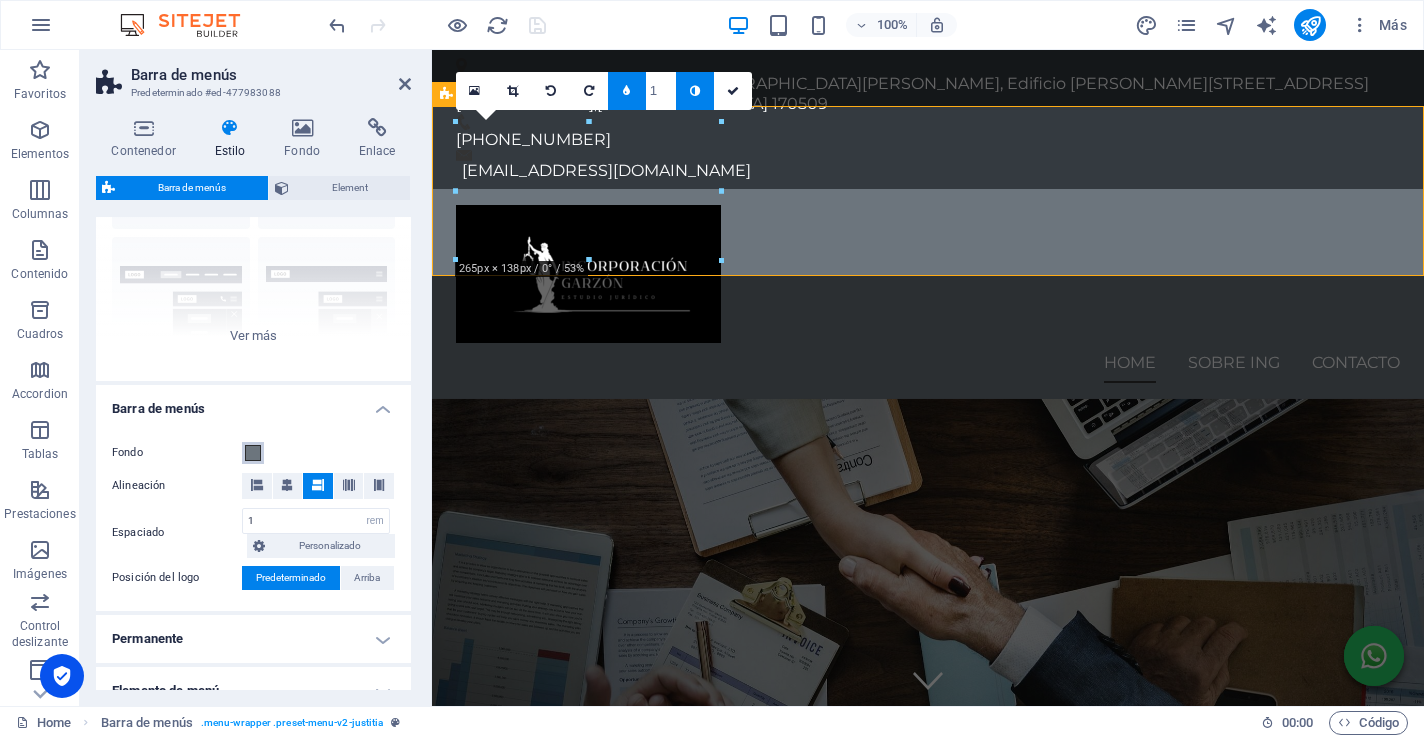 click at bounding box center (253, 453) 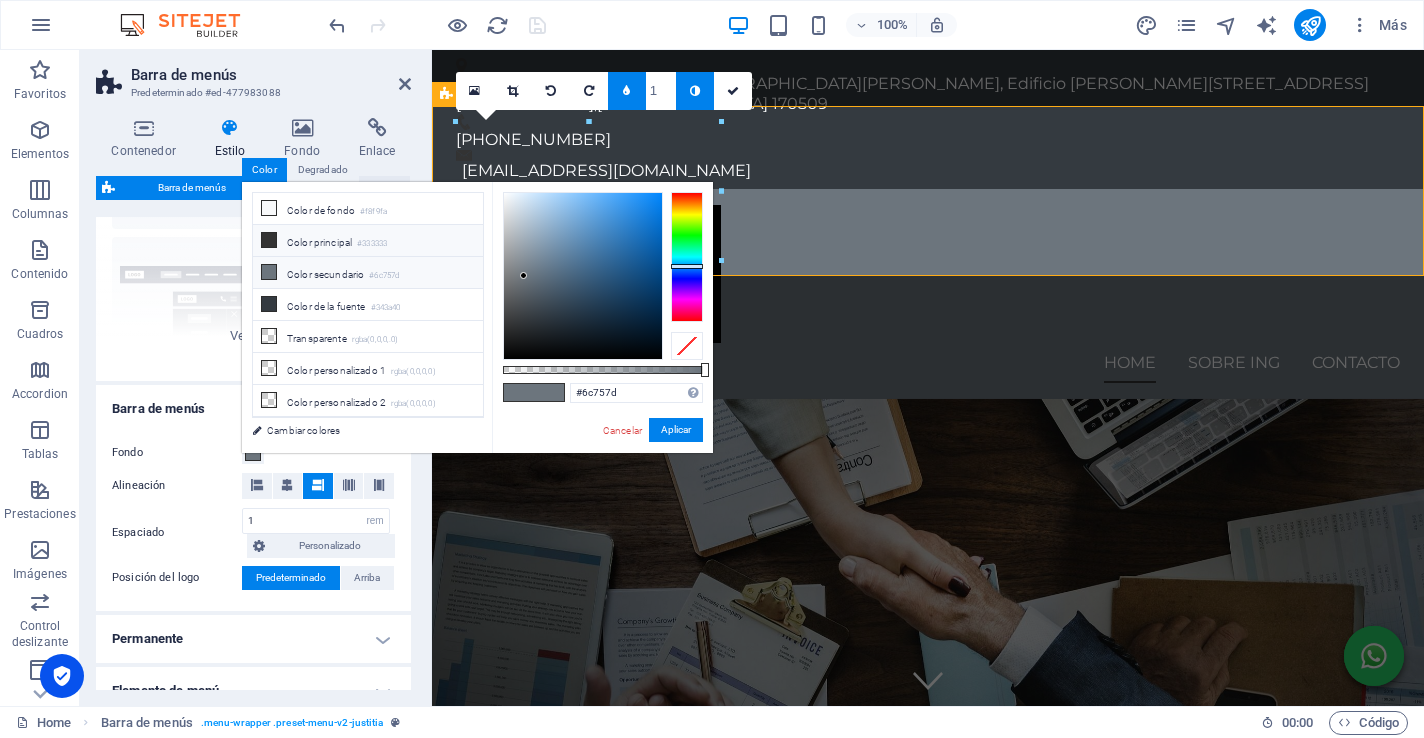 click on "Color principal
#333333" at bounding box center (368, 241) 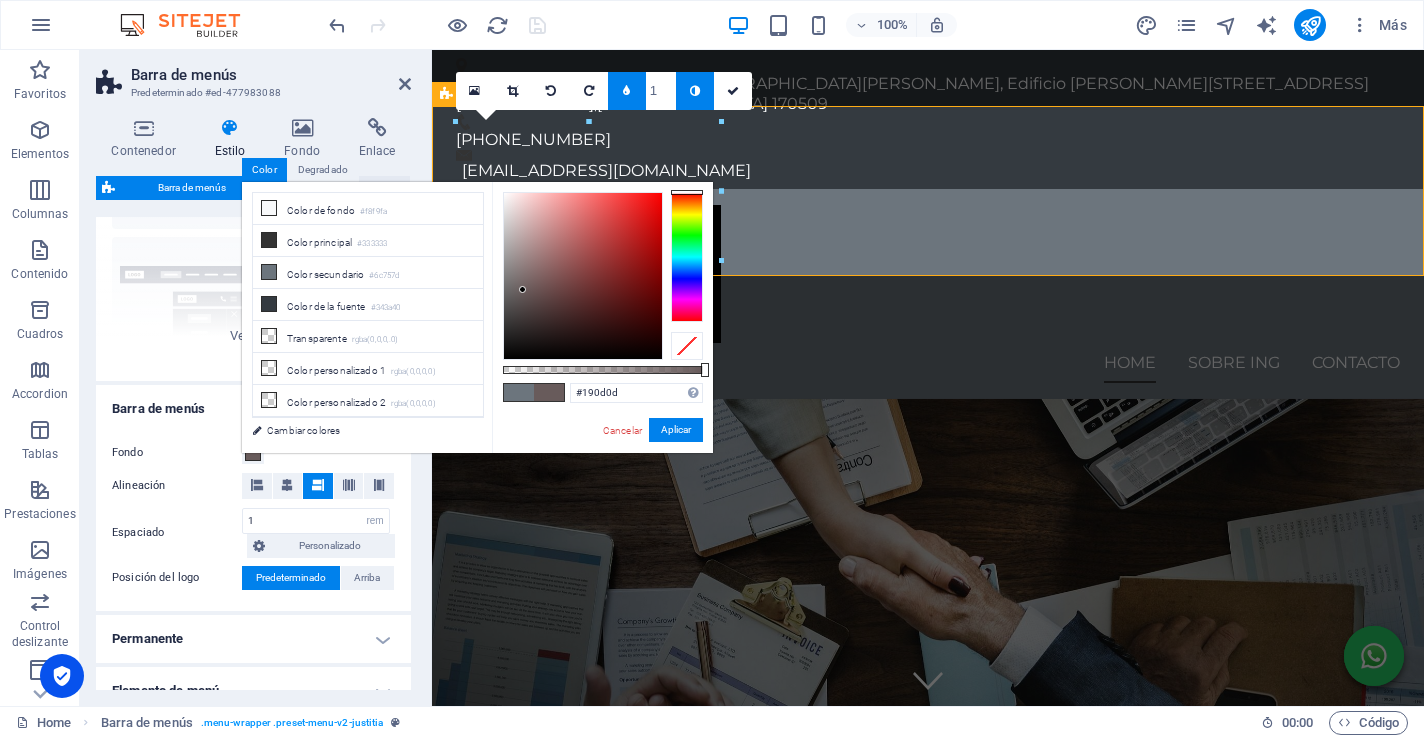 type on "#000000" 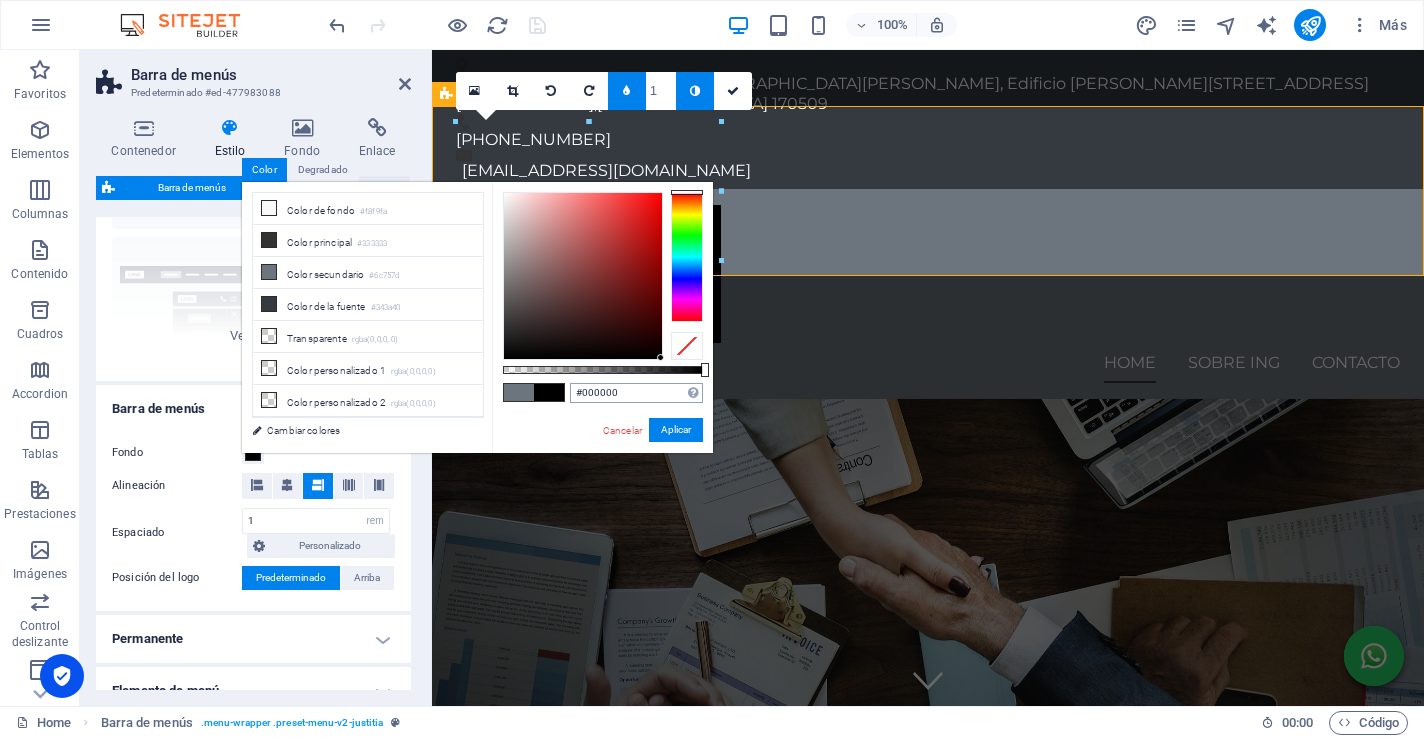 drag, startPoint x: 523, startPoint y: 290, endPoint x: 666, endPoint y: 385, distance: 171.67993 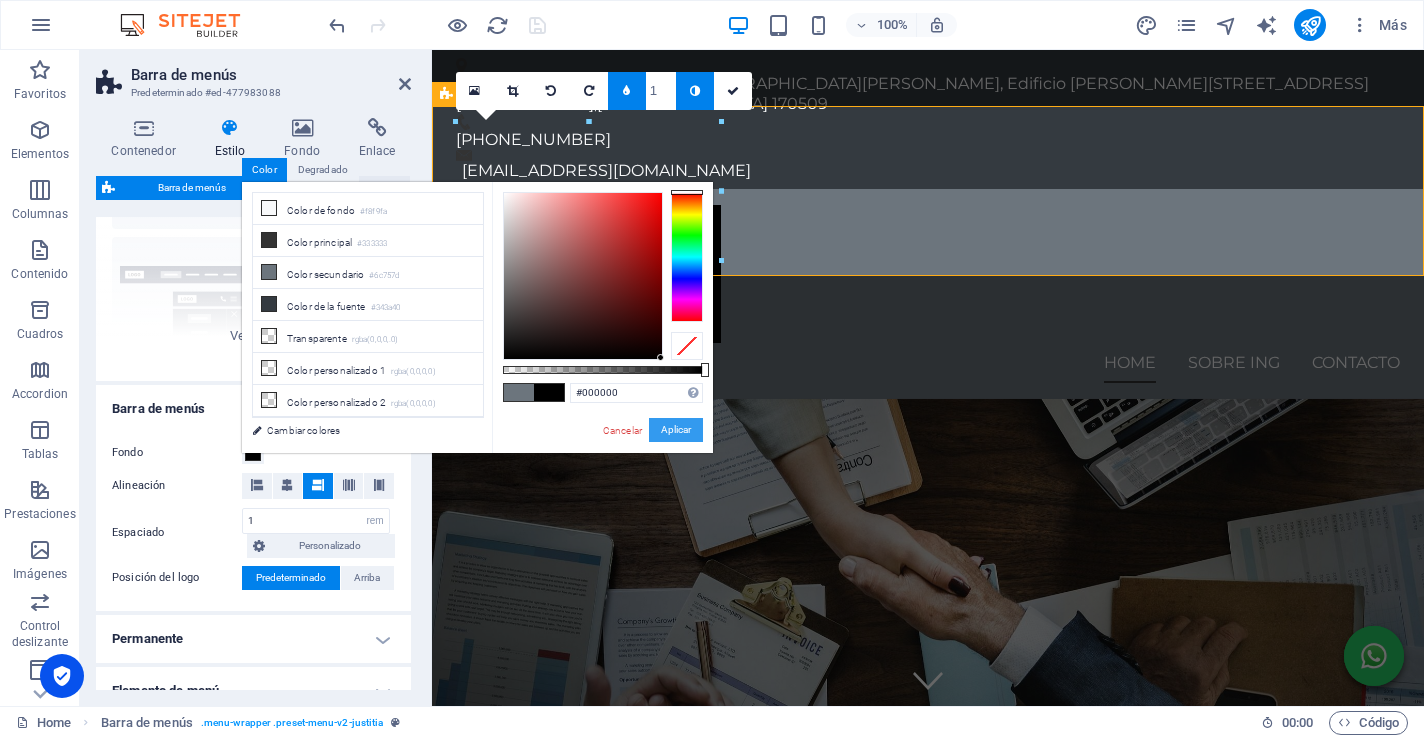 click on "Aplicar" at bounding box center (676, 430) 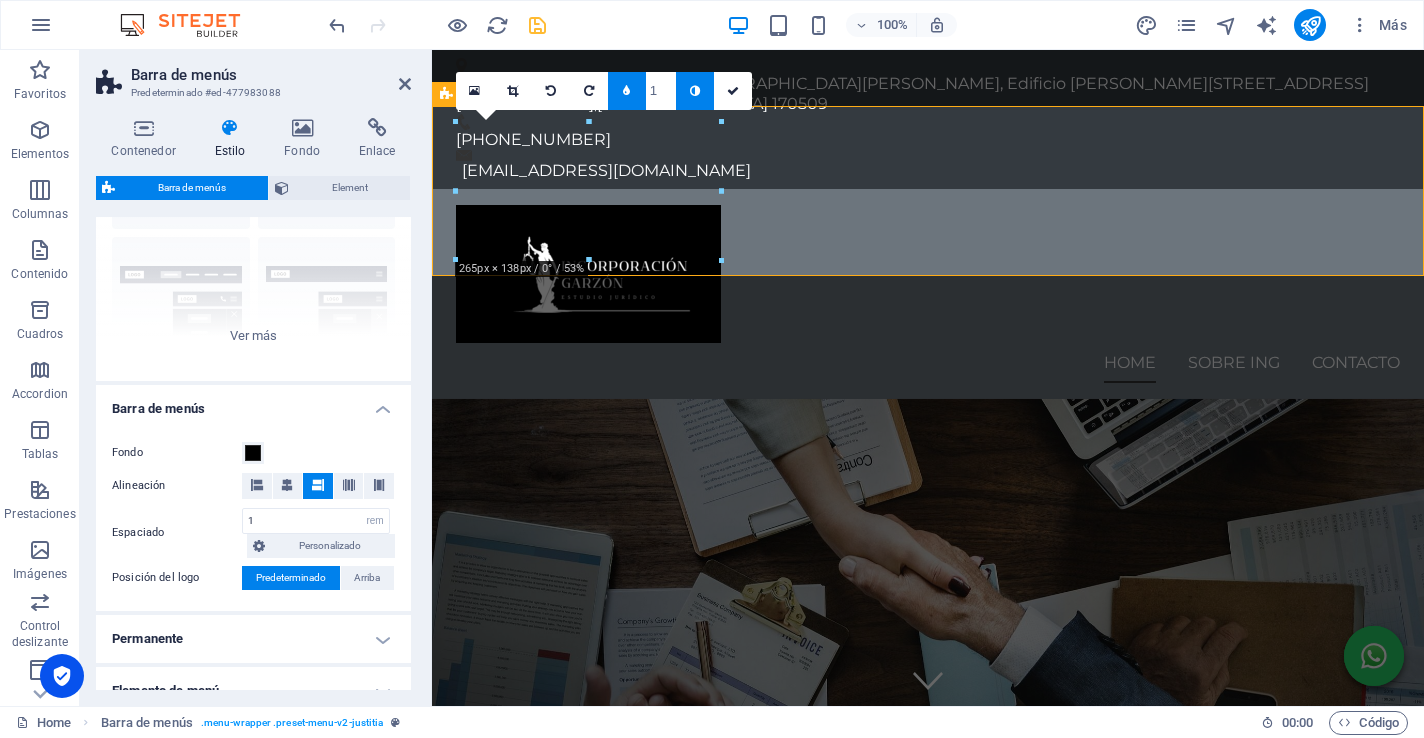 click on "Home Sobre InG Contacto" at bounding box center [928, 294] 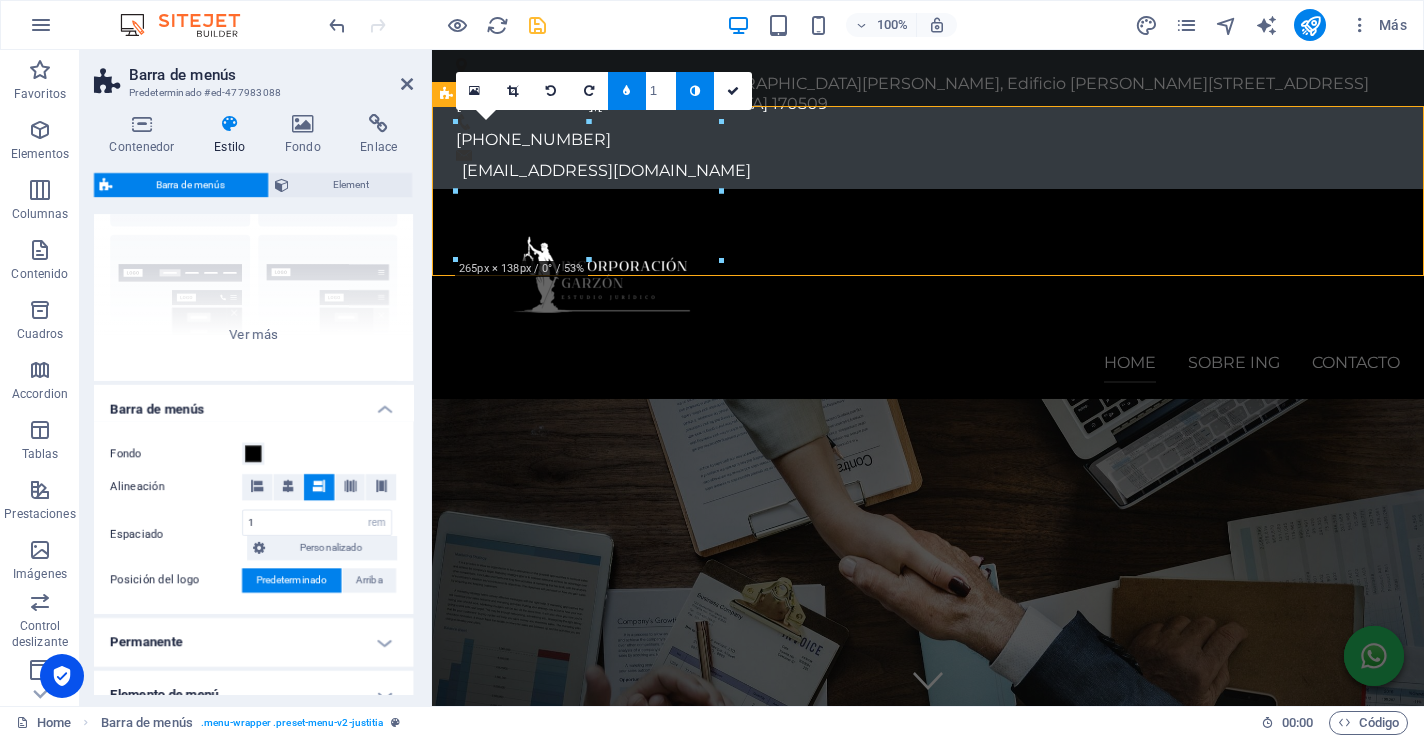 click on "Home Sobre InG Contacto" at bounding box center (928, 294) 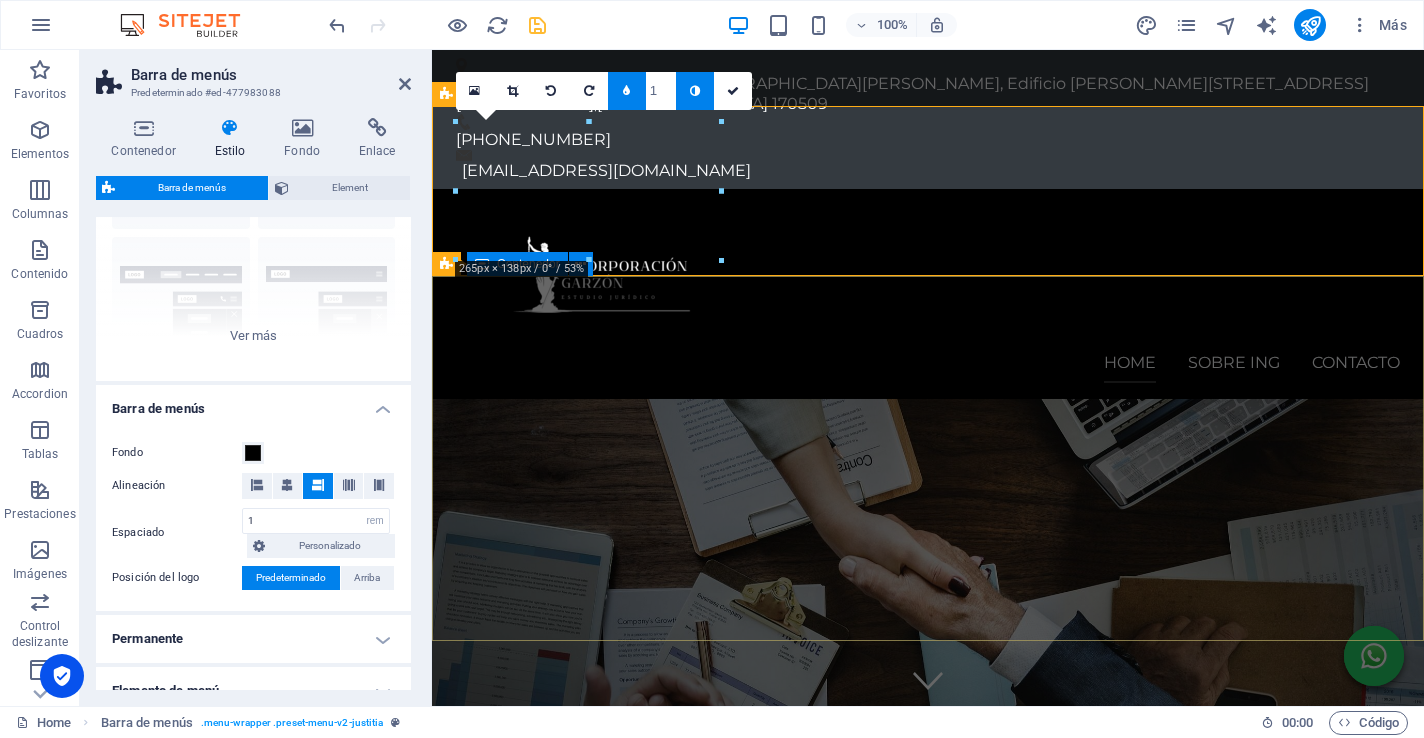 click on "Estudio Jurídico y de Negocios
Incorporación InG. Conoce más" at bounding box center [928, 946] 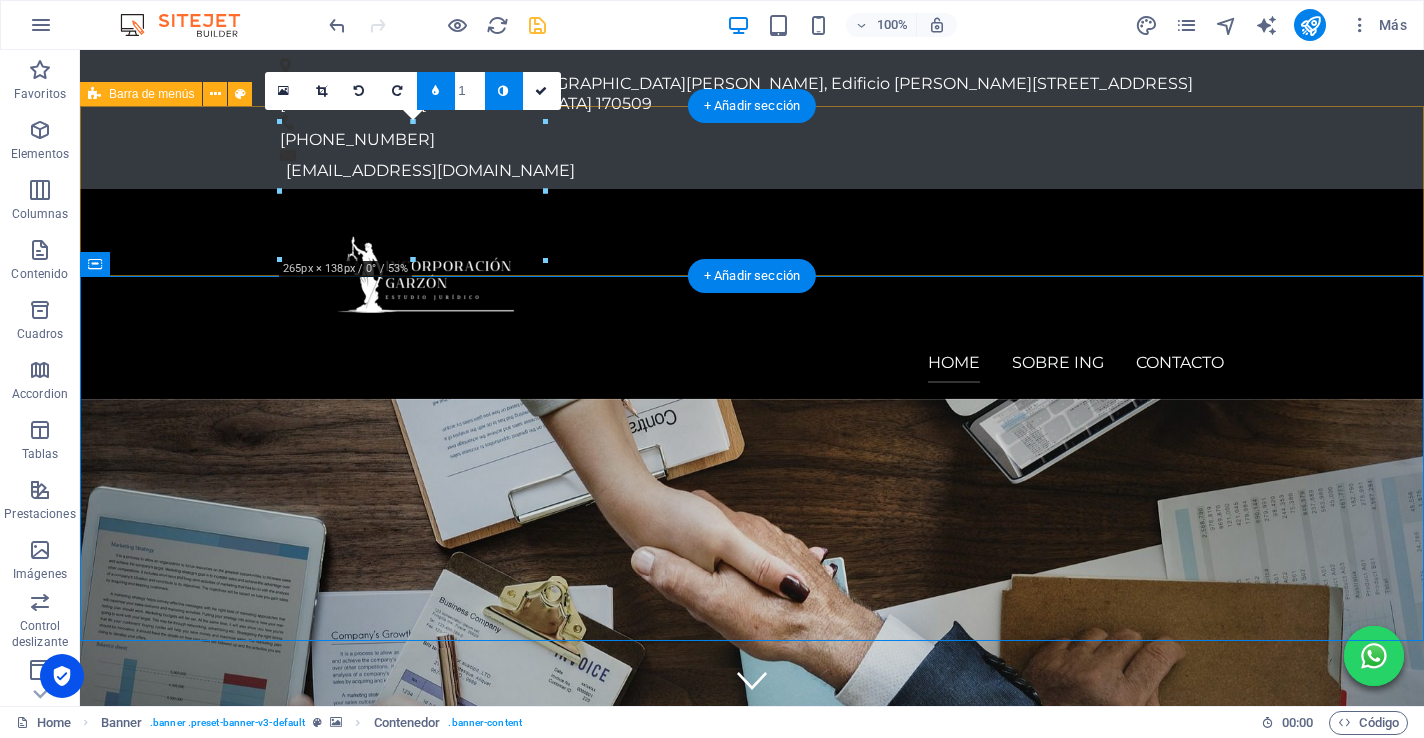 click on "Home Sobre InG Contacto" at bounding box center (752, 294) 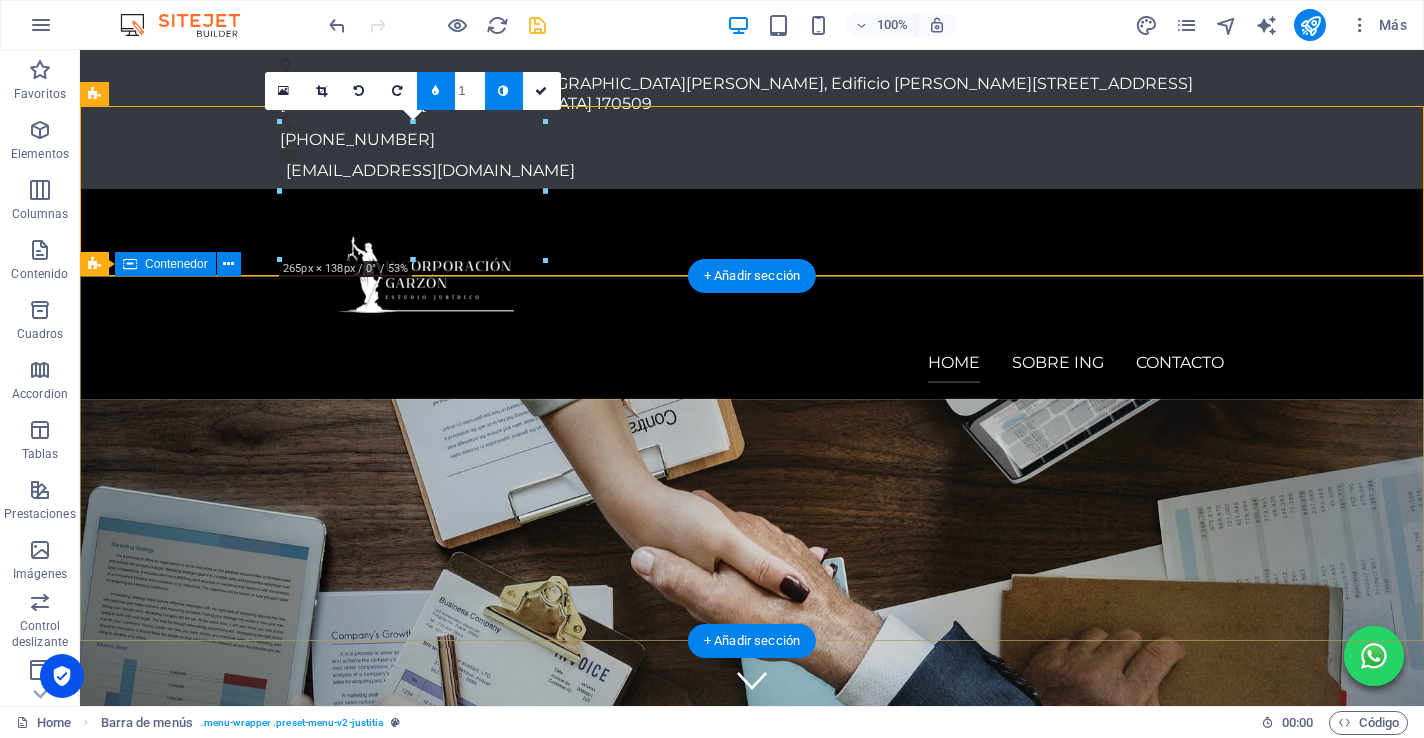 click on "Estudio Jurídico y de Negocios
Incorporación InG. Conoce más" at bounding box center (752, 946) 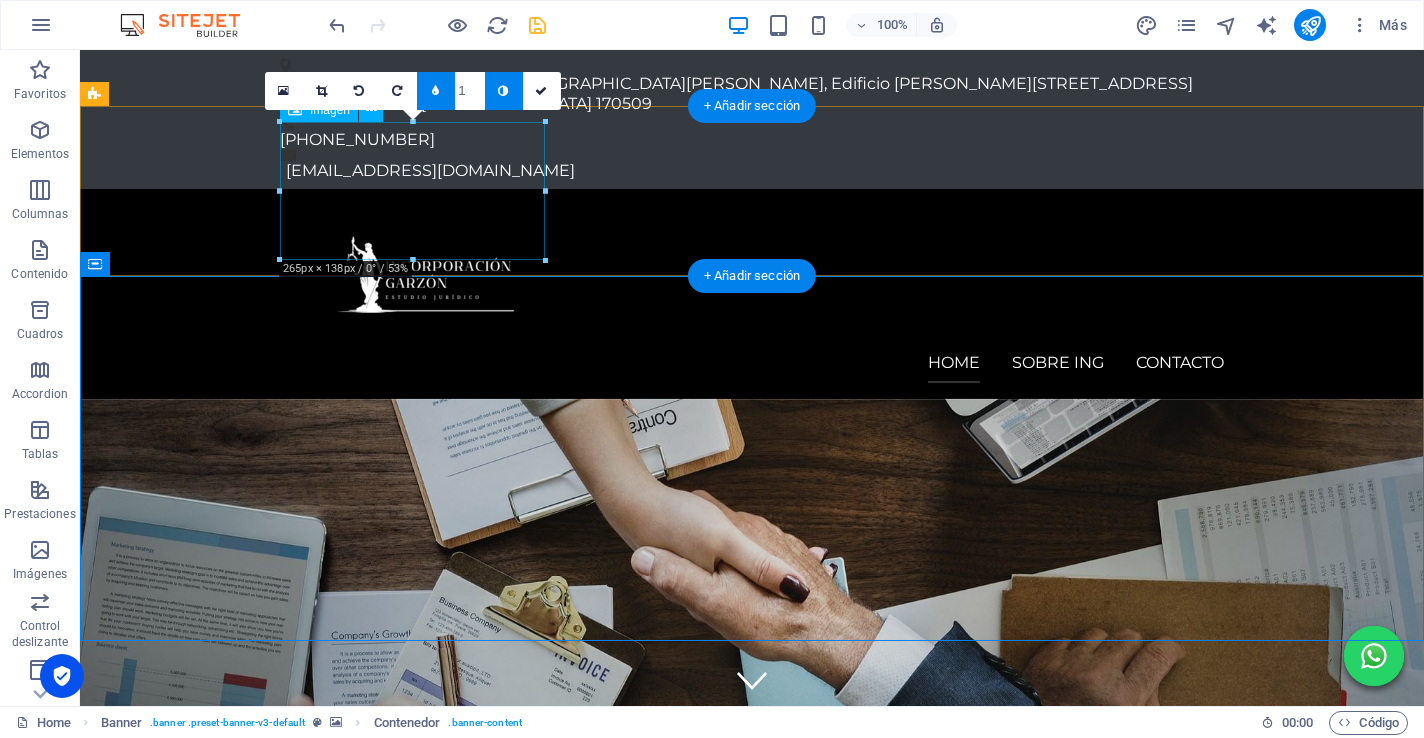 click at bounding box center [752, 274] 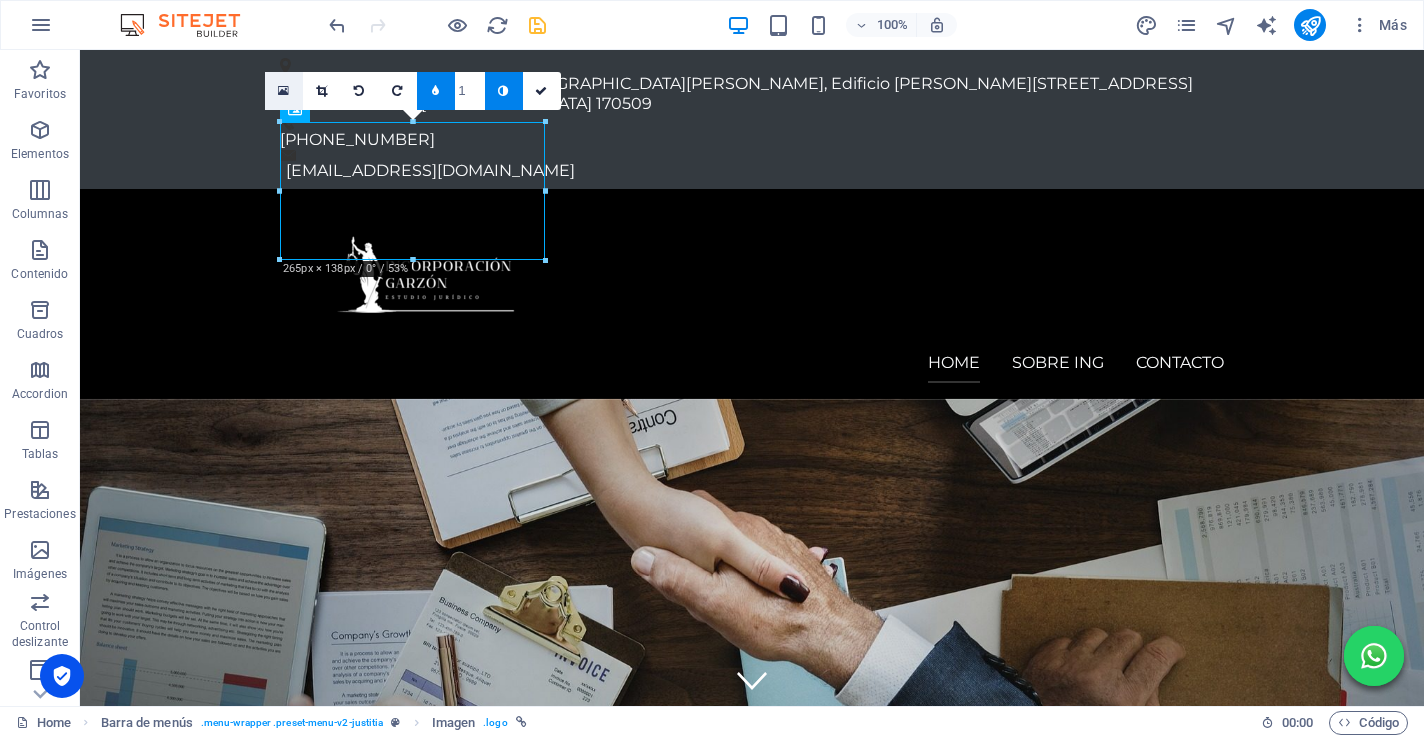 click at bounding box center (283, 91) 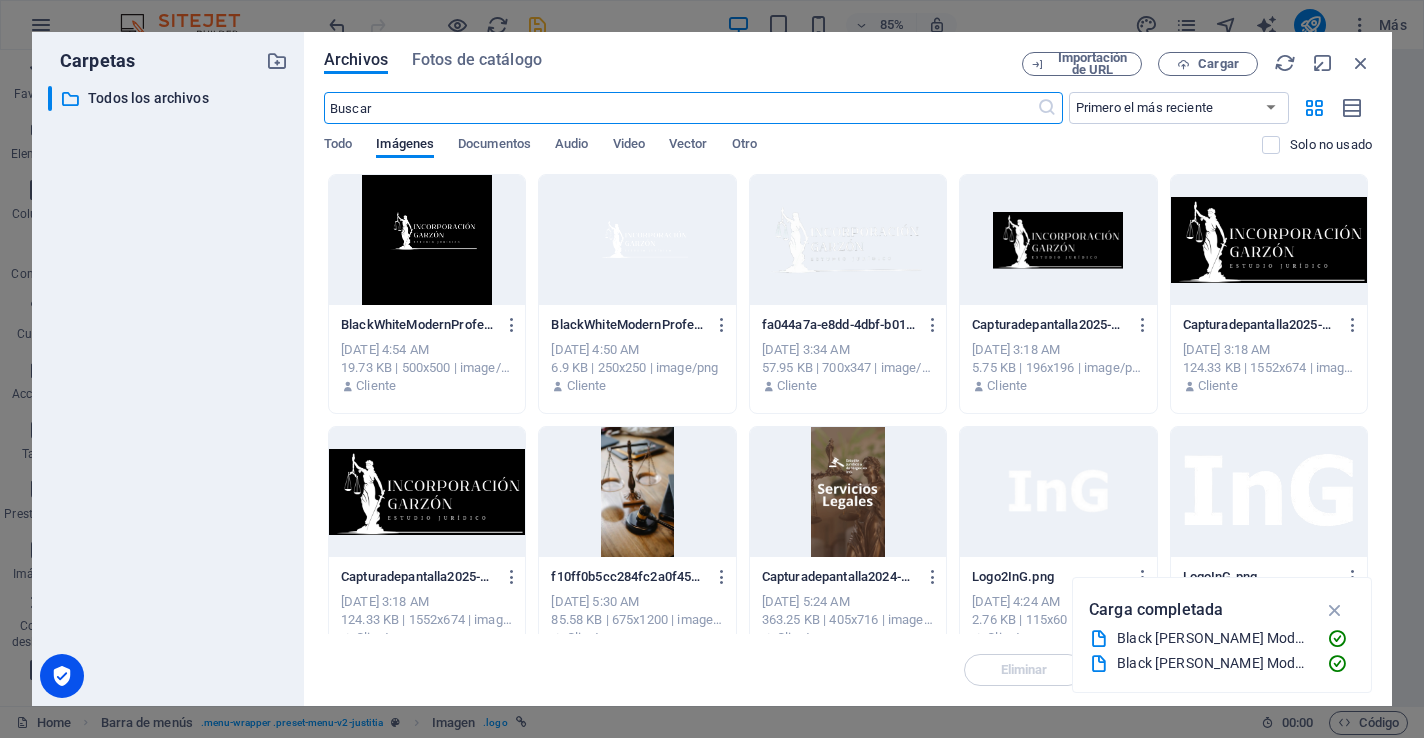 click at bounding box center [637, 240] 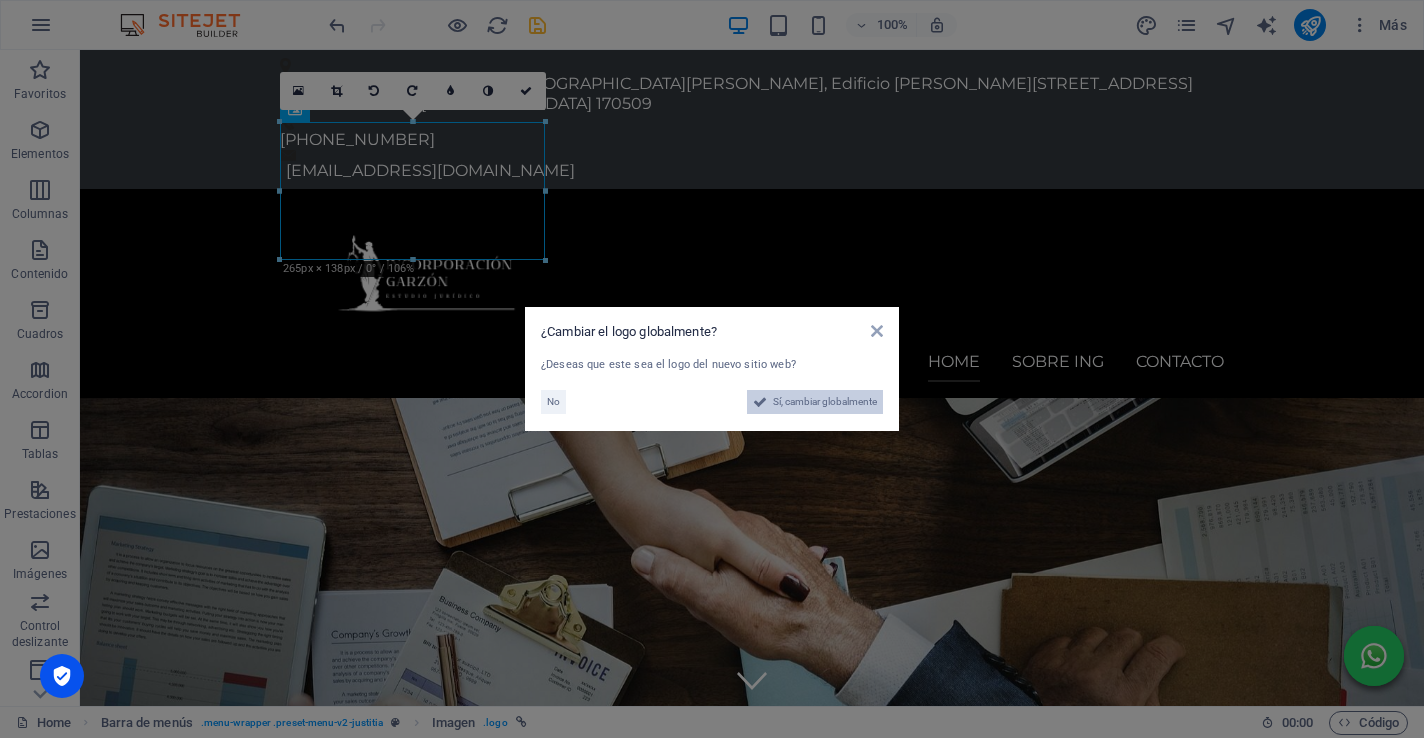 click on "Sí, cambiar globalmente" at bounding box center (825, 402) 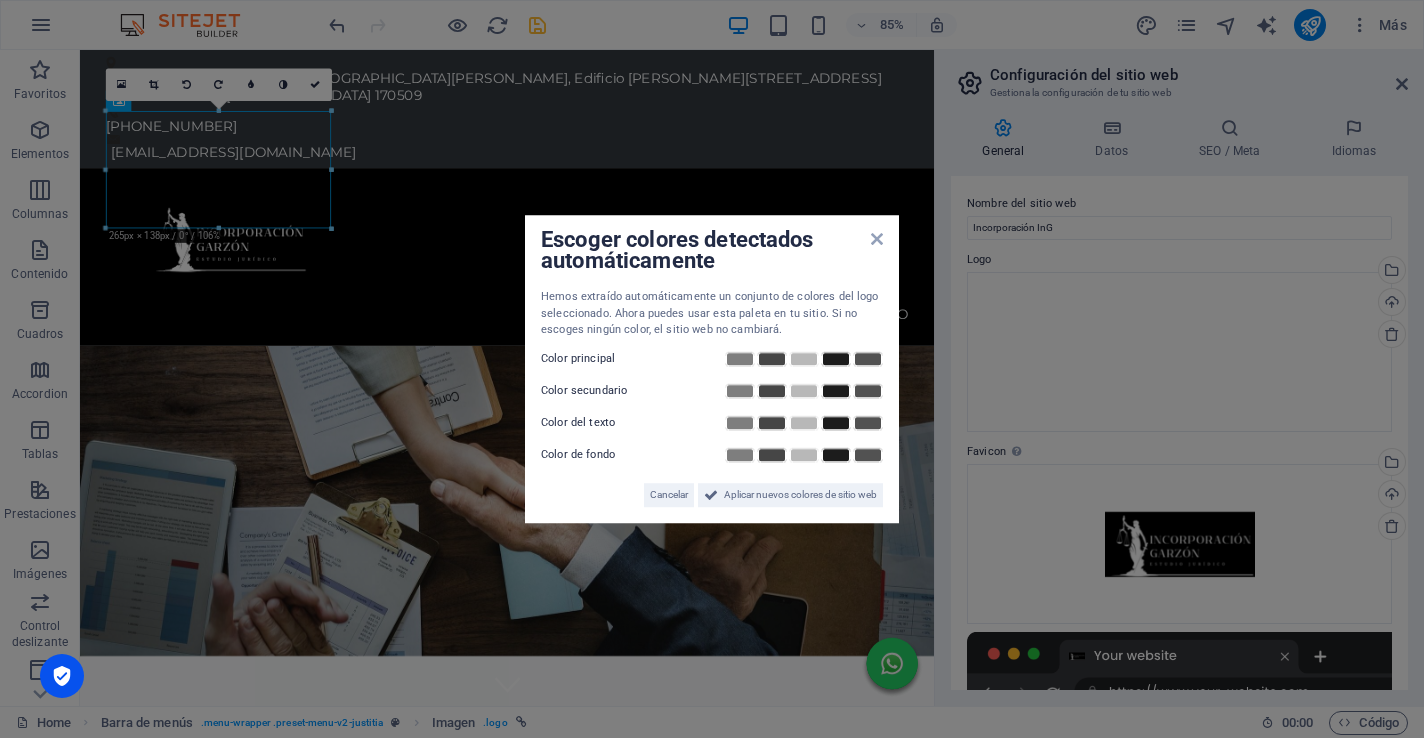 click on "Escoger colores detectados automáticamente Hemos extraído automáticamente un conjunto de colores del logo seleccionado. Ahora puedes usar esta paleta en tu sitio. Si no escoges ningún color, el sitio web no cambiará.  Color principal Color secundario Color del texto Color de fondo Cancelar Aplicar nuevos colores de sitio web" at bounding box center (712, 369) 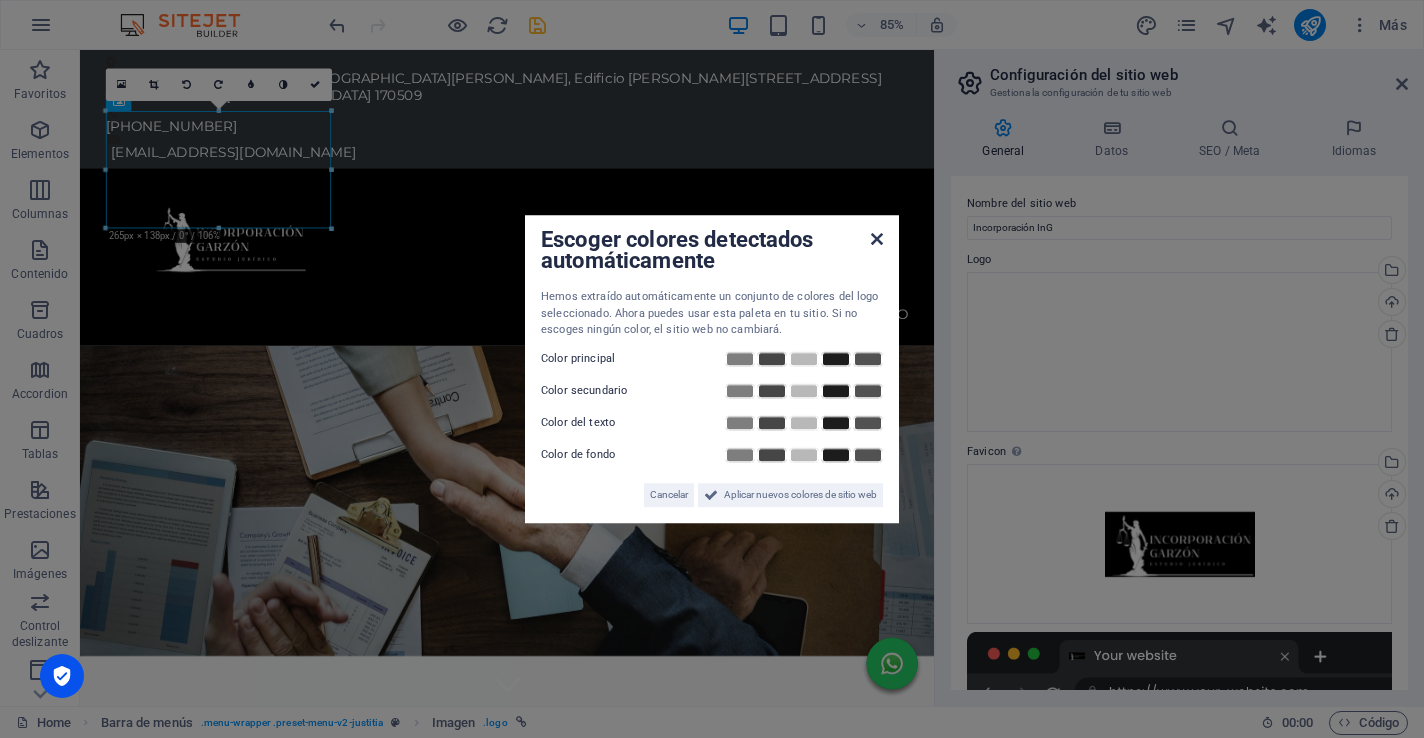 click at bounding box center [877, 239] 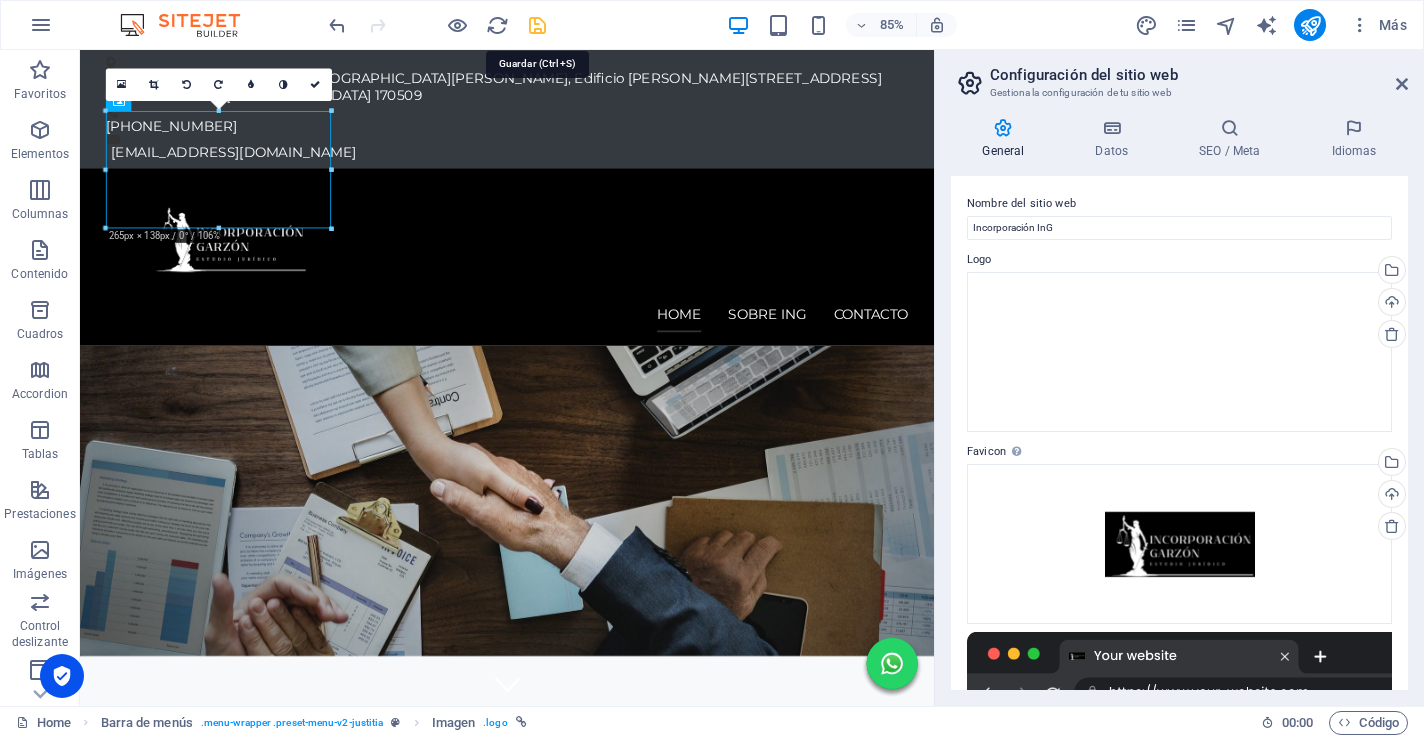 click at bounding box center (537, 25) 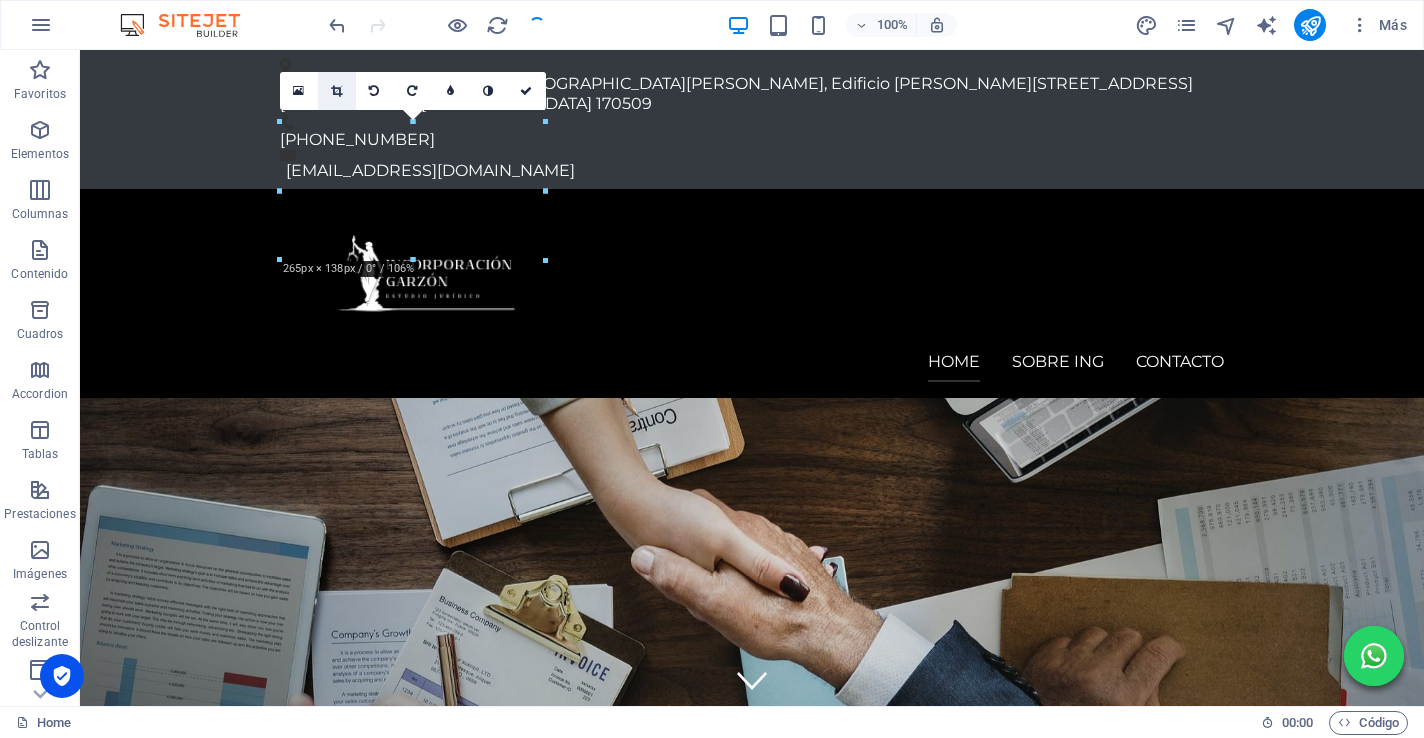 click at bounding box center (337, 91) 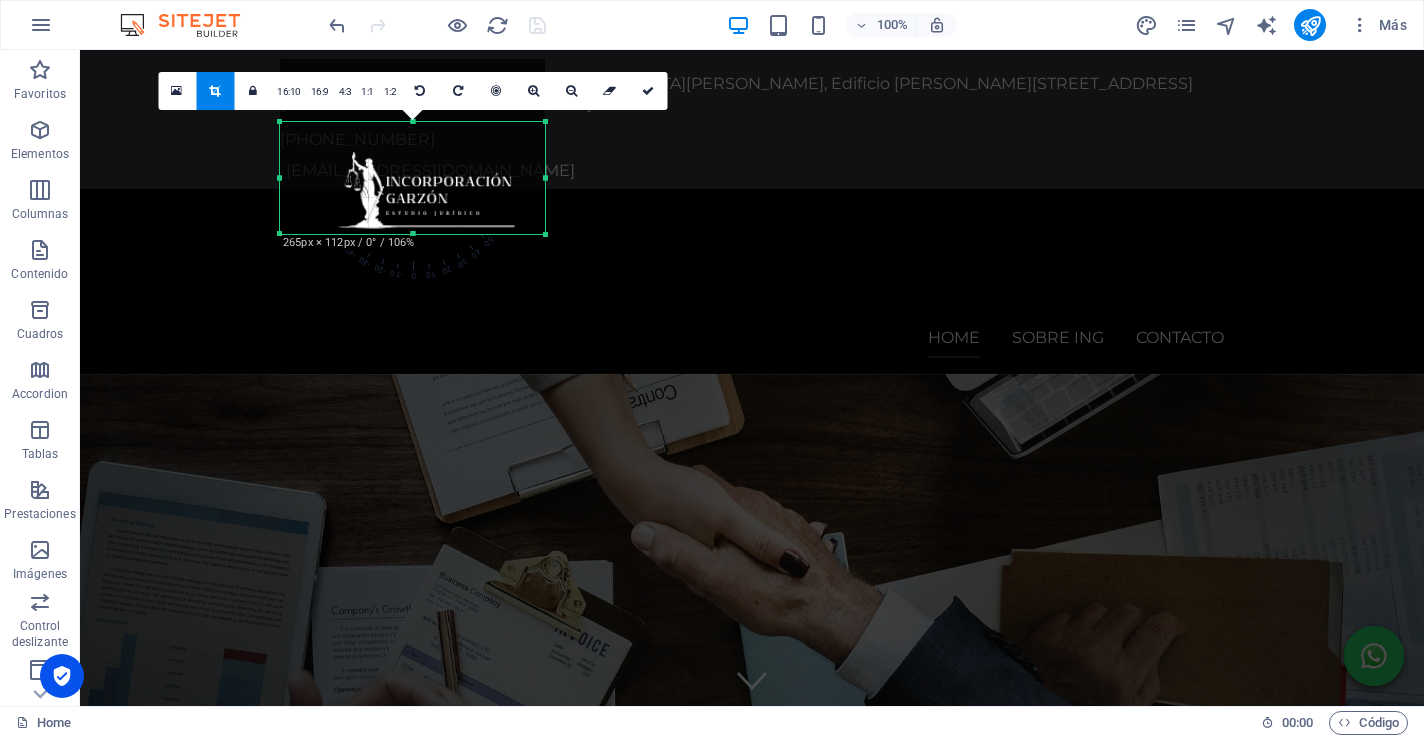 drag, startPoint x: 413, startPoint y: 258, endPoint x: 413, endPoint y: 232, distance: 26 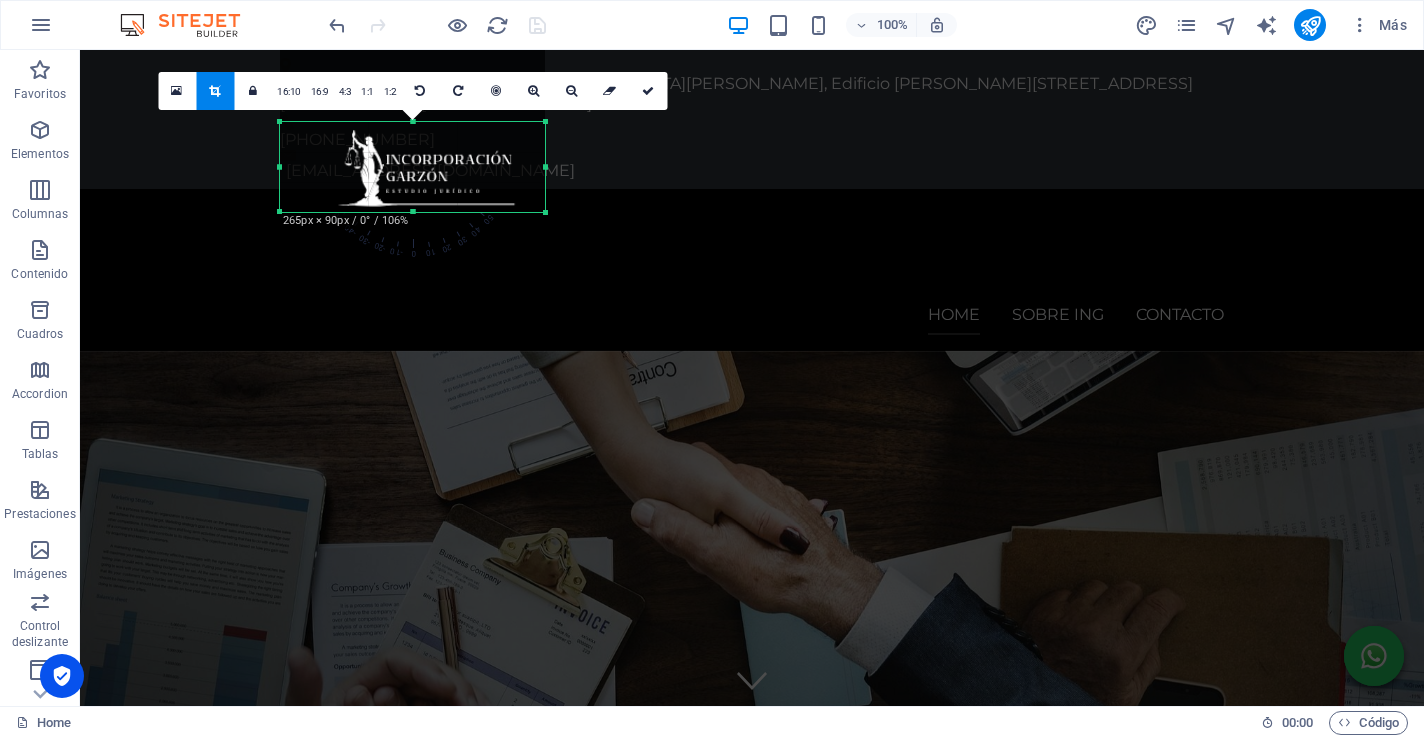 drag, startPoint x: 411, startPoint y: 120, endPoint x: 411, endPoint y: 142, distance: 22 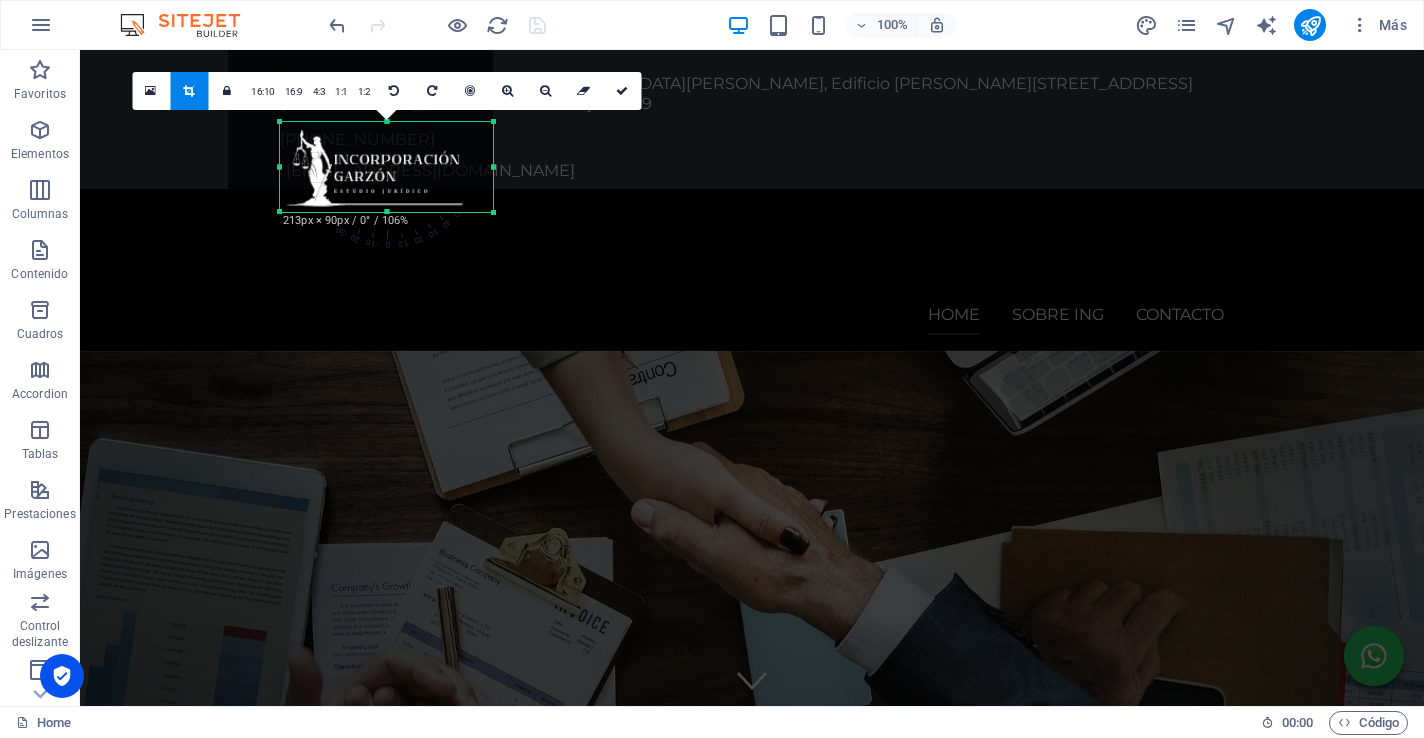 drag, startPoint x: 280, startPoint y: 165, endPoint x: 332, endPoint y: 175, distance: 52.95281 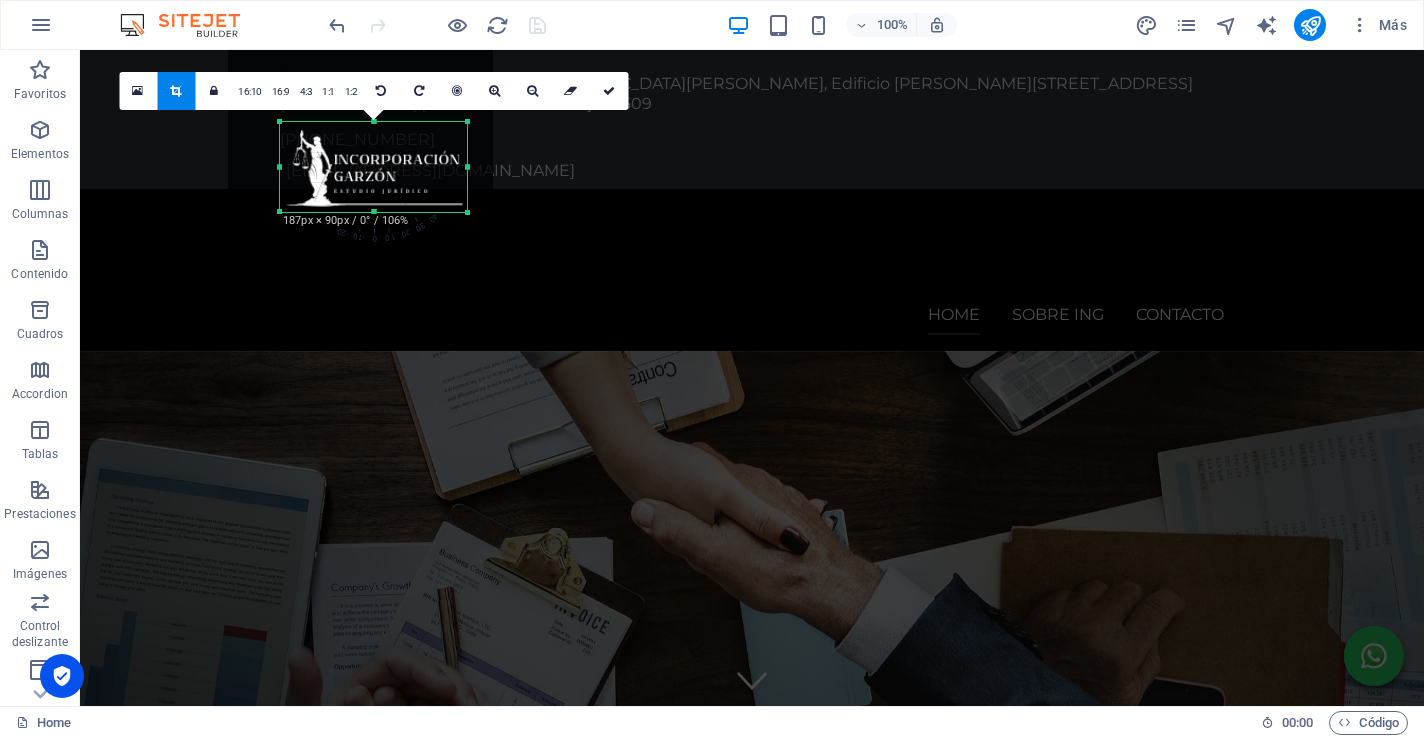 drag, startPoint x: 492, startPoint y: 168, endPoint x: 466, endPoint y: 168, distance: 26 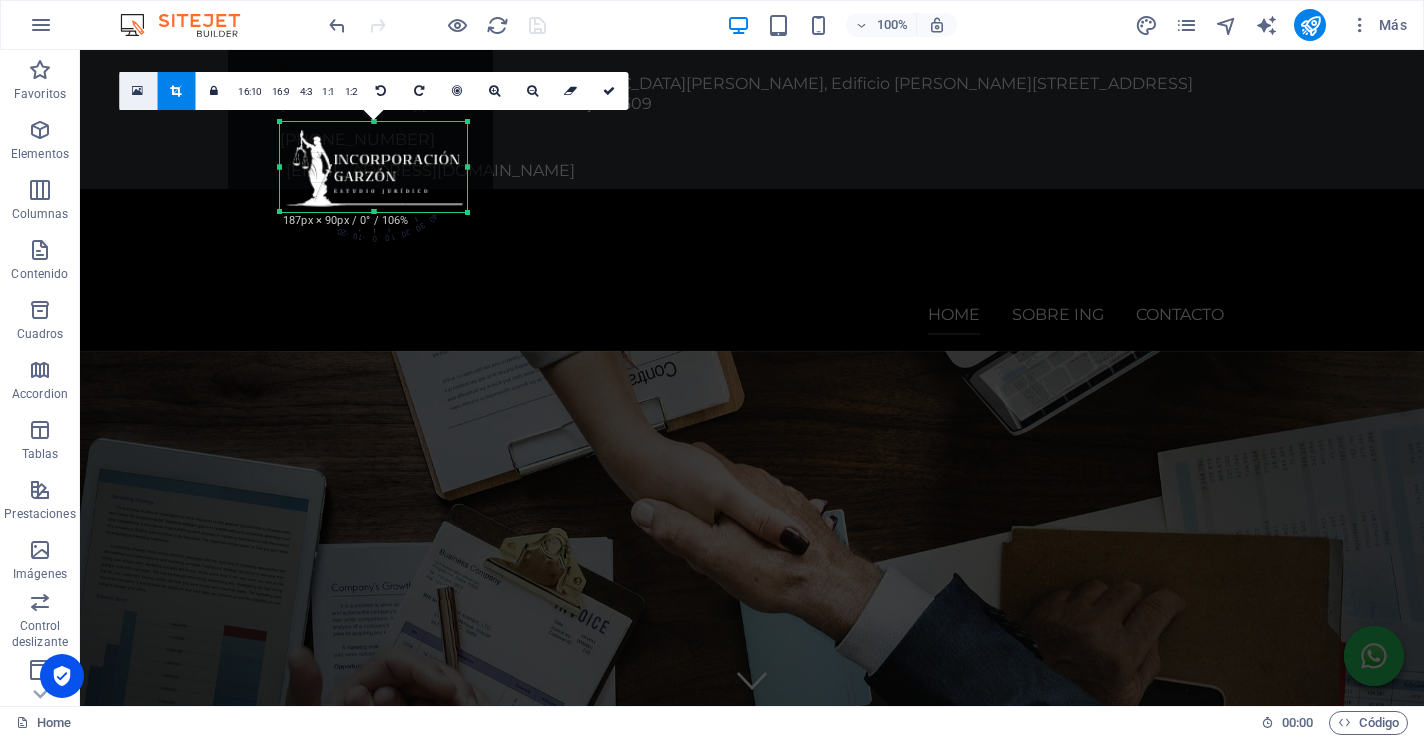 click at bounding box center (138, 91) 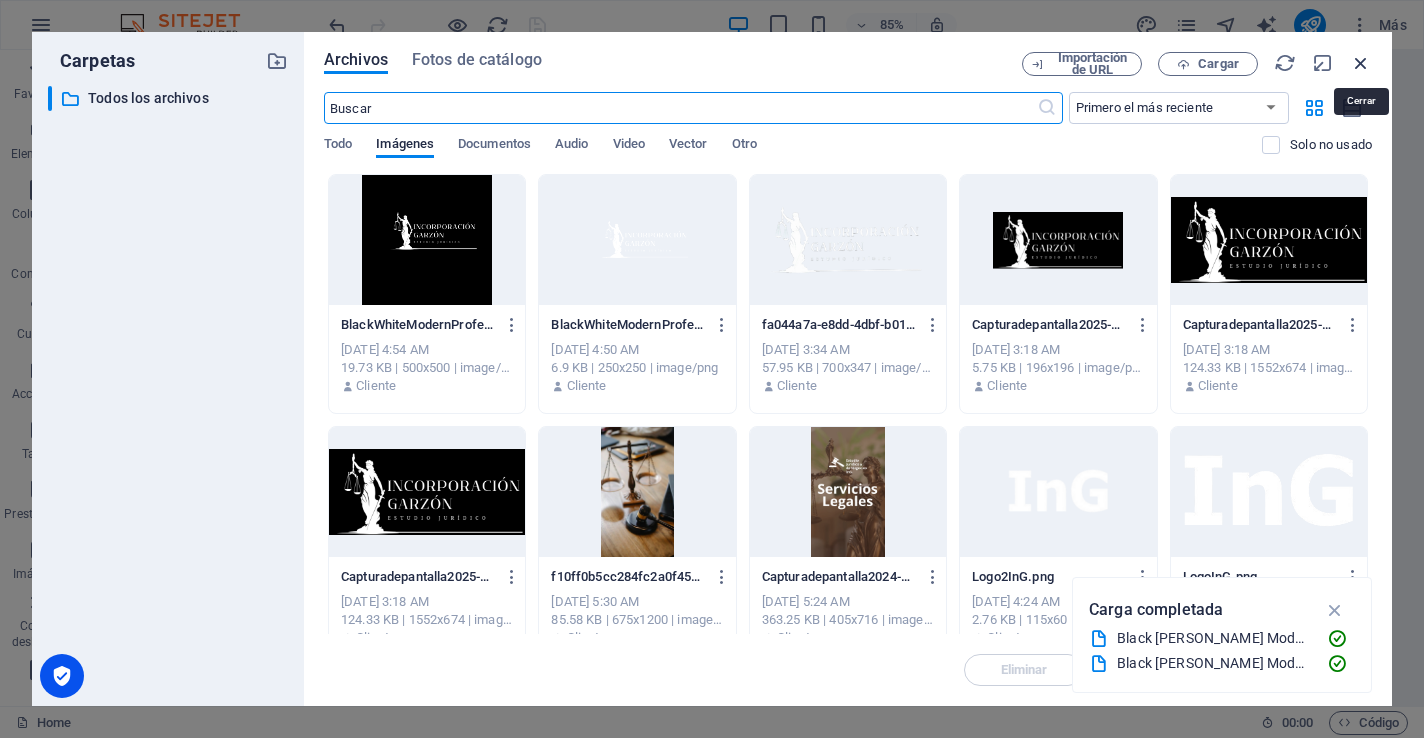 click at bounding box center [1361, 63] 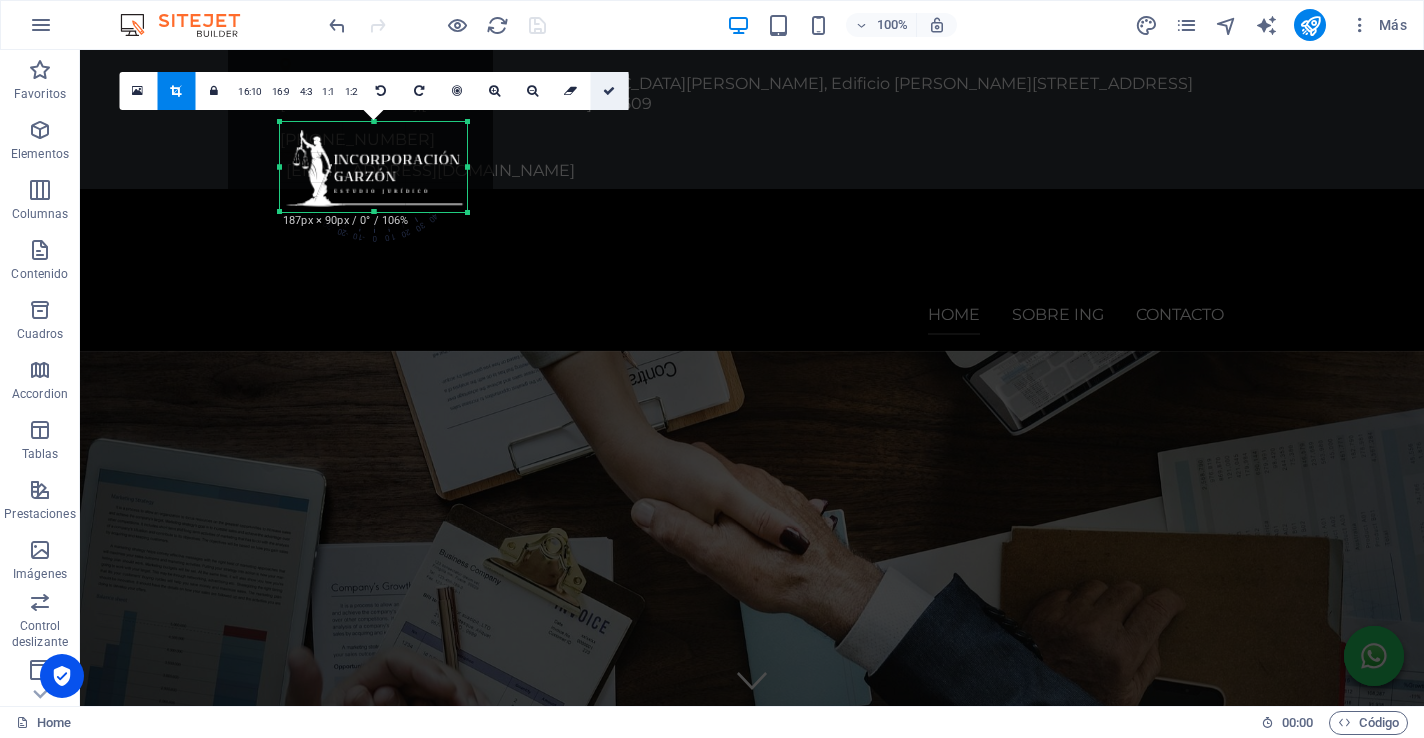 click at bounding box center (609, 91) 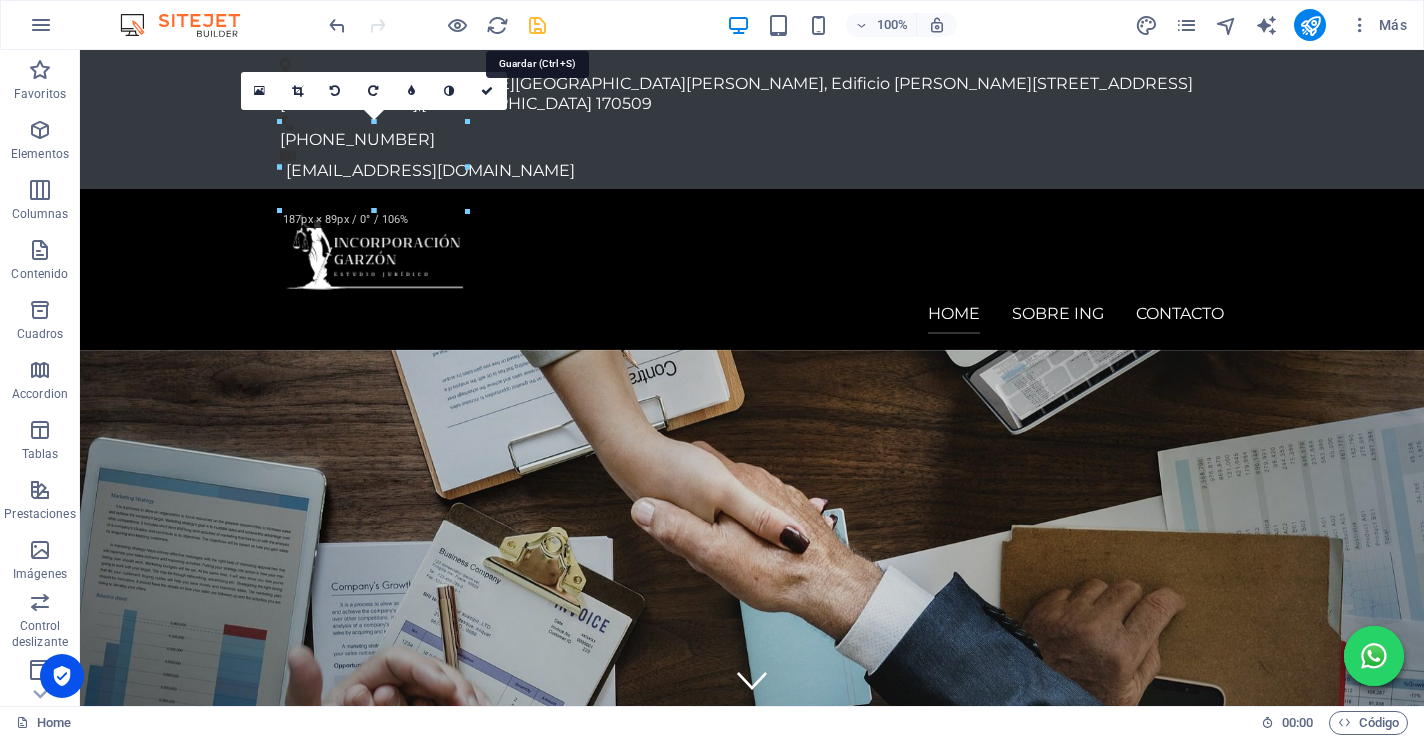 click at bounding box center (537, 25) 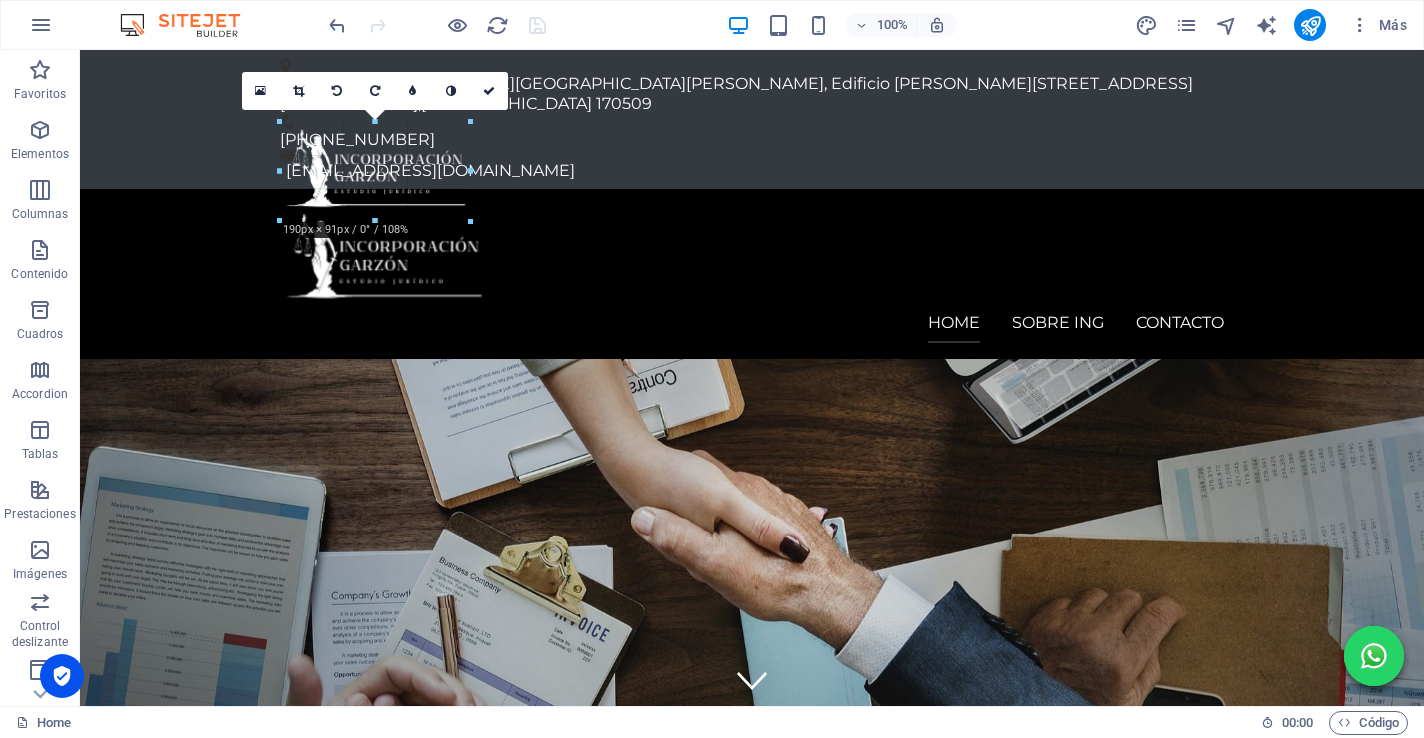 drag, startPoint x: 467, startPoint y: 162, endPoint x: 486, endPoint y: 162, distance: 19 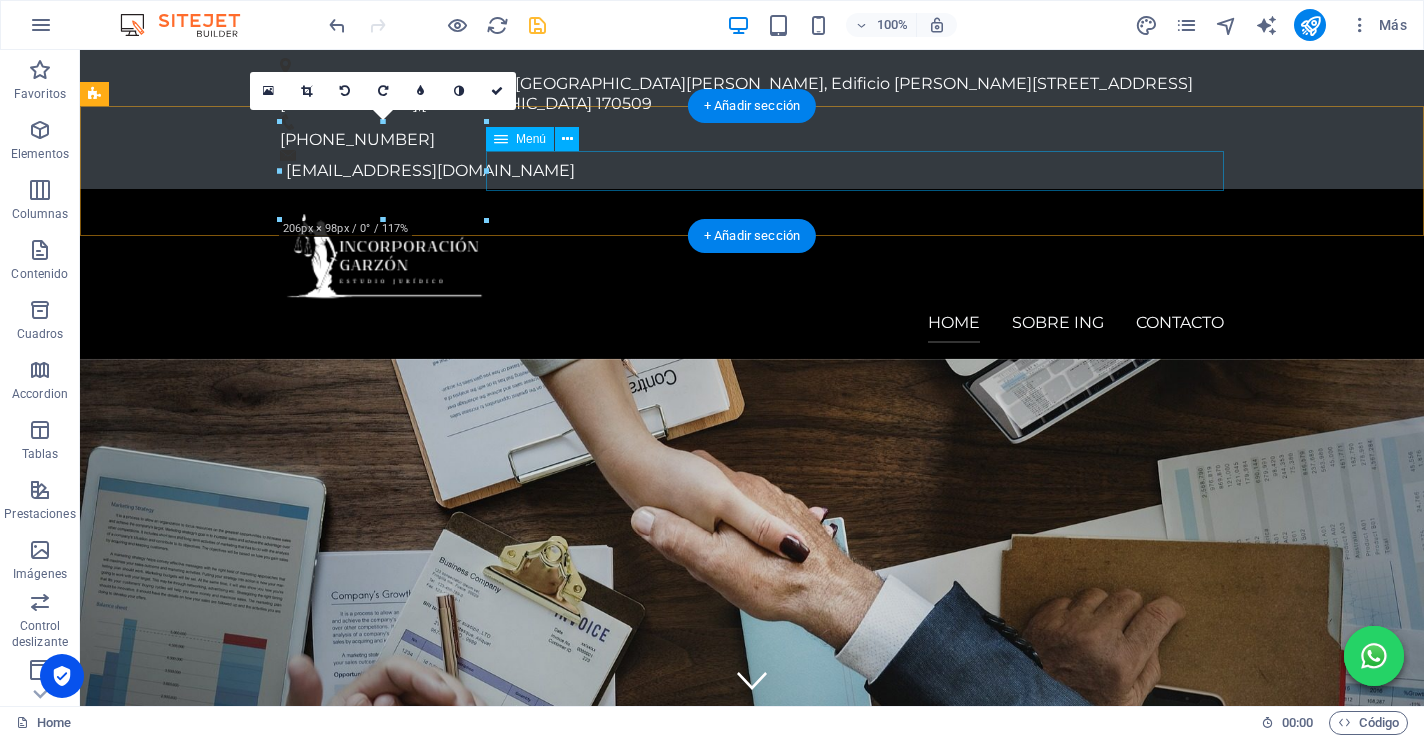 drag, startPoint x: 567, startPoint y: 218, endPoint x: 534, endPoint y: 176, distance: 53.413483 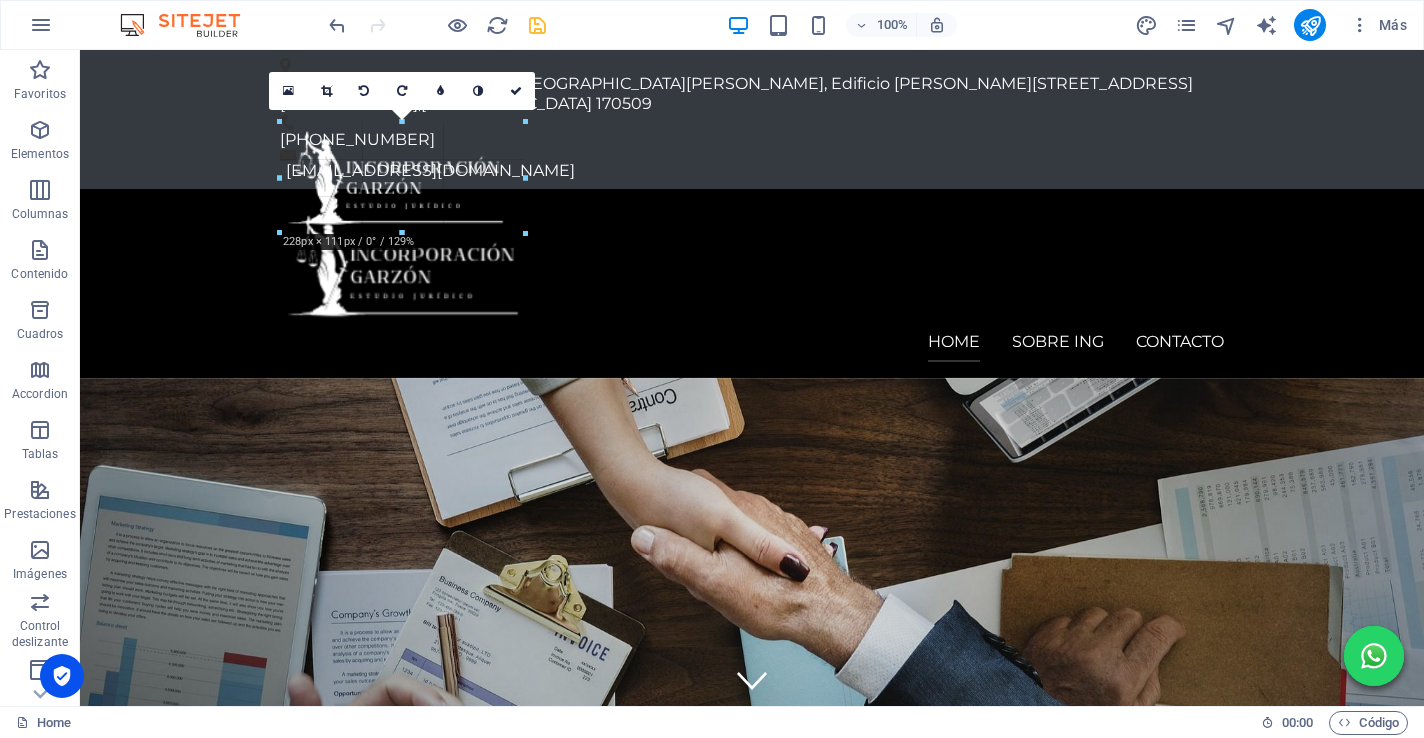 drag, startPoint x: 485, startPoint y: 220, endPoint x: 520, endPoint y: 240, distance: 40.311287 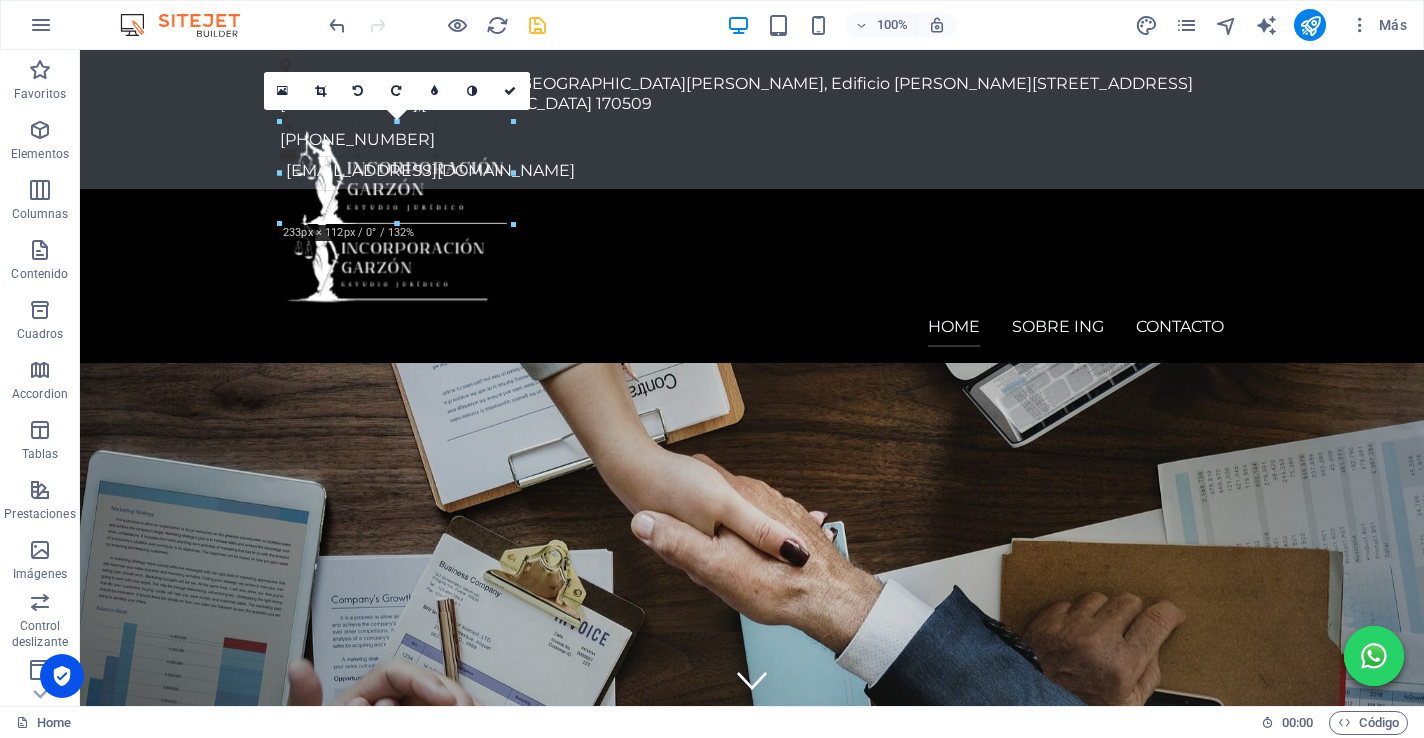 drag, startPoint x: 511, startPoint y: 234, endPoint x: 487, endPoint y: 222, distance: 26.832815 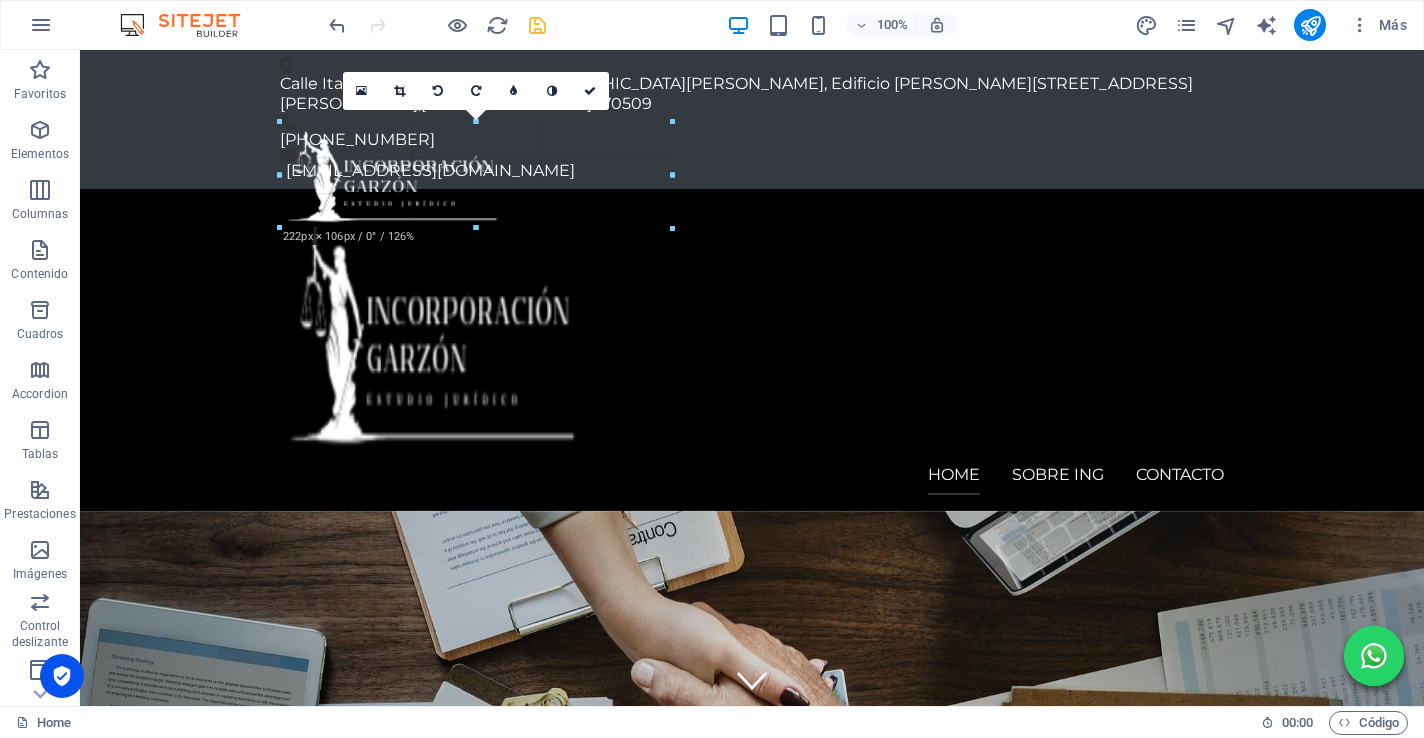 drag, startPoint x: 486, startPoint y: 218, endPoint x: 575, endPoint y: 317, distance: 133.12401 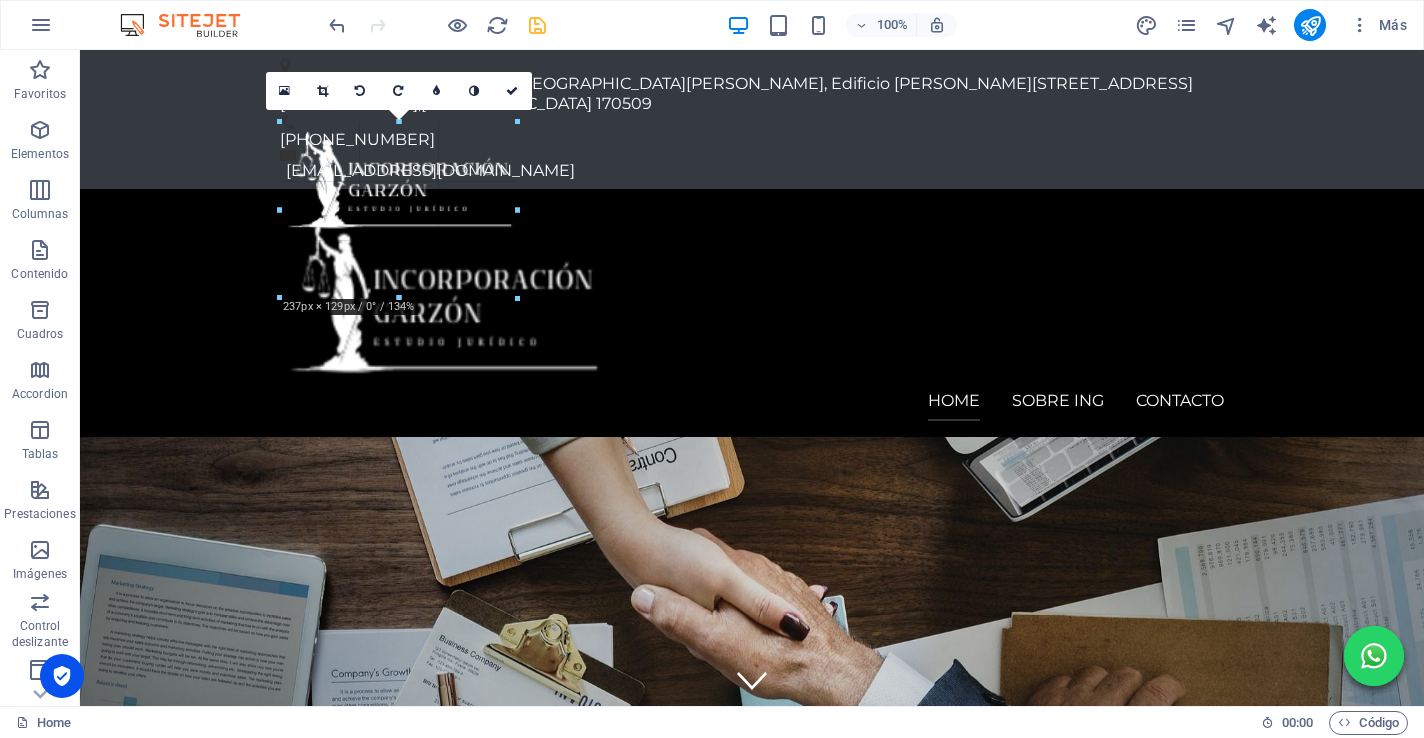 drag, startPoint x: 512, startPoint y: 216, endPoint x: 604, endPoint y: 284, distance: 114.402794 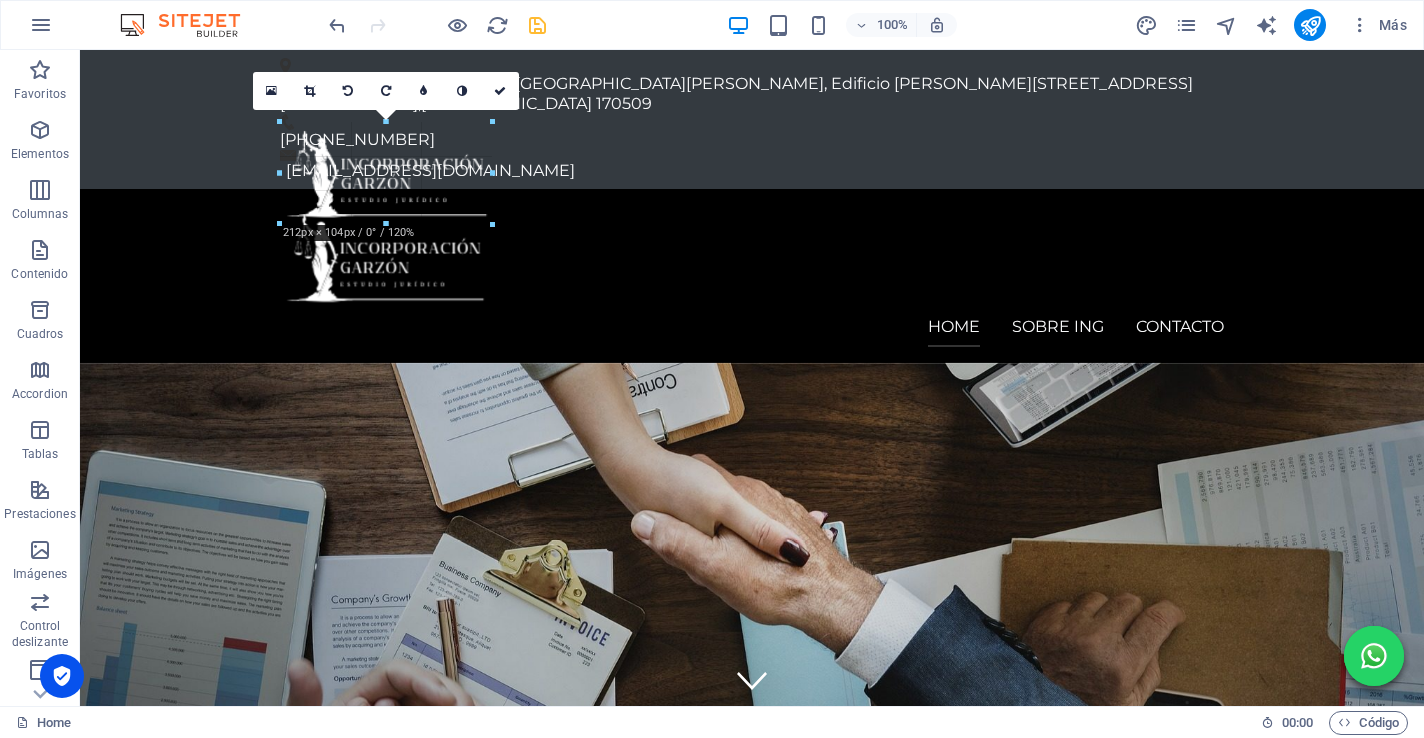 drag, startPoint x: 586, startPoint y: 271, endPoint x: 484, endPoint y: 221, distance: 113.59577 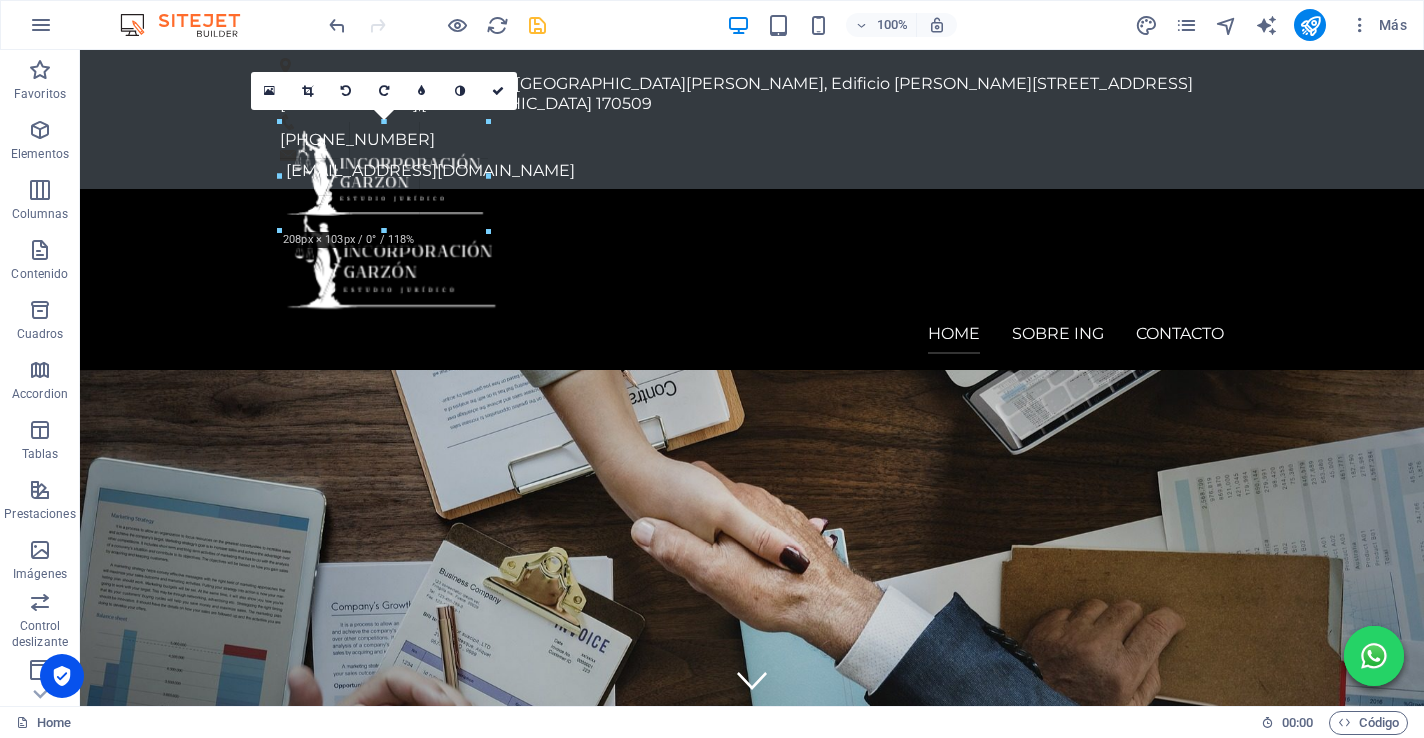 drag, startPoint x: 489, startPoint y: 224, endPoint x: 501, endPoint y: 229, distance: 13 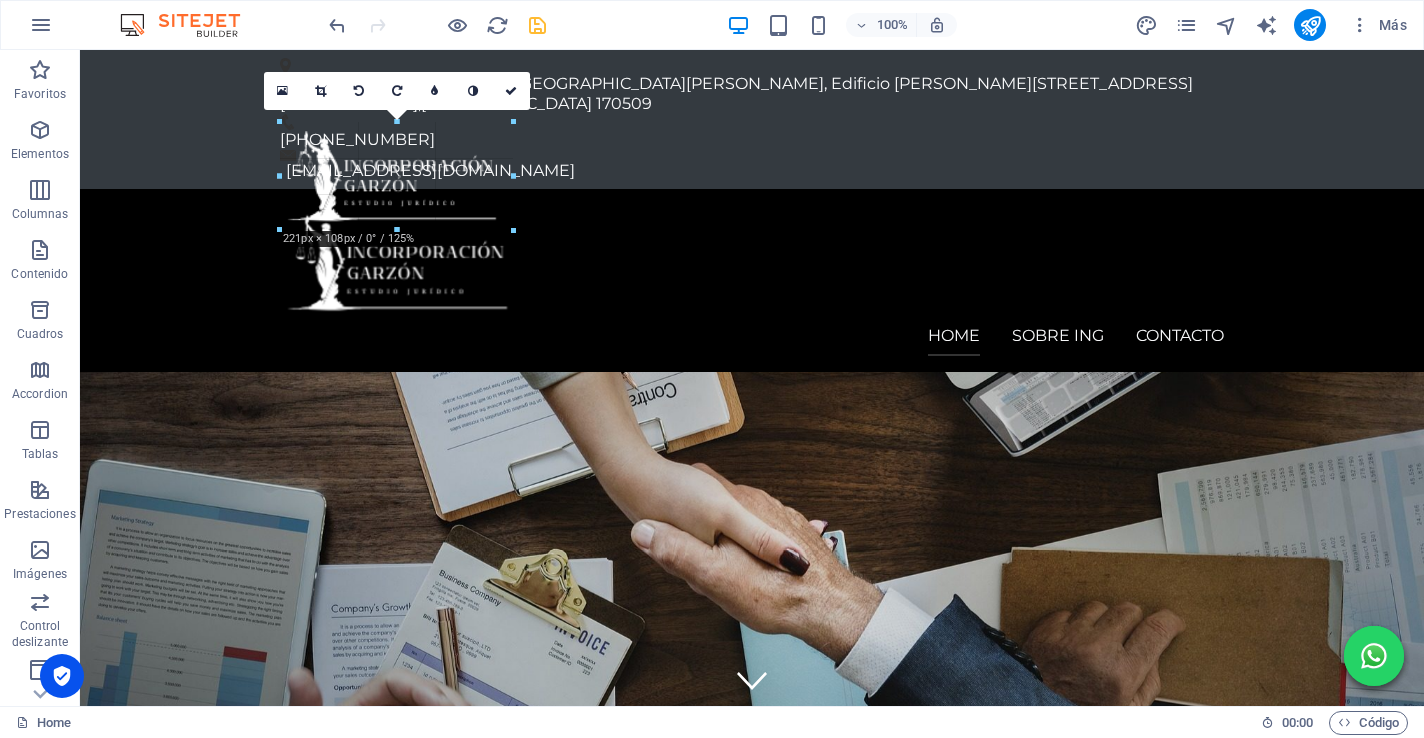 drag, startPoint x: 498, startPoint y: 228, endPoint x: 514, endPoint y: 239, distance: 19.416489 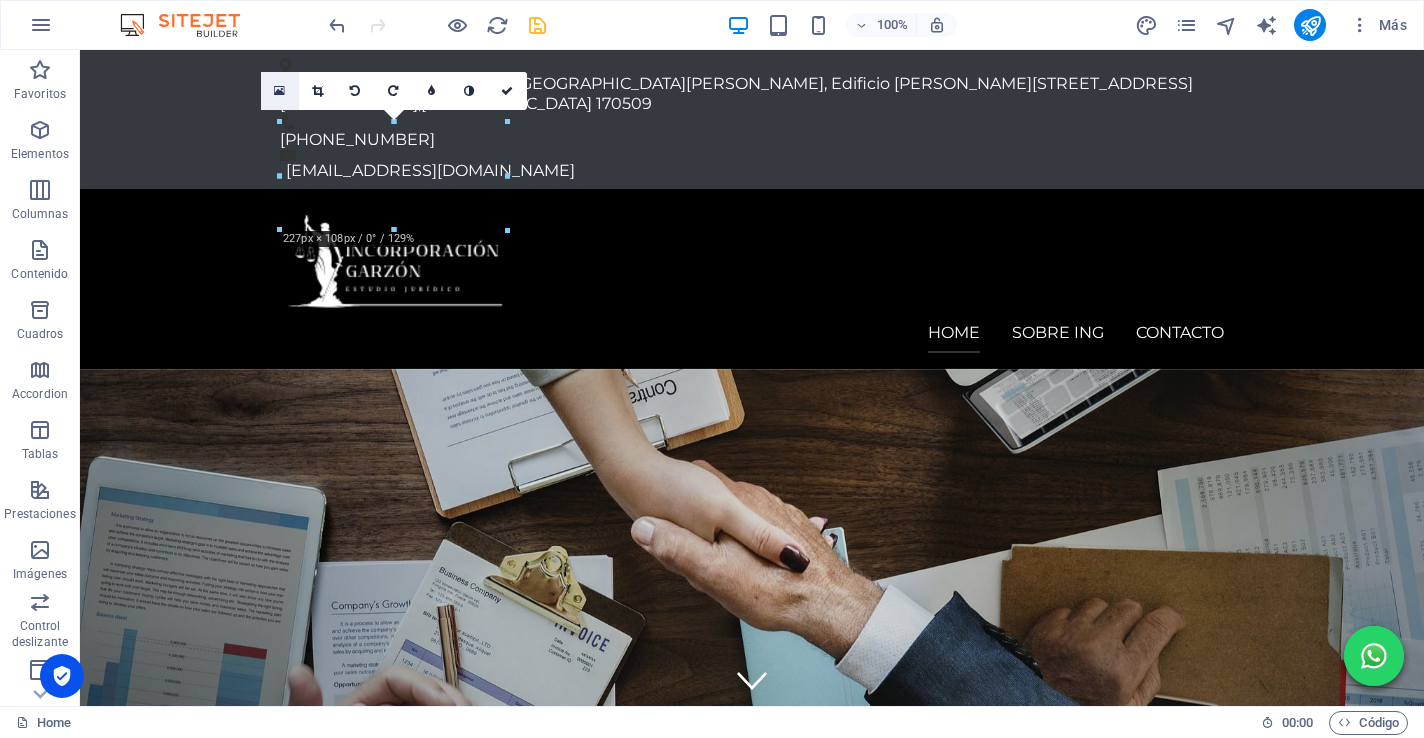 click at bounding box center [279, 91] 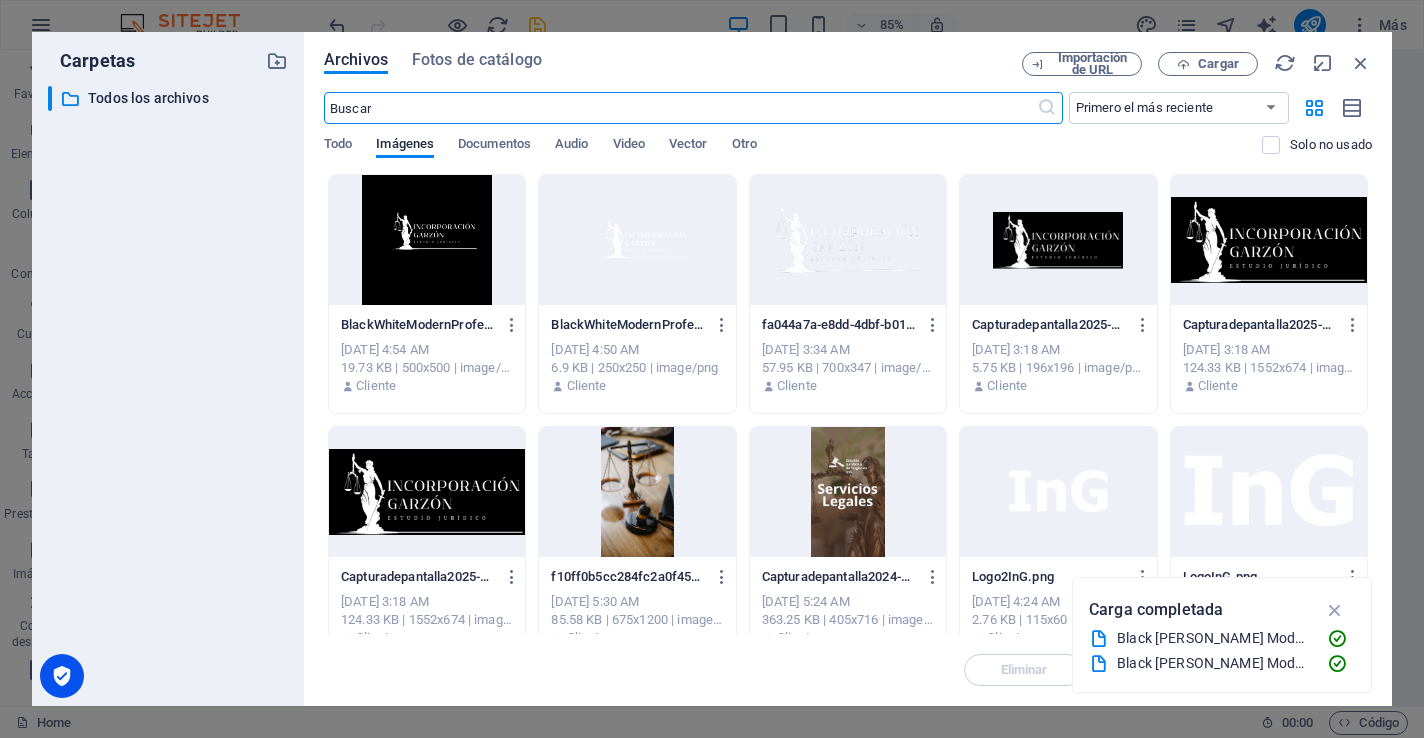 click at bounding box center [637, 240] 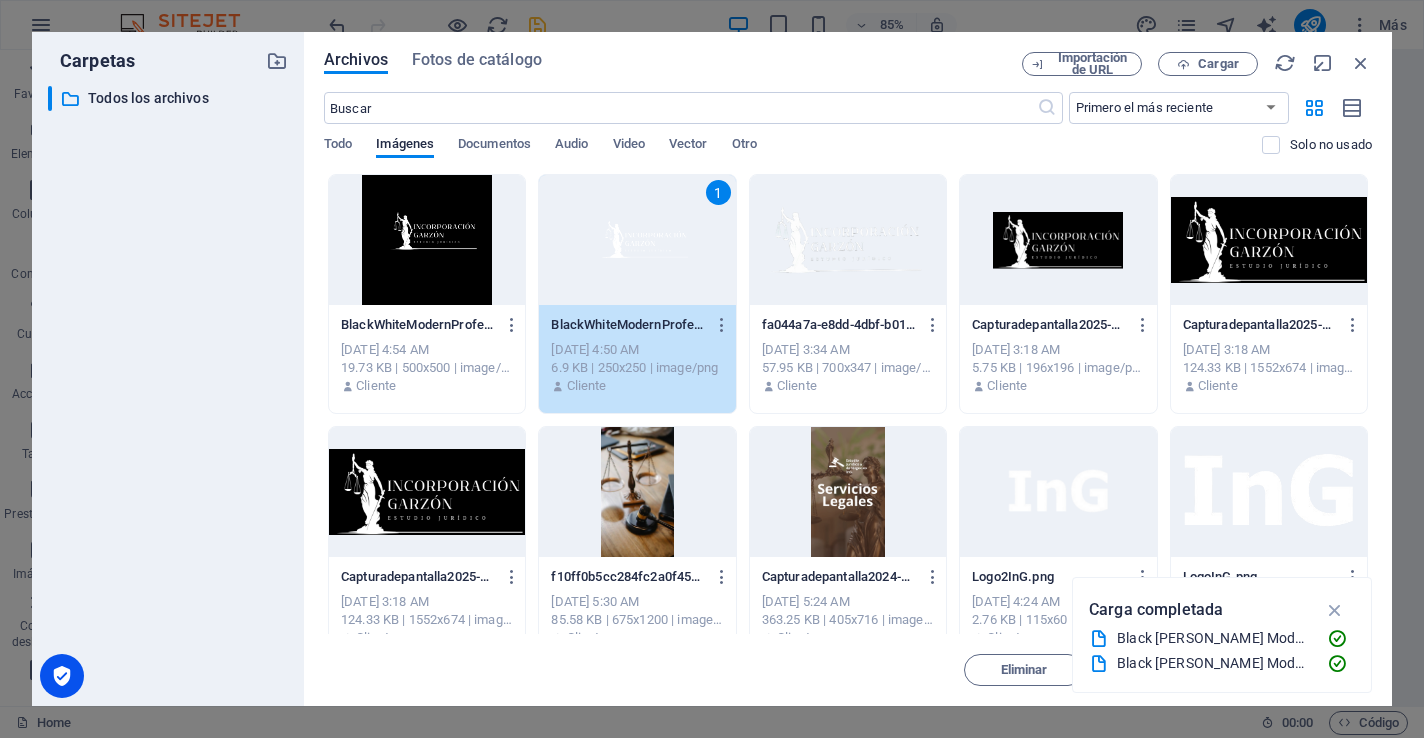 click on "1" at bounding box center [637, 240] 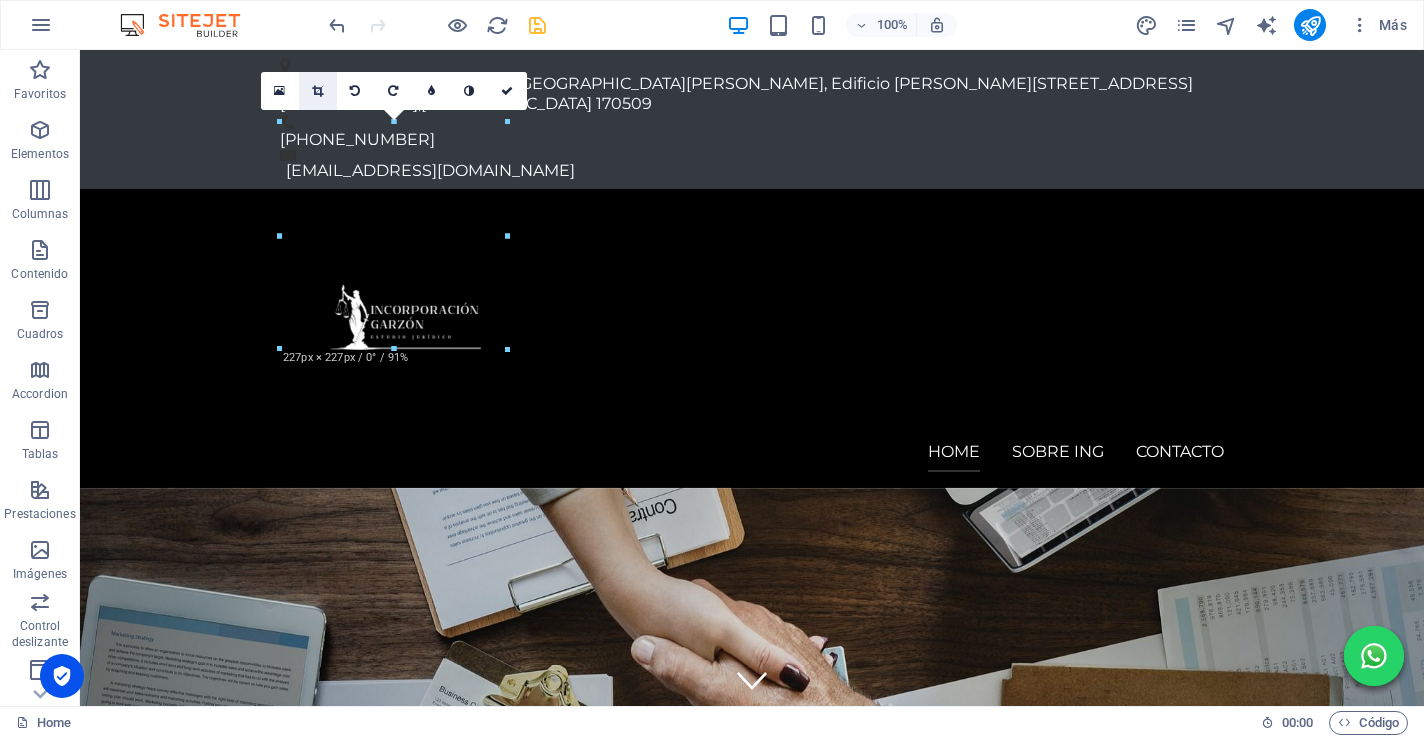 click at bounding box center [317, 91] 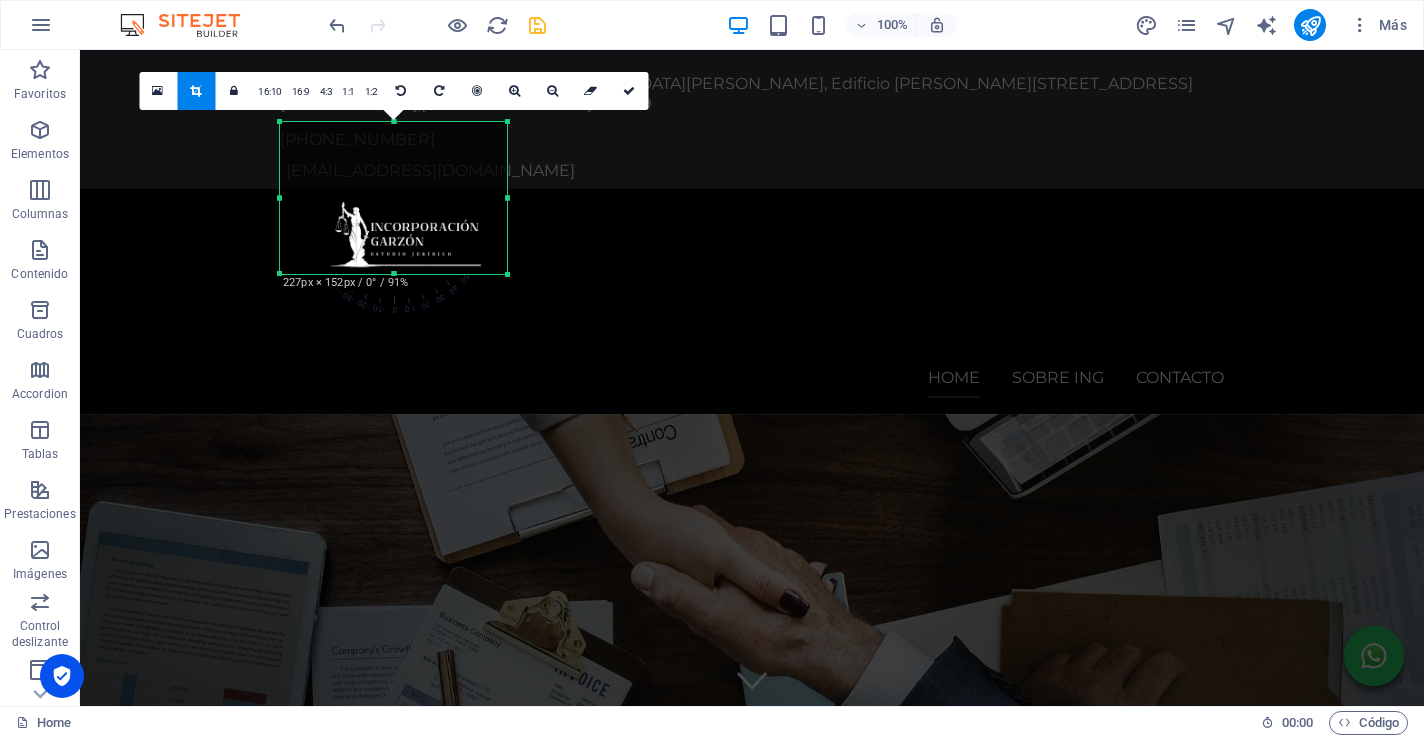 drag, startPoint x: 393, startPoint y: 346, endPoint x: 399, endPoint y: 271, distance: 75.23962 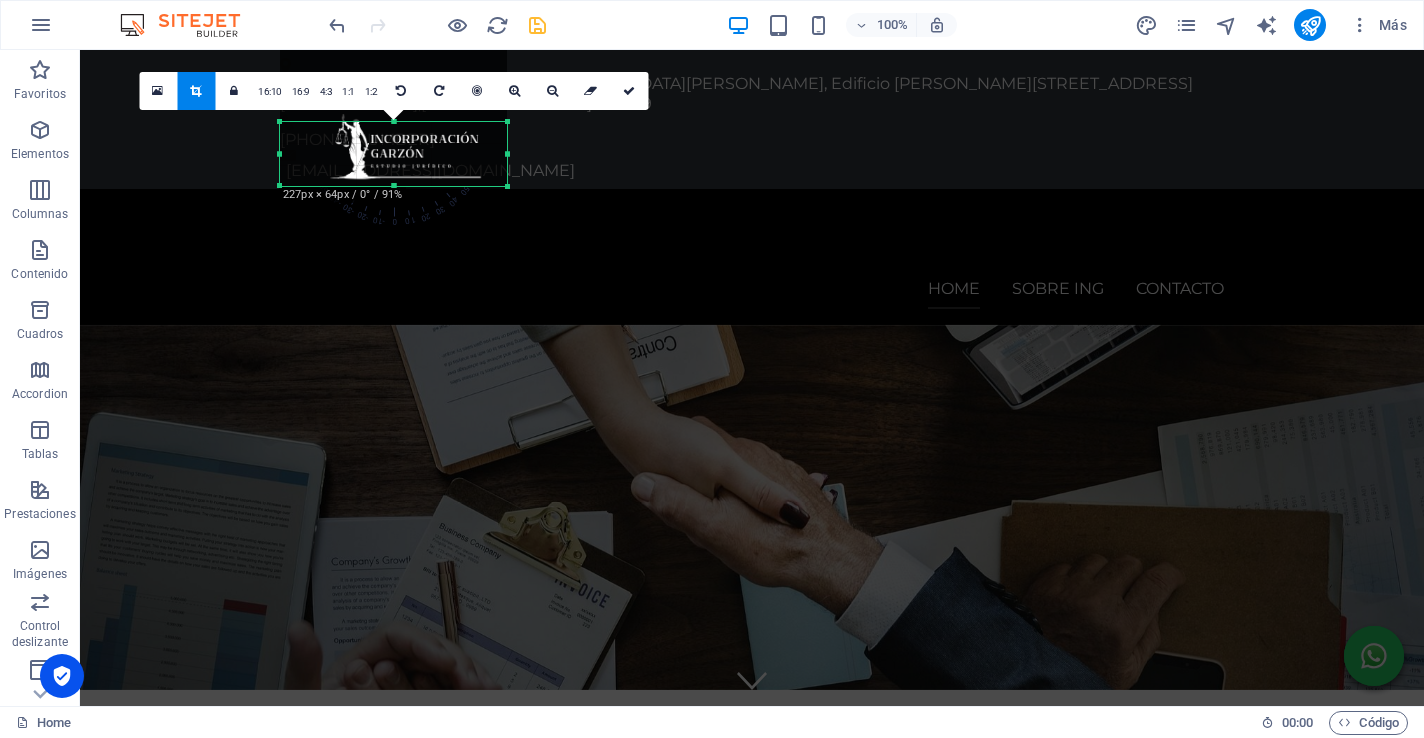 drag, startPoint x: 393, startPoint y: 119, endPoint x: 387, endPoint y: 207, distance: 88.20431 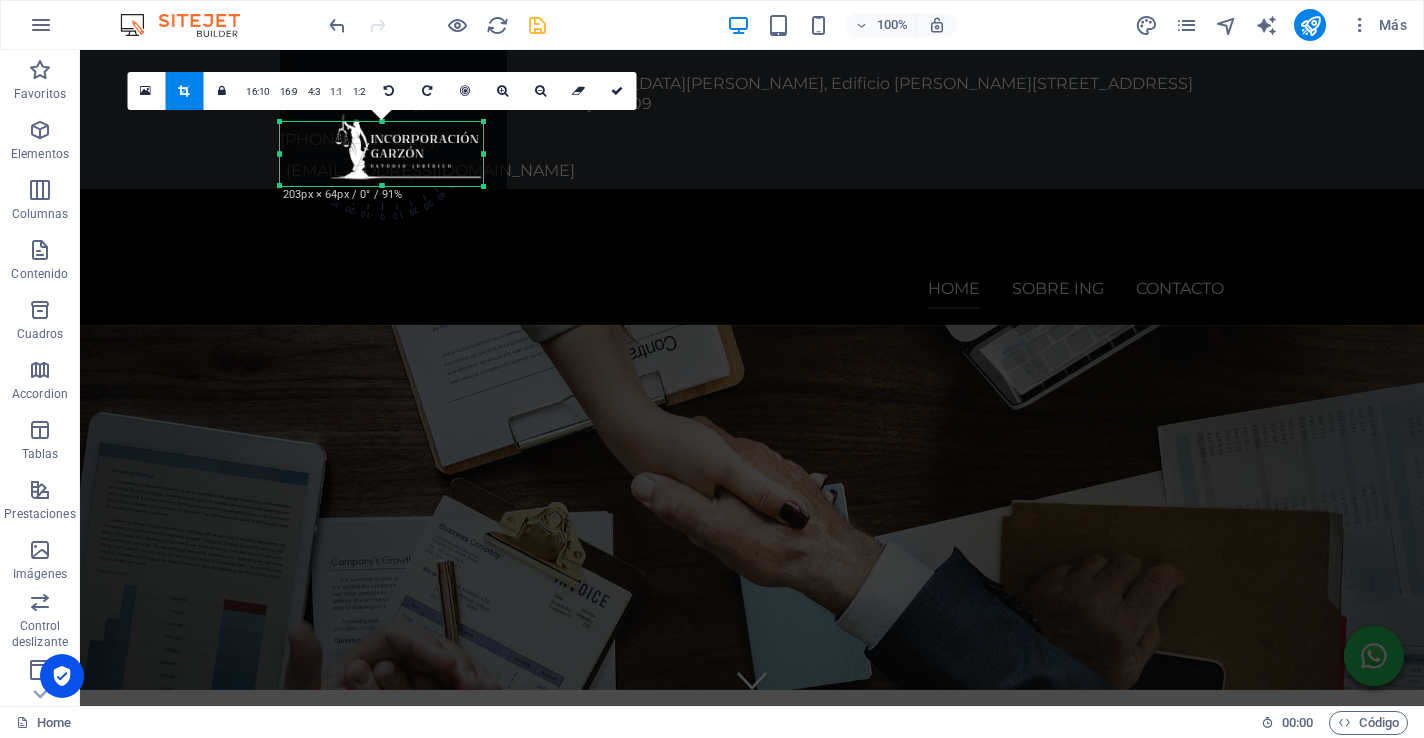 drag, startPoint x: 507, startPoint y: 152, endPoint x: 483, endPoint y: 152, distance: 24 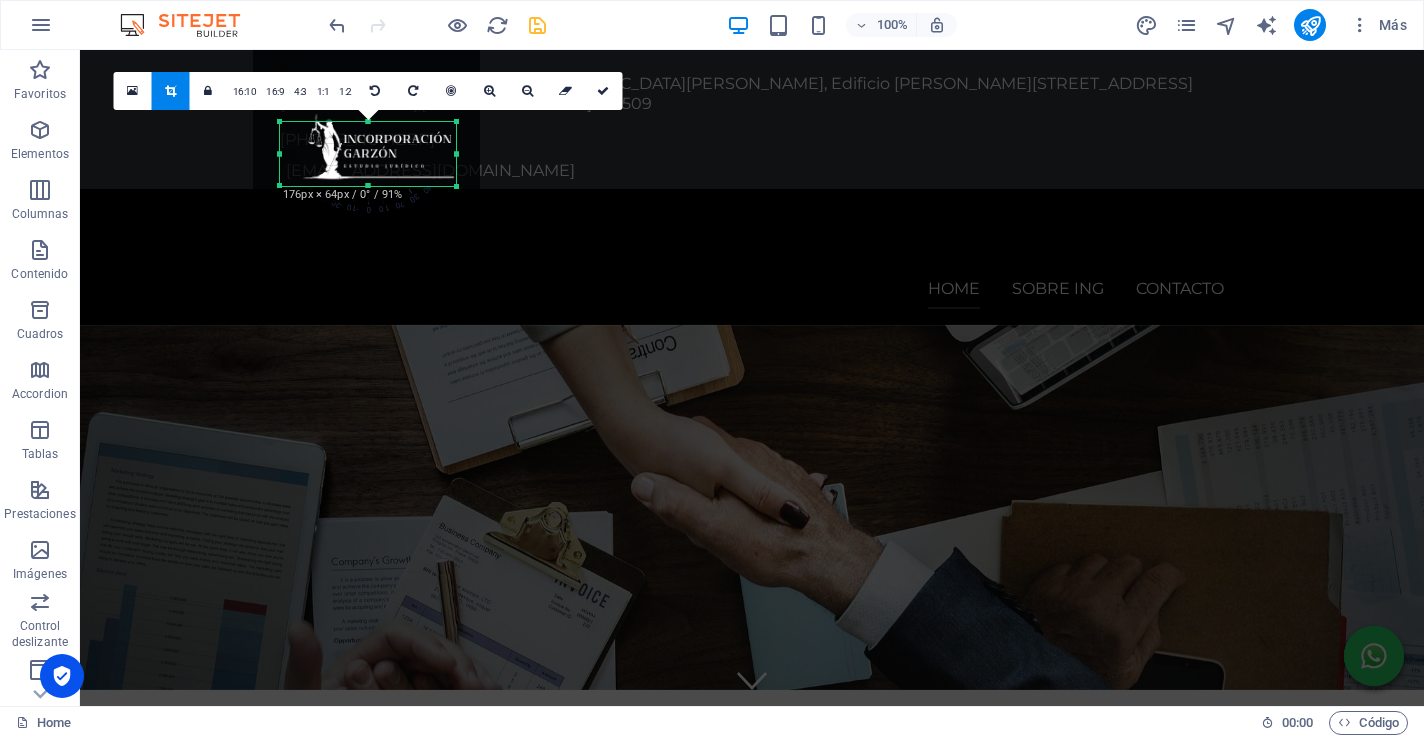 drag, startPoint x: 280, startPoint y: 154, endPoint x: 306, endPoint y: 154, distance: 26 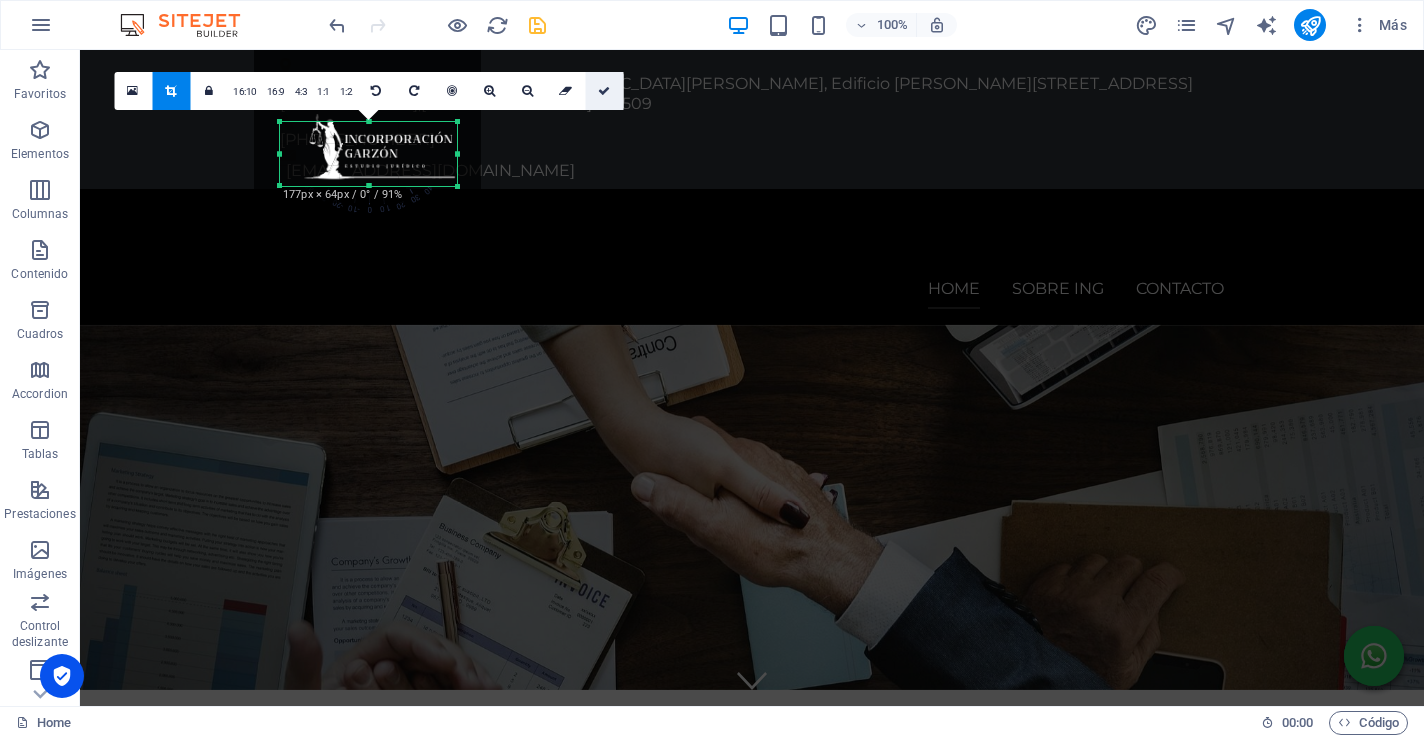 click at bounding box center (604, 91) 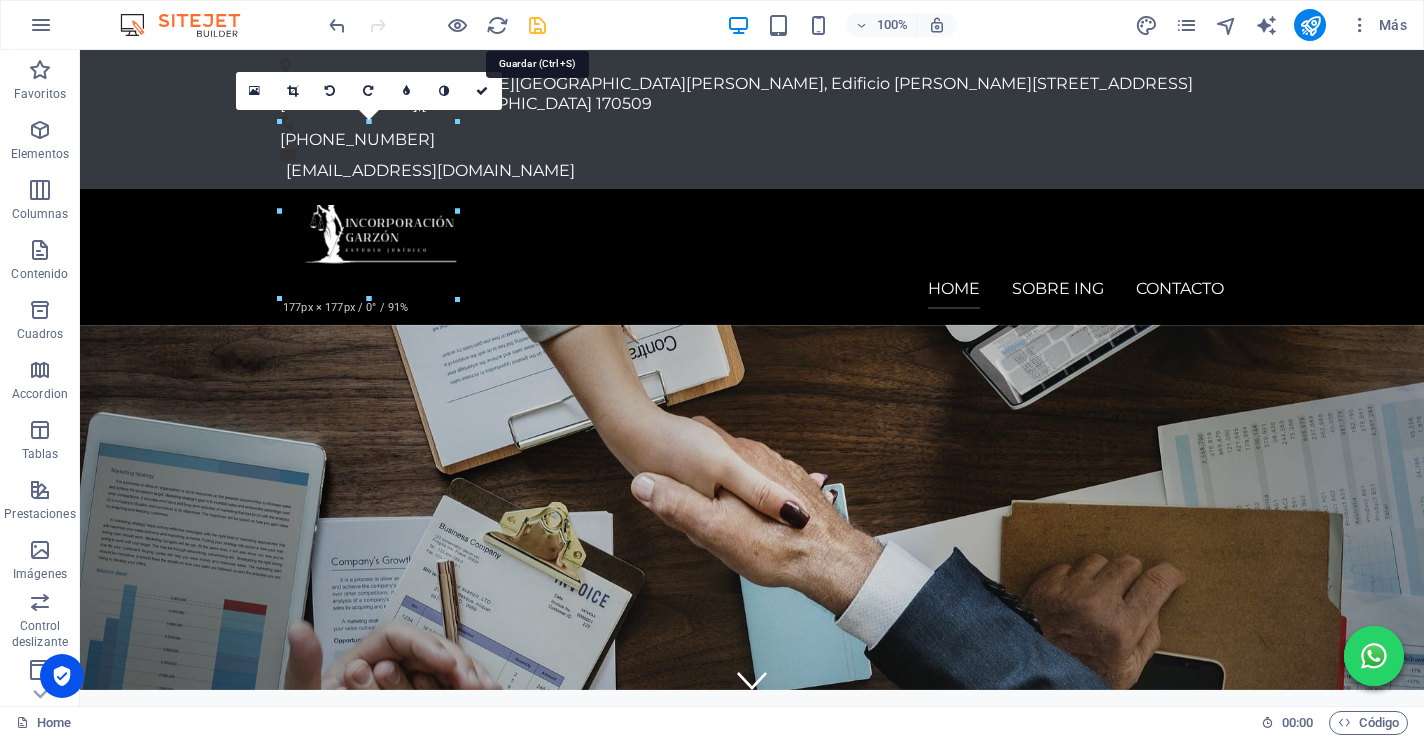 click at bounding box center [537, 25] 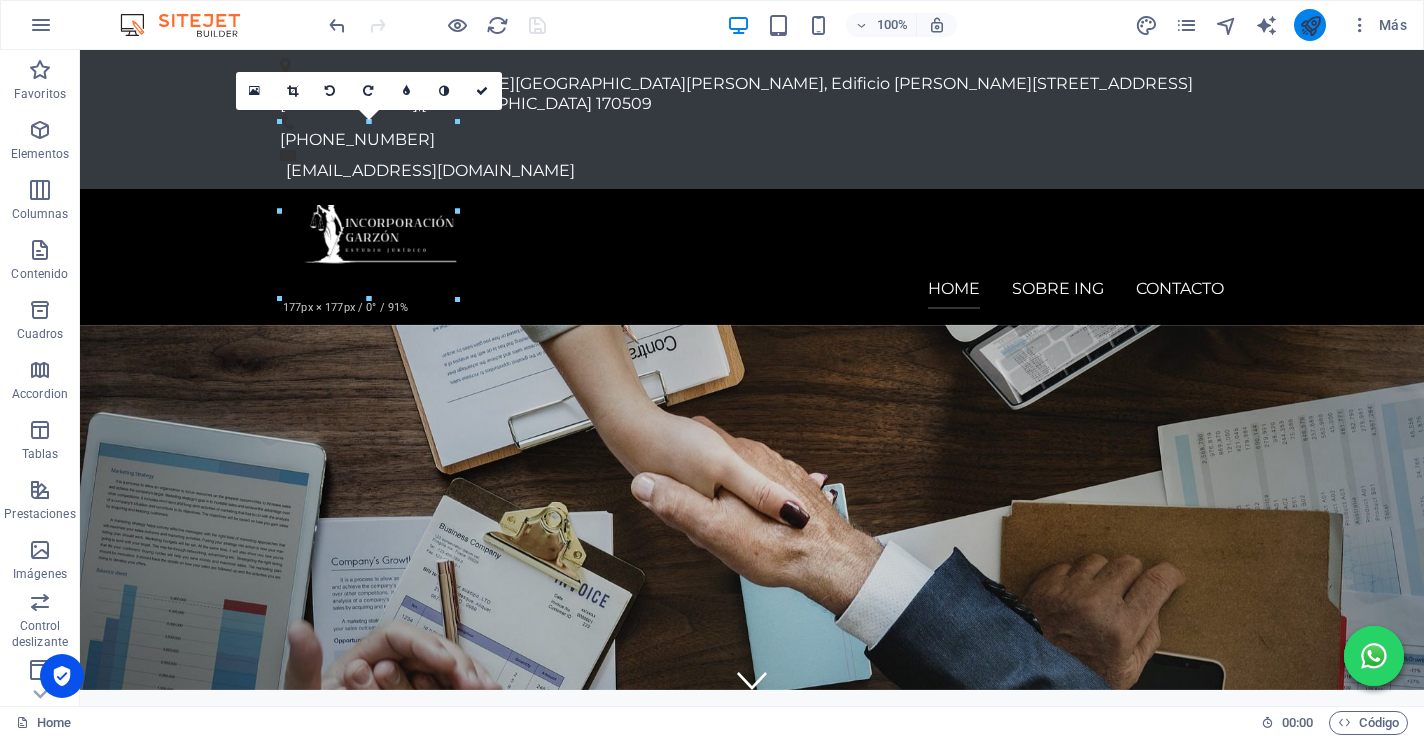 click at bounding box center (1310, 25) 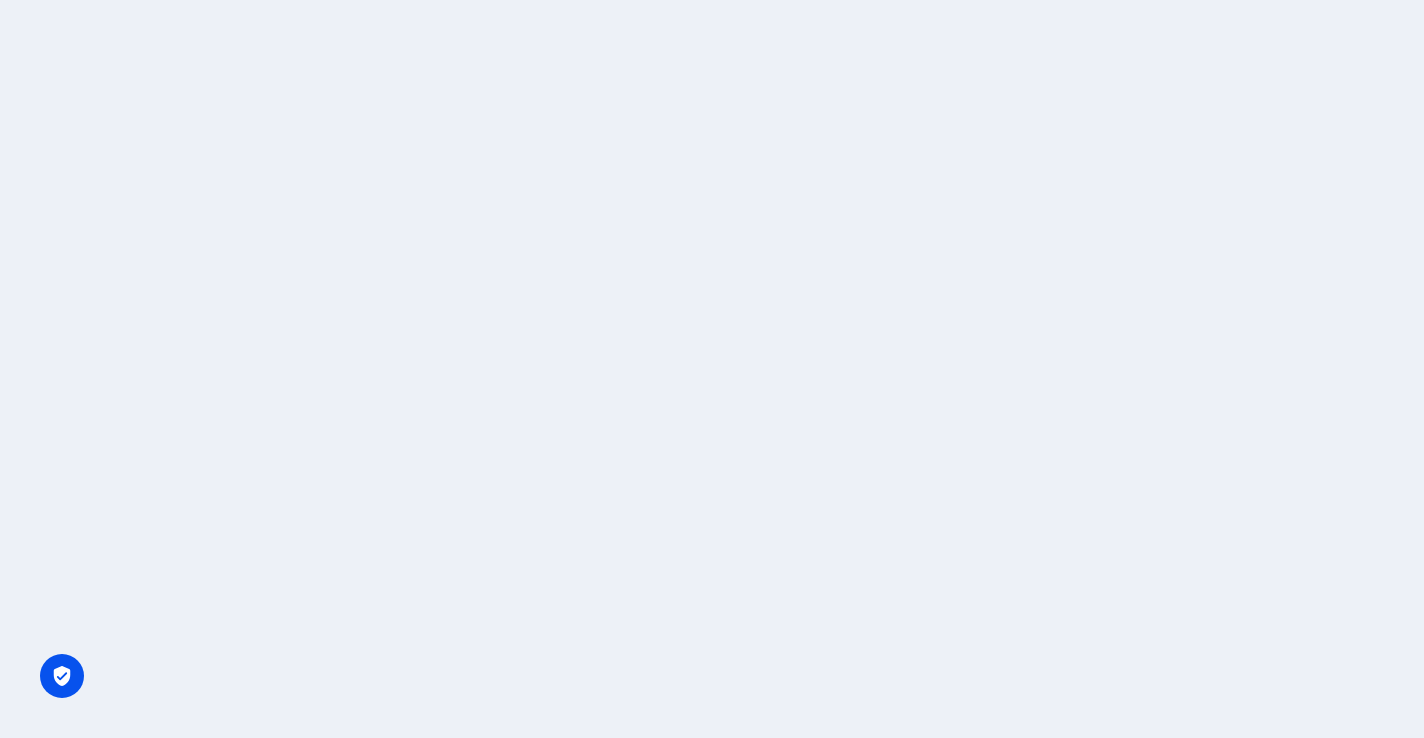 scroll, scrollTop: 0, scrollLeft: 0, axis: both 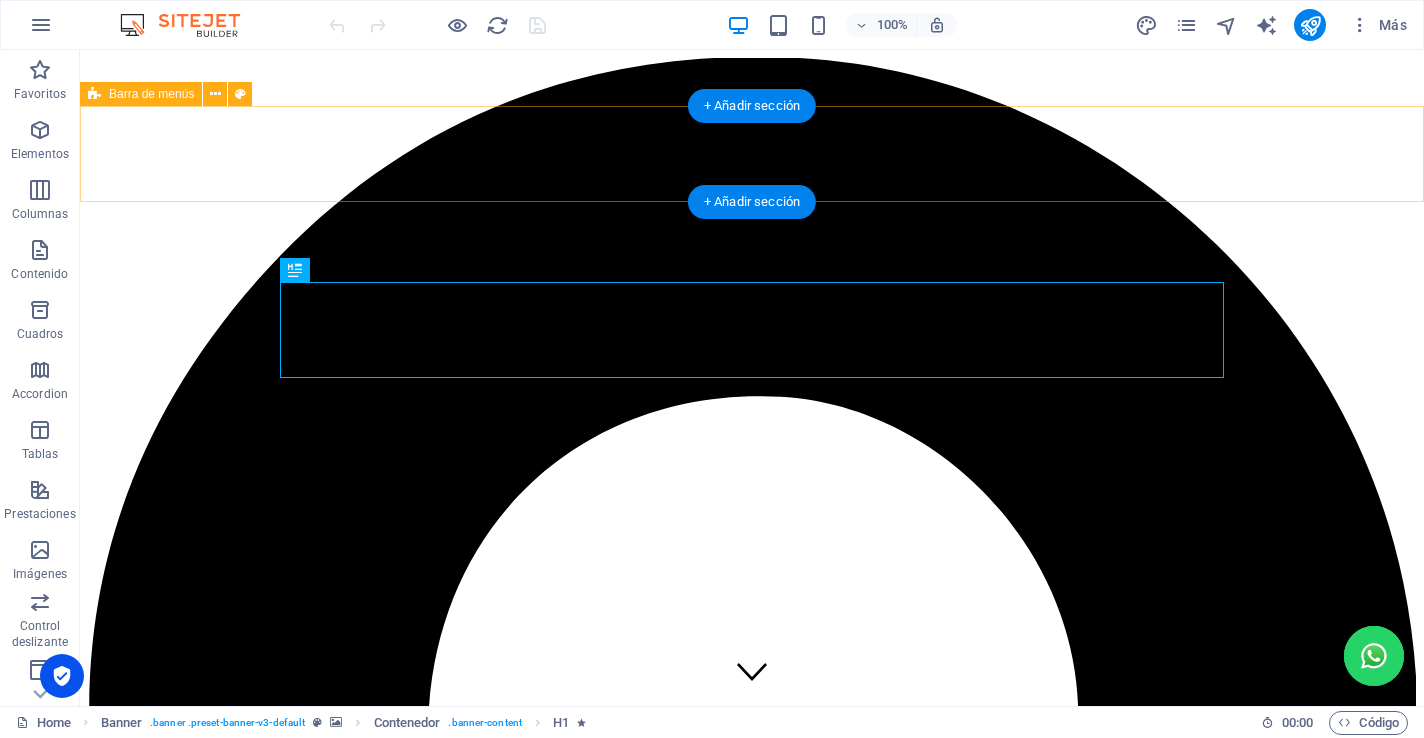 click on "Home Sobre InG Contacto" at bounding box center [752, 5772] 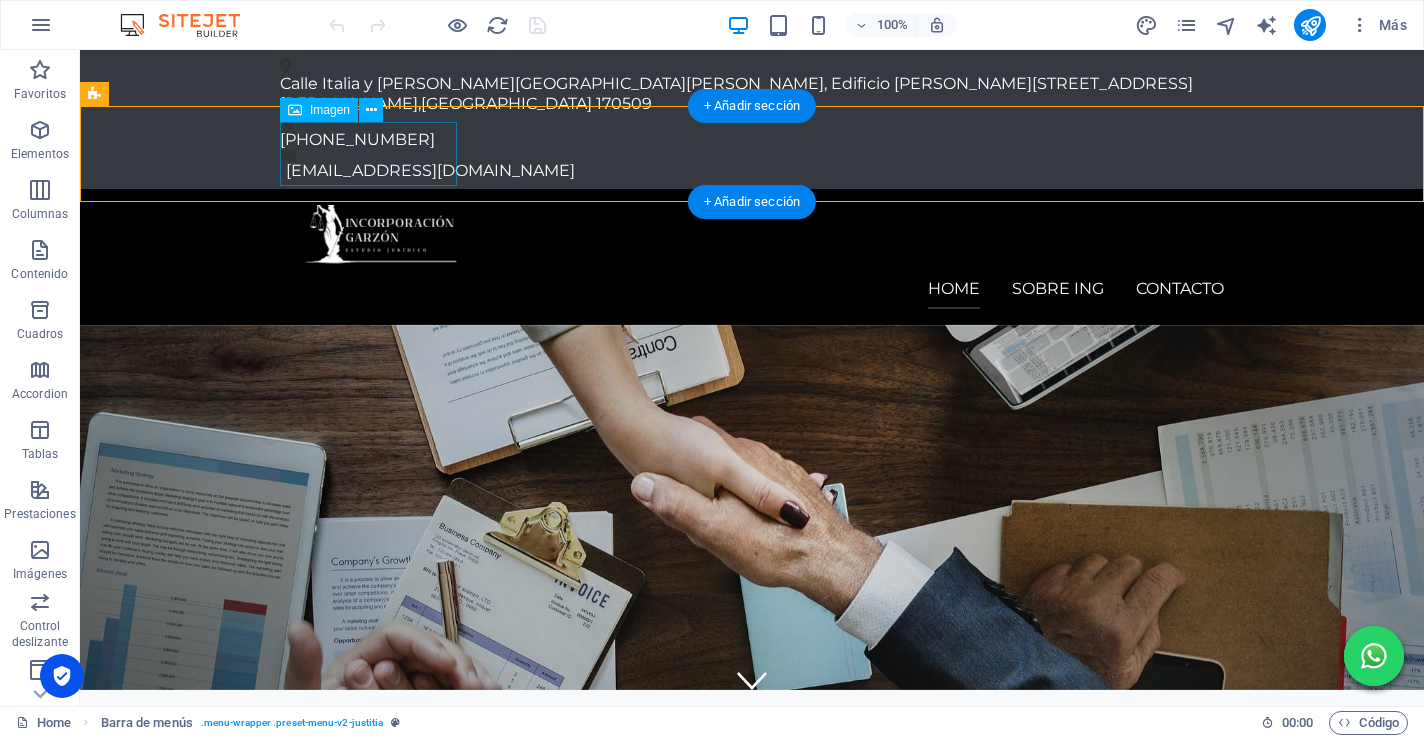 click at bounding box center [752, 237] 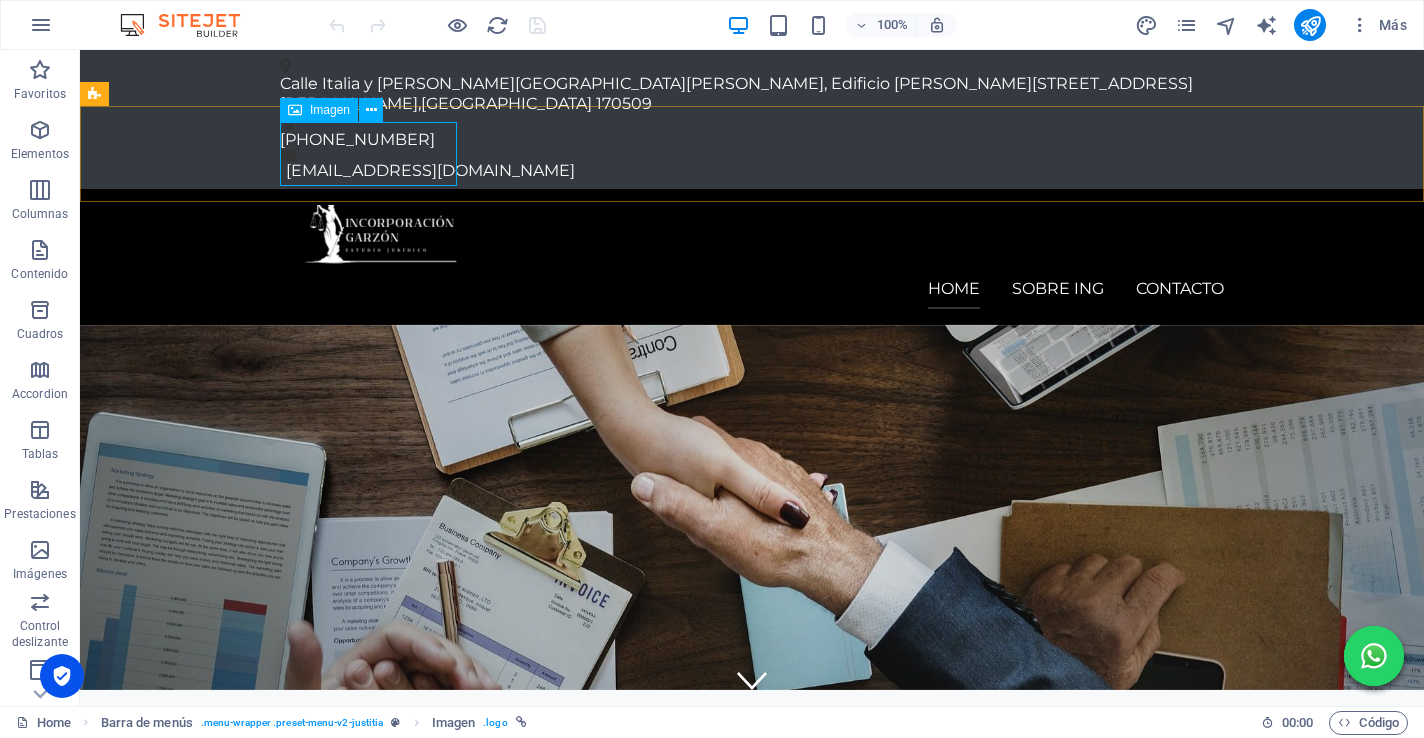 click on "Imagen" at bounding box center (330, 110) 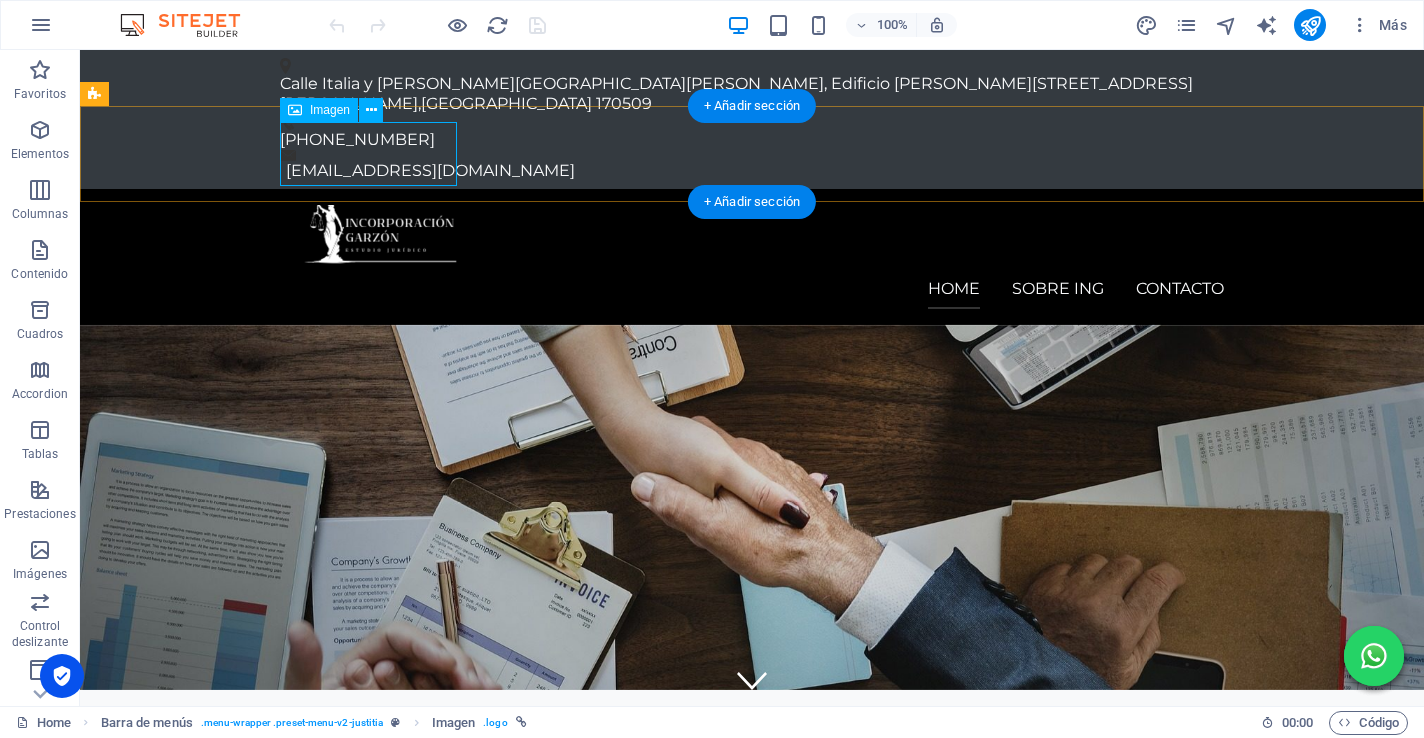 click at bounding box center (752, 237) 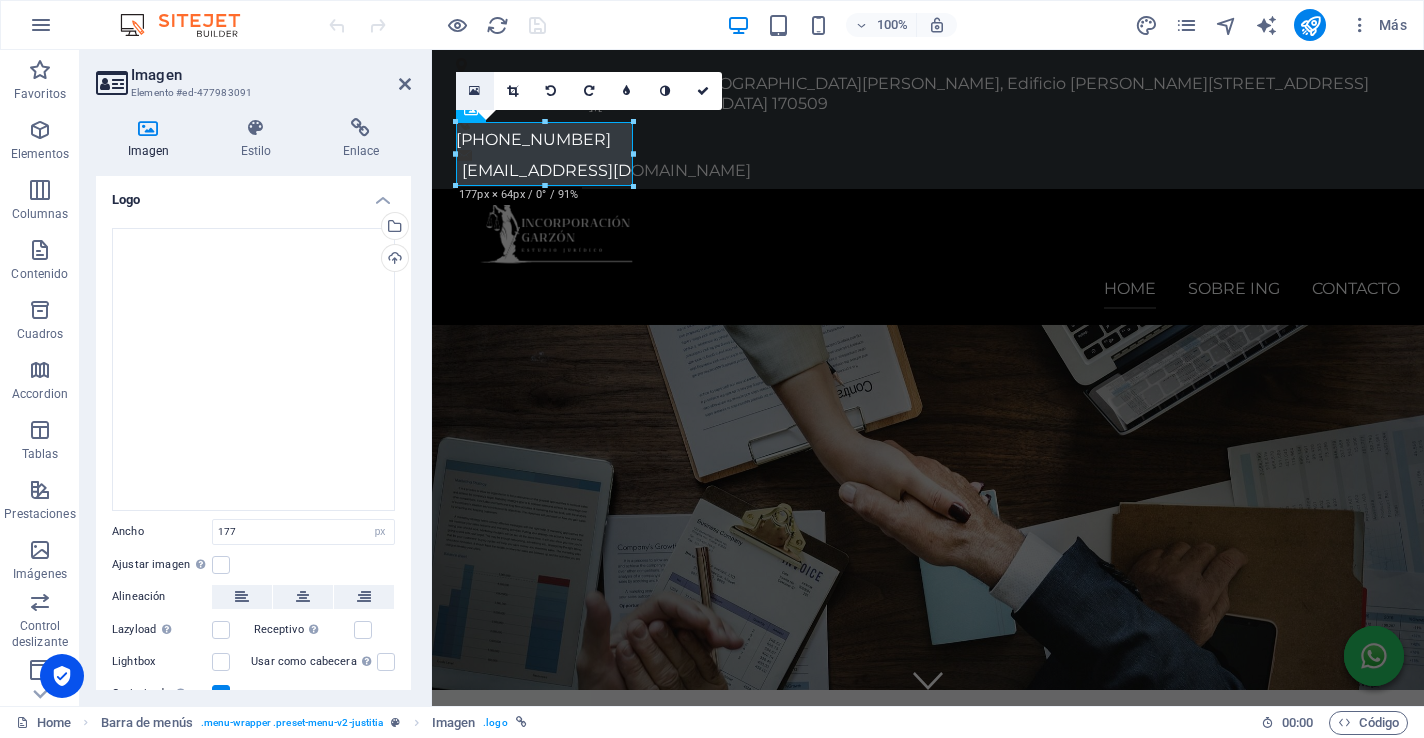 click at bounding box center (474, 91) 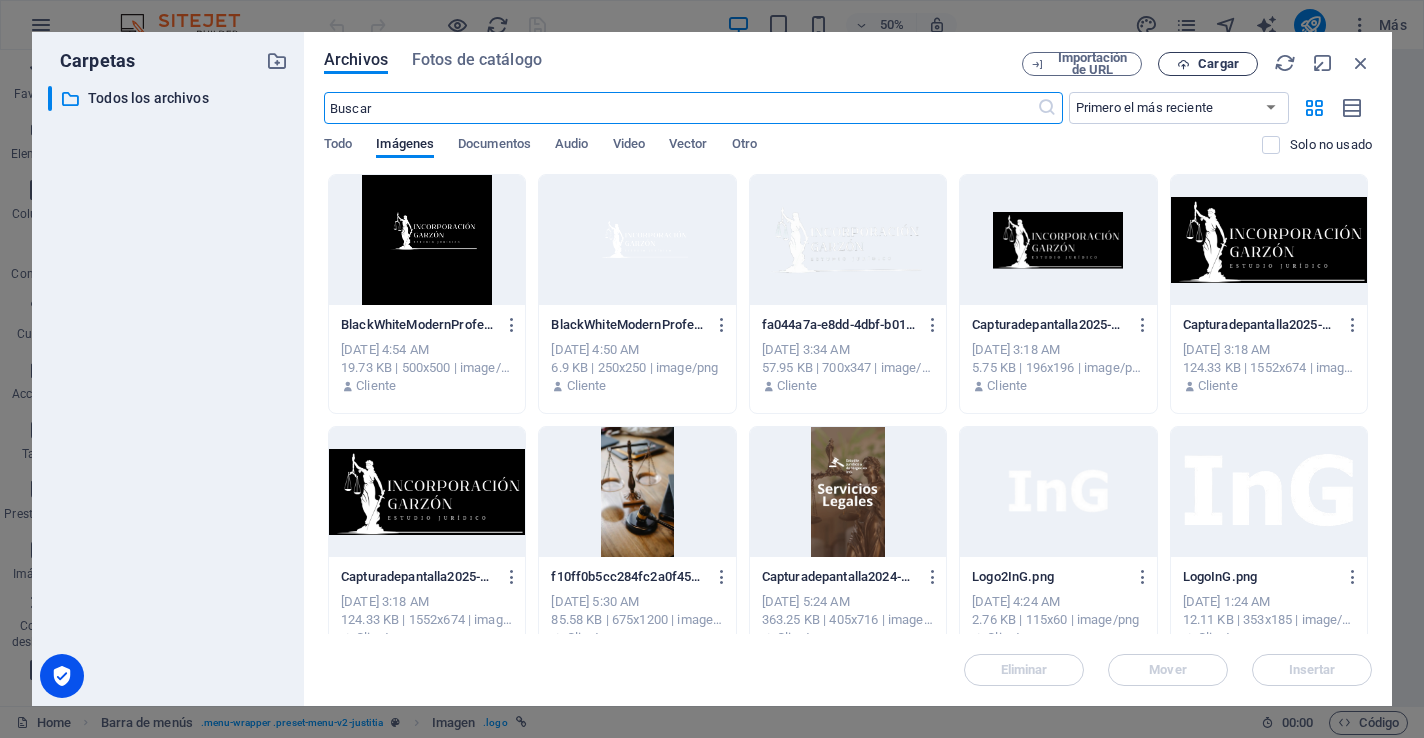 click on "Cargar" at bounding box center [1218, 64] 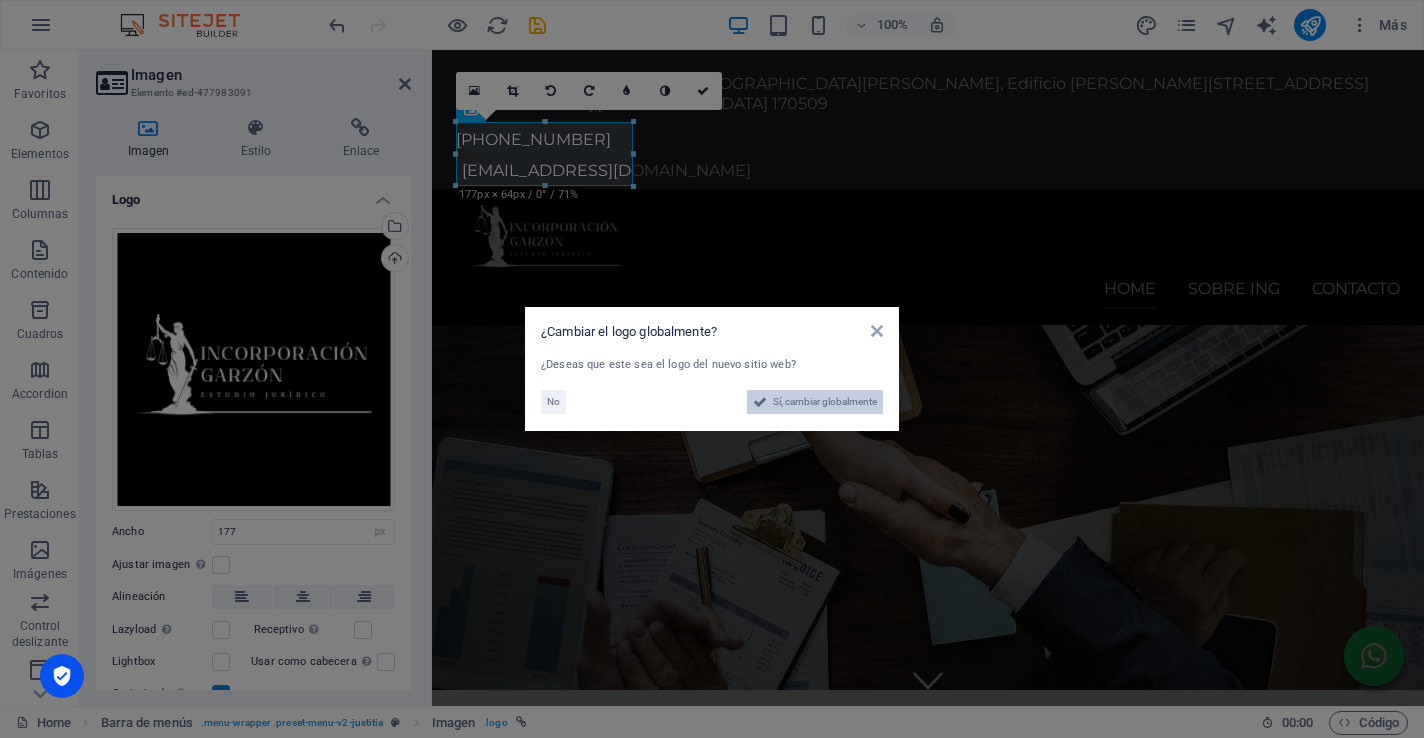 click at bounding box center [760, 402] 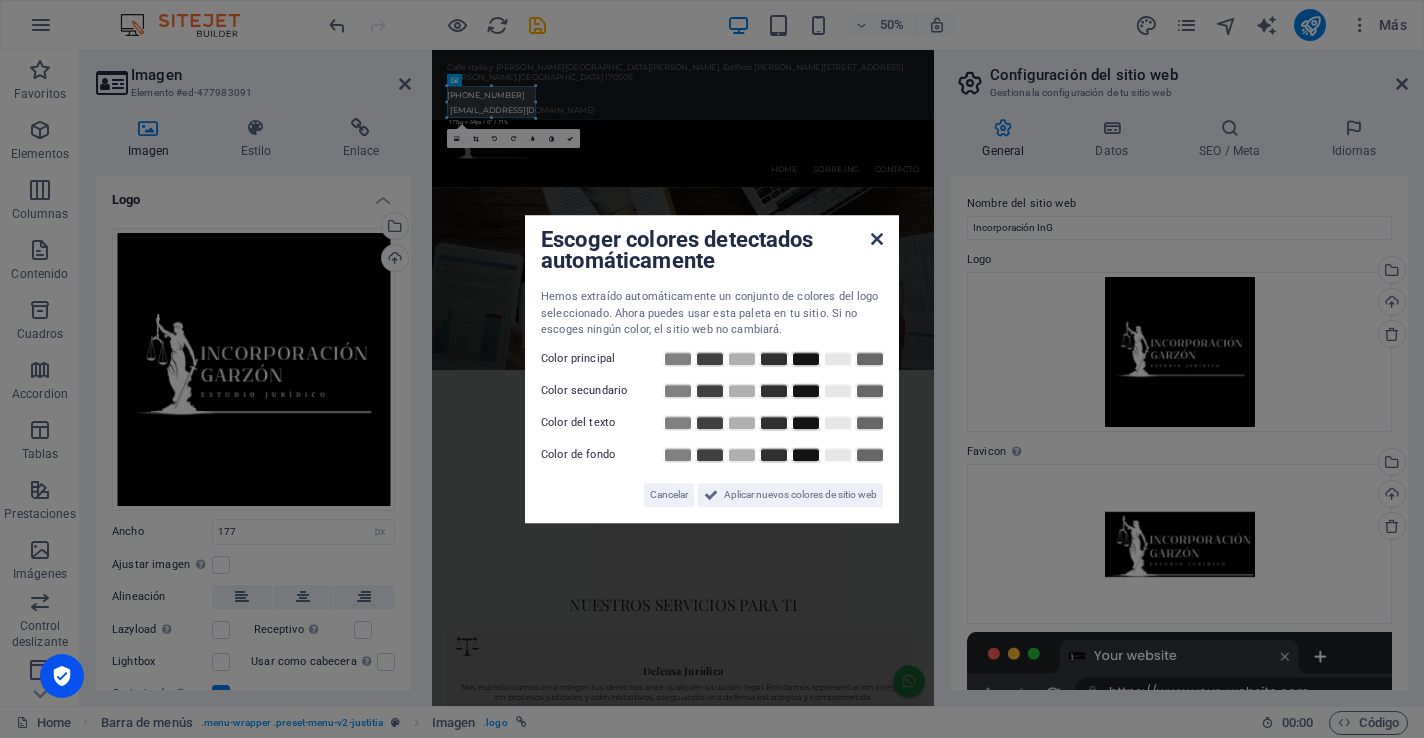 click at bounding box center (877, 239) 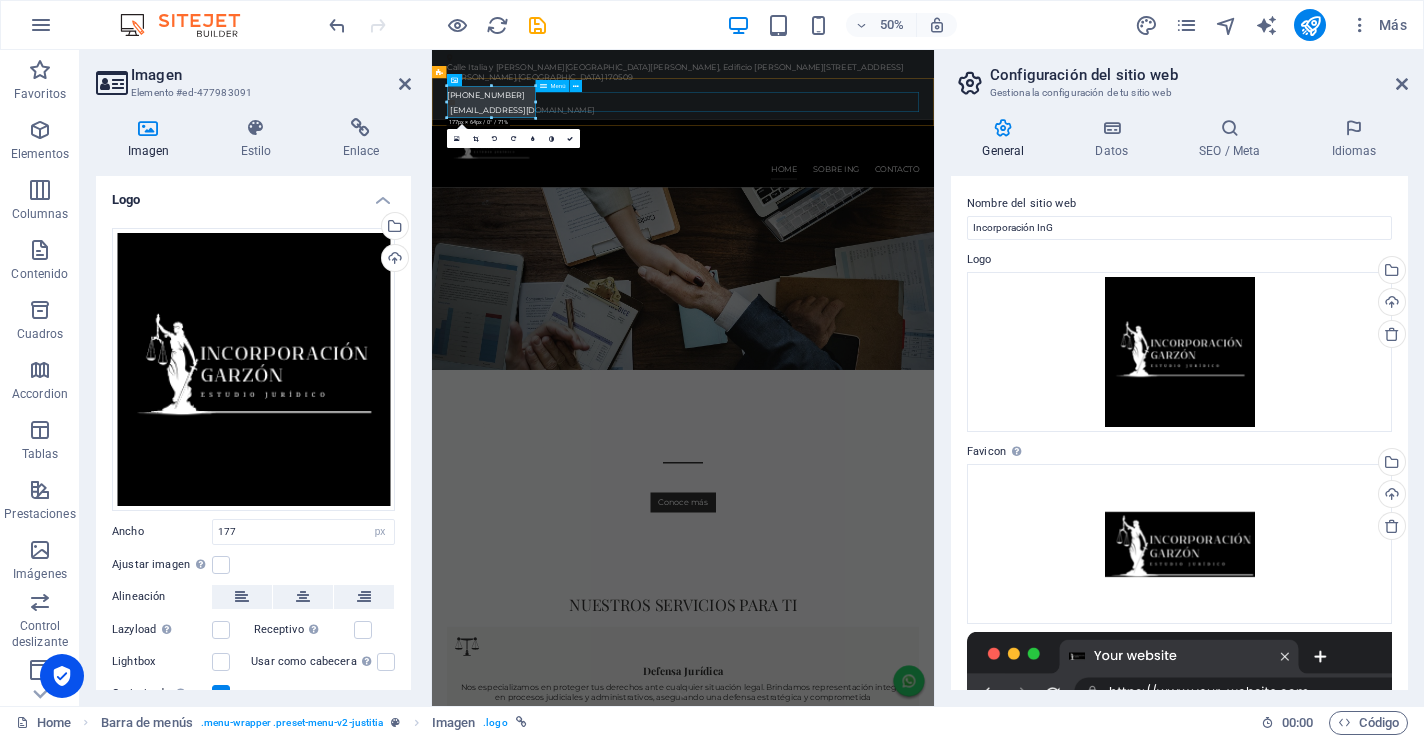 click on "Home Sobre InG Contacto" at bounding box center [934, 289] 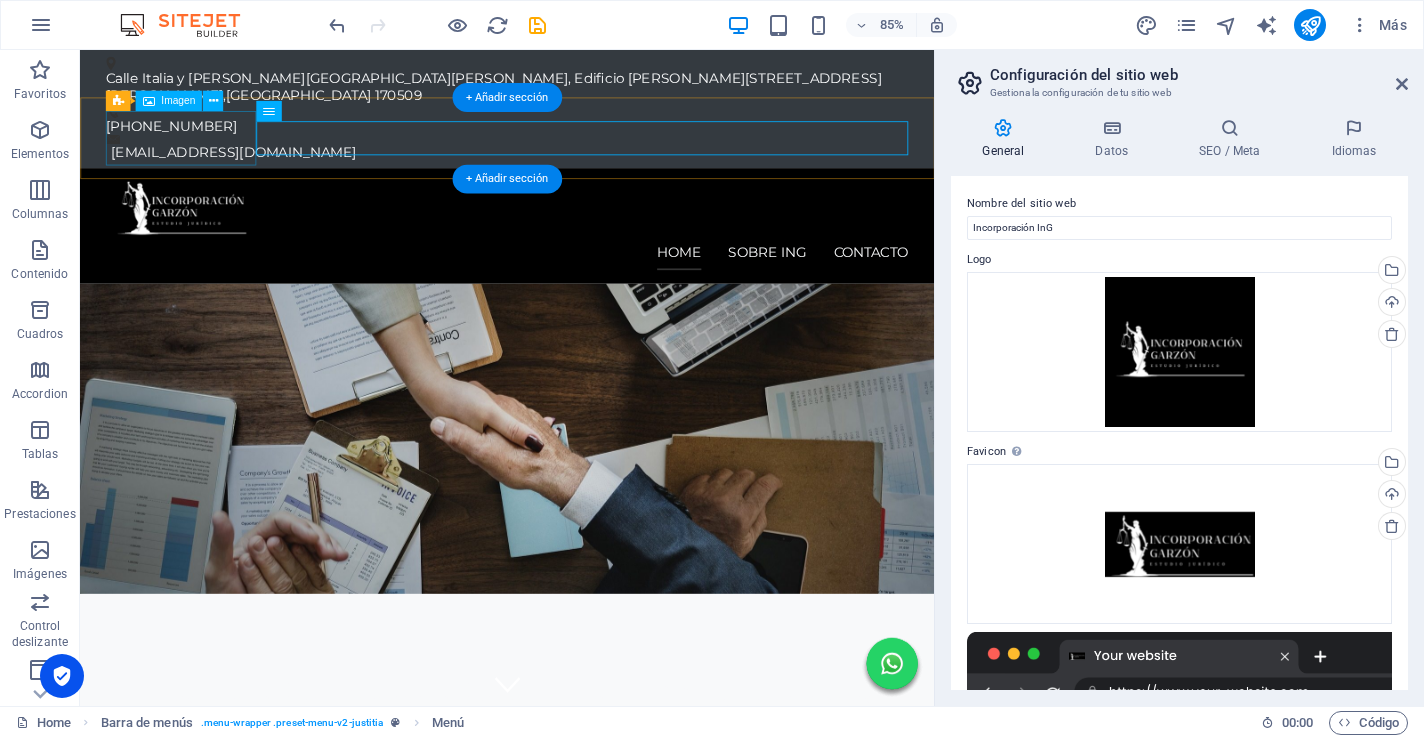 click at bounding box center [583, 237] 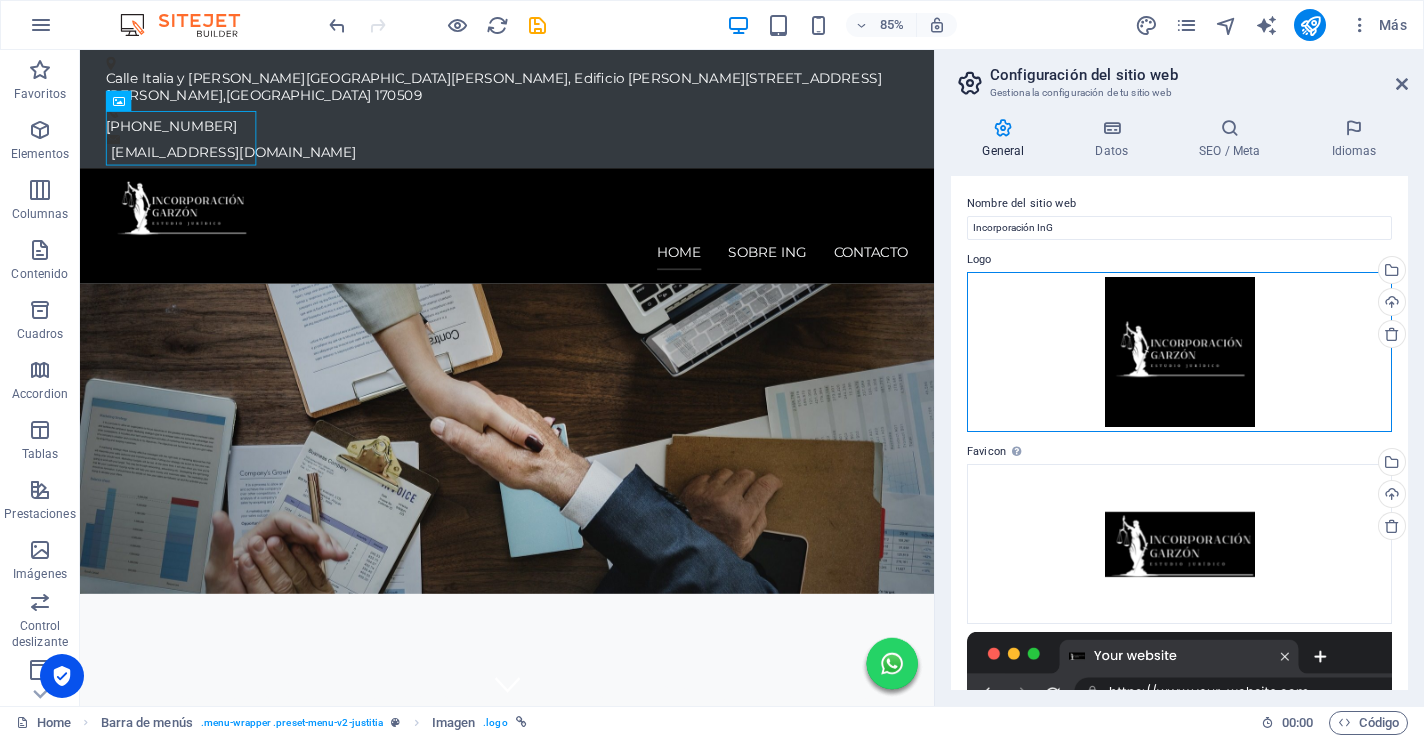 click on "Arrastra archivos aquí, haz clic para escoger archivos o  selecciona archivos de Archivos o de nuestra galería gratuita de fotos y vídeos" at bounding box center [1179, 352] 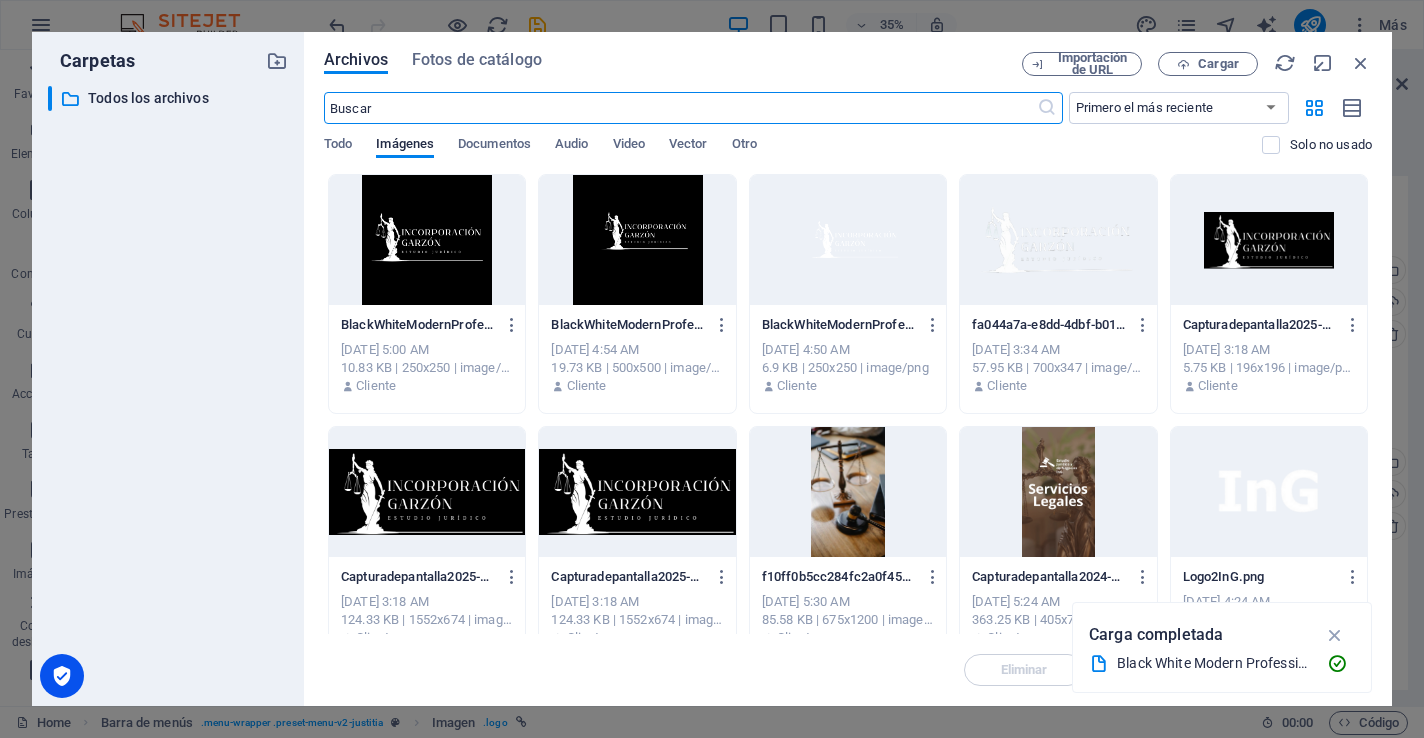 click at bounding box center (427, 240) 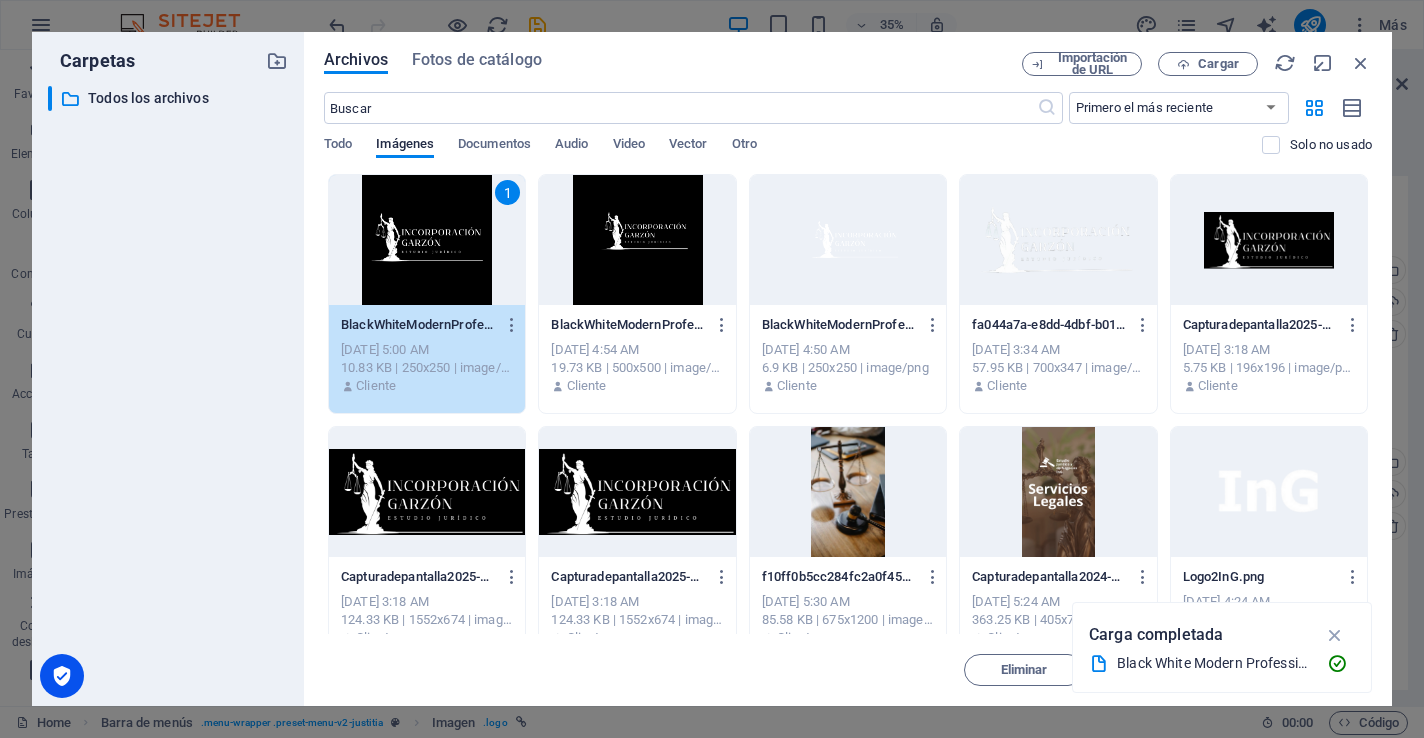 click on "1" at bounding box center [427, 240] 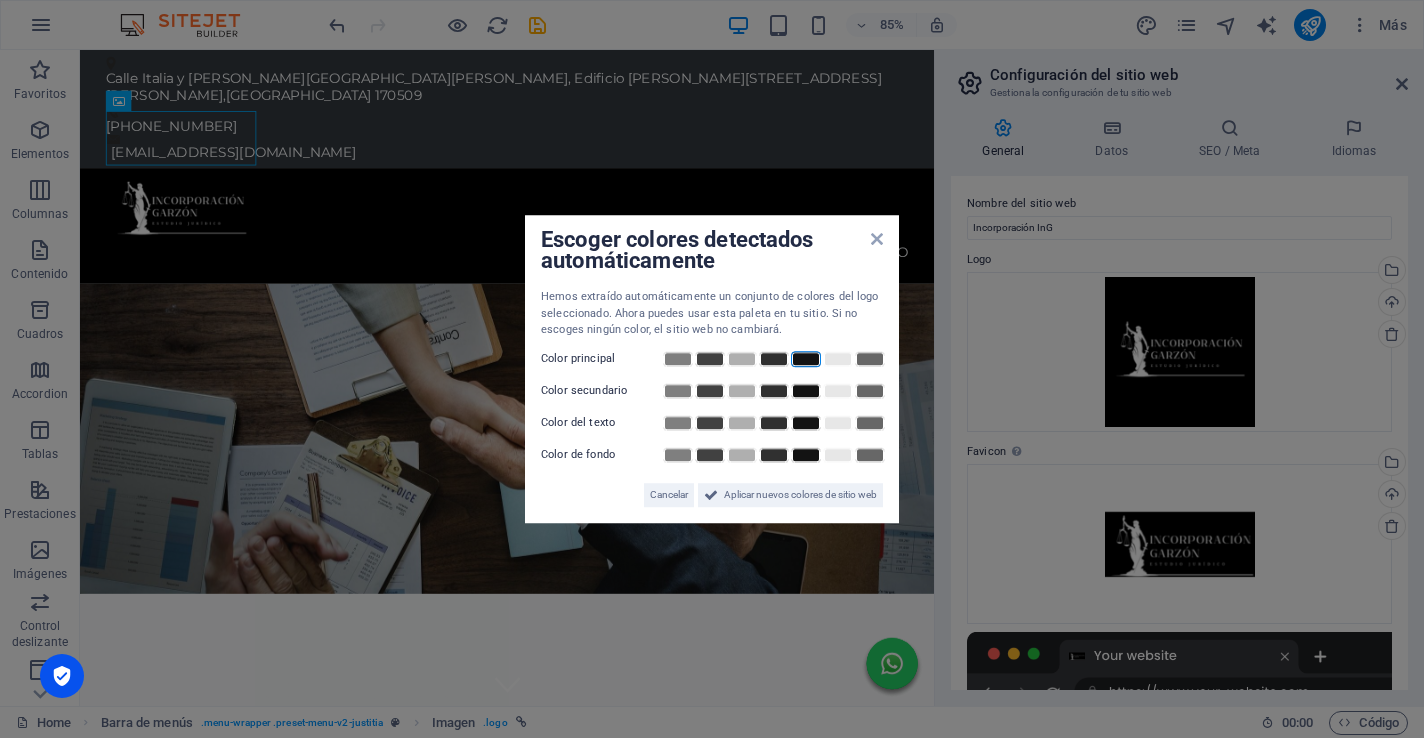 click at bounding box center (806, 359) 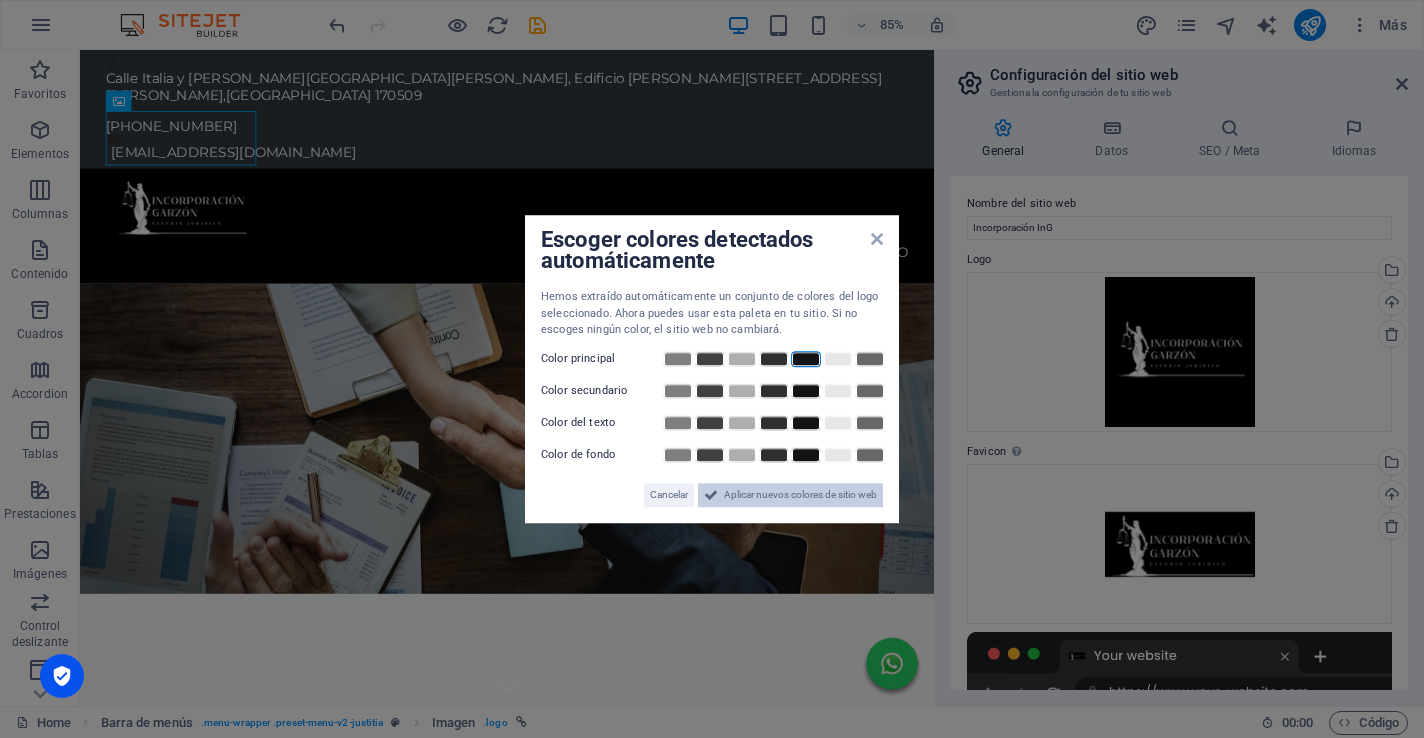 click on "Aplicar nuevos colores de sitio web" at bounding box center [800, 495] 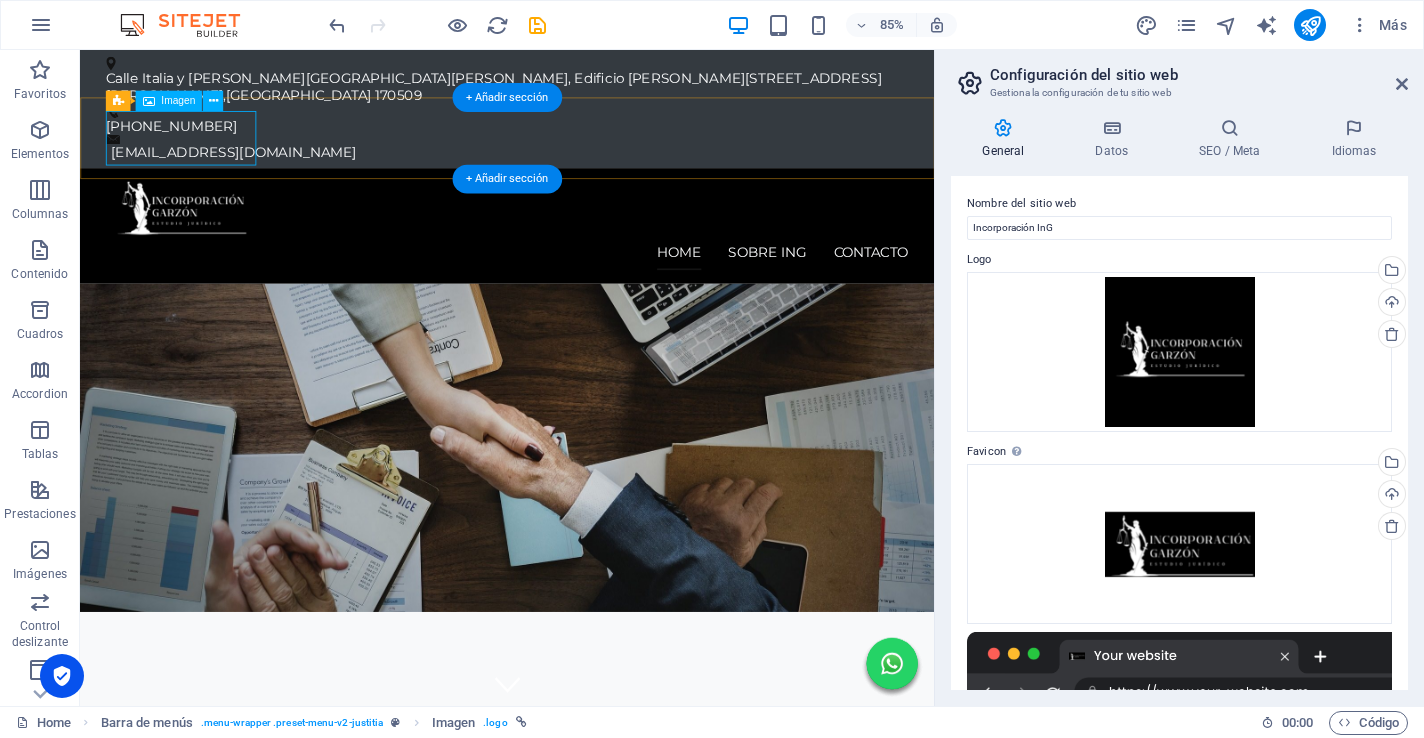 click at bounding box center [583, 237] 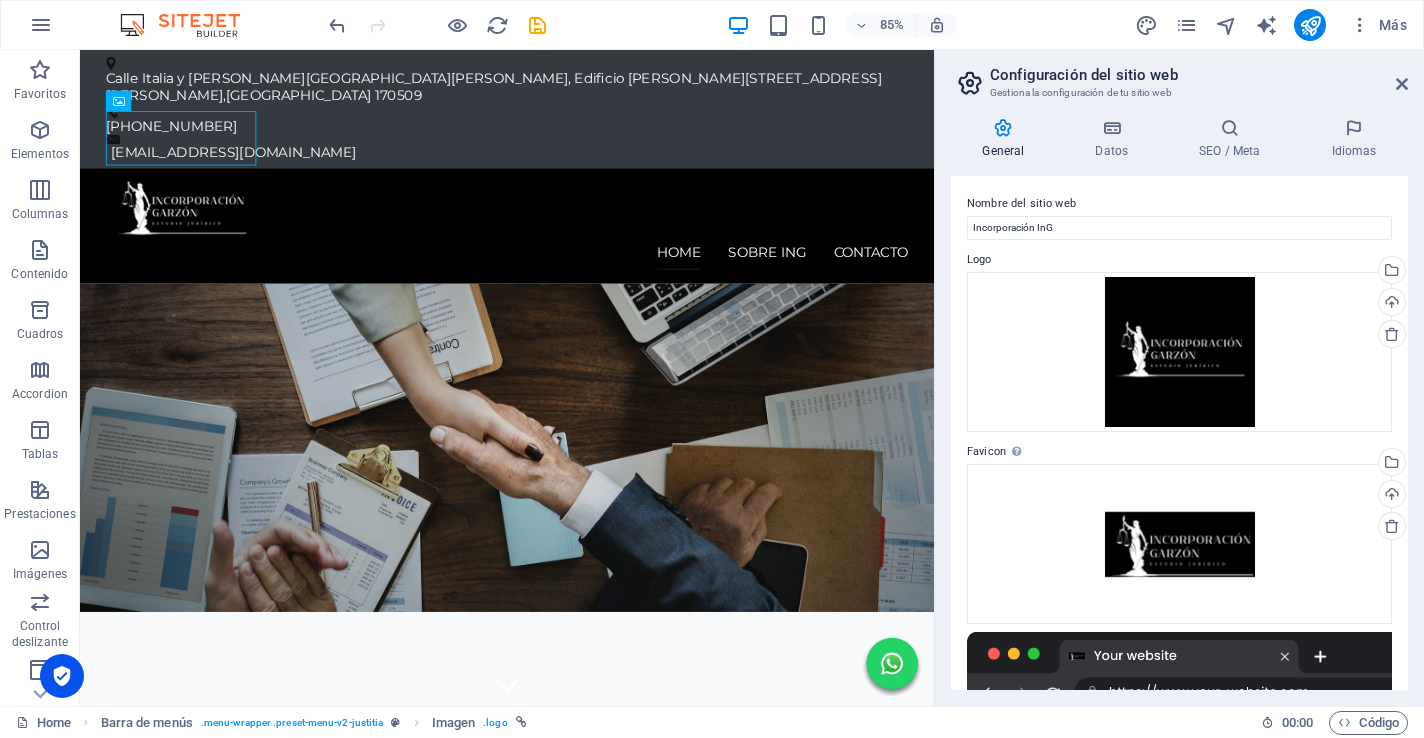 click on "Configuración del sitio web" at bounding box center [1199, 75] 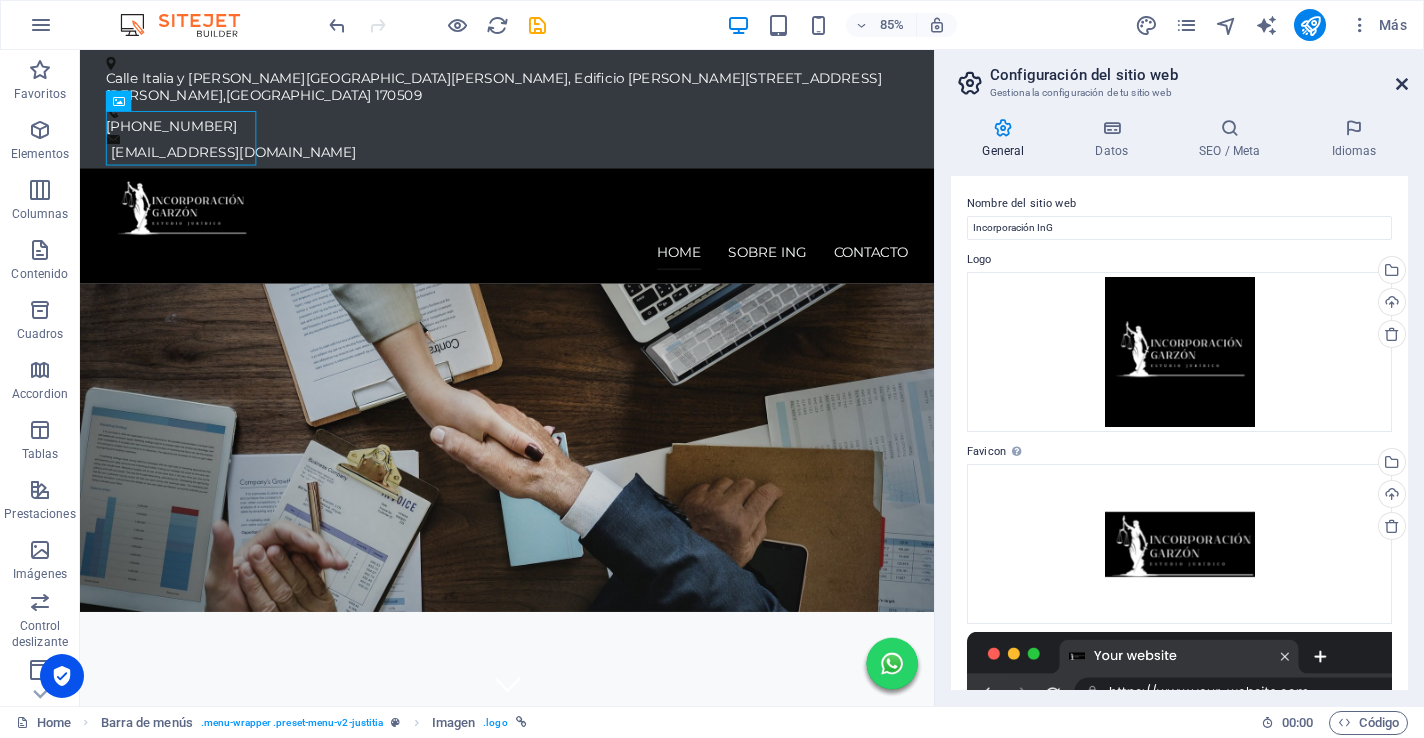 click at bounding box center (1402, 84) 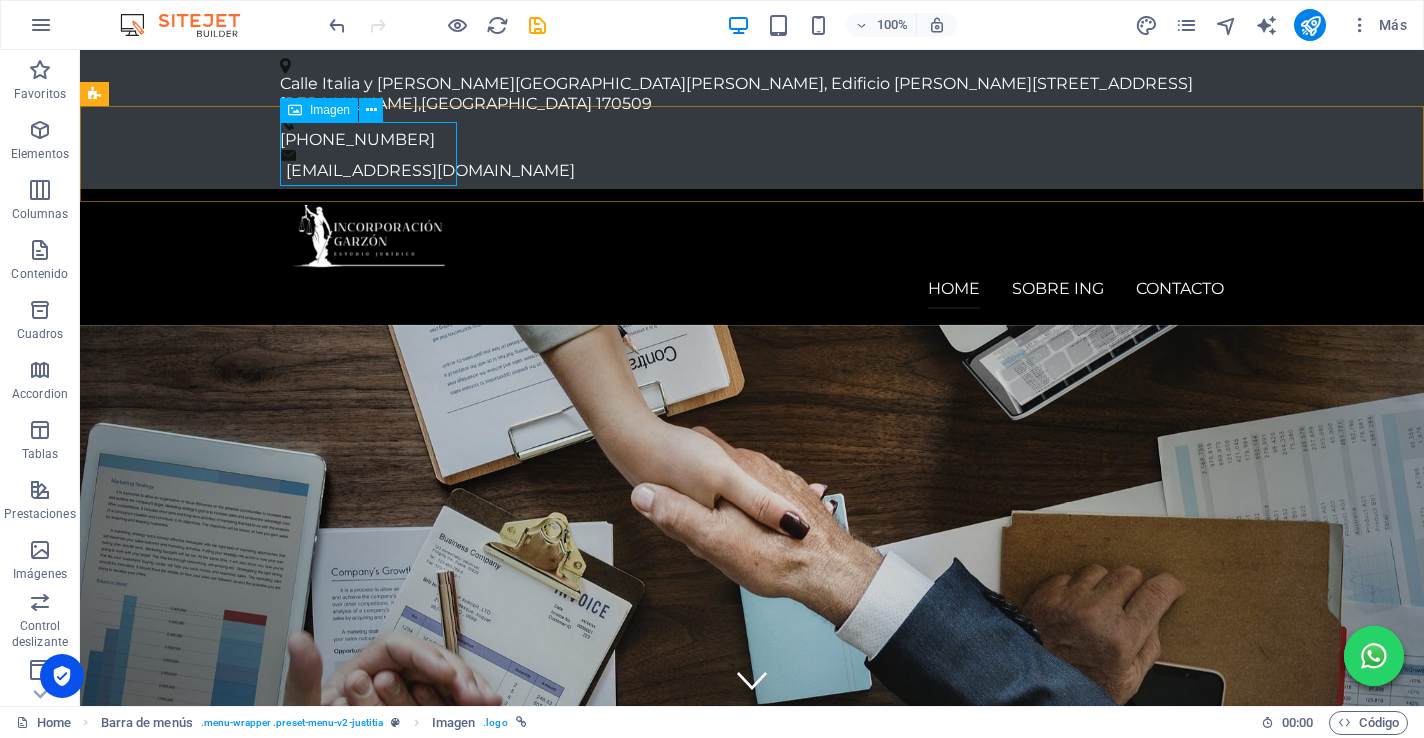 click on "Imagen" at bounding box center [319, 110] 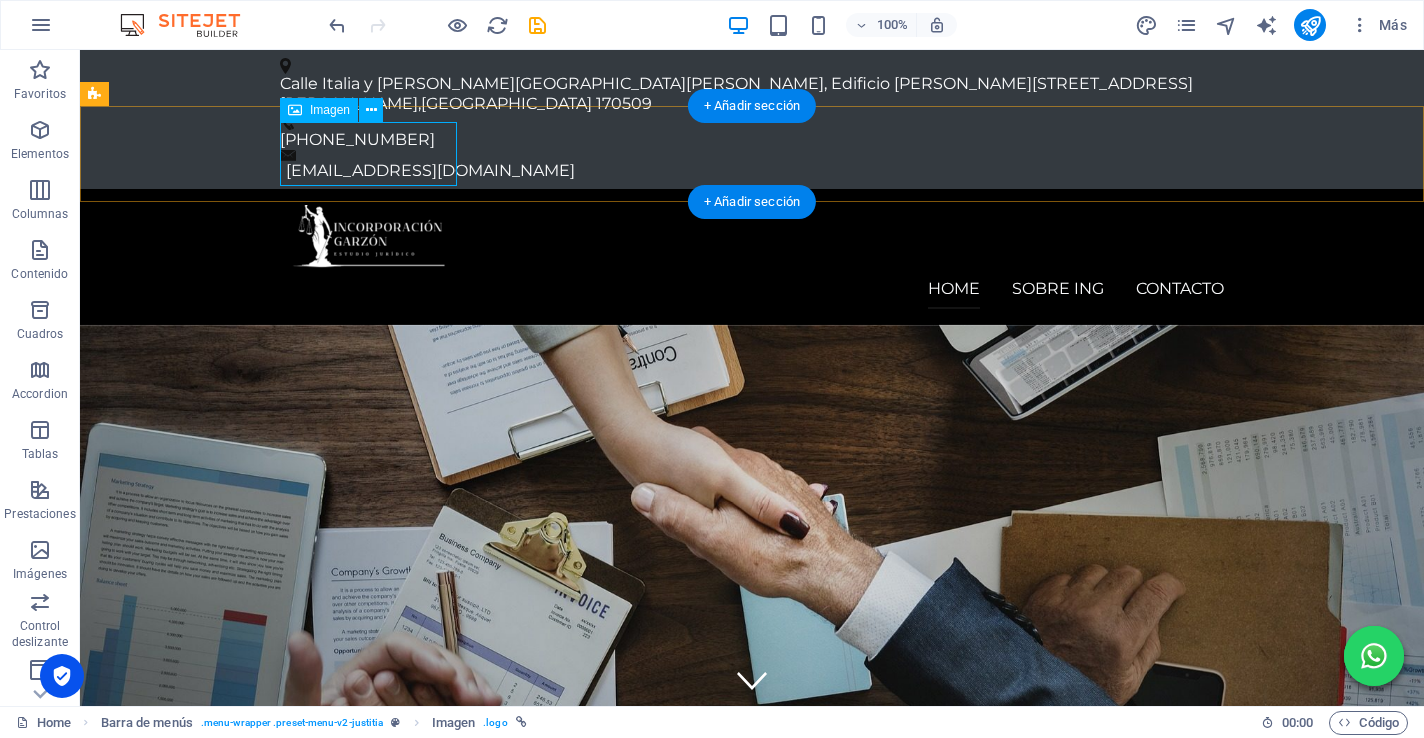 click at bounding box center [752, 237] 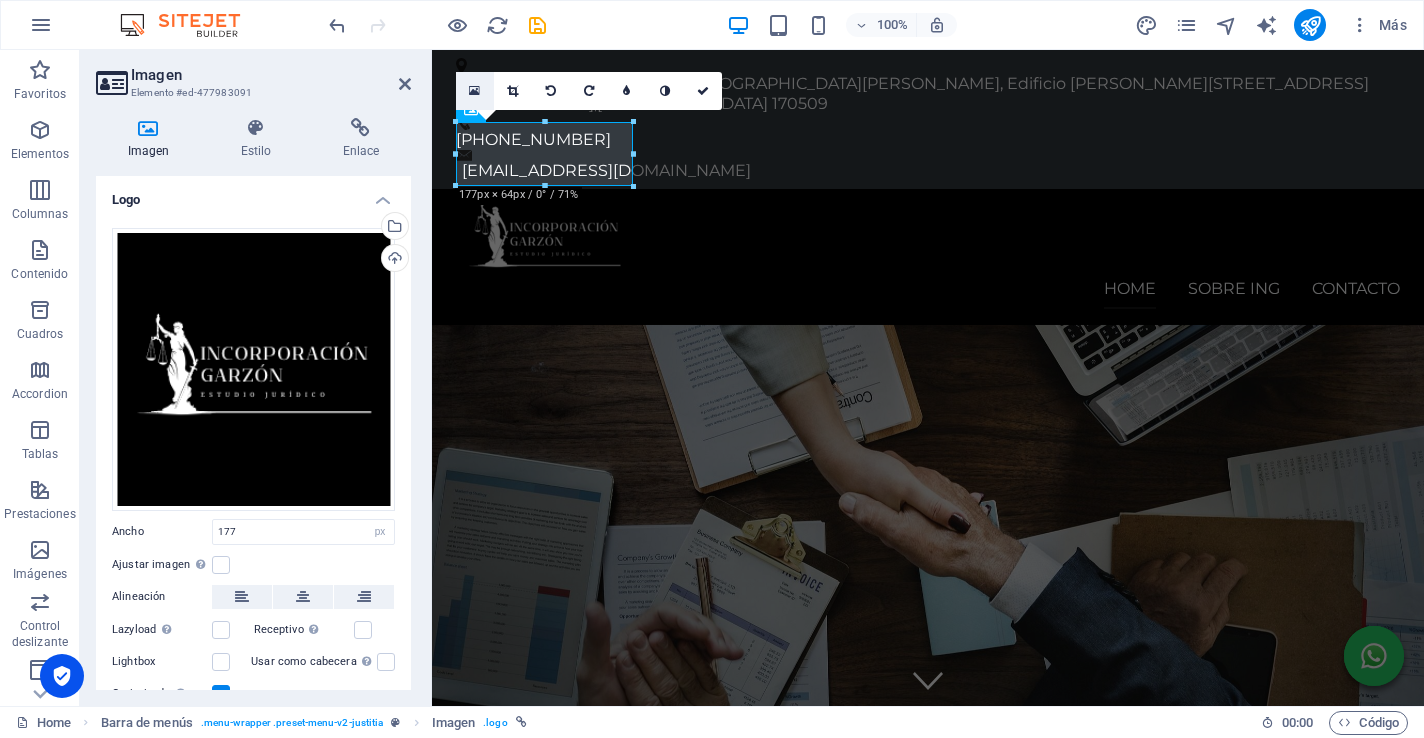 click at bounding box center [474, 91] 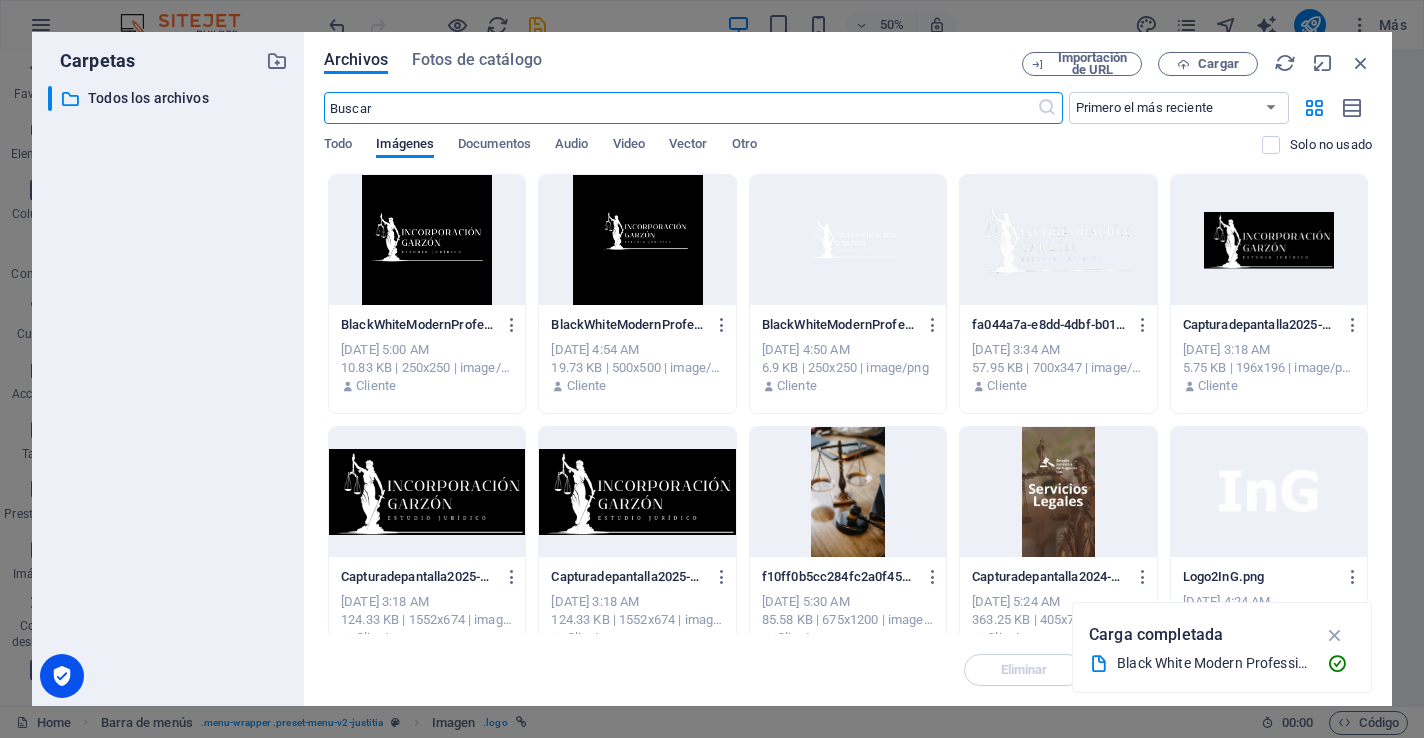click at bounding box center [427, 240] 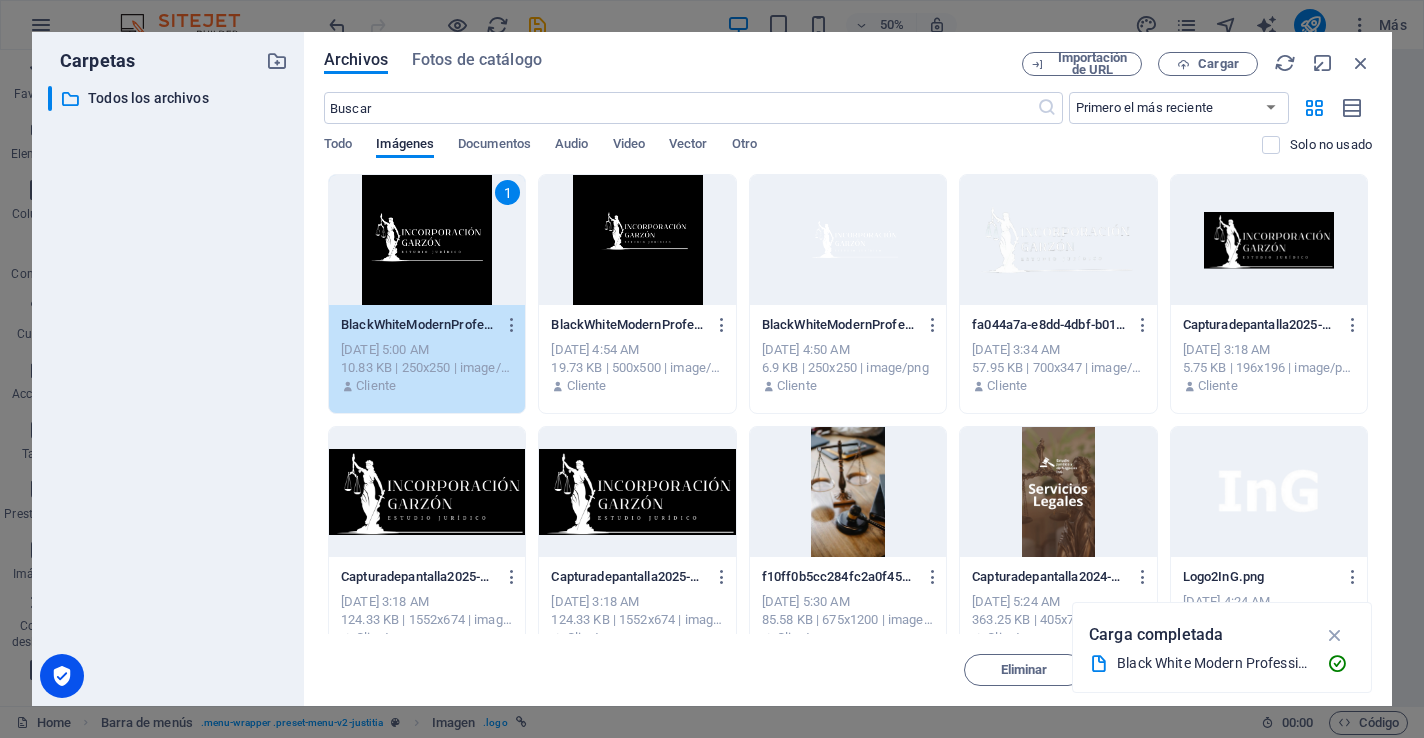 click on "1" at bounding box center (427, 240) 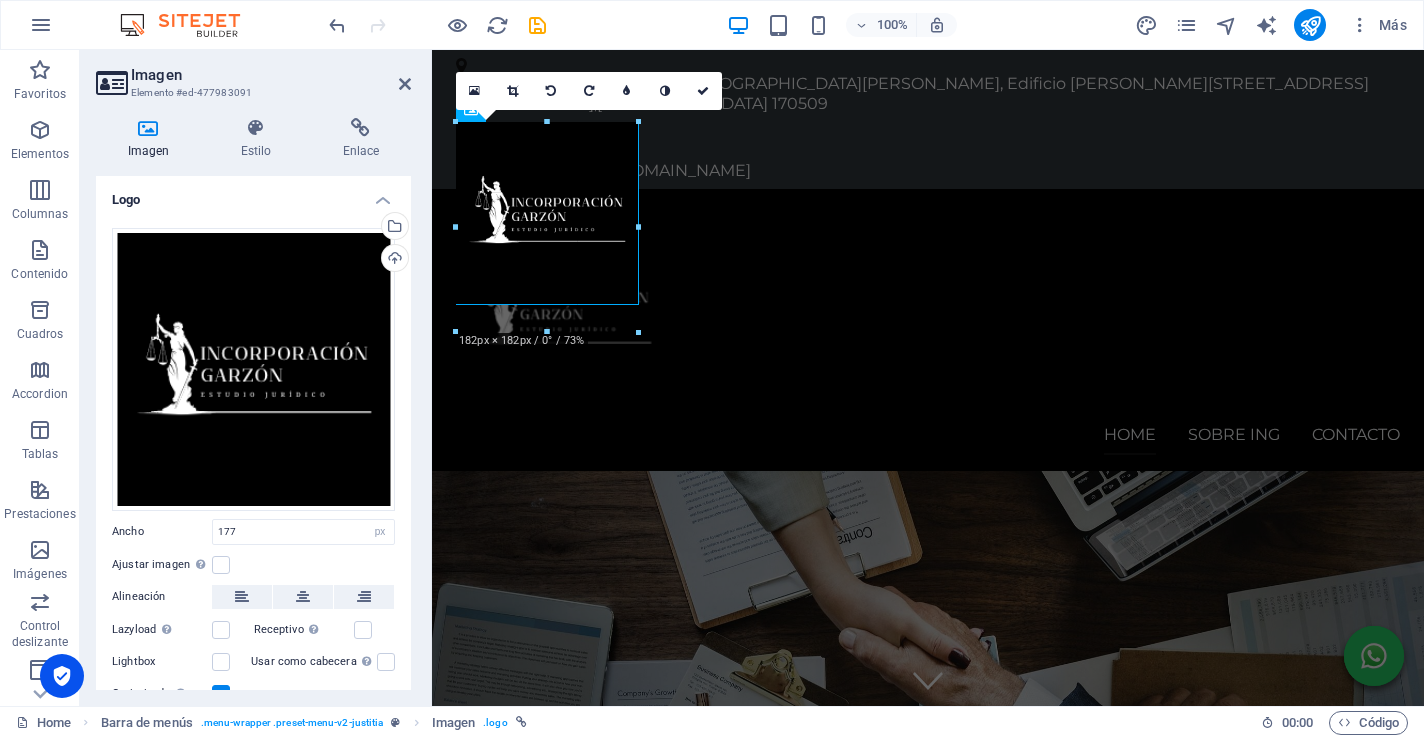 drag, startPoint x: 634, startPoint y: 298, endPoint x: 667, endPoint y: 316, distance: 37.589893 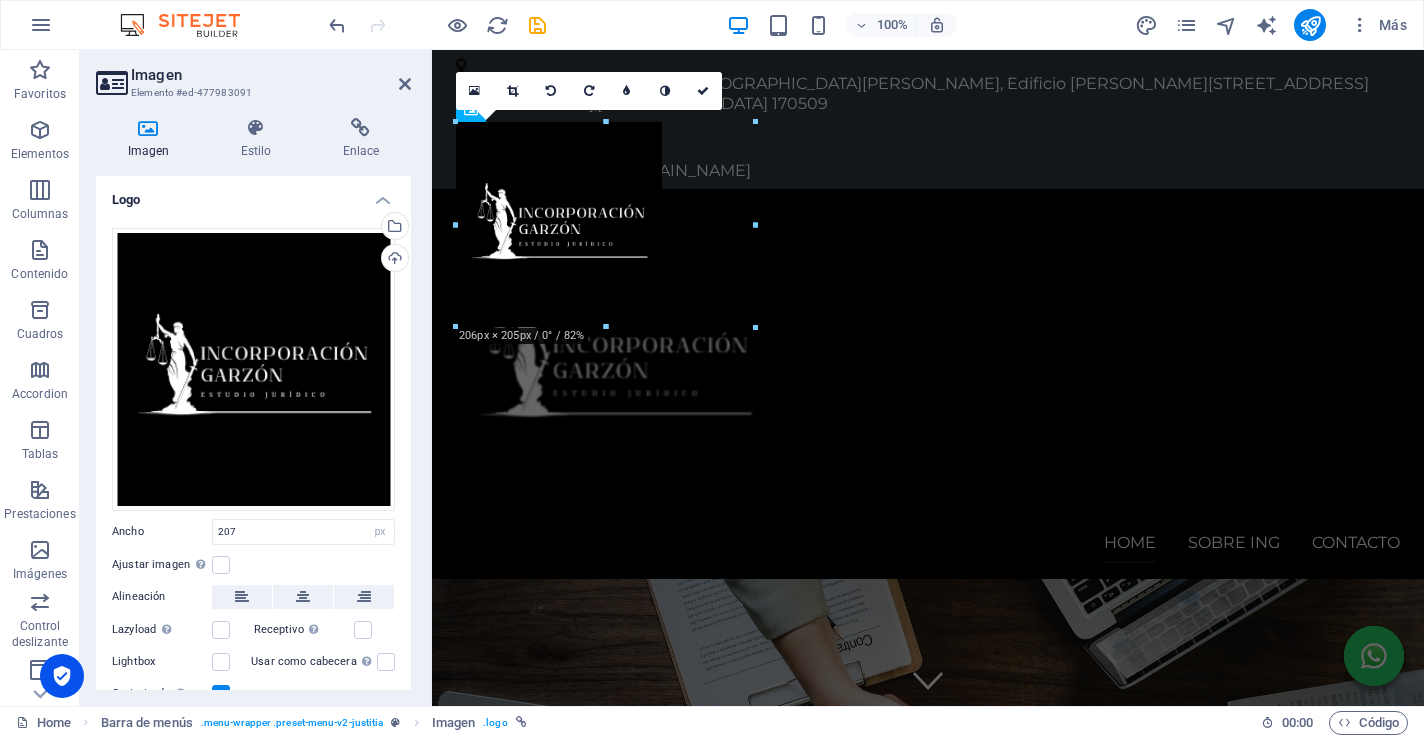 drag, startPoint x: 663, startPoint y: 330, endPoint x: 774, endPoint y: 438, distance: 154.87091 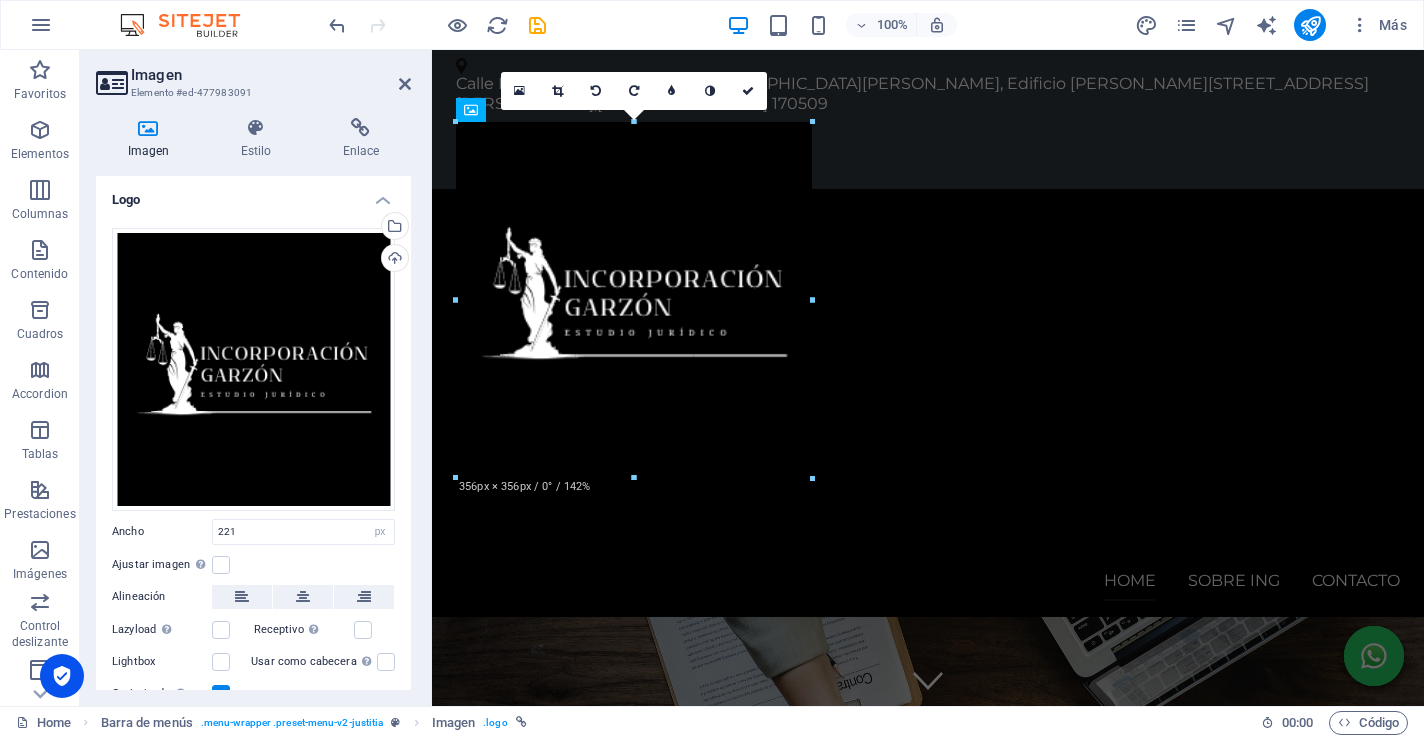 drag, startPoint x: 678, startPoint y: 344, endPoint x: 813, endPoint y: 419, distance: 154.43445 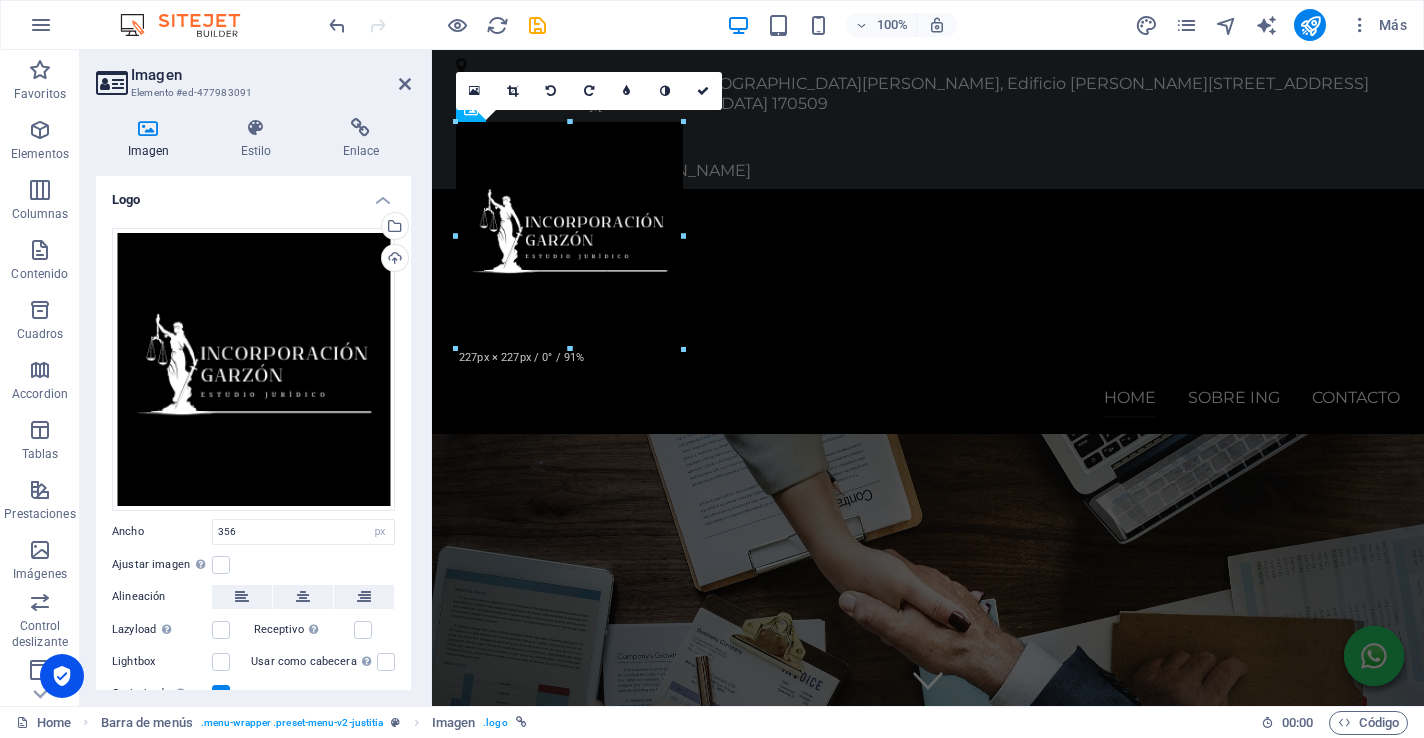 drag, startPoint x: 810, startPoint y: 473, endPoint x: 627, endPoint y: 290, distance: 258.8011 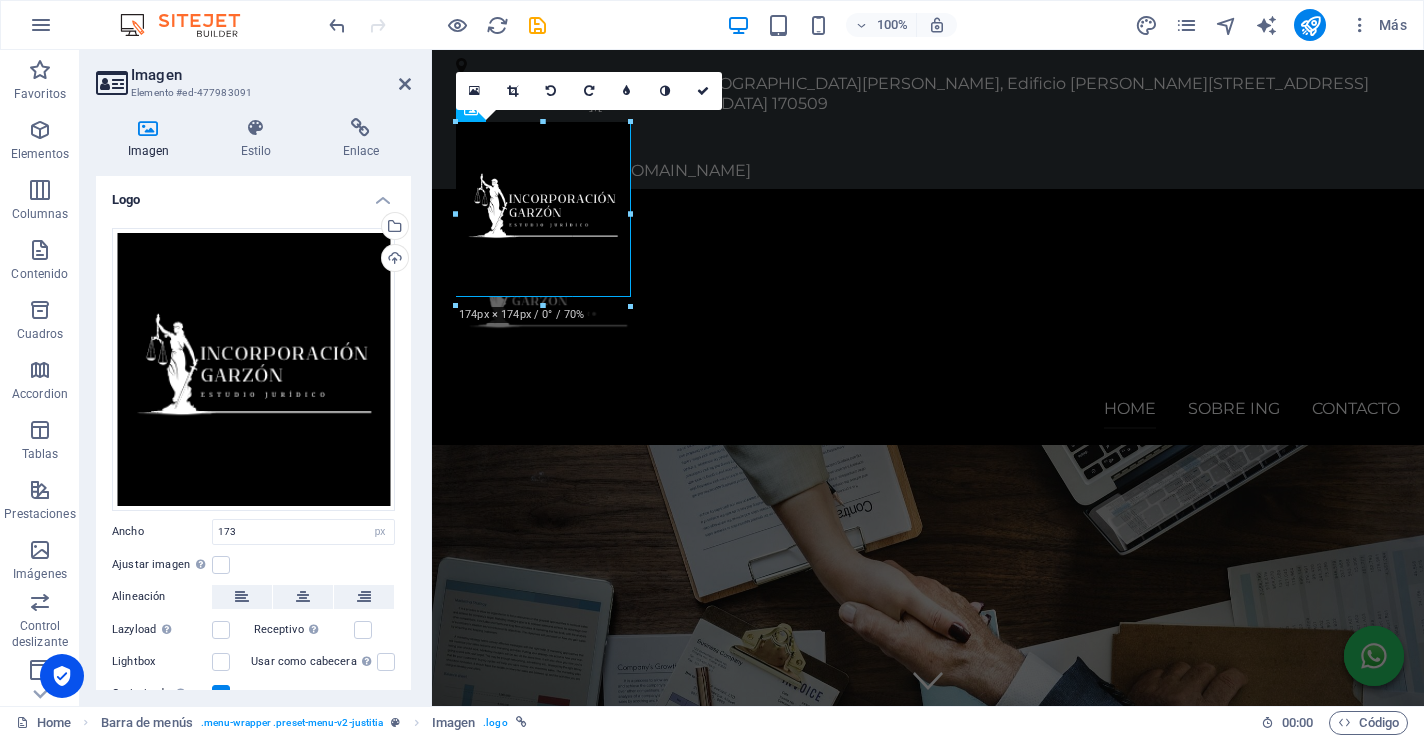 drag, startPoint x: 627, startPoint y: 292, endPoint x: 638, endPoint y: 297, distance: 12.083046 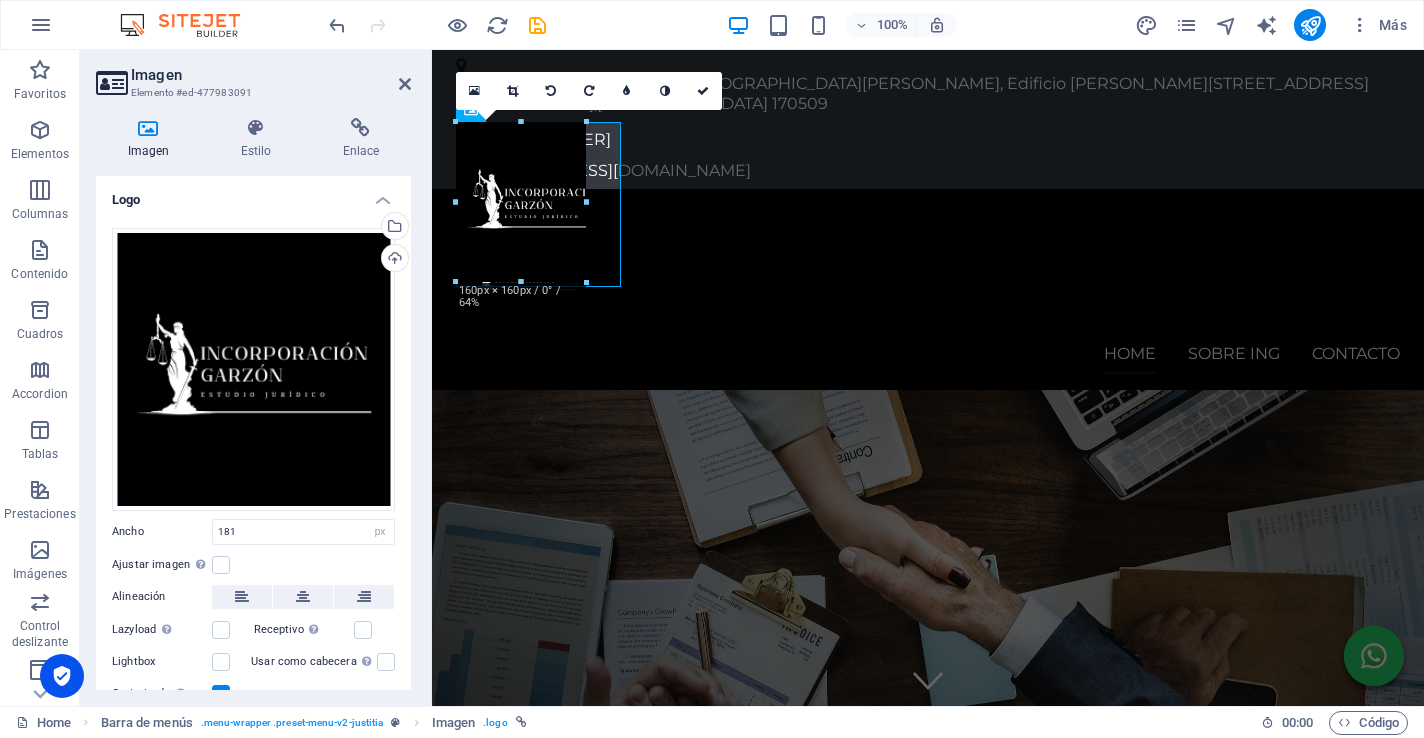 drag, startPoint x: 543, startPoint y: 303, endPoint x: 545, endPoint y: 253, distance: 50.039986 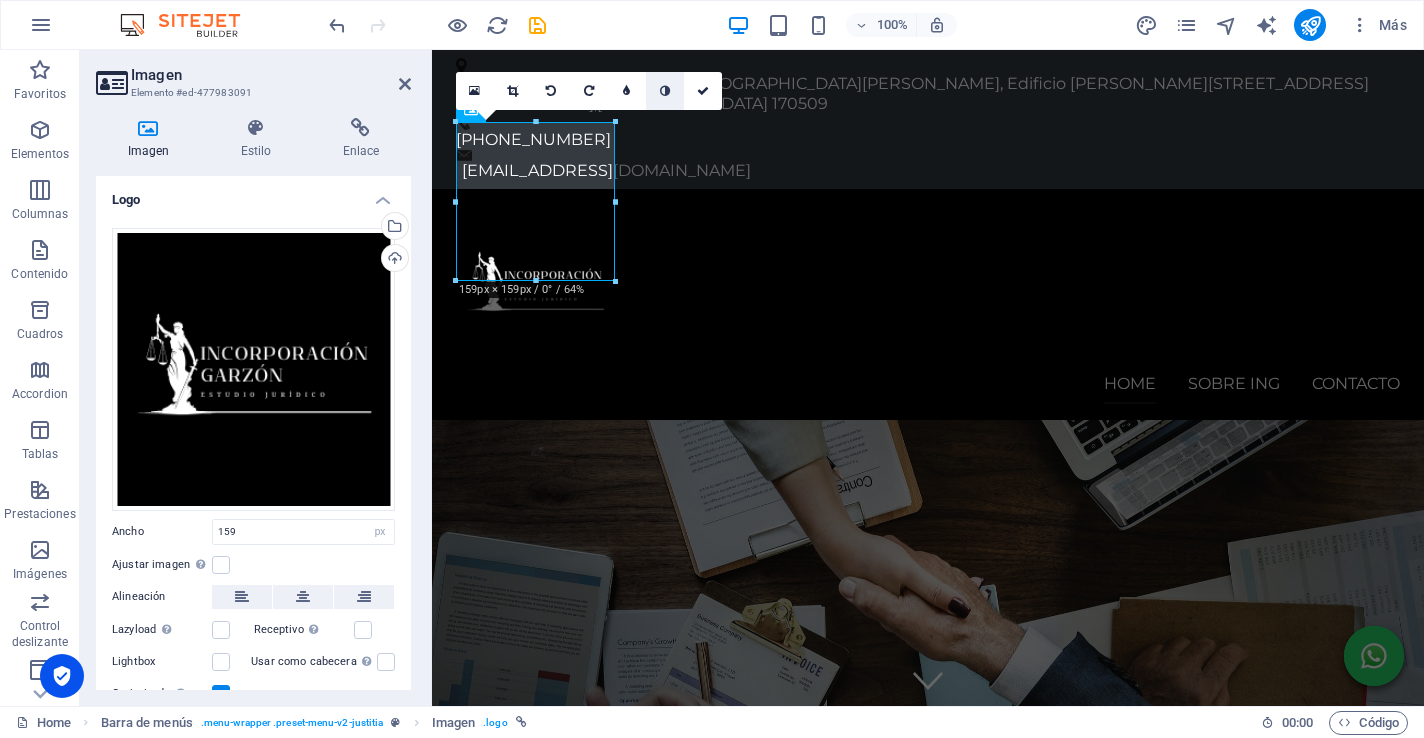 click at bounding box center (665, 91) 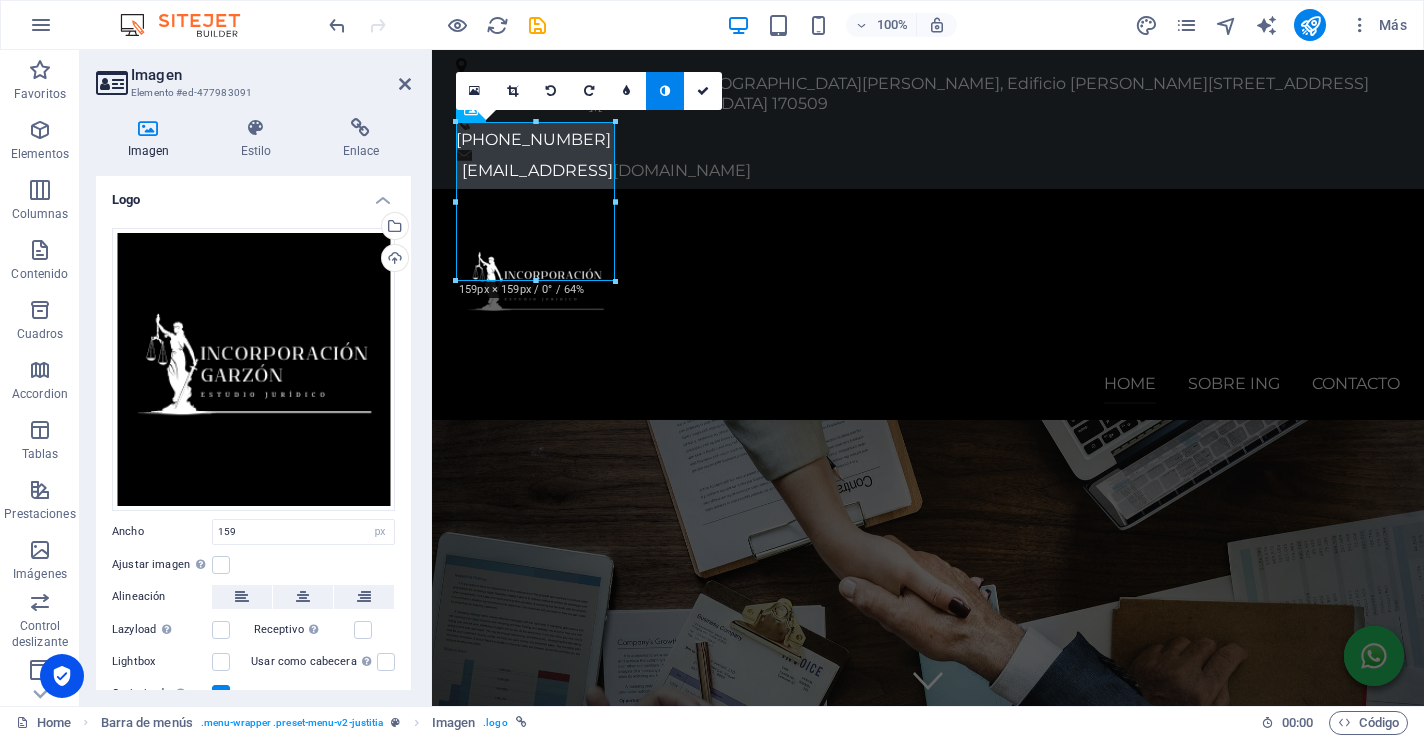 click at bounding box center [665, 91] 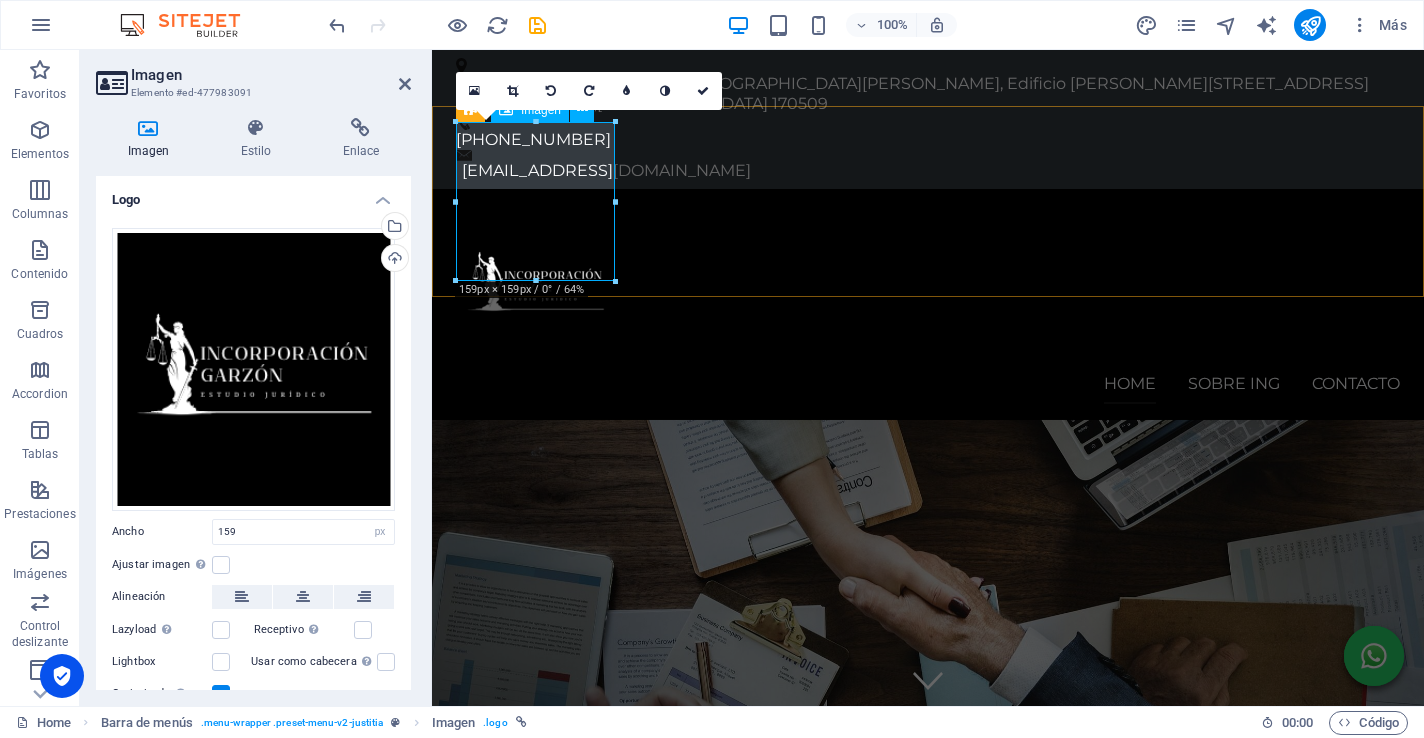 click at bounding box center [928, 284] 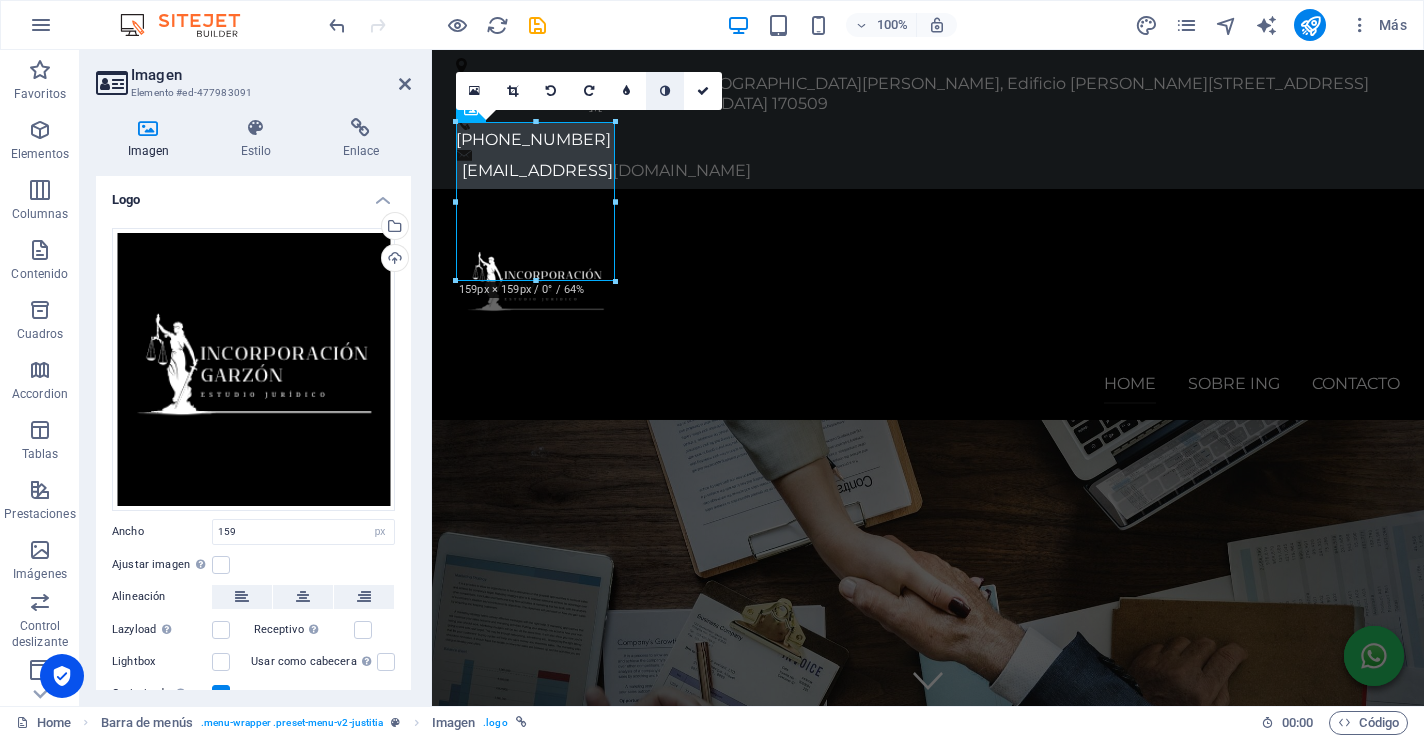 click at bounding box center [665, 91] 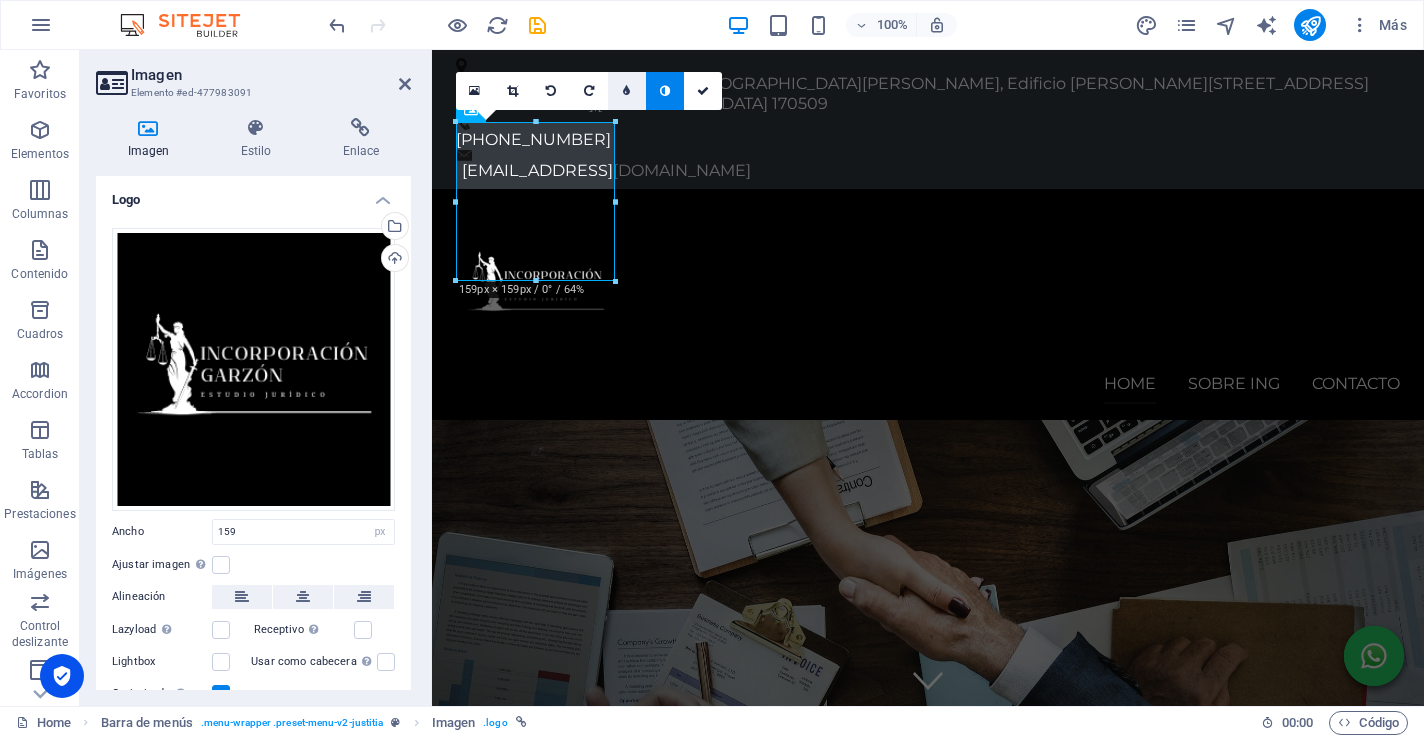 click at bounding box center [626, 91] 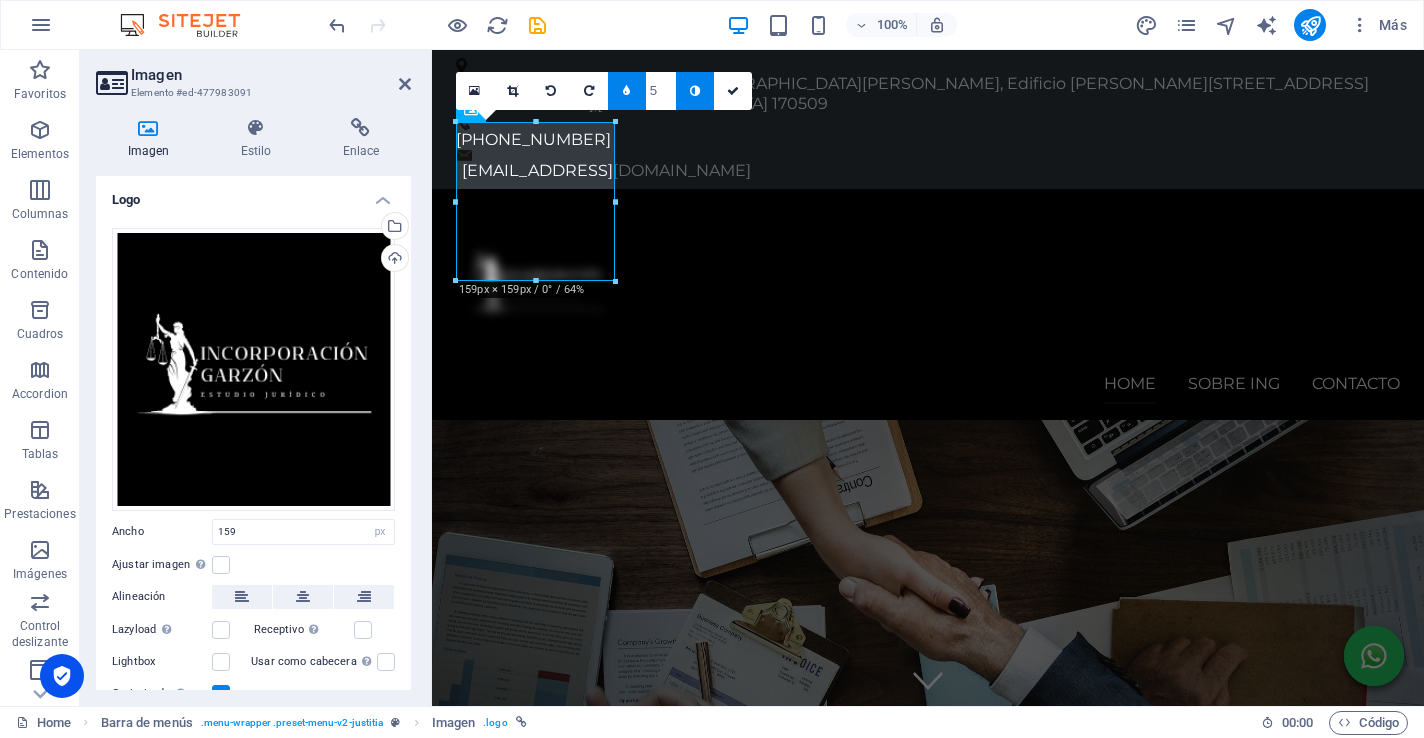 type on "6" 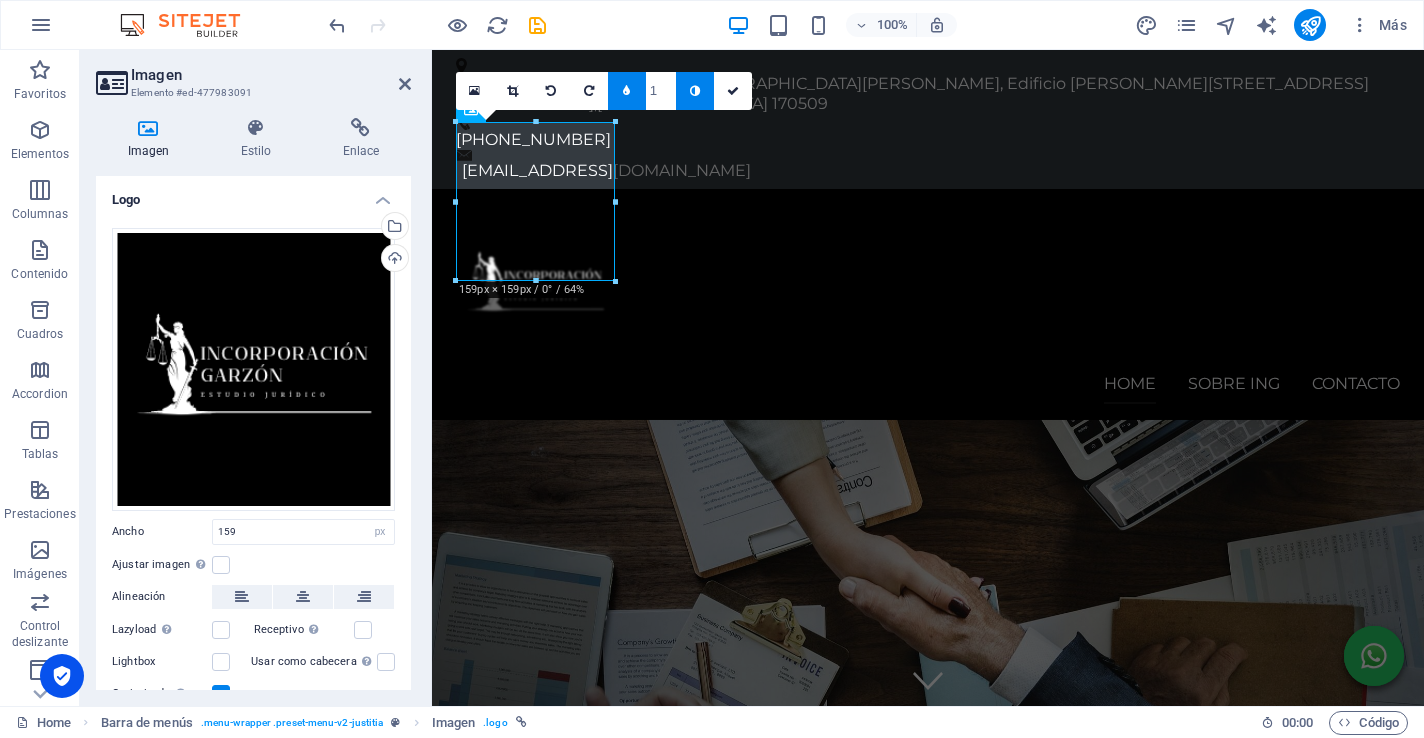 click on "1" at bounding box center (661, 90) 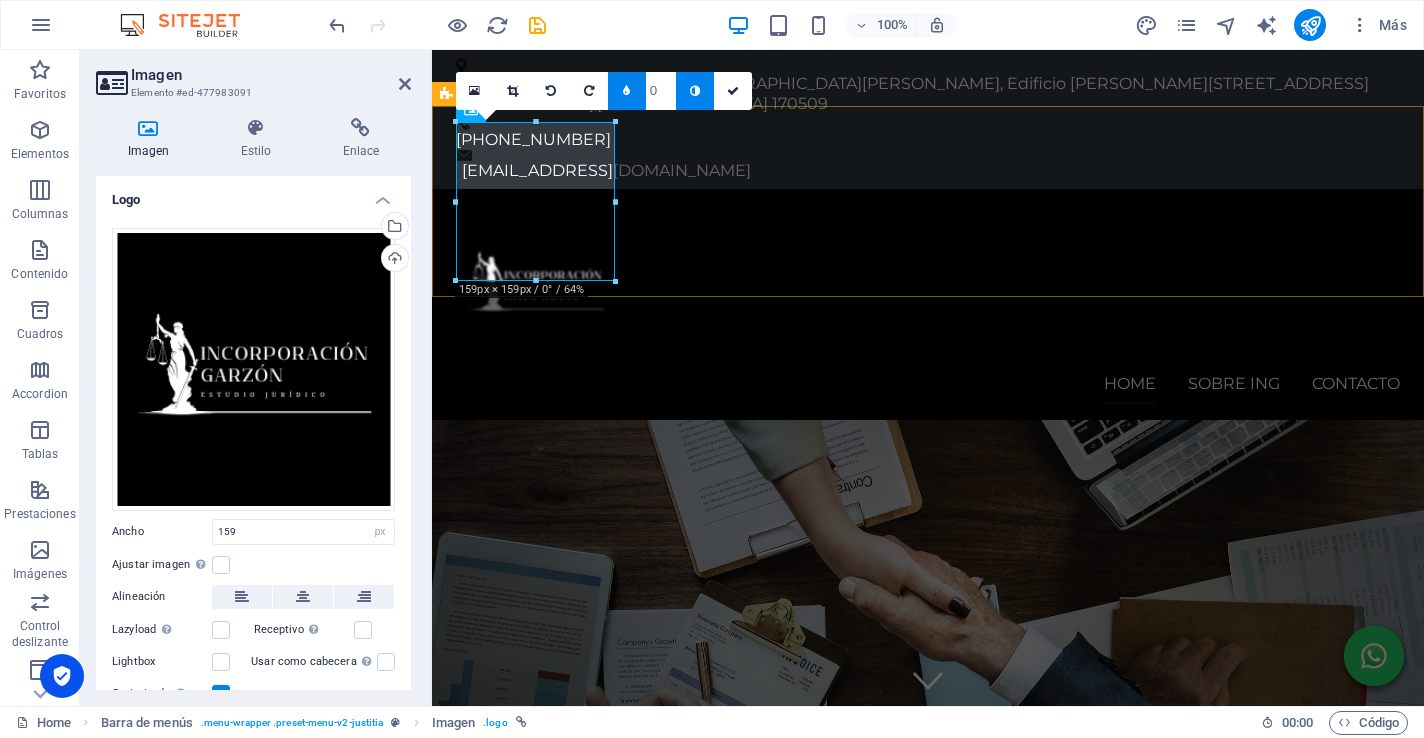 click on "Home Sobre InG Contacto" at bounding box center (928, 304) 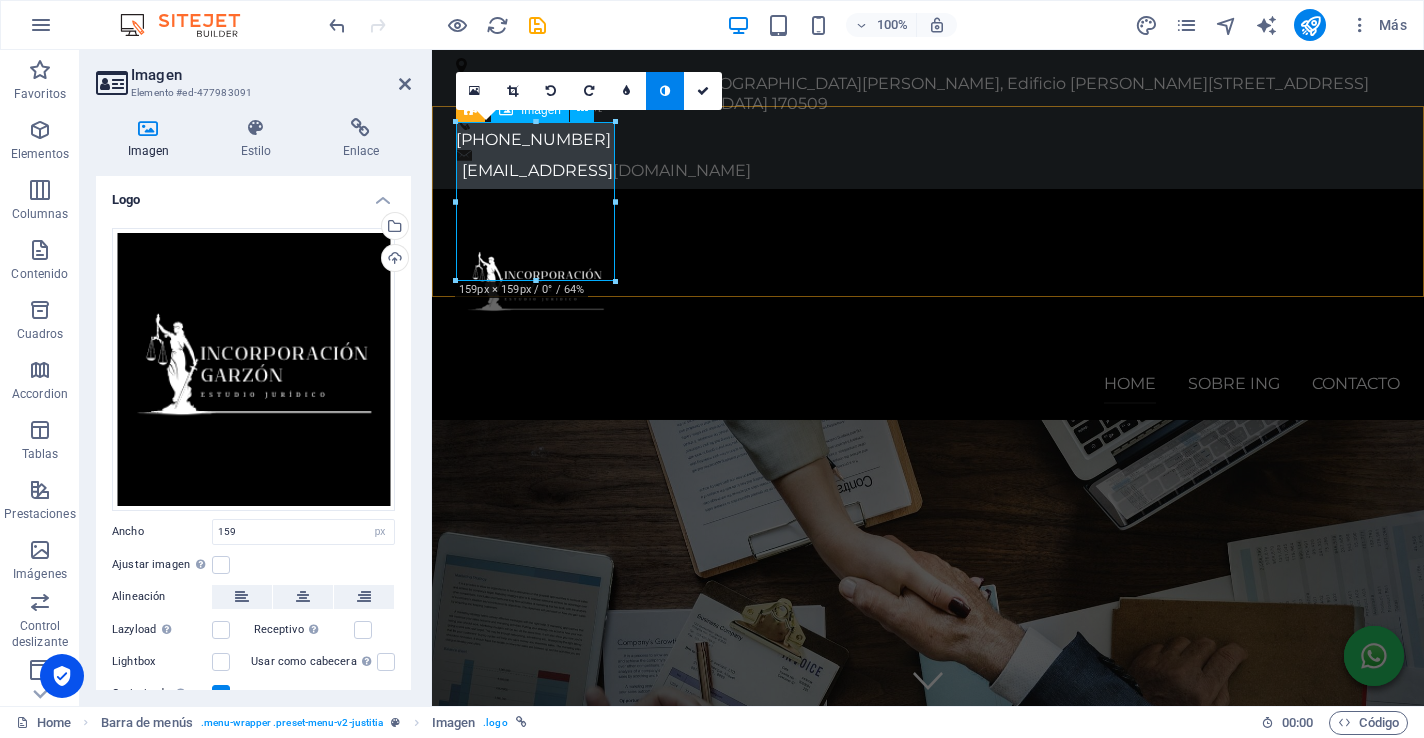 click at bounding box center (928, 284) 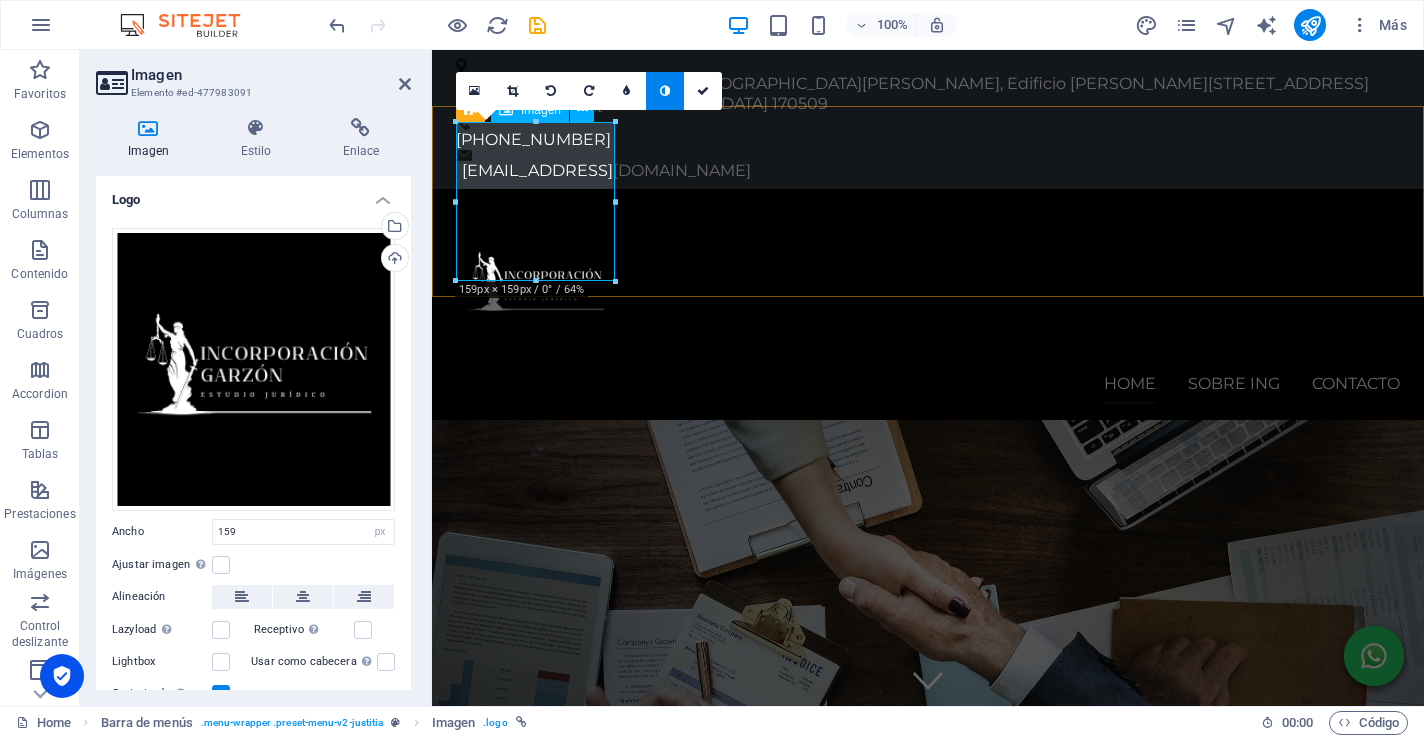 click at bounding box center [928, 284] 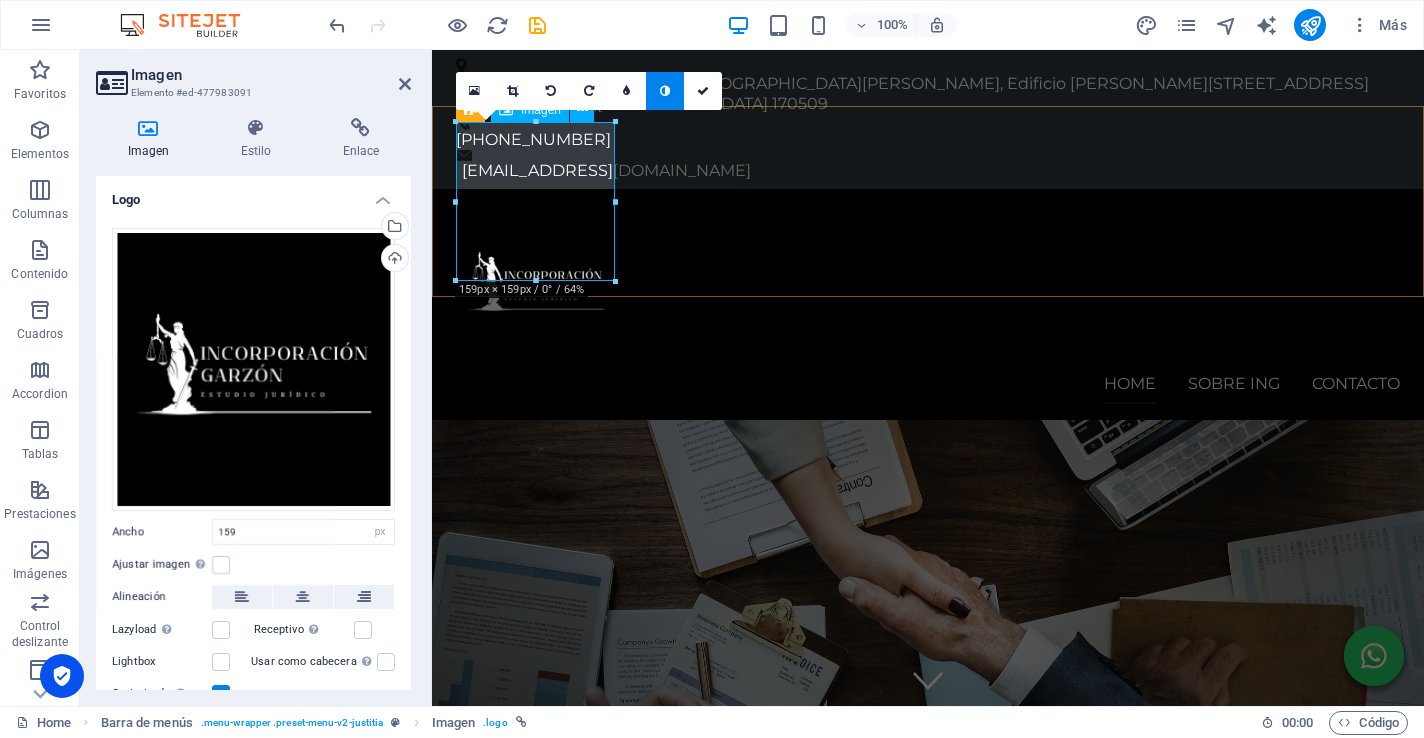click at bounding box center [928, 284] 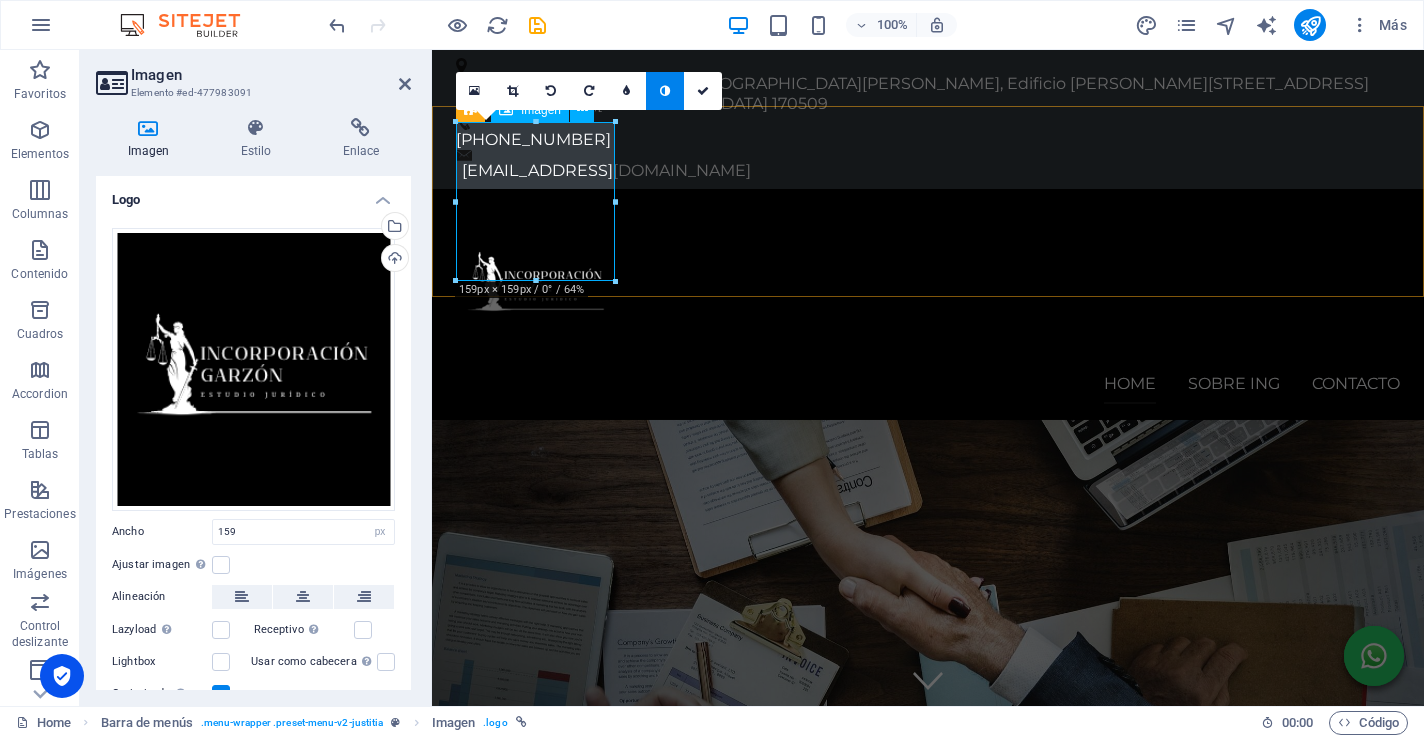 click at bounding box center [928, 284] 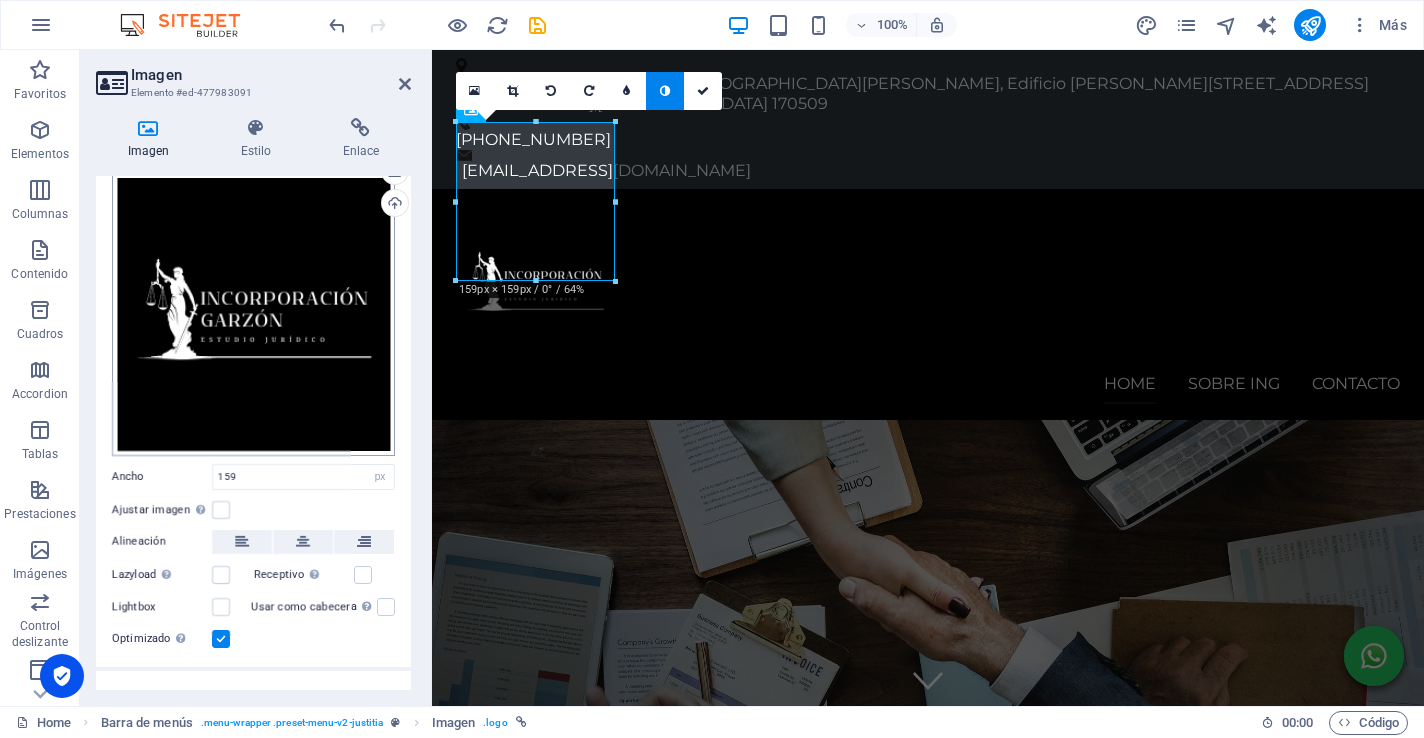 scroll, scrollTop: 79, scrollLeft: 0, axis: vertical 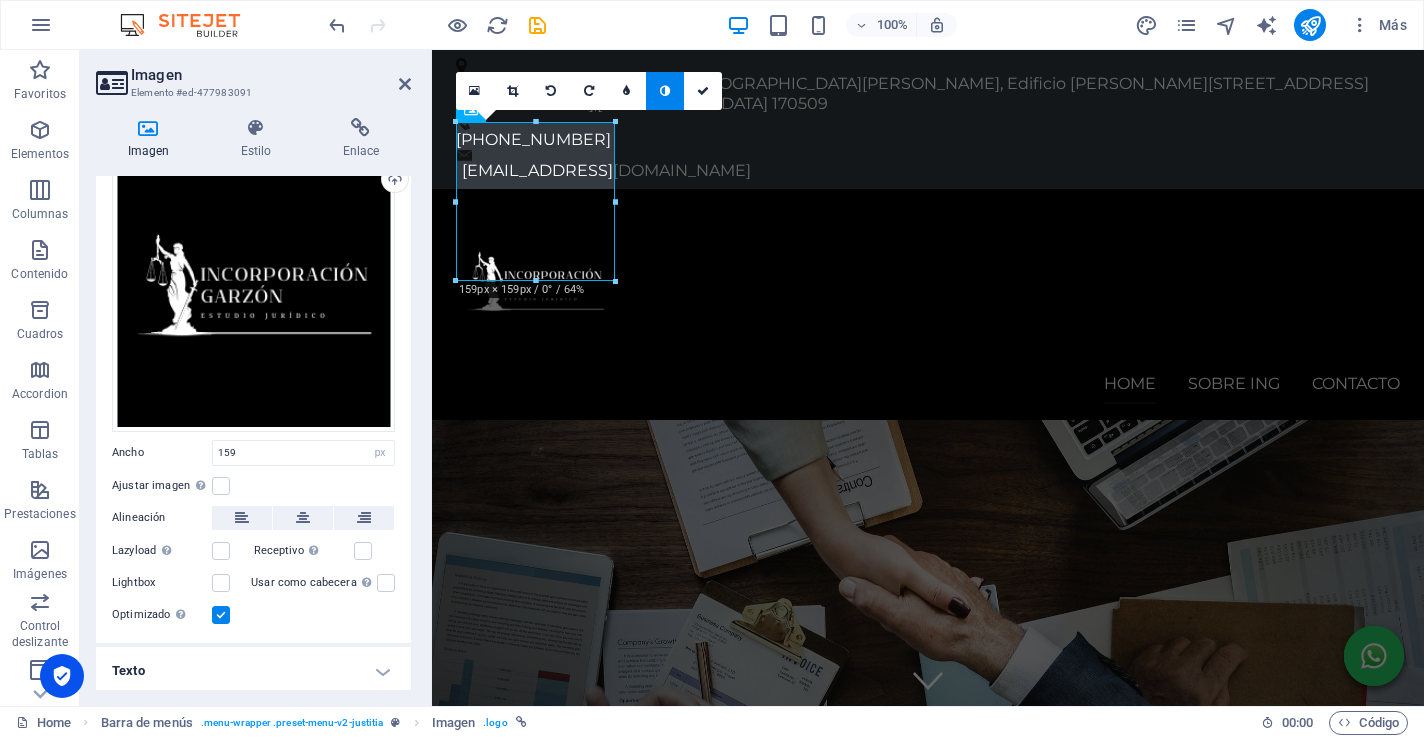 click at bounding box center [221, 615] 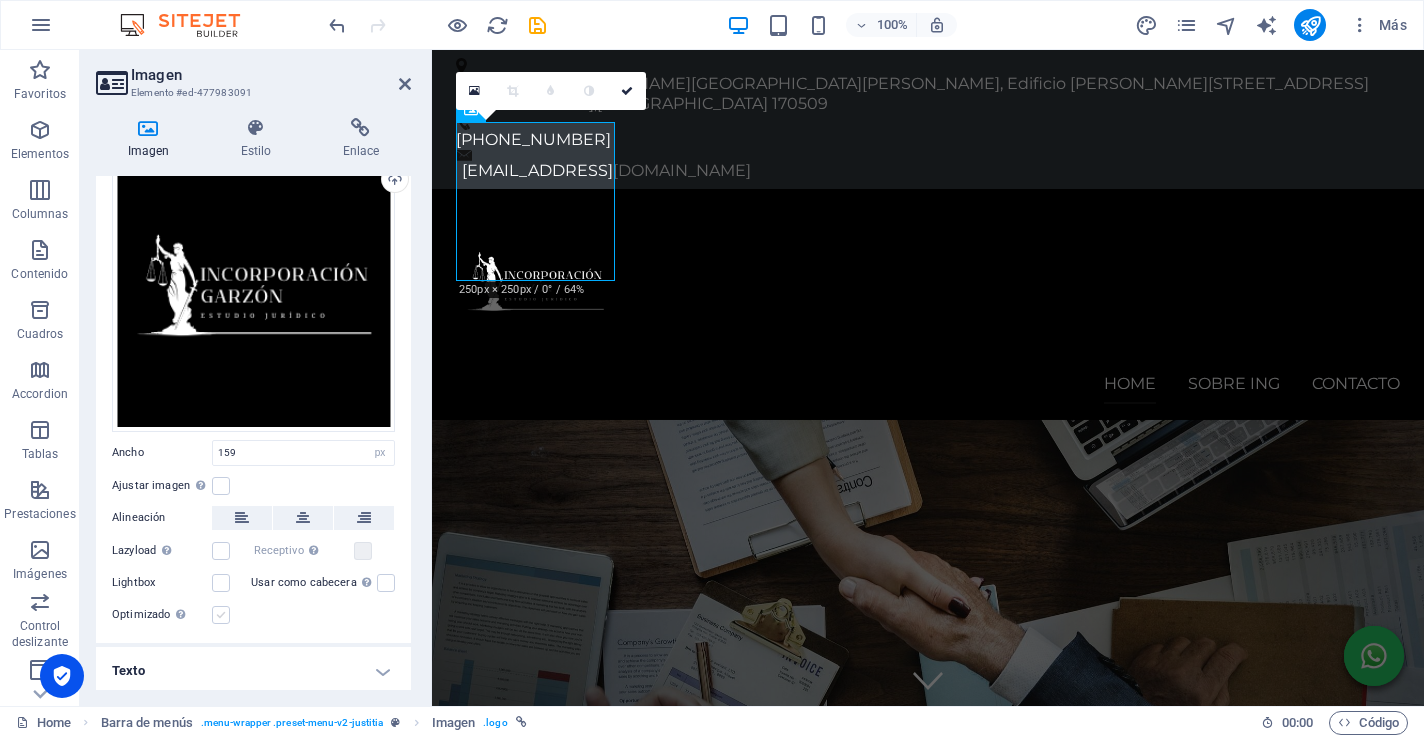 click at bounding box center [221, 615] 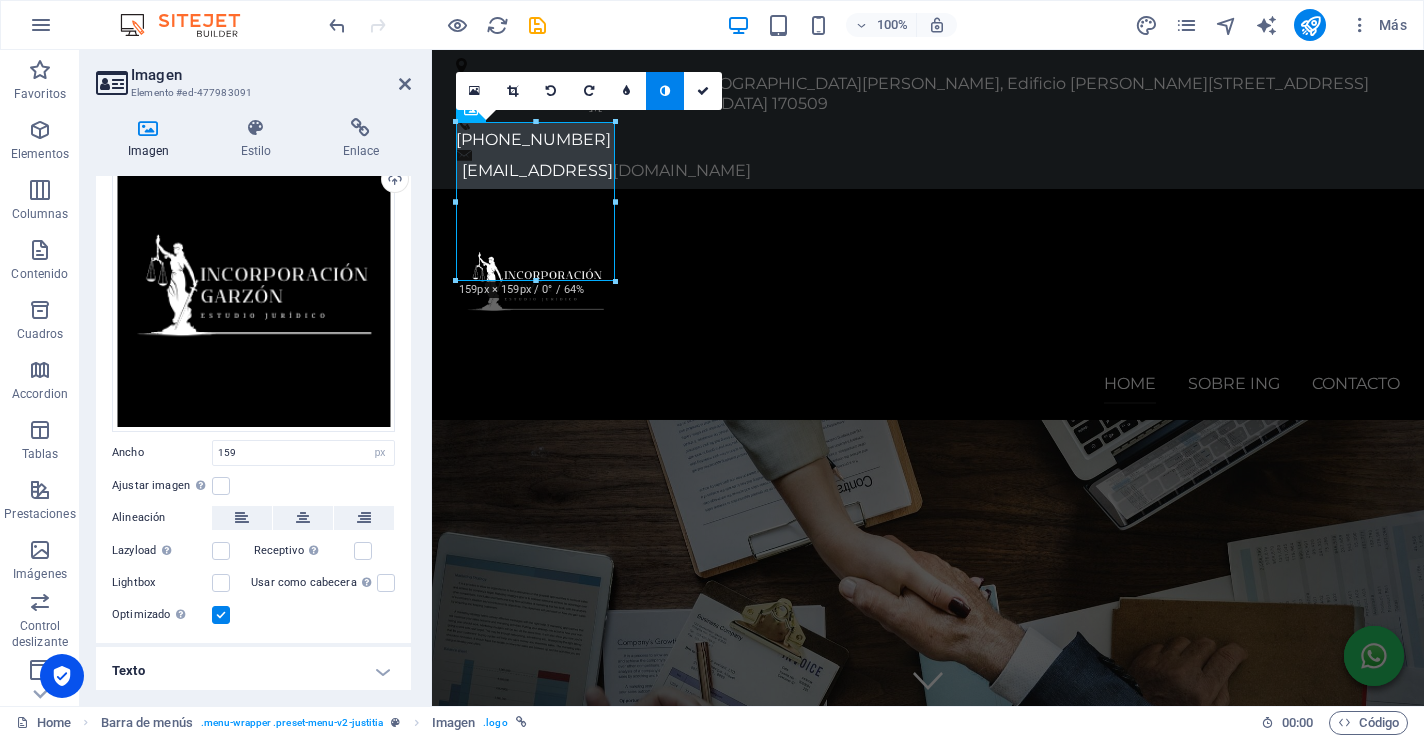 click at bounding box center (221, 615) 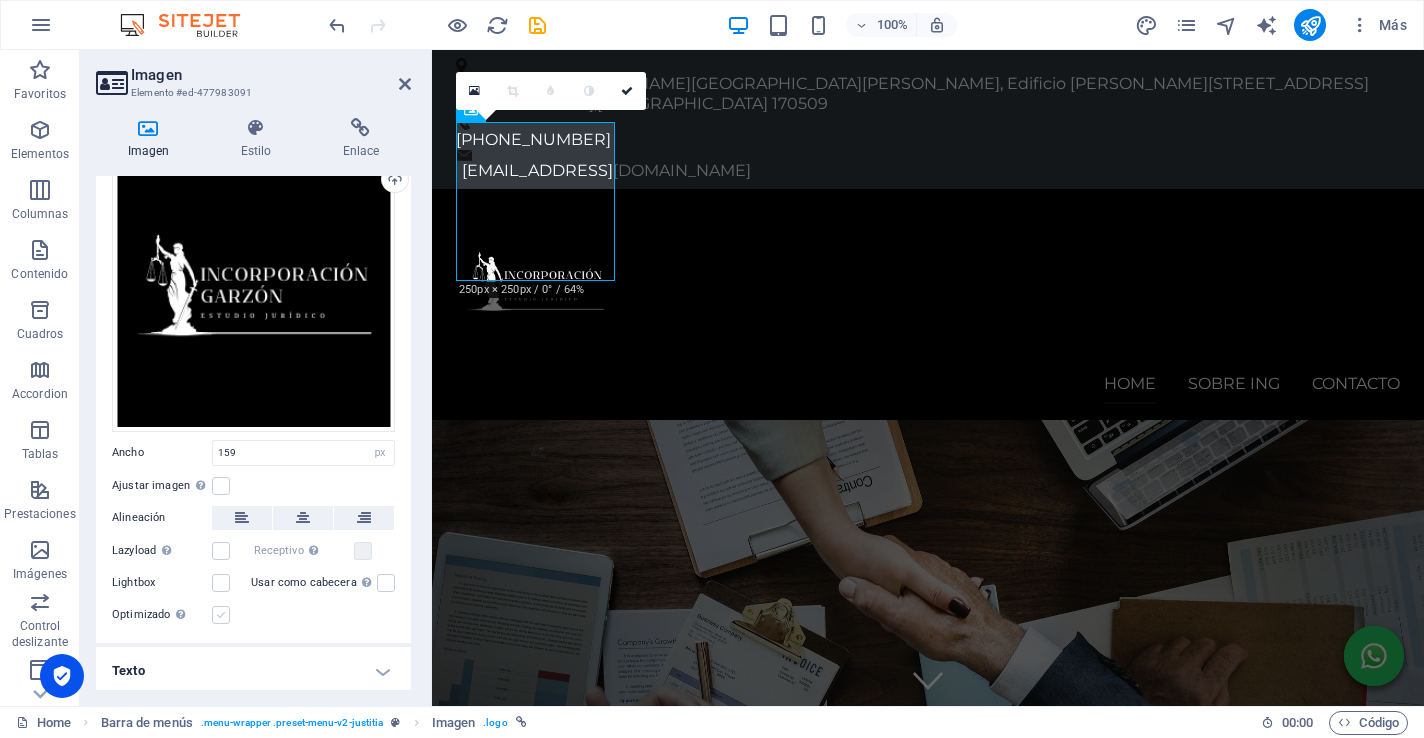 click at bounding box center [221, 615] 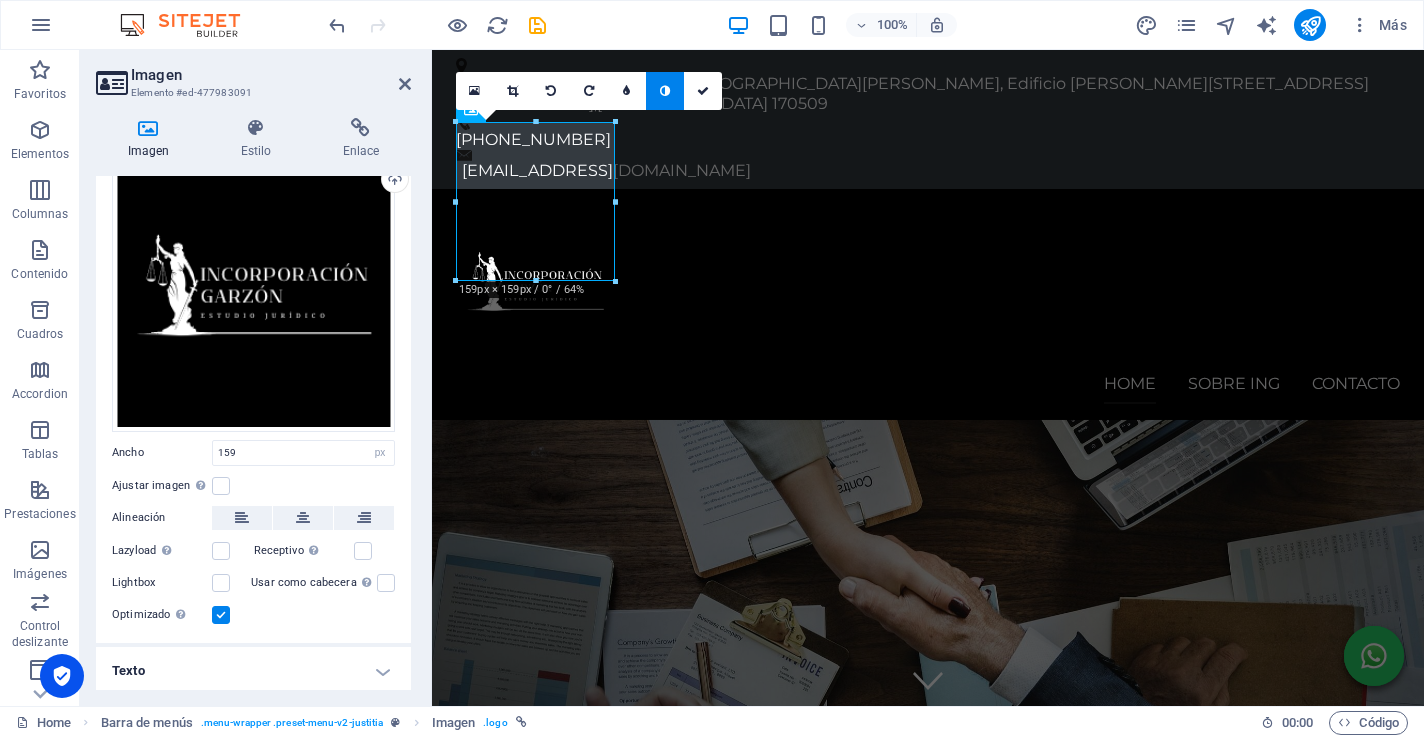 click at bounding box center [221, 615] 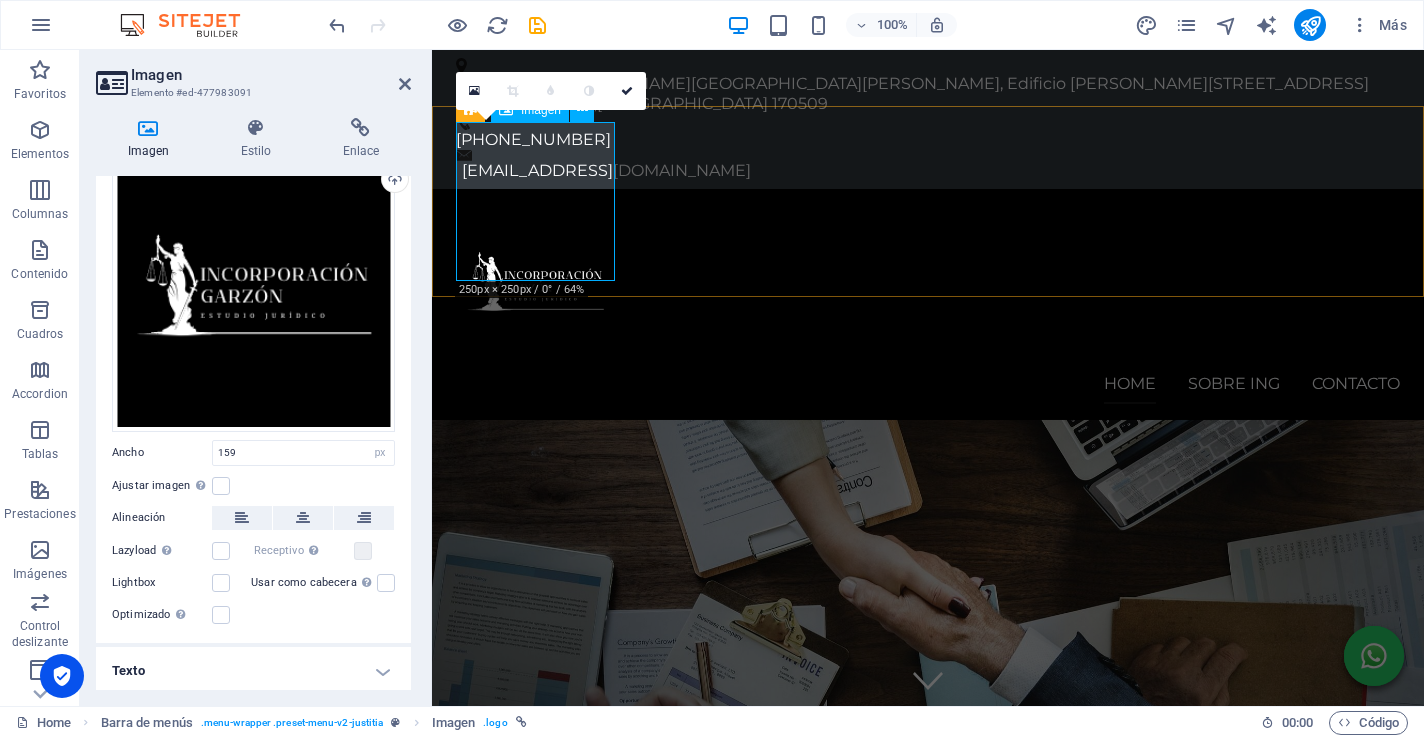 click at bounding box center [928, 284] 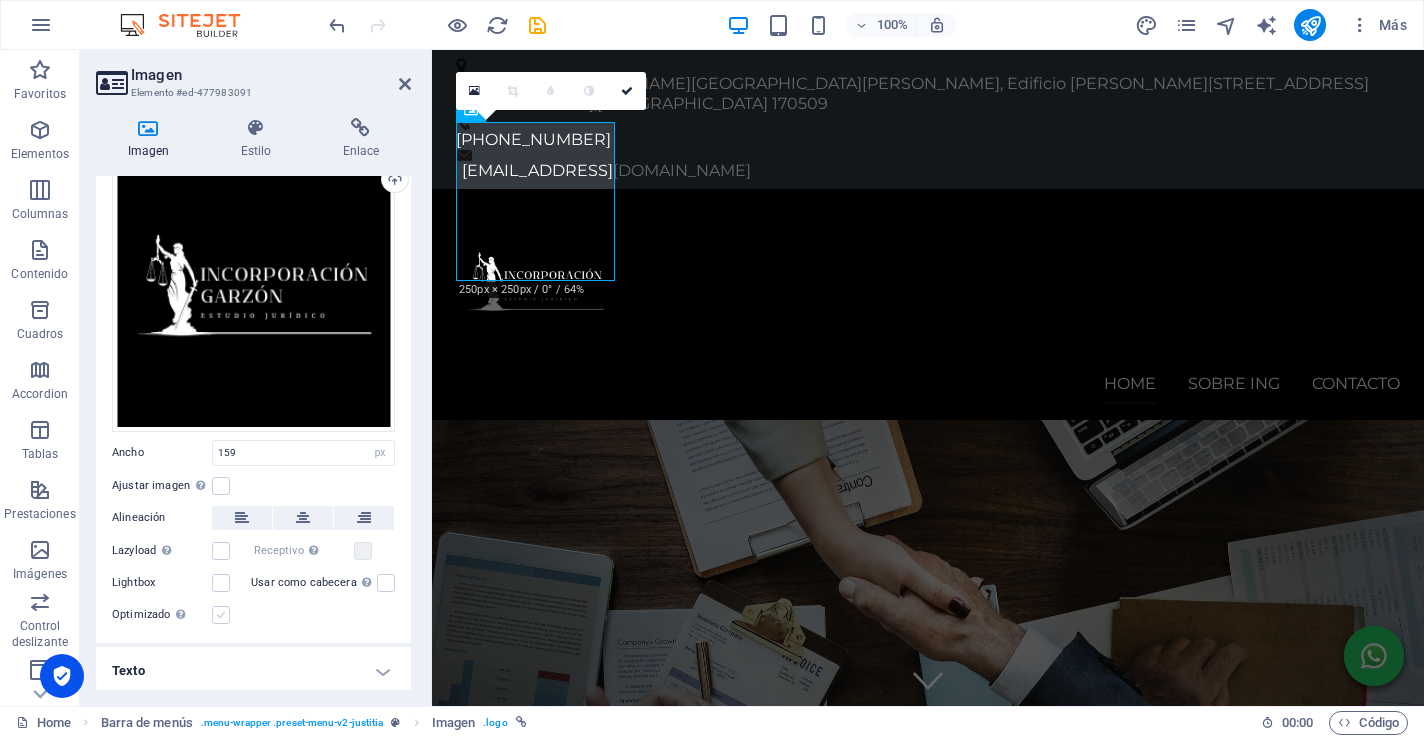 click at bounding box center [221, 615] 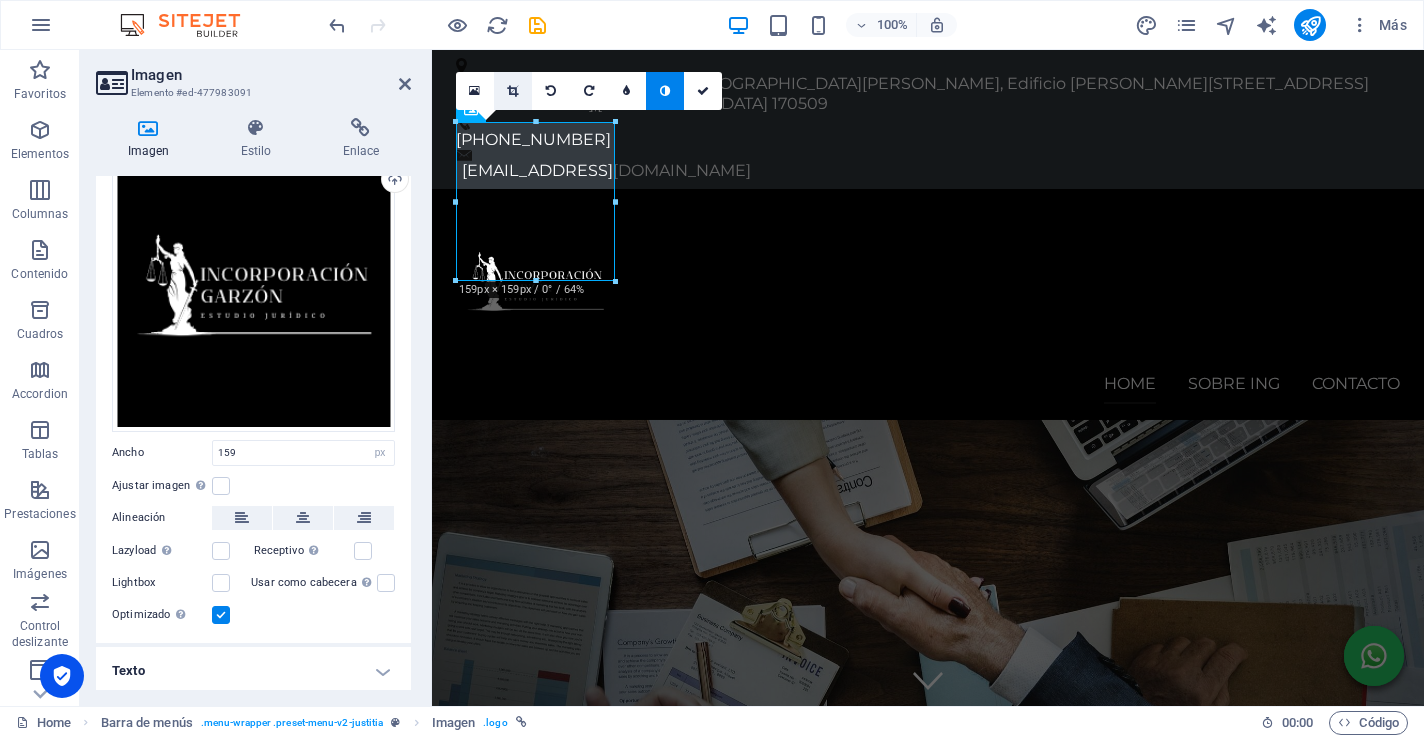 click at bounding box center (512, 91) 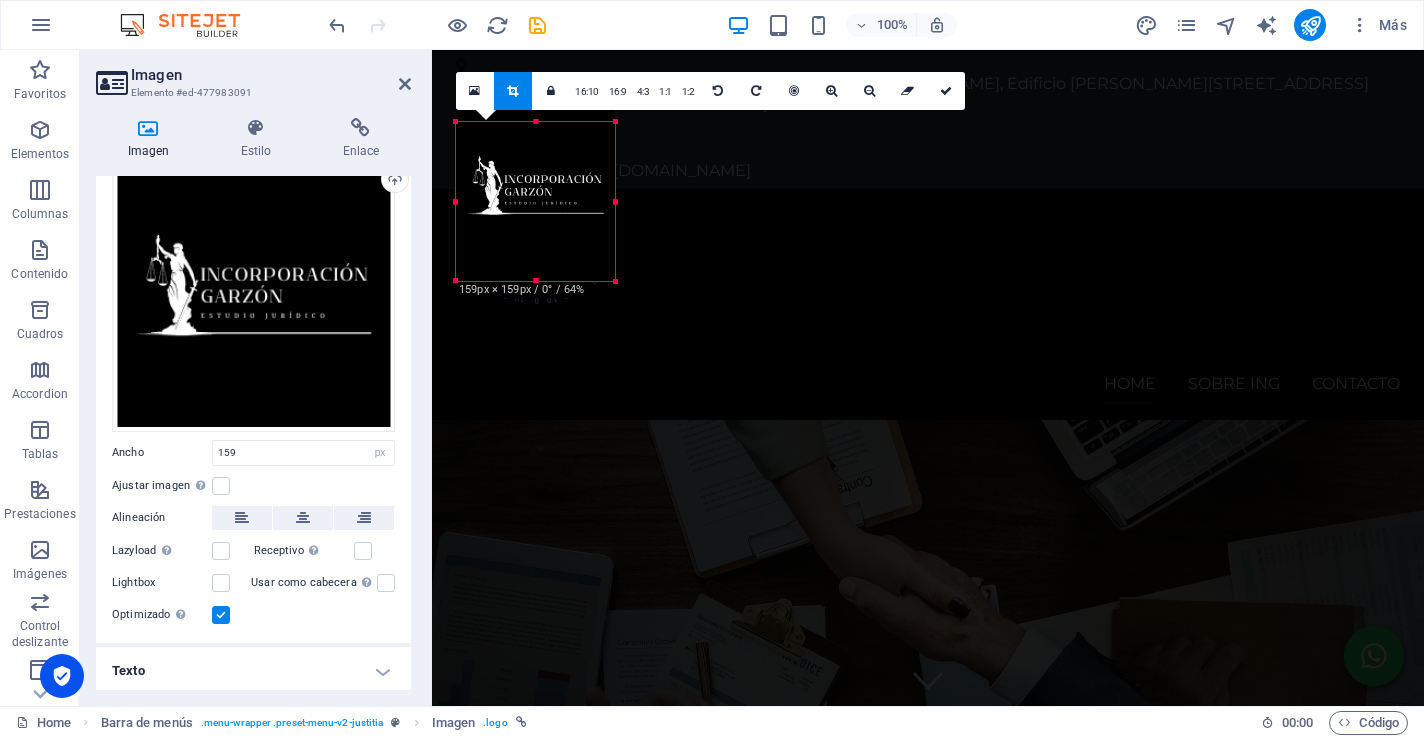 drag, startPoint x: 535, startPoint y: 277, endPoint x: 537, endPoint y: 265, distance: 12.165525 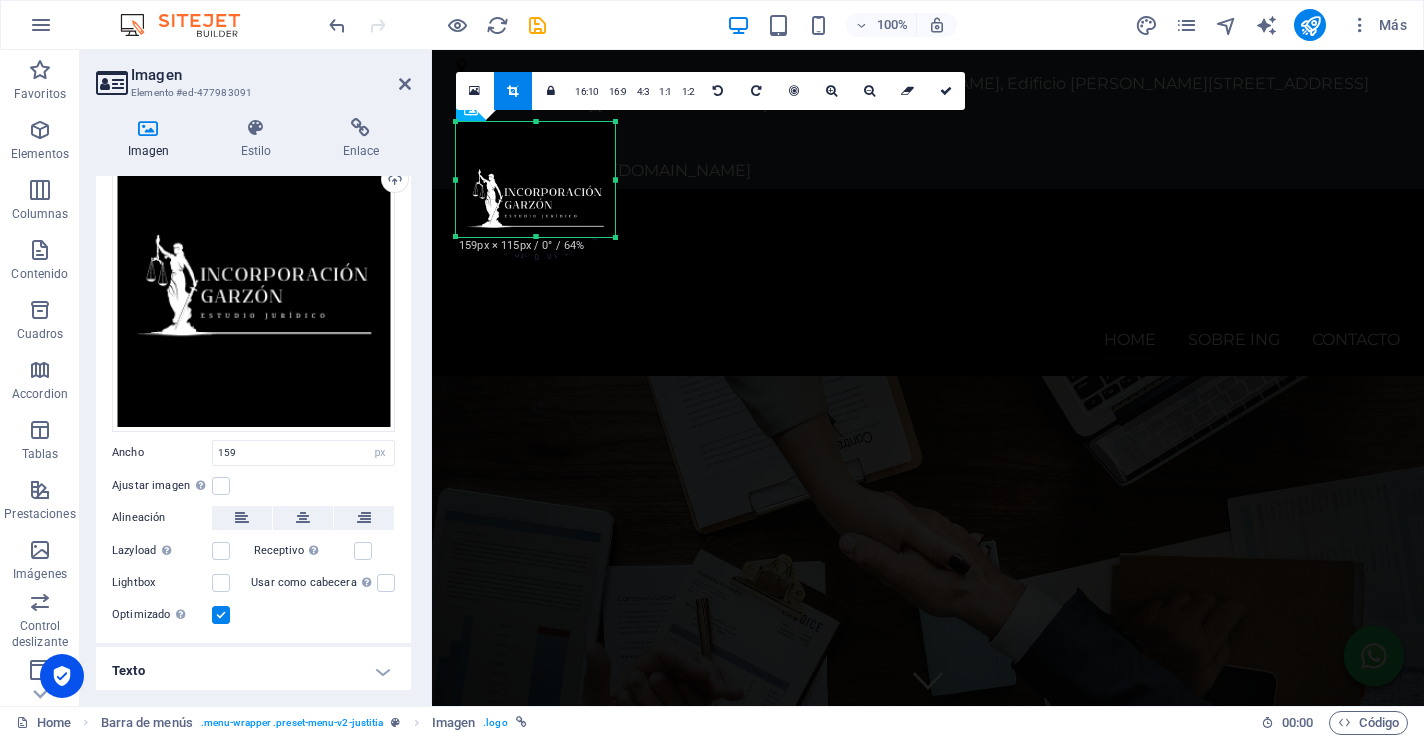 drag, startPoint x: 534, startPoint y: 279, endPoint x: 536, endPoint y: 235, distance: 44.04543 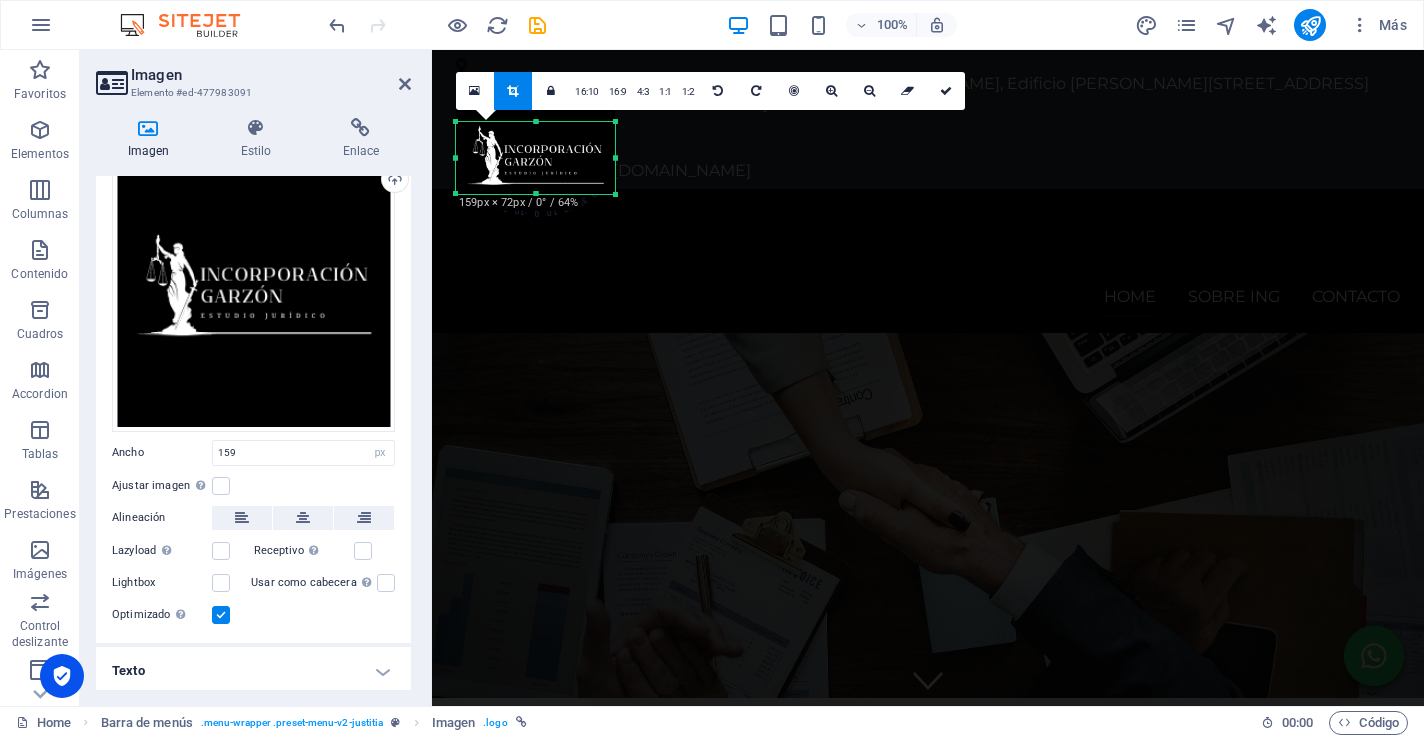 drag, startPoint x: 533, startPoint y: 121, endPoint x: 530, endPoint y: 166, distance: 45.099888 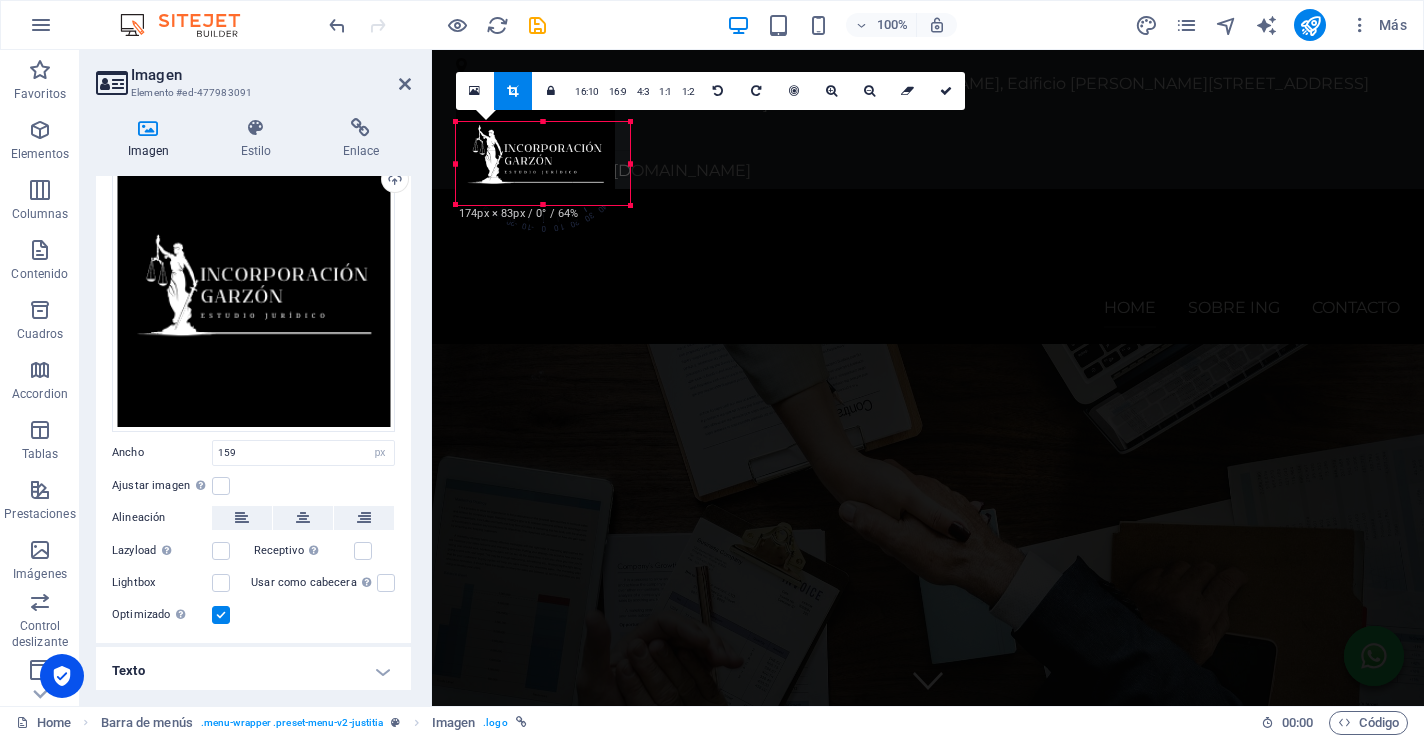 drag, startPoint x: 612, startPoint y: 193, endPoint x: 626, endPoint y: 203, distance: 17.20465 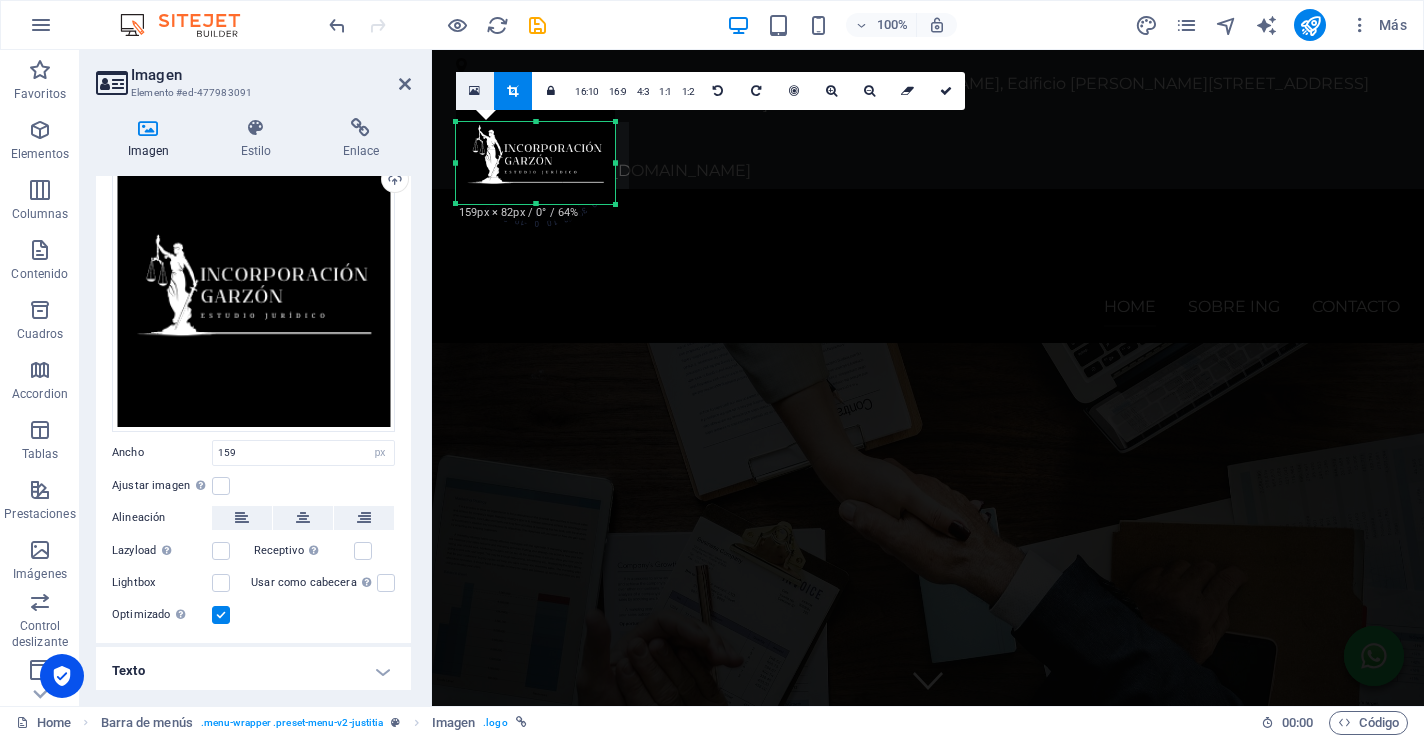 click at bounding box center (475, 91) 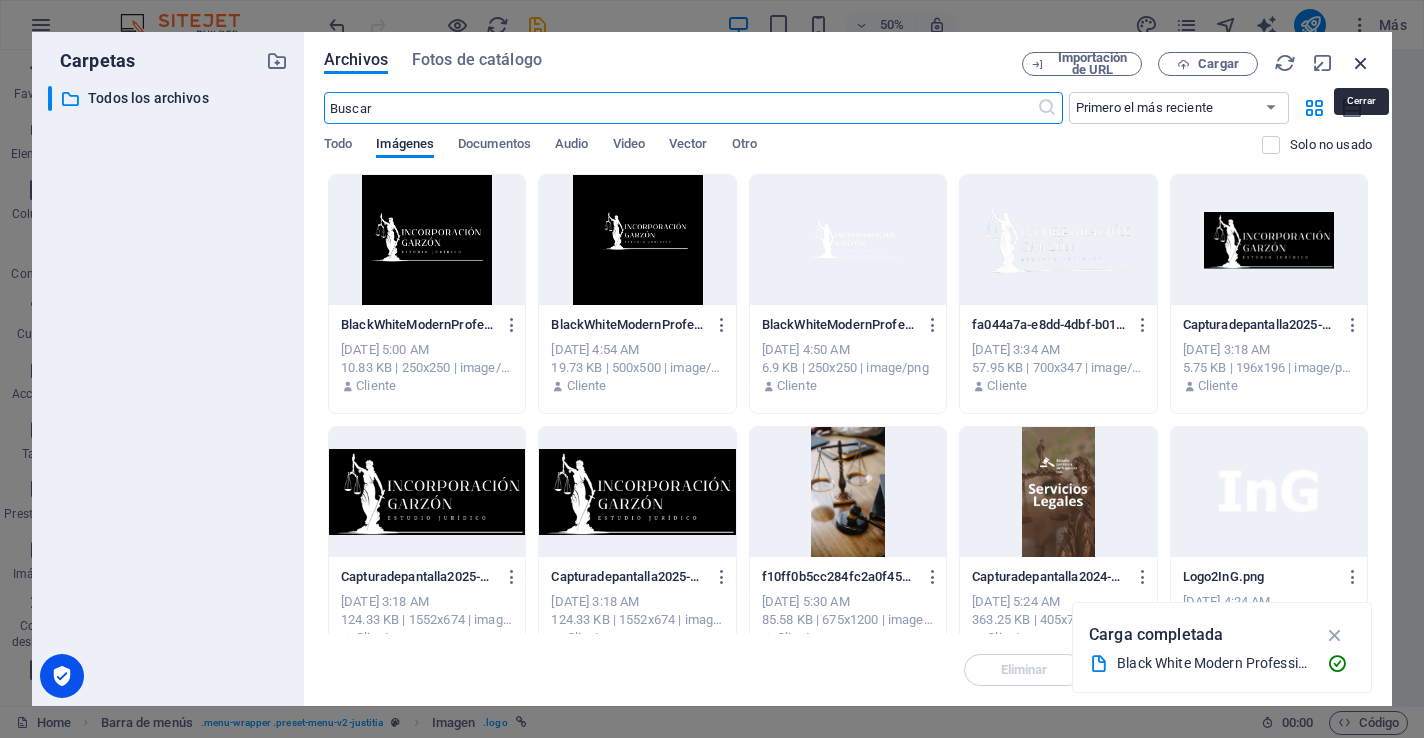 click at bounding box center [1361, 63] 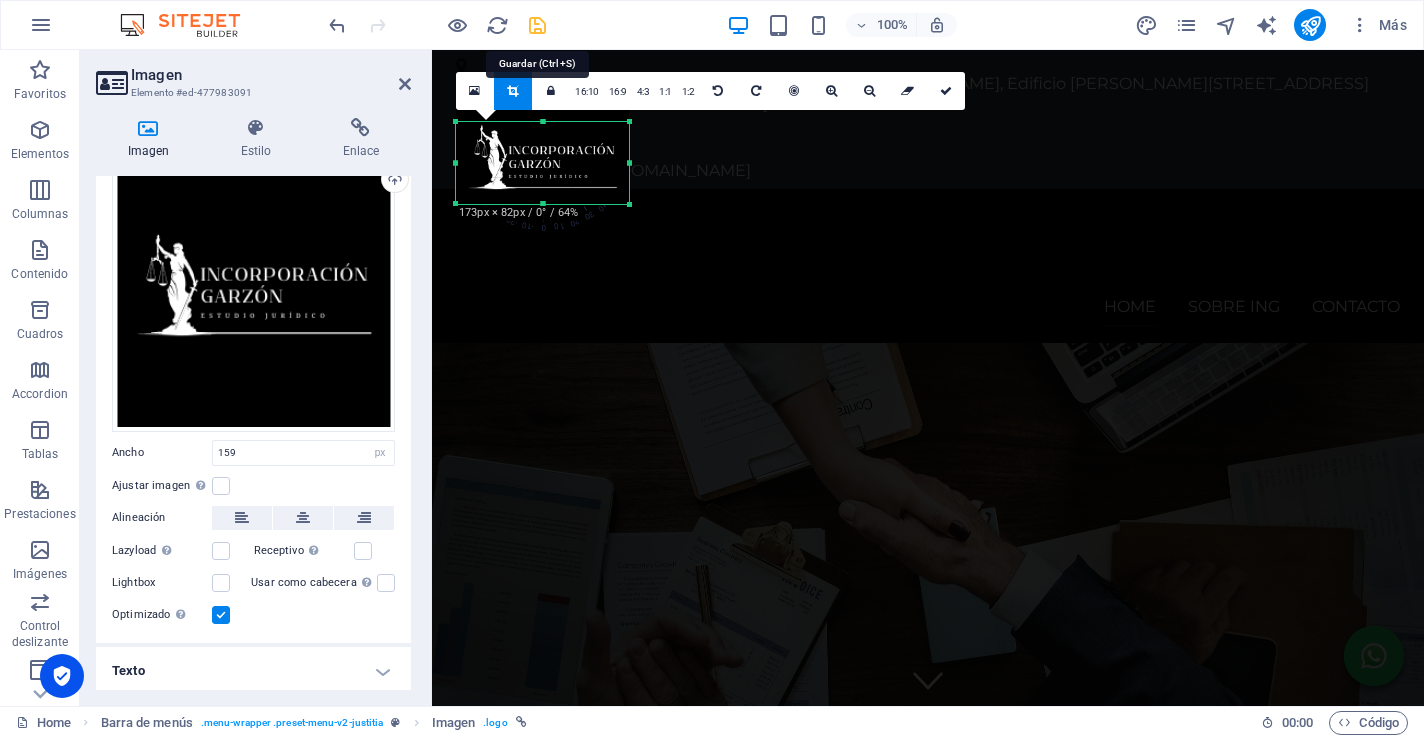 click at bounding box center (537, 25) 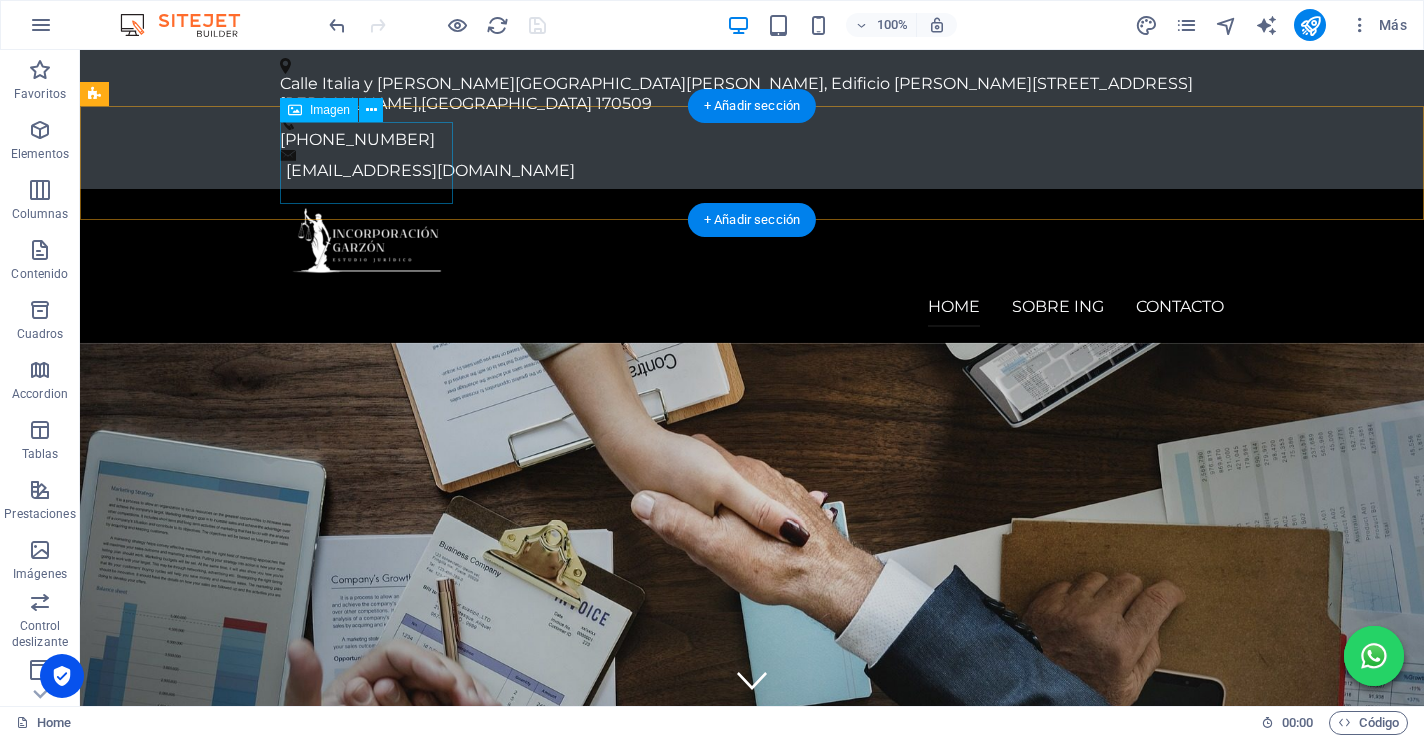 click at bounding box center [752, 246] 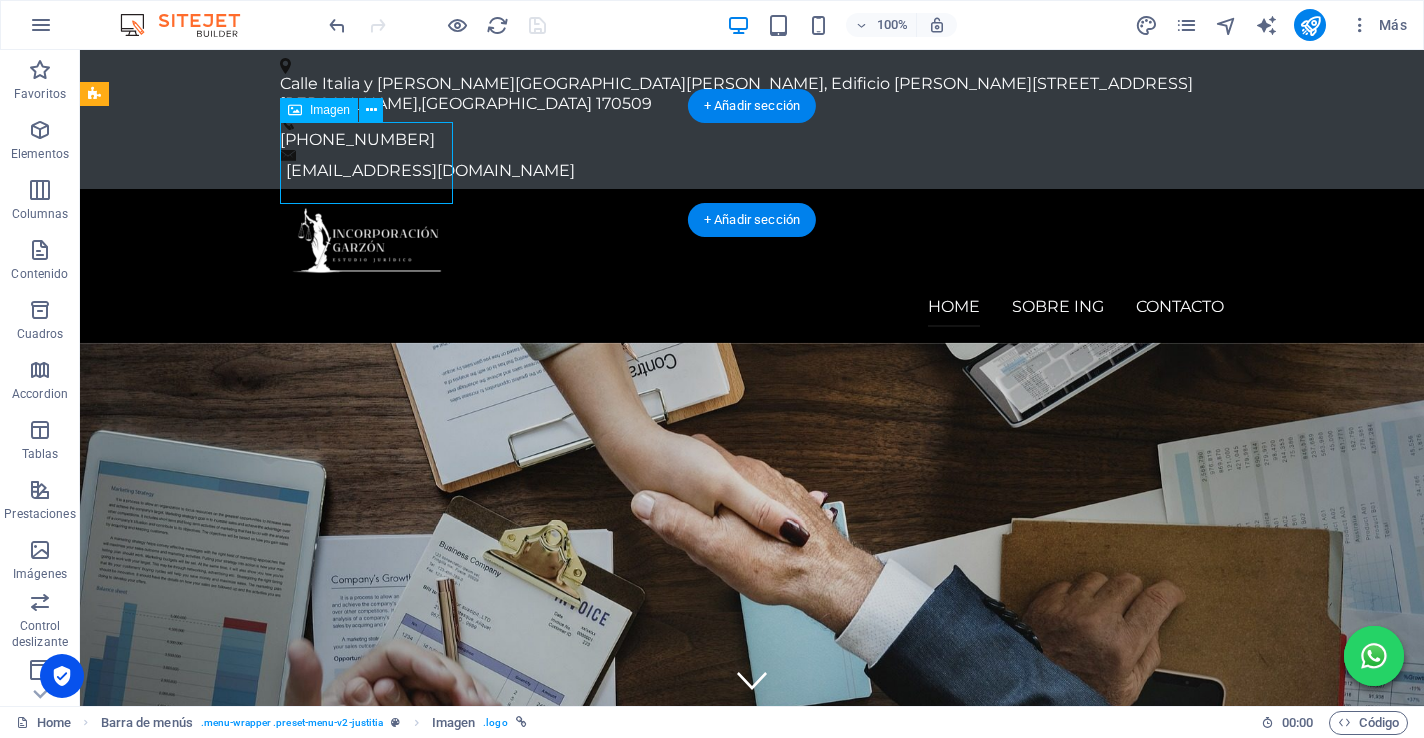 click at bounding box center [752, 246] 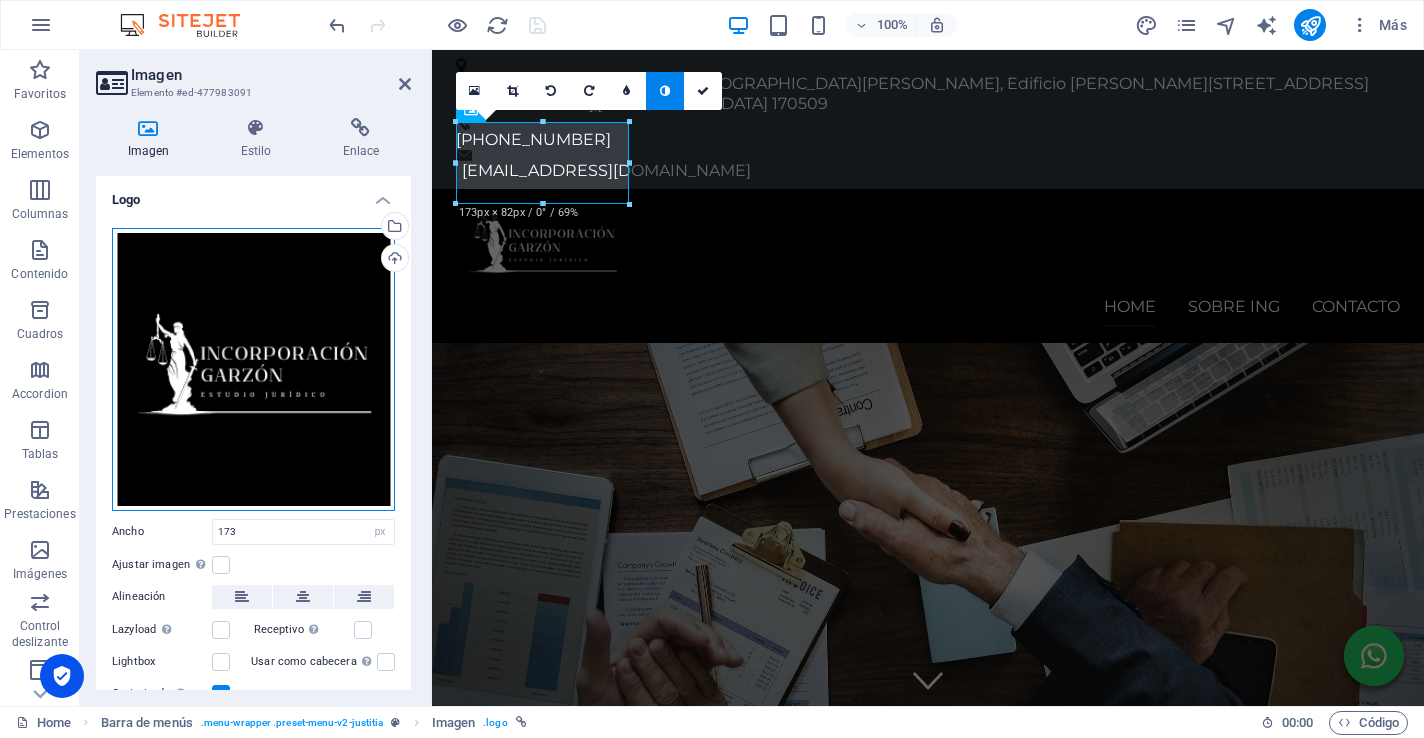 click on "Arrastra archivos aquí, haz clic para escoger archivos o  selecciona archivos de Archivos o de nuestra galería gratuita de fotos y vídeos" at bounding box center [253, 369] 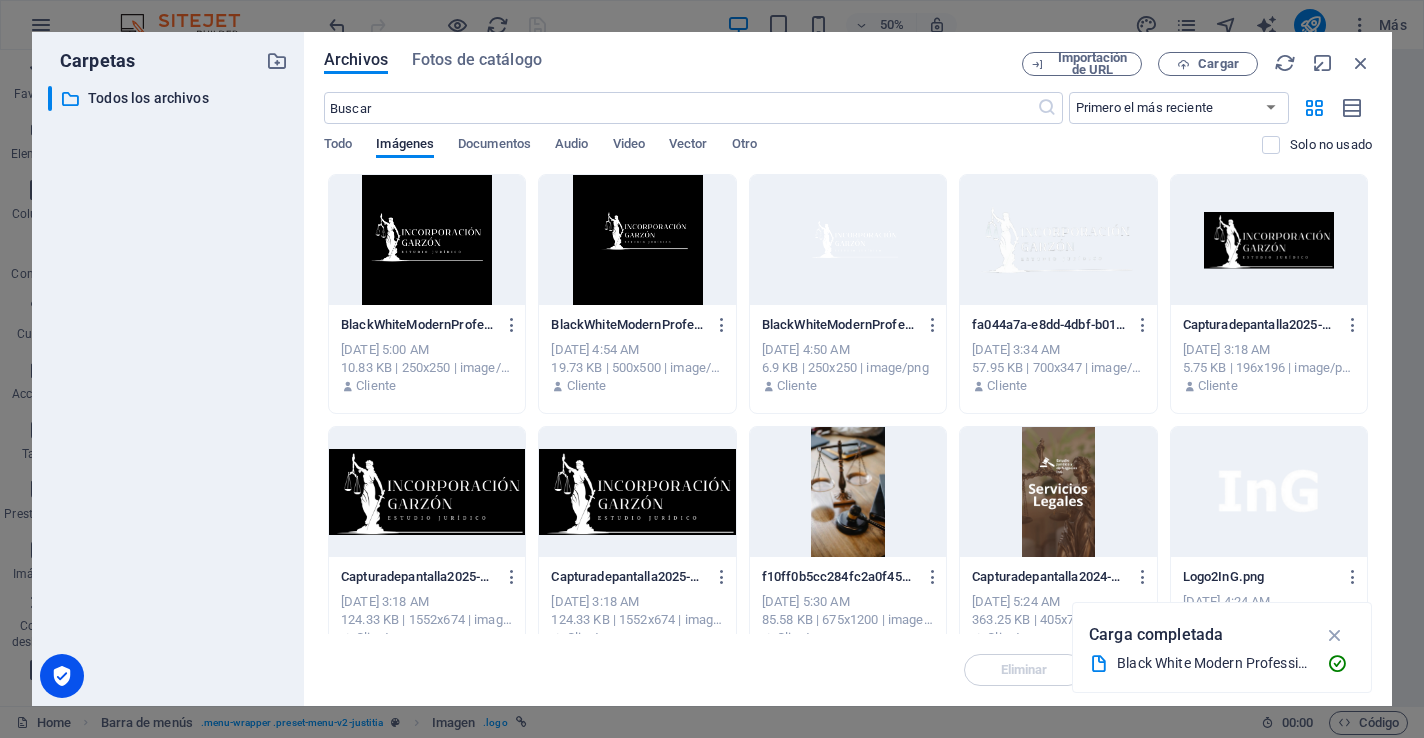 click at bounding box center [427, 240] 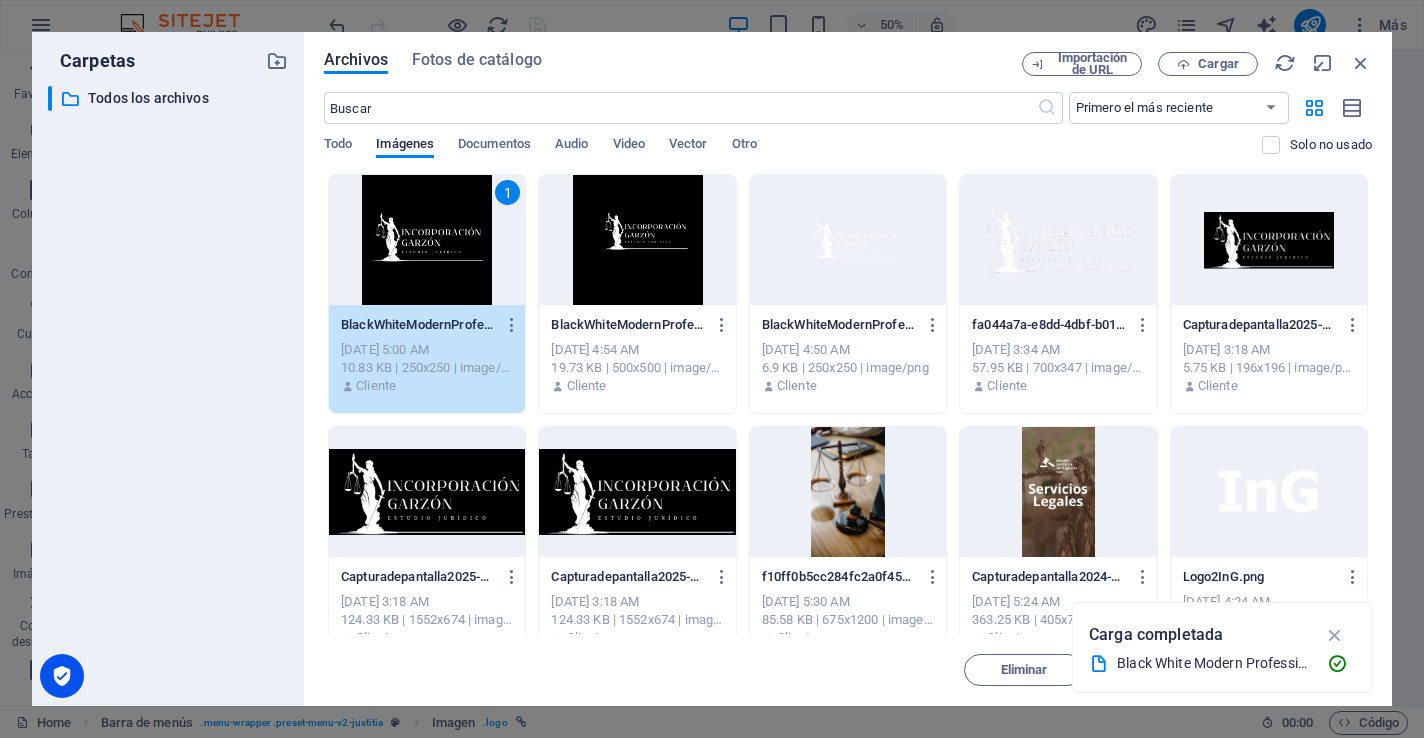 click on "1" at bounding box center (427, 240) 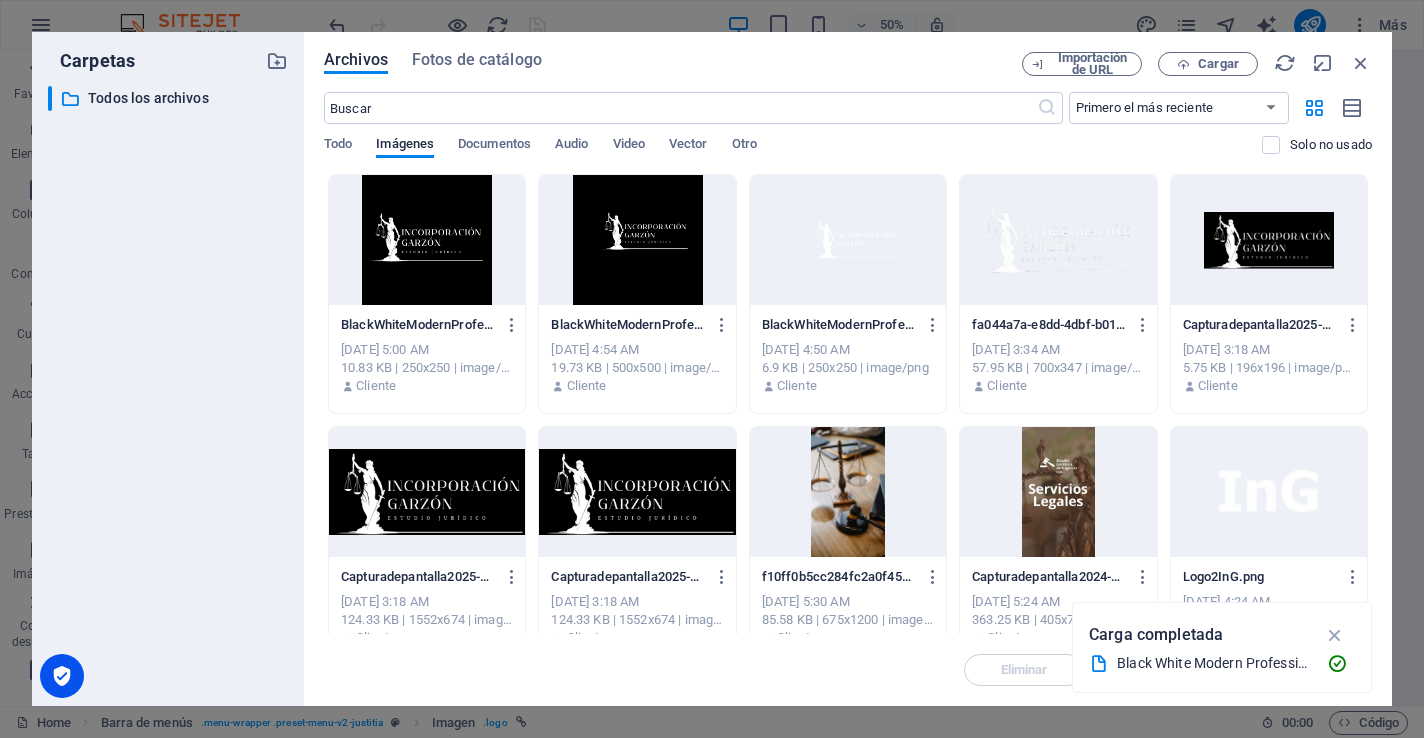 click at bounding box center [427, 240] 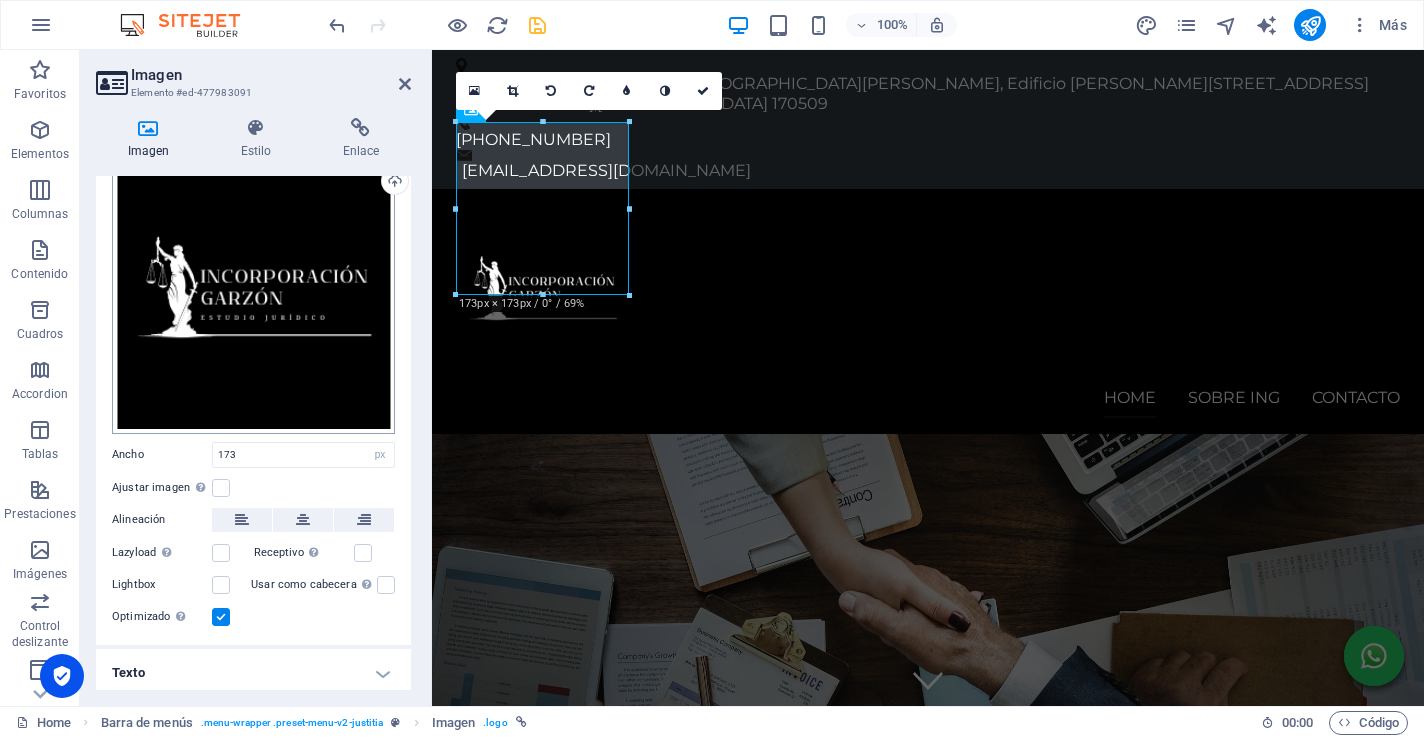 scroll, scrollTop: 79, scrollLeft: 0, axis: vertical 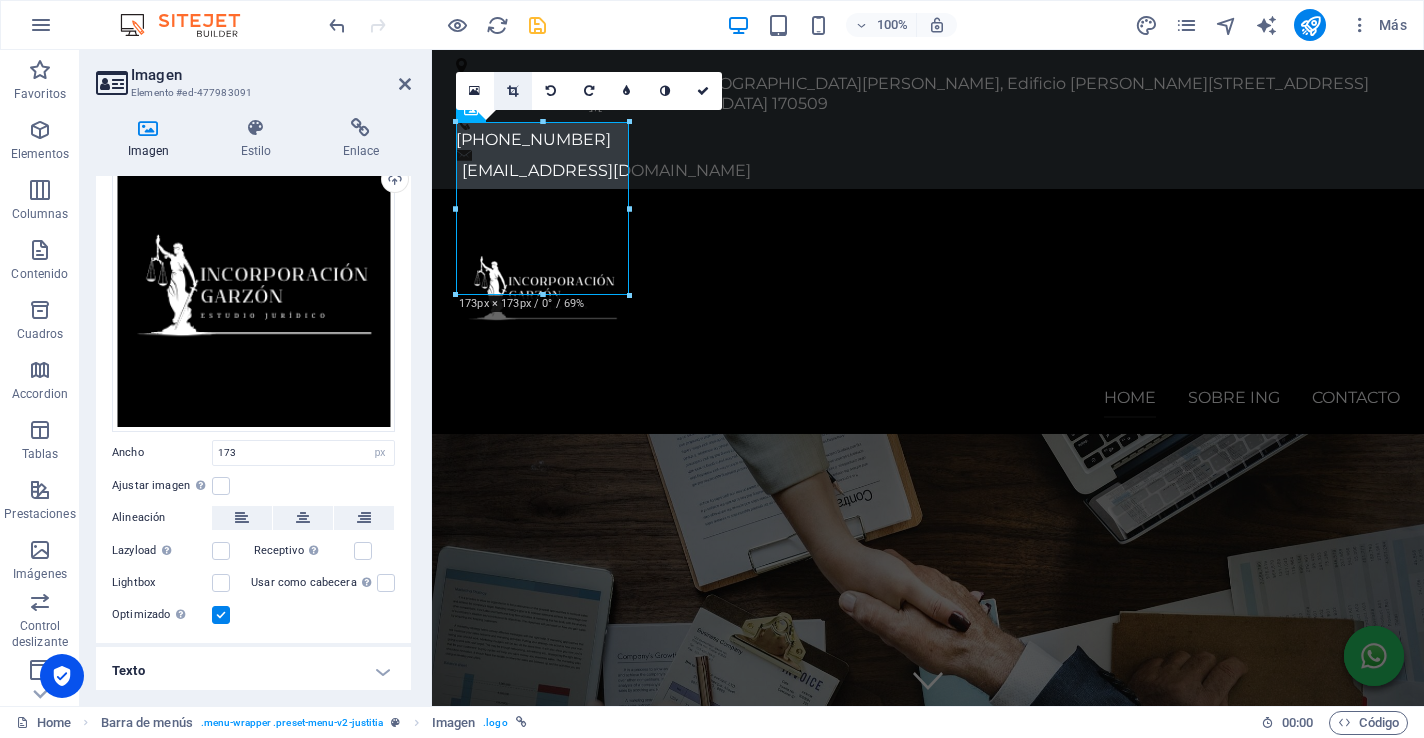 click at bounding box center [512, 91] 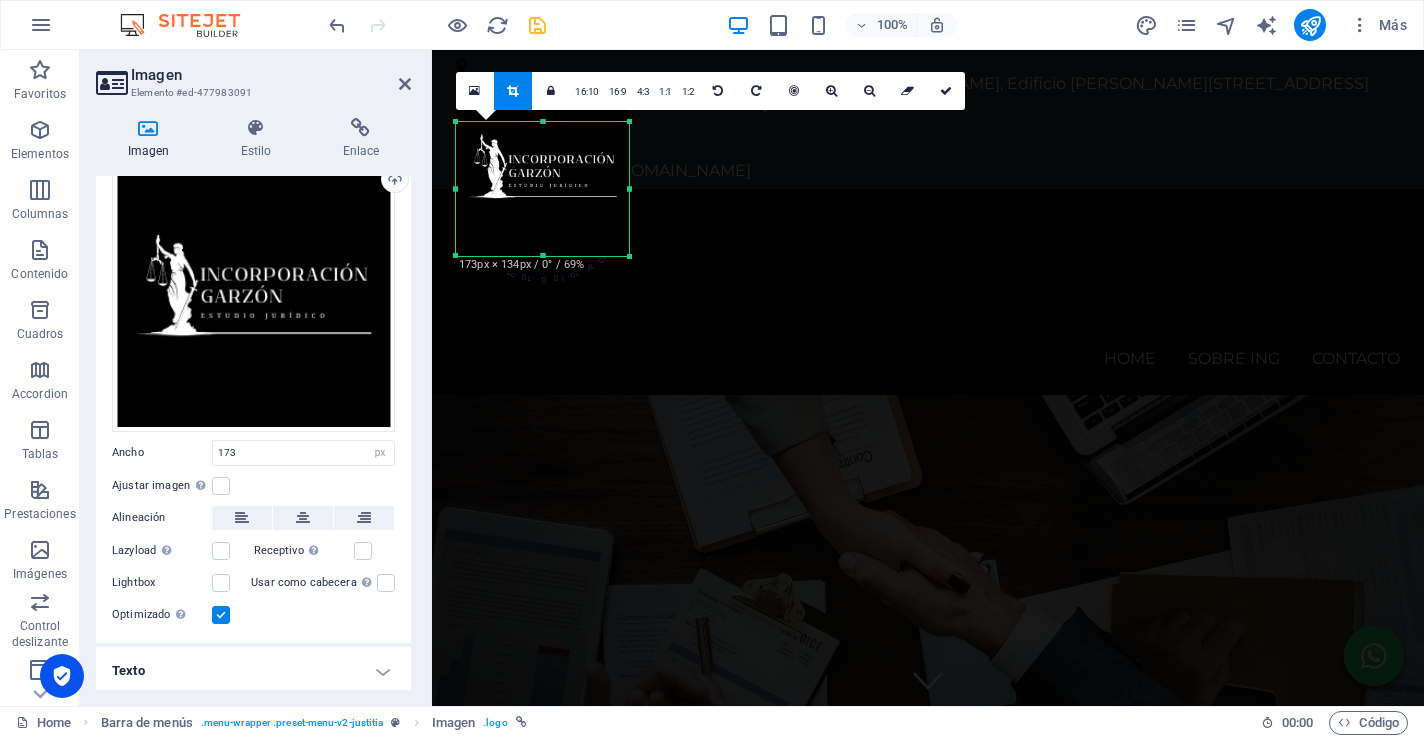 drag, startPoint x: 542, startPoint y: 123, endPoint x: 535, endPoint y: 165, distance: 42.579338 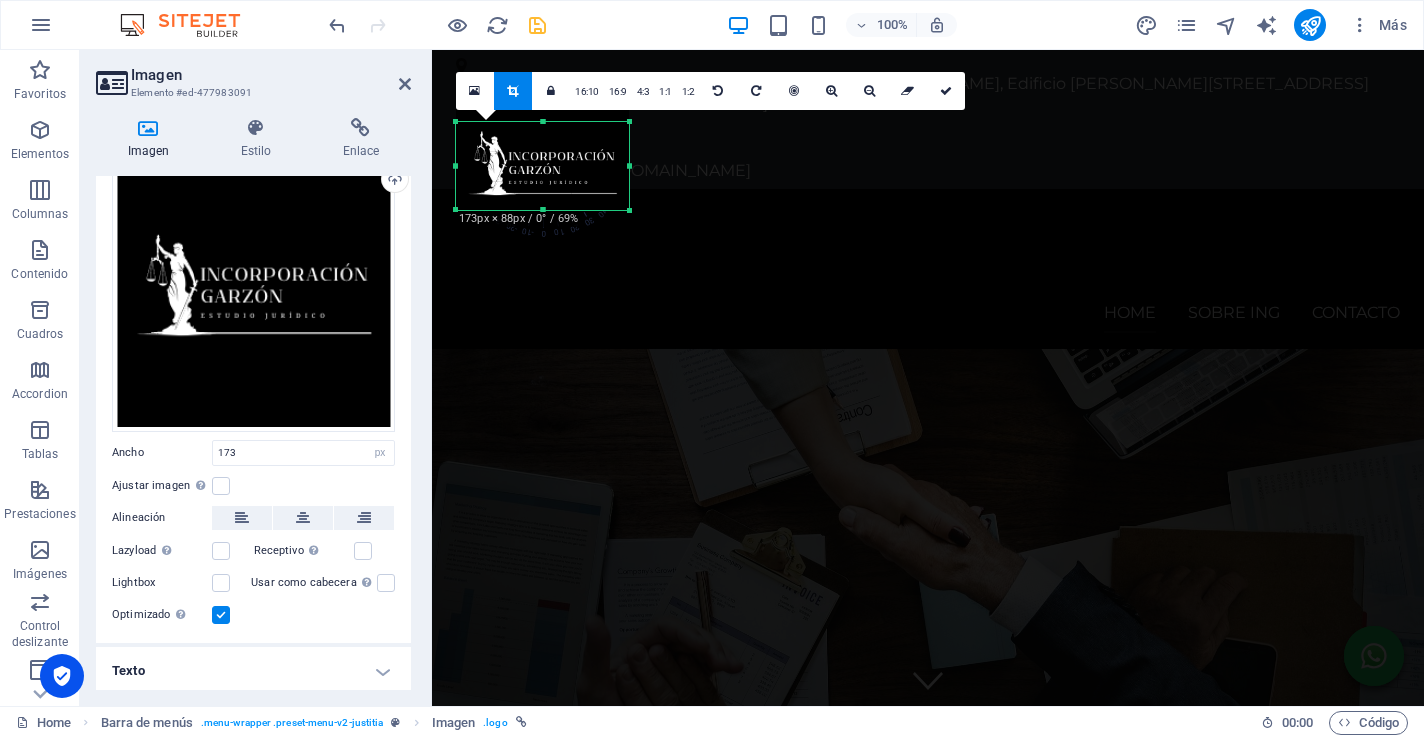 drag, startPoint x: 542, startPoint y: 251, endPoint x: 544, endPoint y: 208, distance: 43.046486 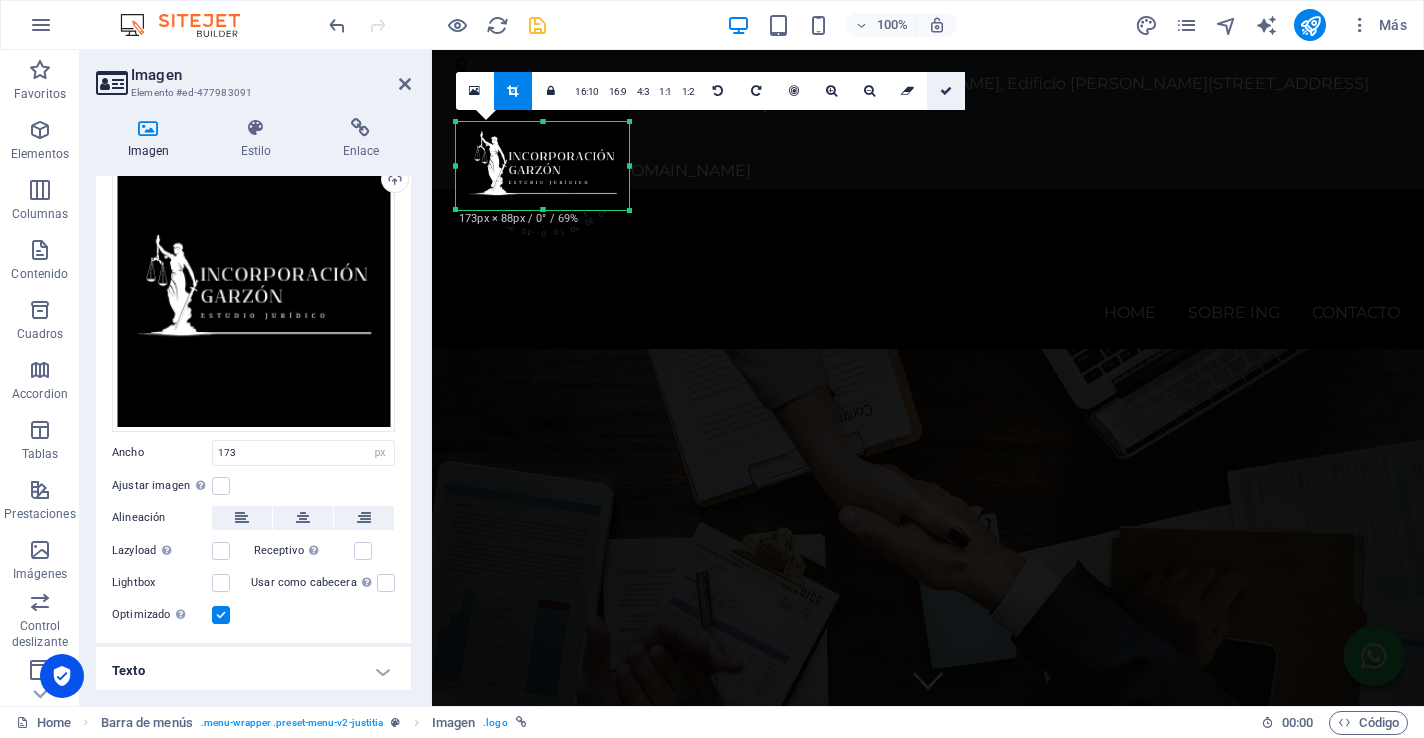 click at bounding box center [946, 91] 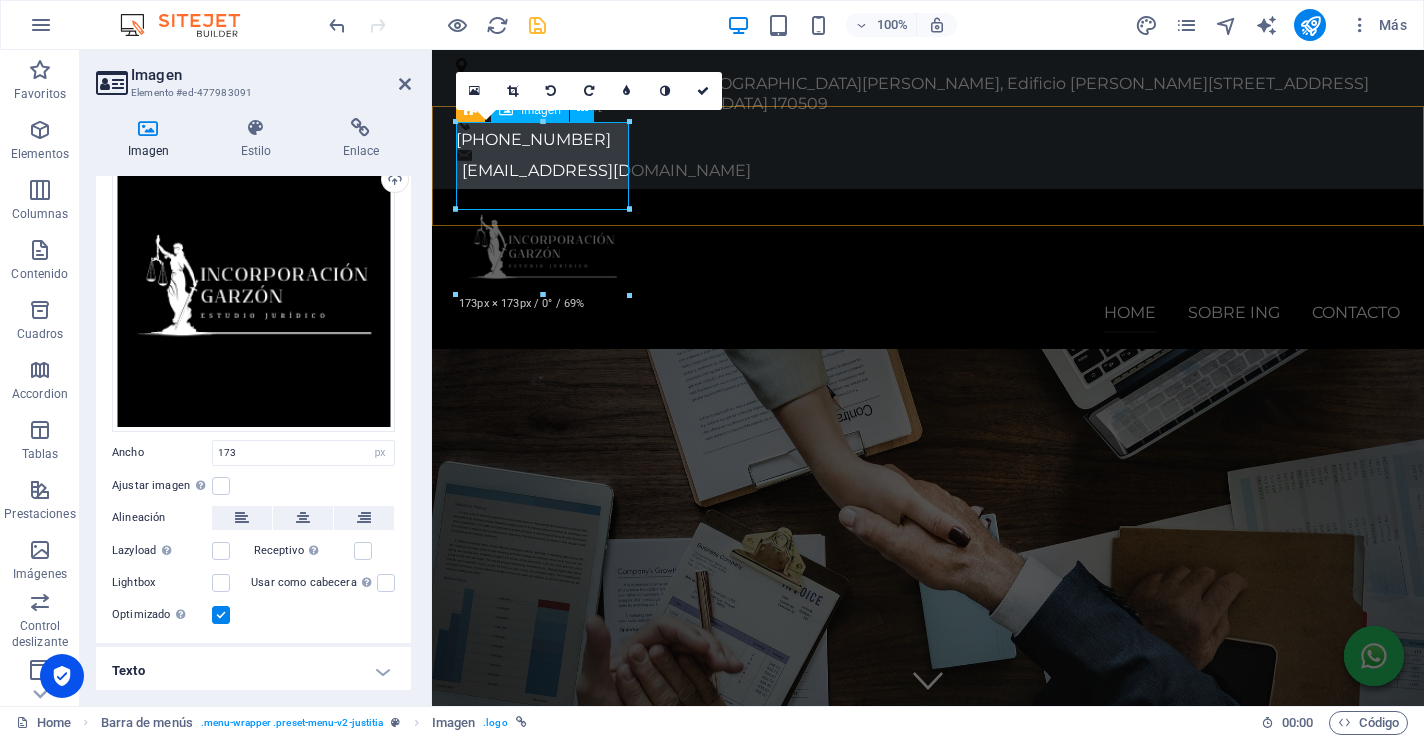 click at bounding box center [928, 249] 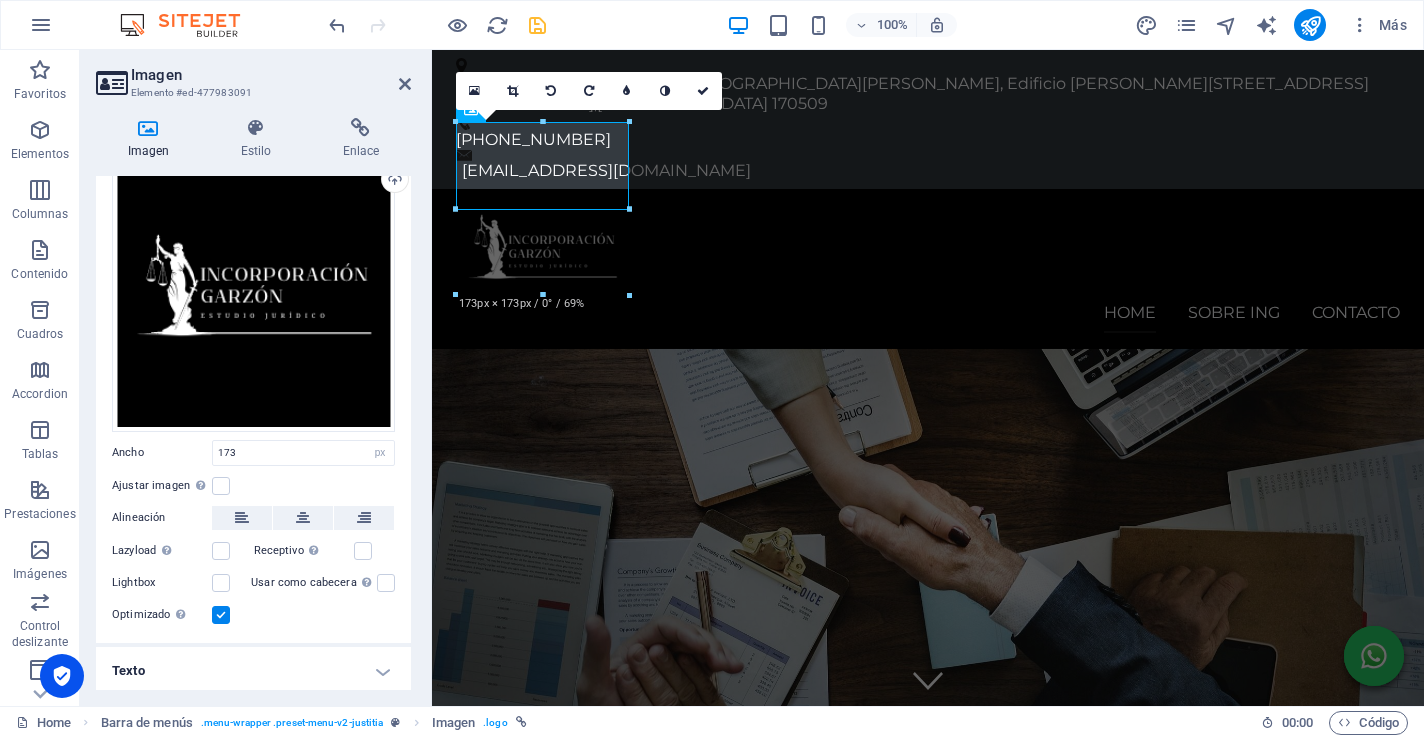 click at bounding box center [221, 615] 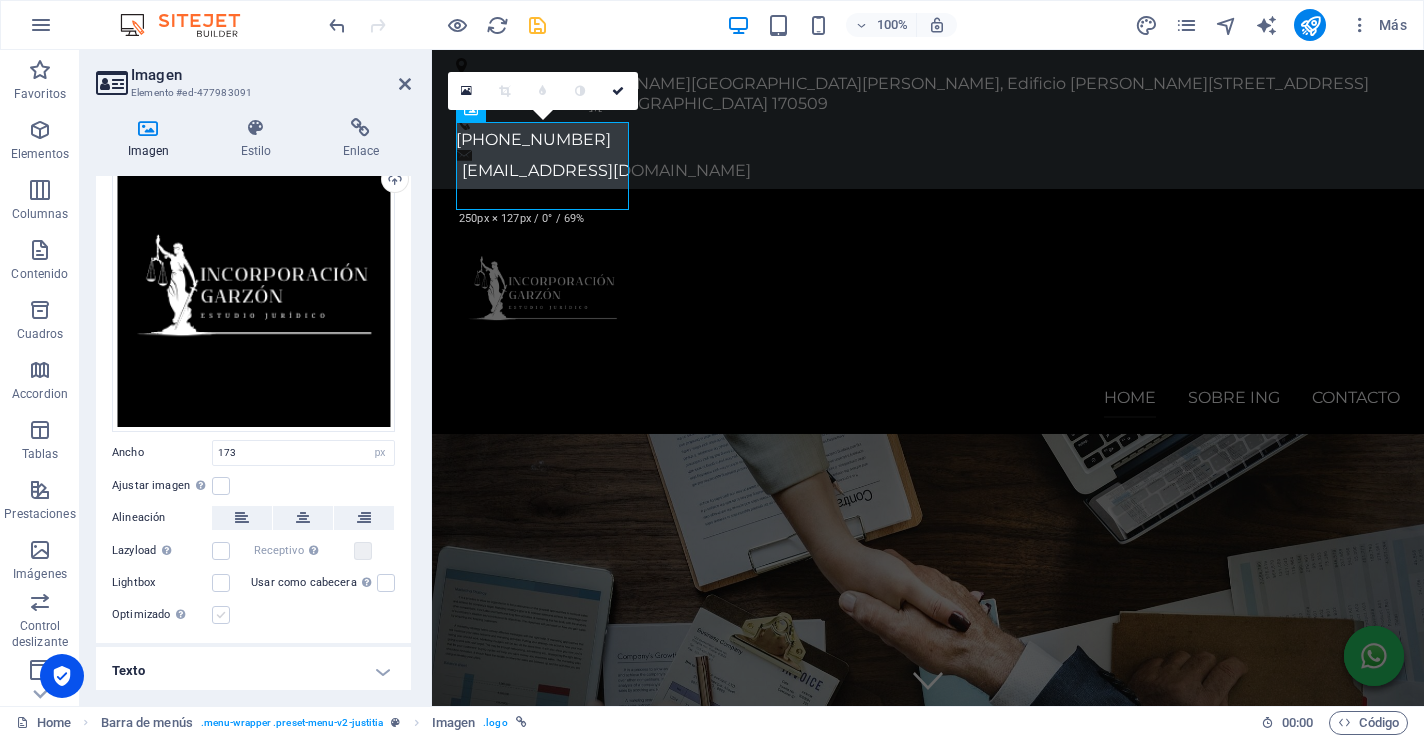 click at bounding box center [221, 615] 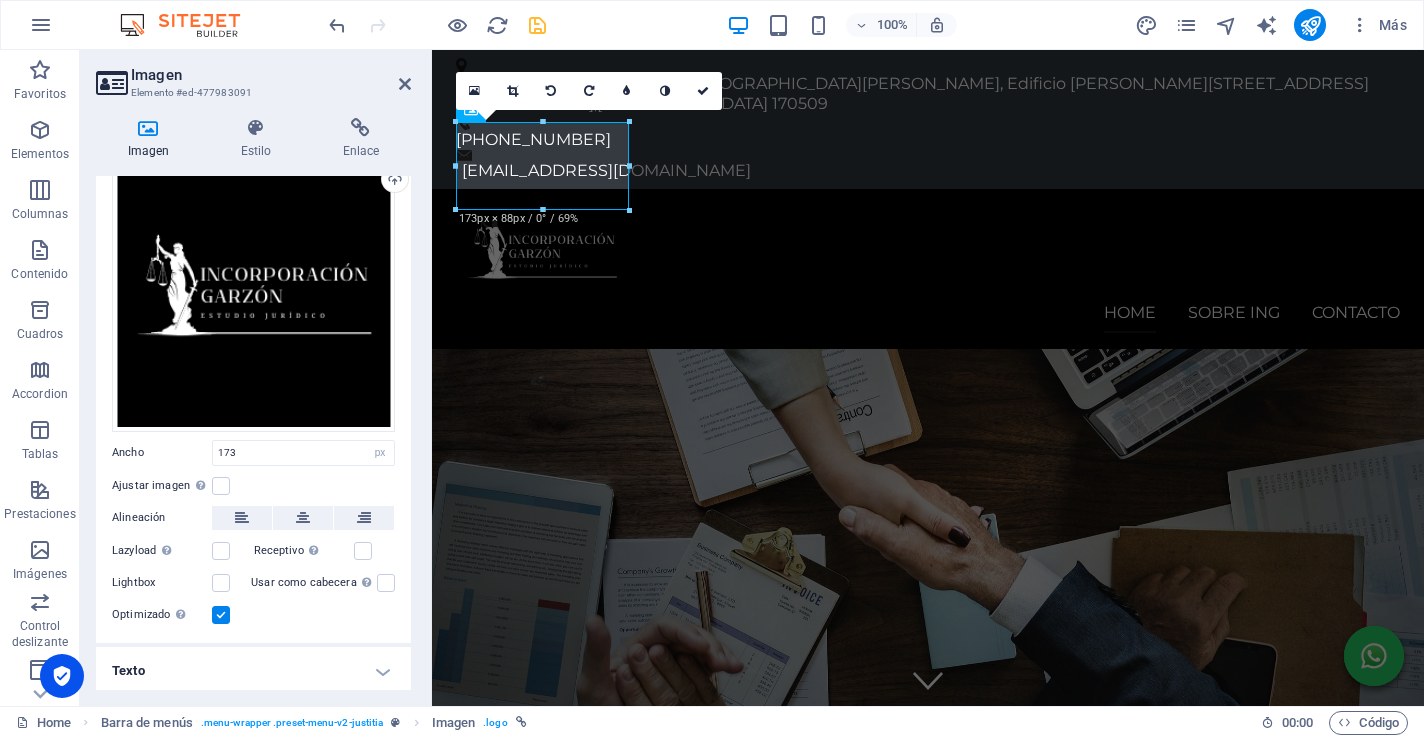 click at bounding box center [221, 615] 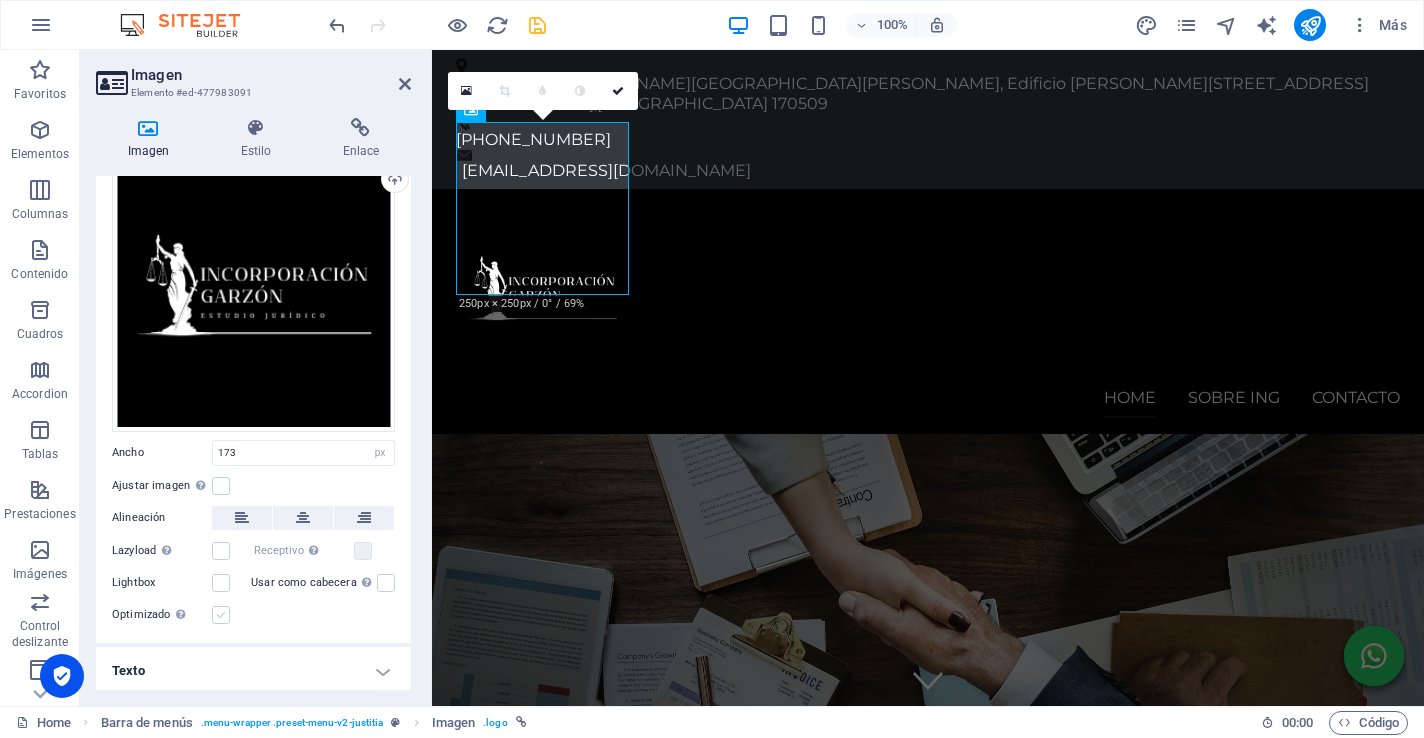 click at bounding box center [221, 615] 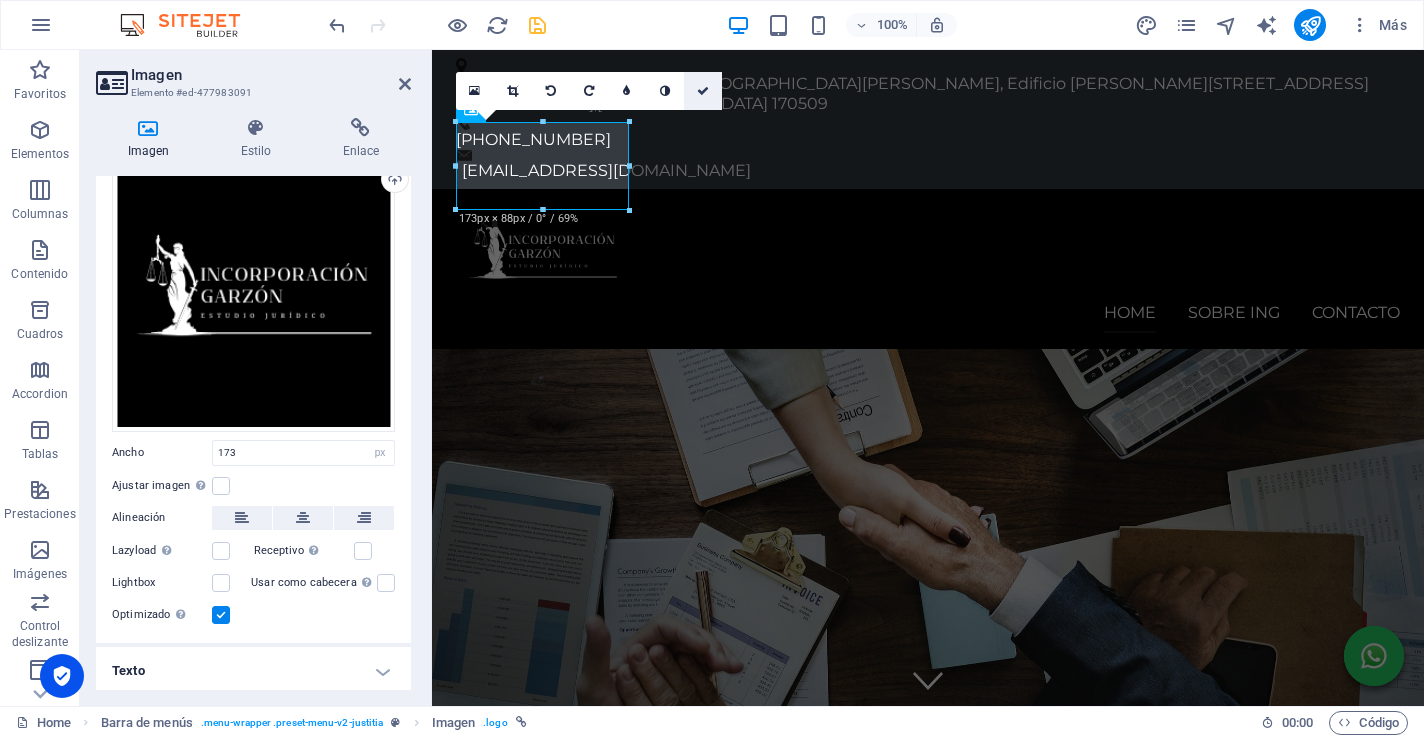 click at bounding box center (703, 91) 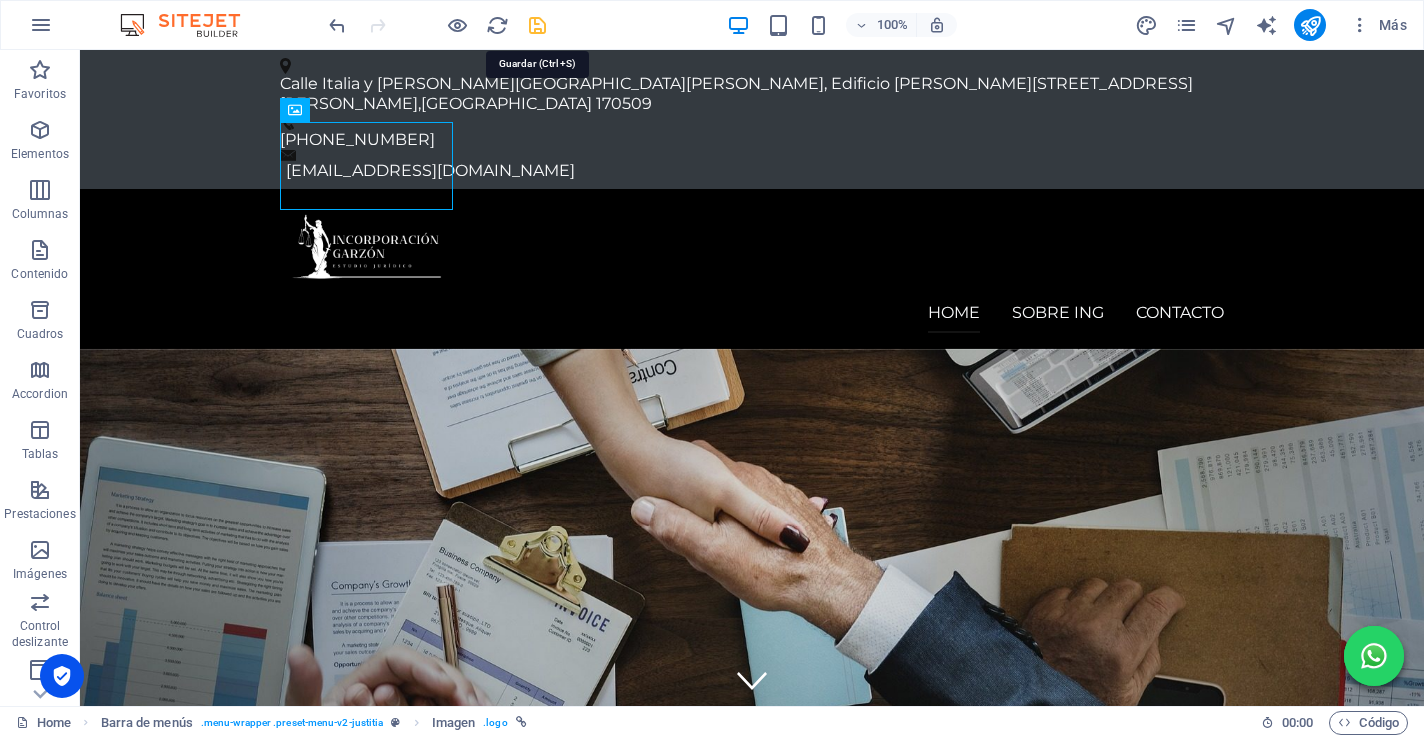 click at bounding box center (537, 25) 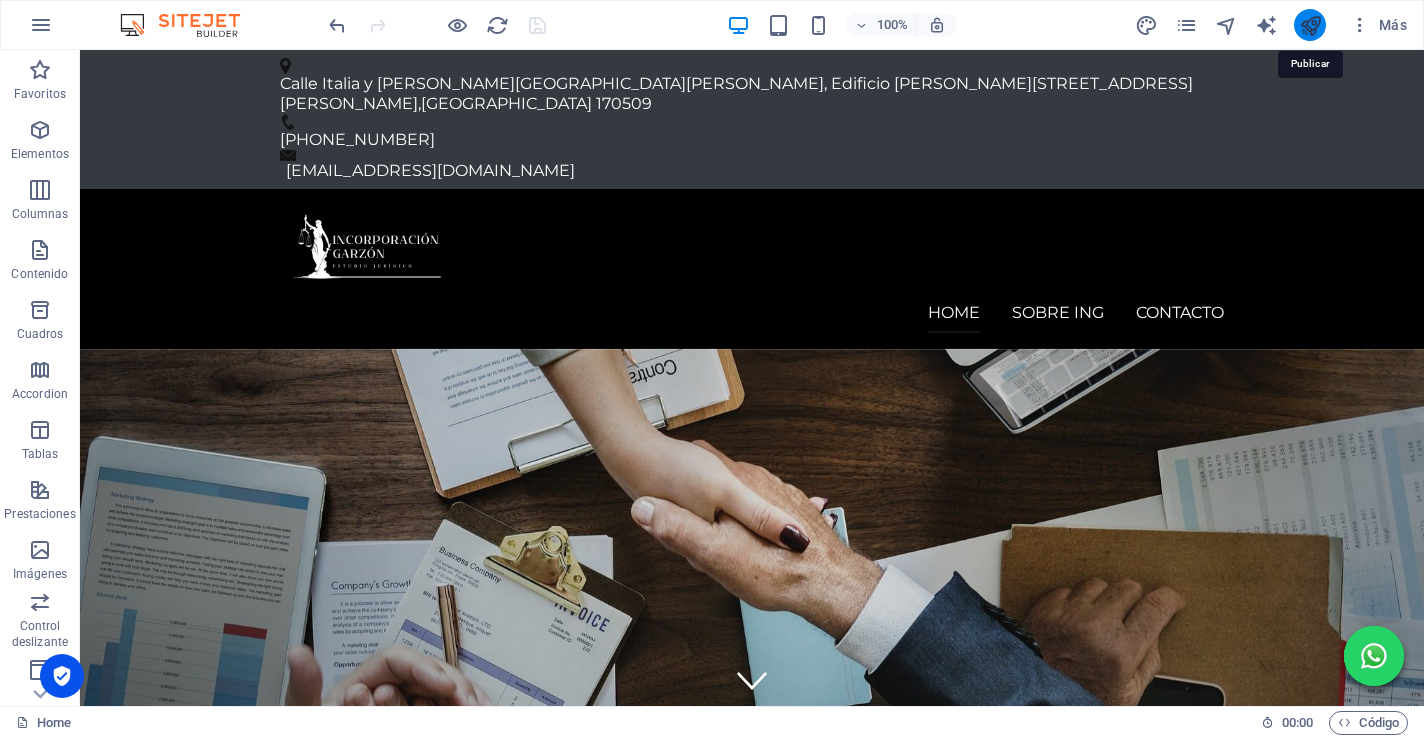 click at bounding box center (1310, 25) 